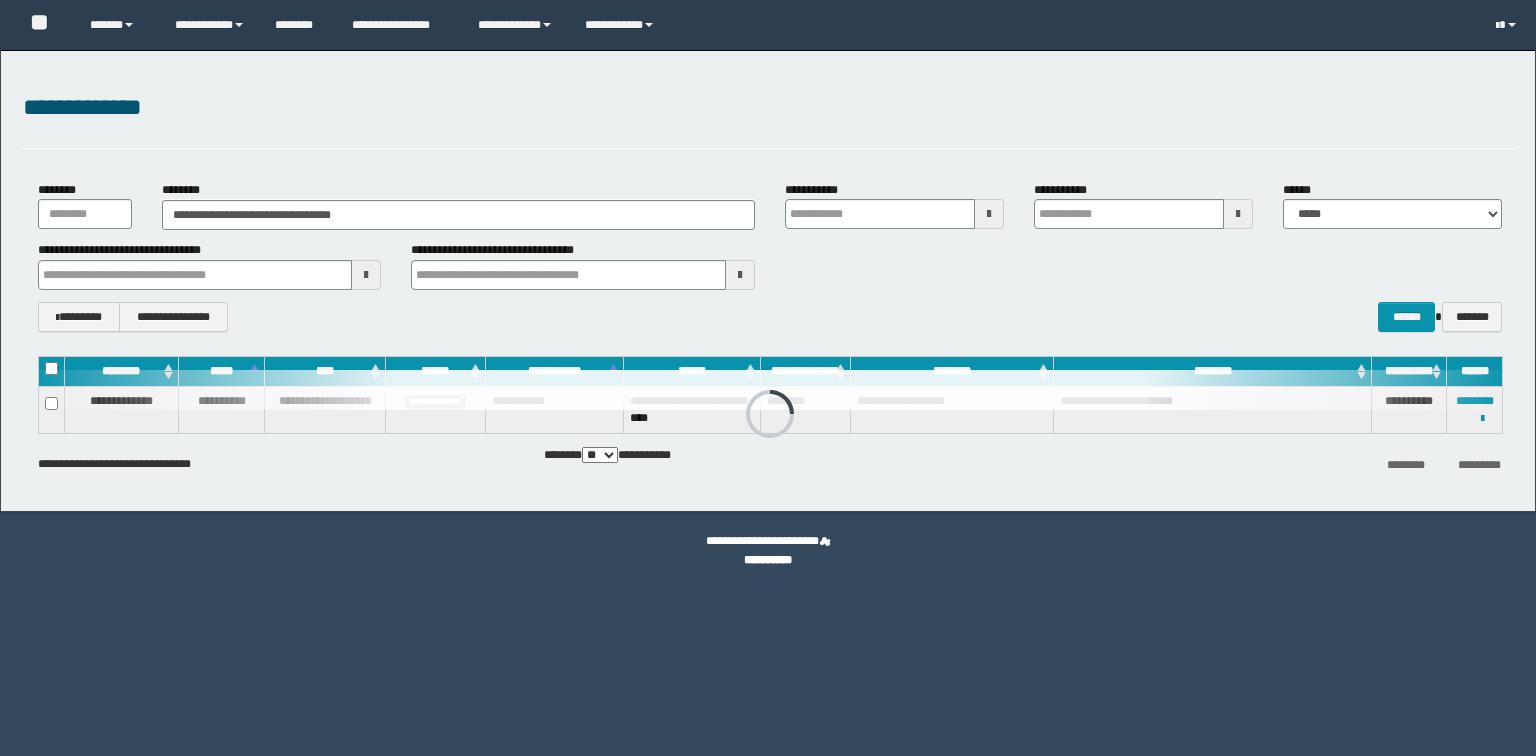 scroll, scrollTop: 0, scrollLeft: 0, axis: both 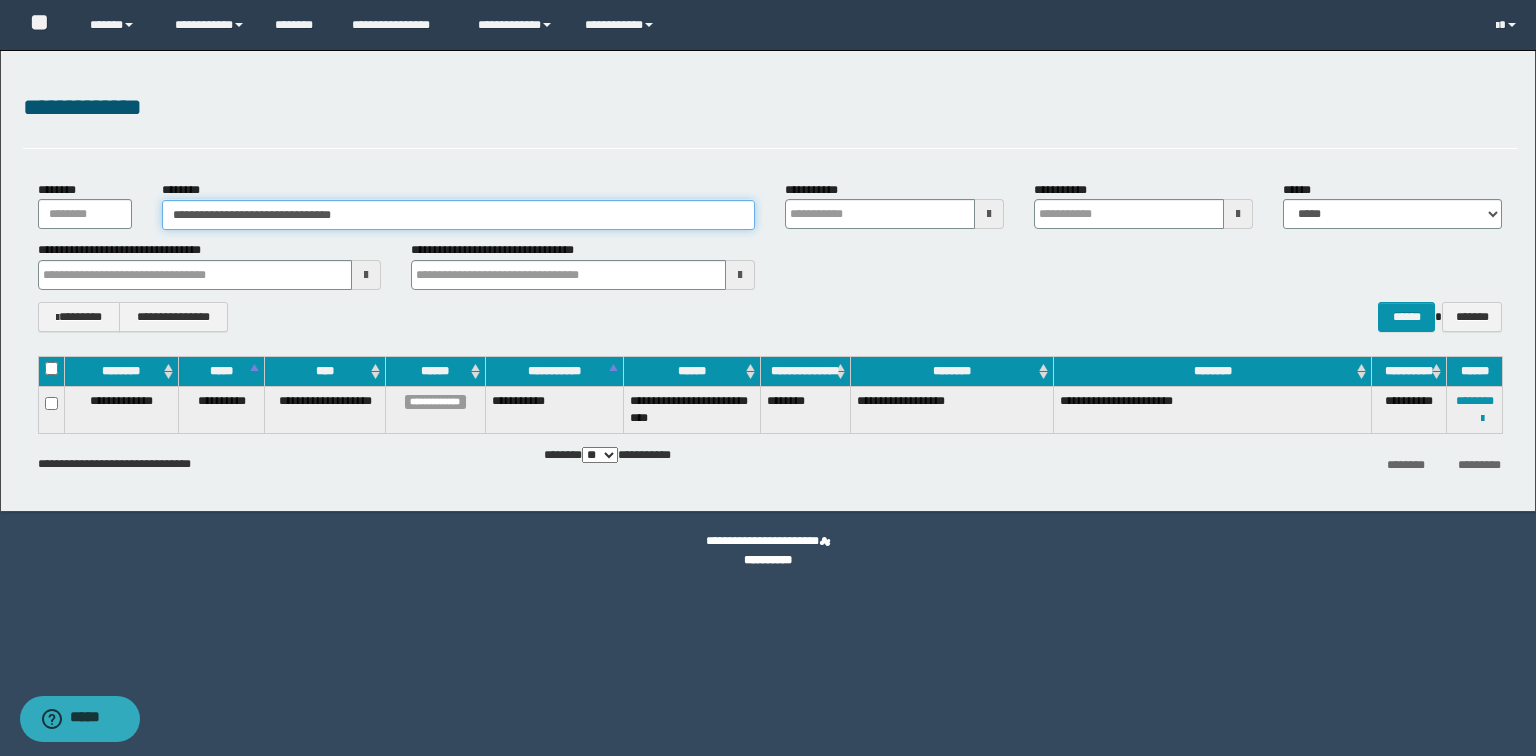 drag, startPoint x: 468, startPoint y: 200, endPoint x: 0, endPoint y: 189, distance: 468.12924 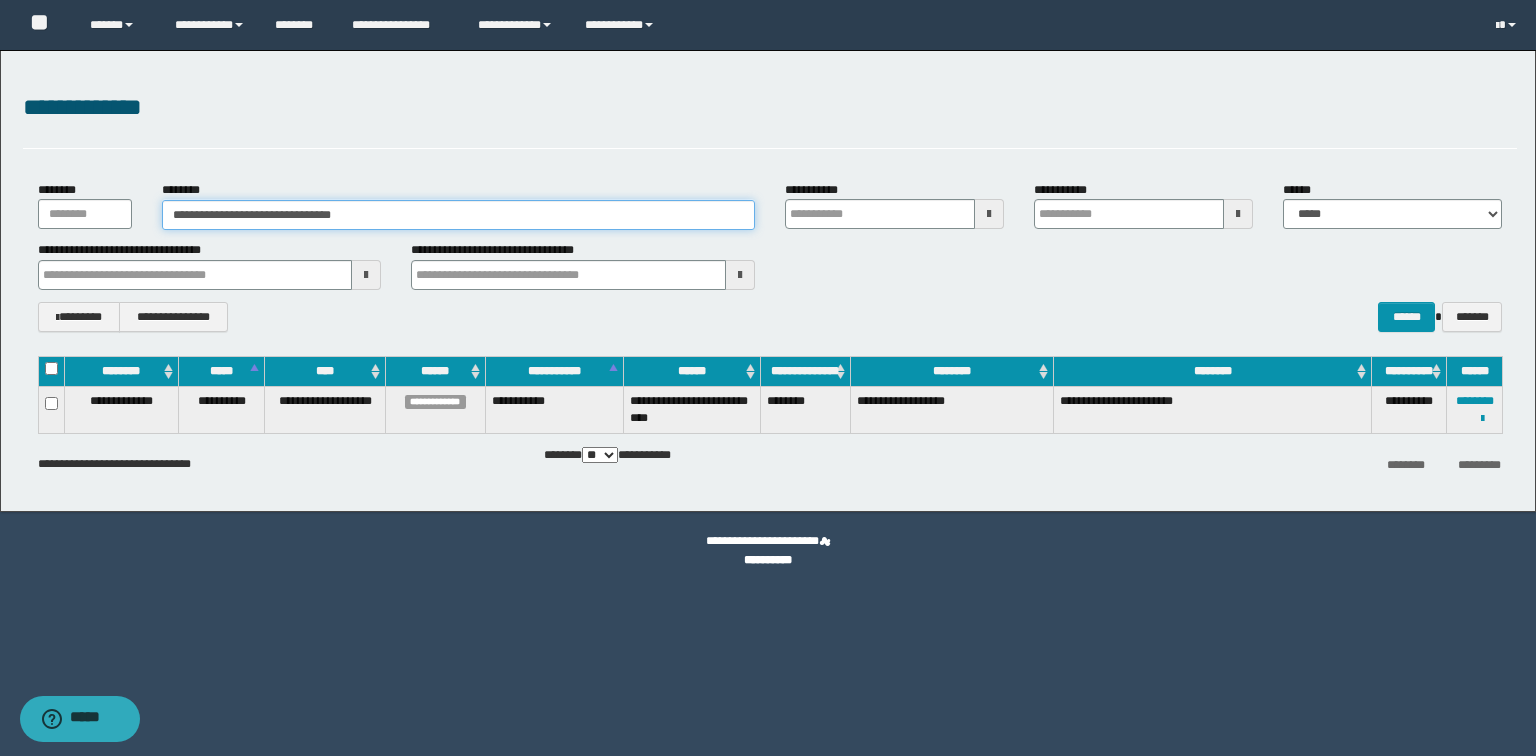 paste 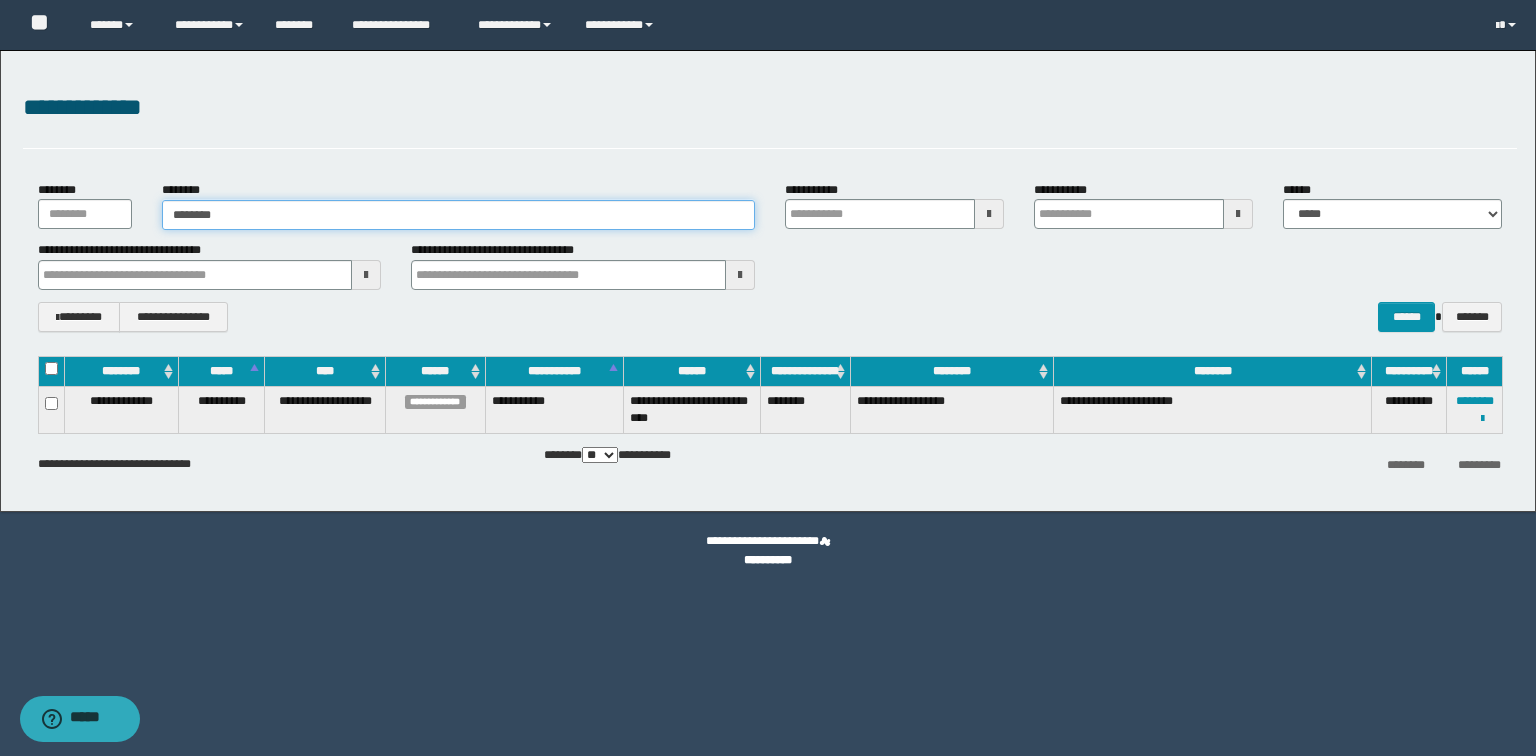 type on "********" 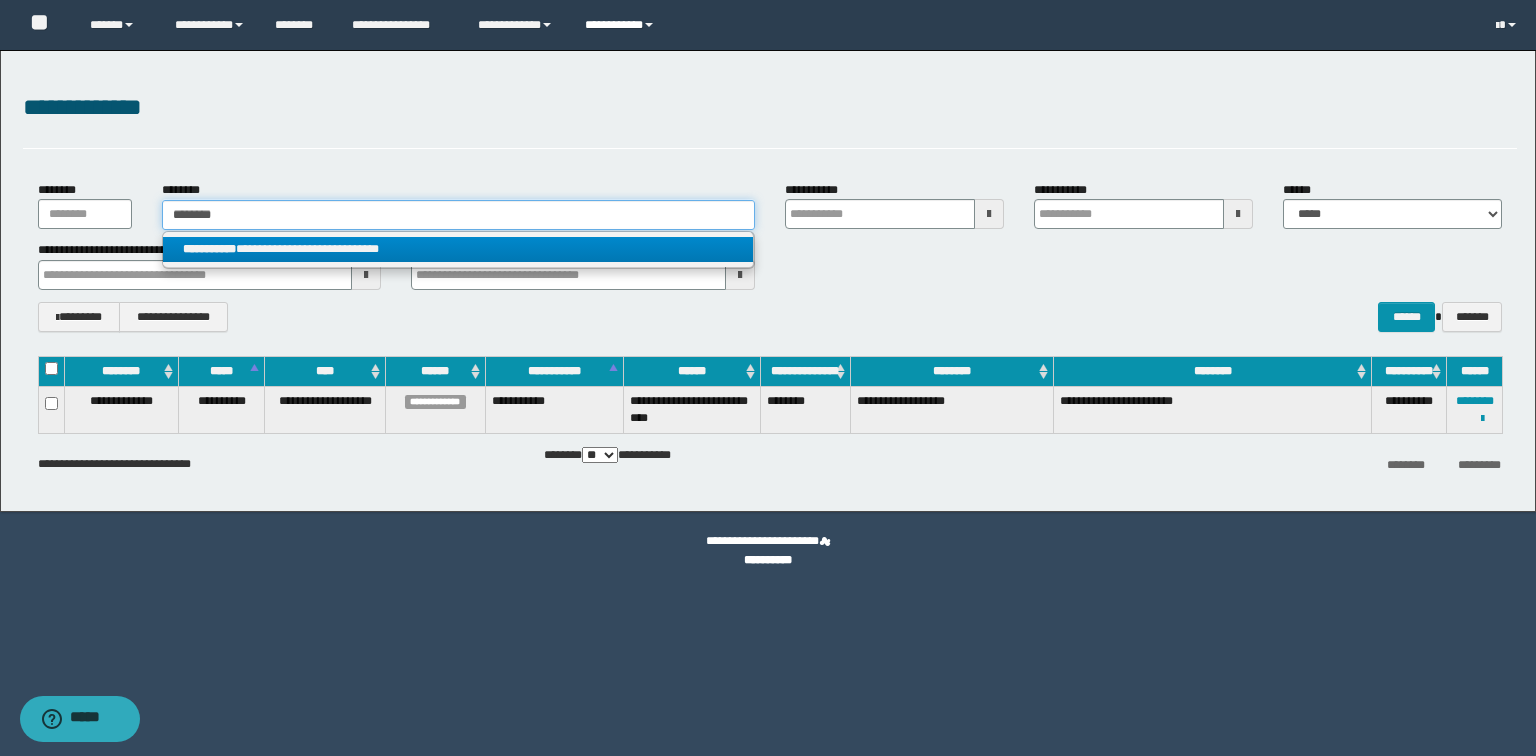 type on "********" 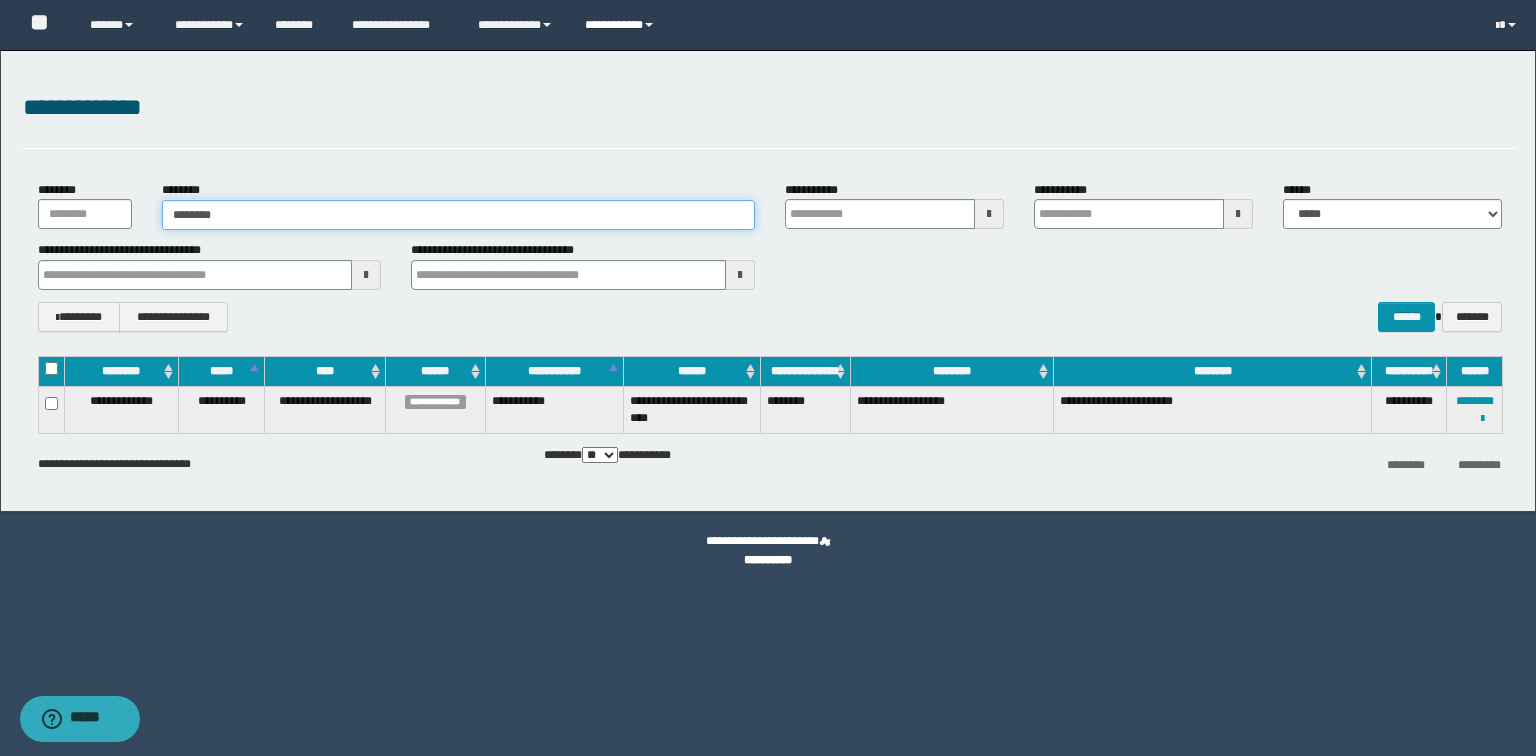 type on "********" 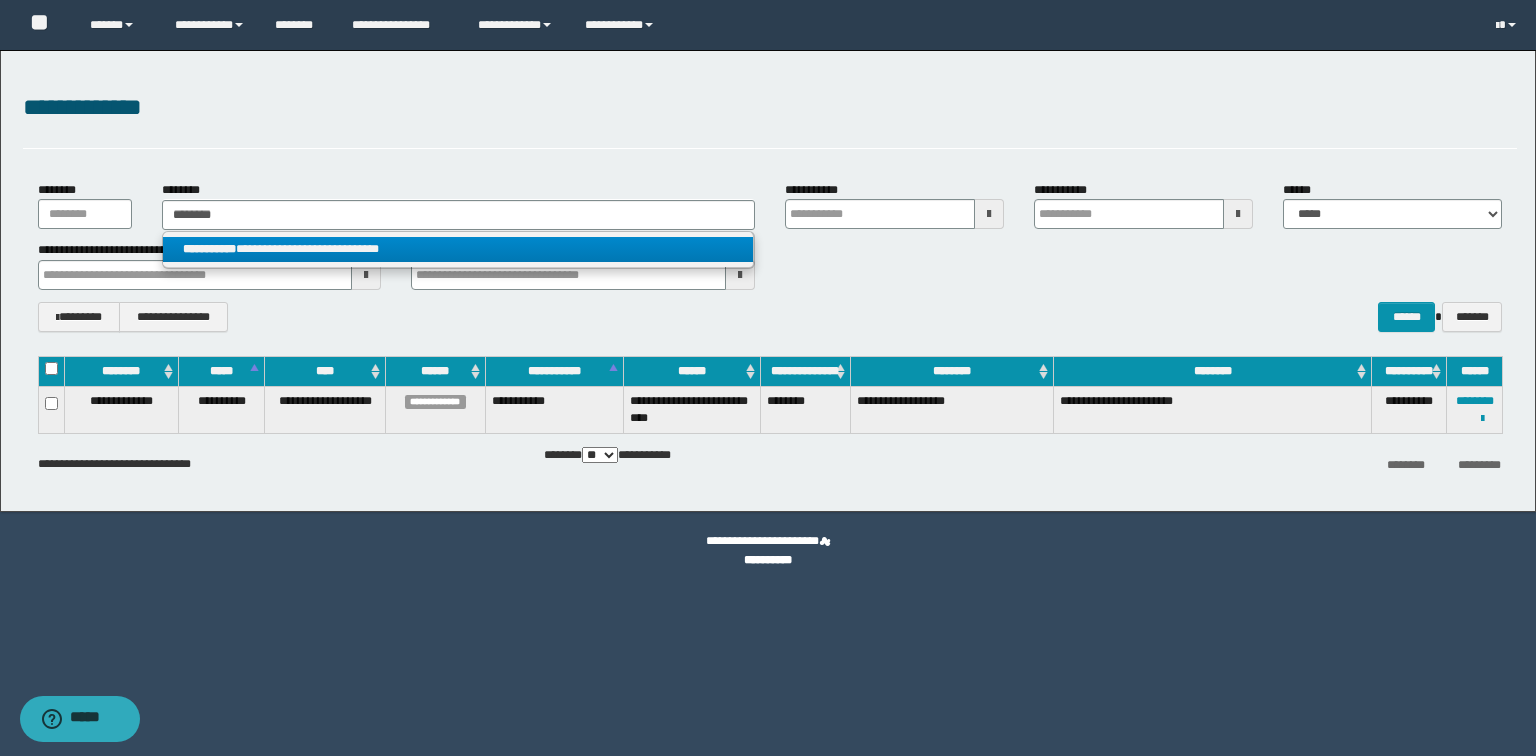 click on "**********" at bounding box center (458, 249) 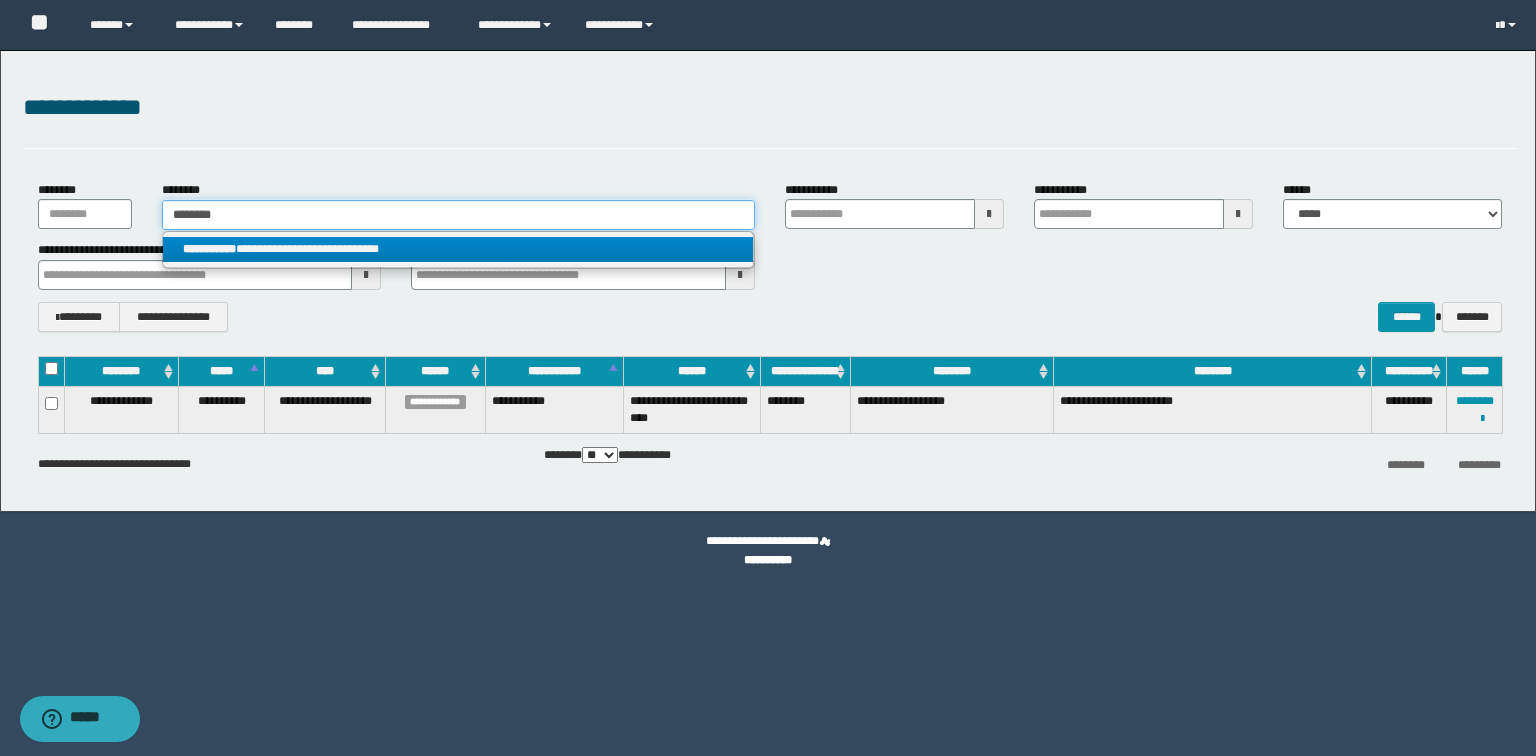 type 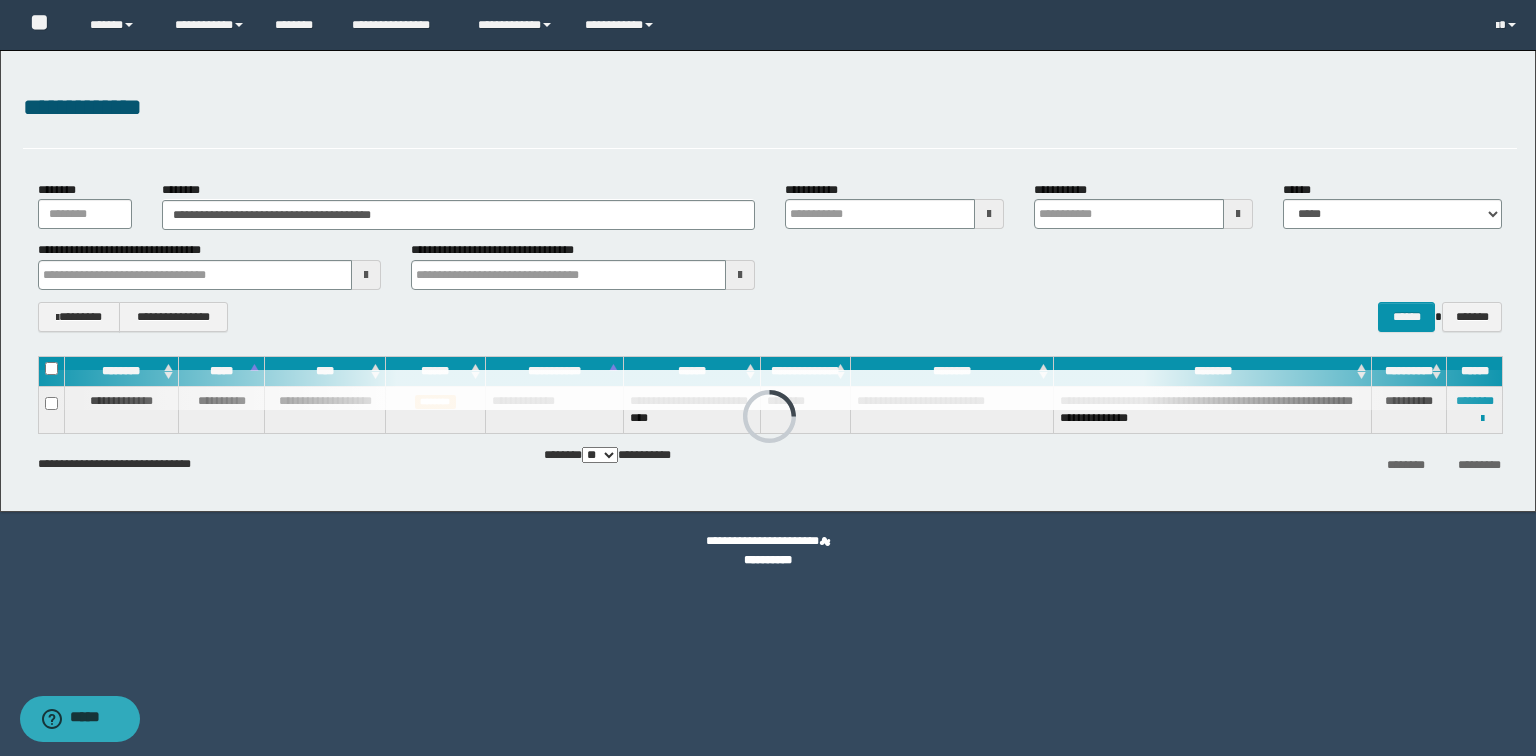 click at bounding box center [770, 390] 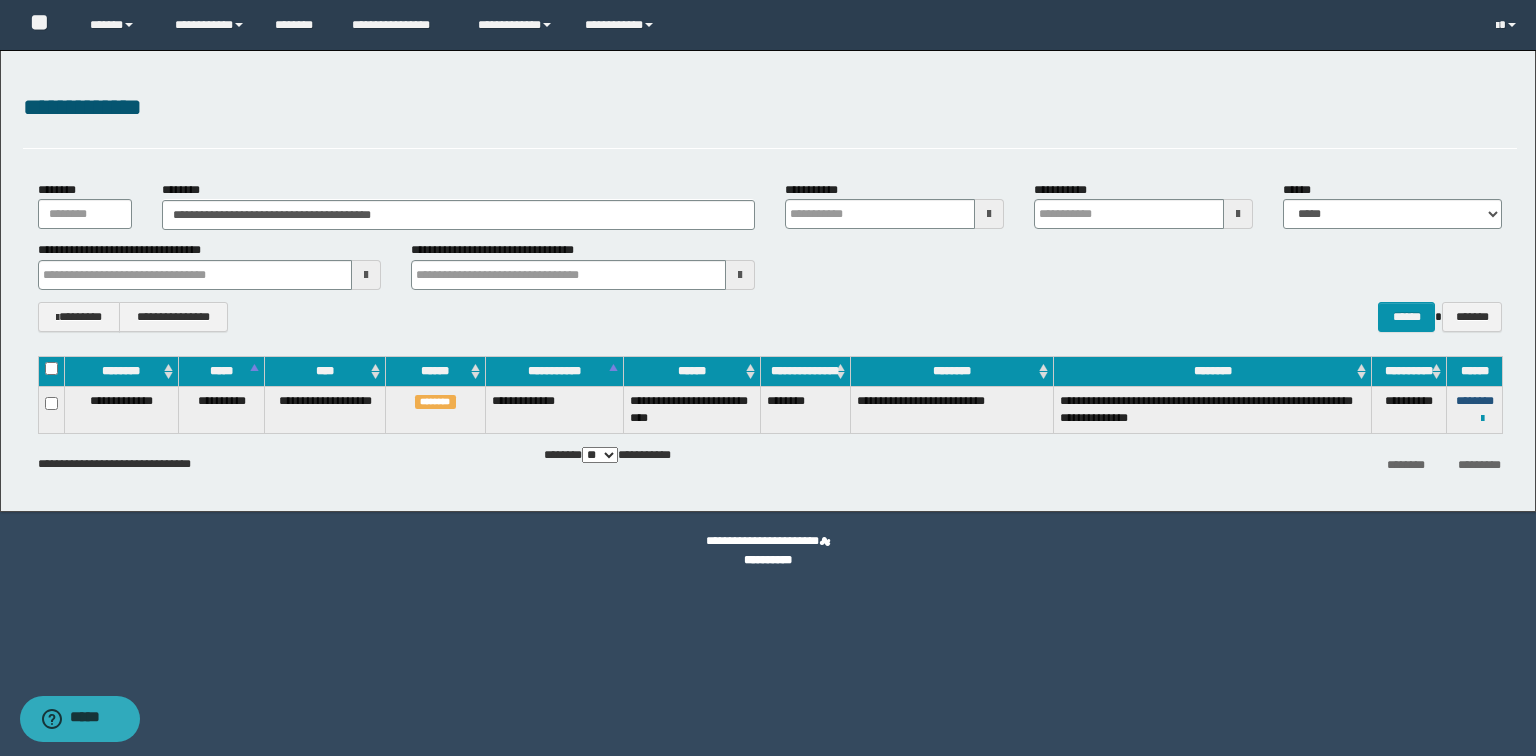 click on "********" at bounding box center (1475, 401) 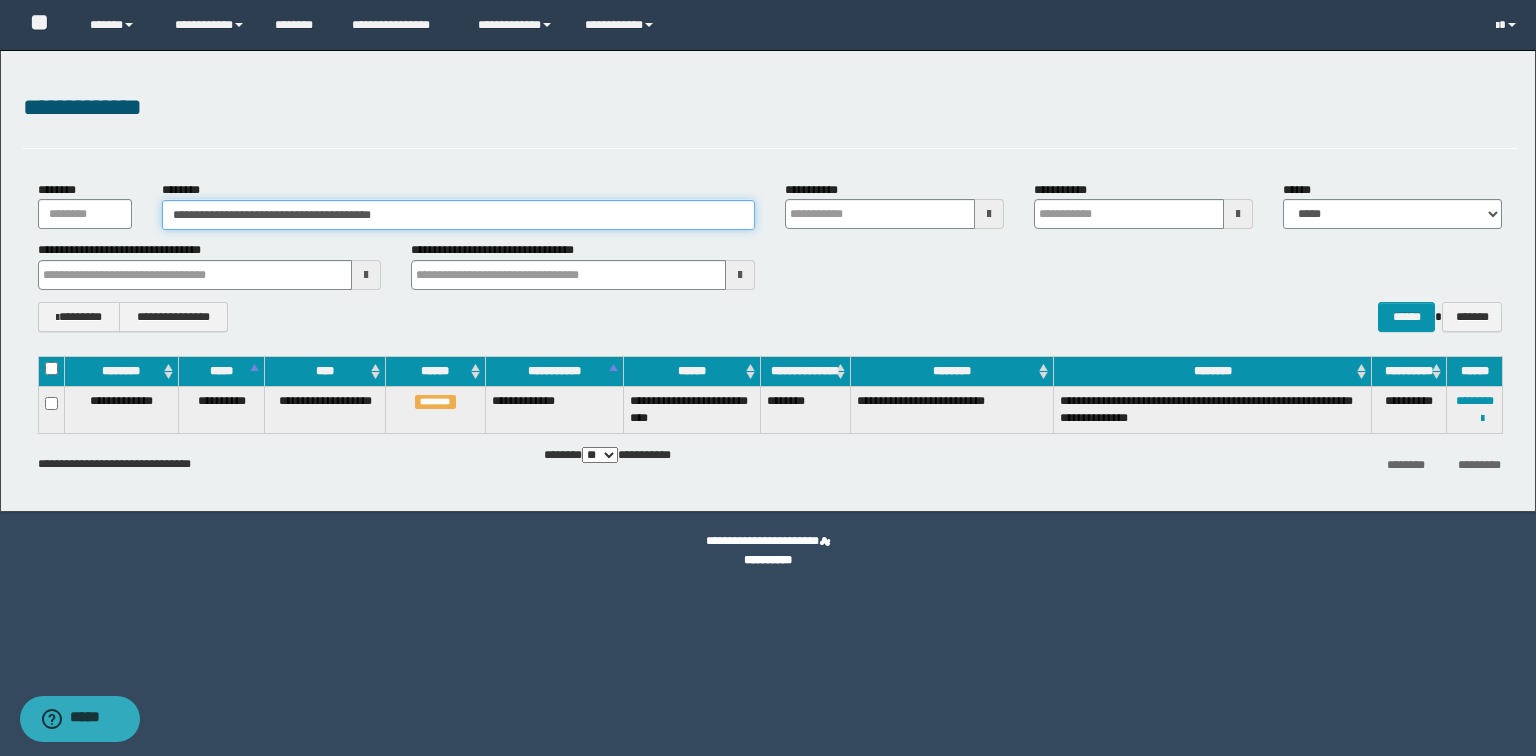 drag, startPoint x: 718, startPoint y: 217, endPoint x: 0, endPoint y: 201, distance: 718.1782 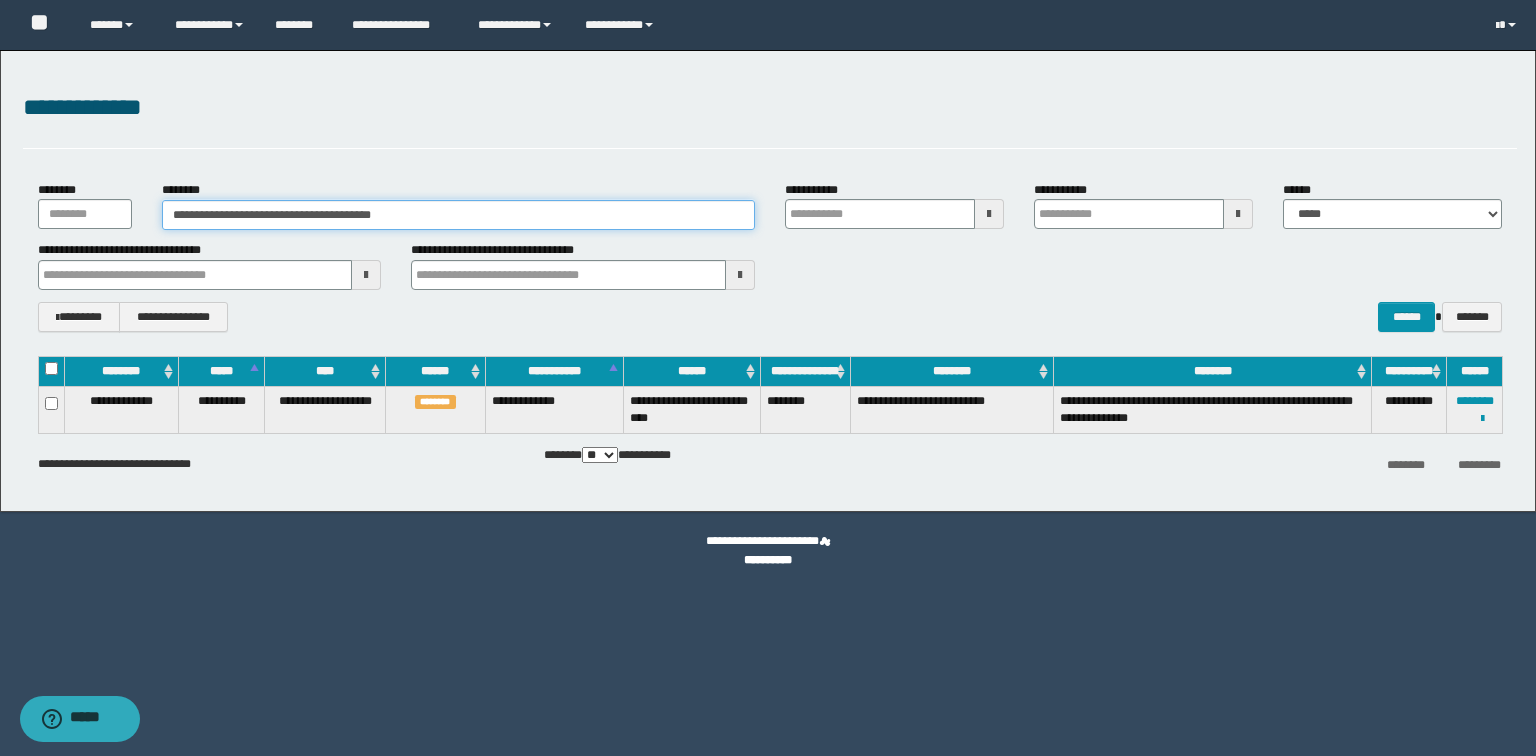 paste 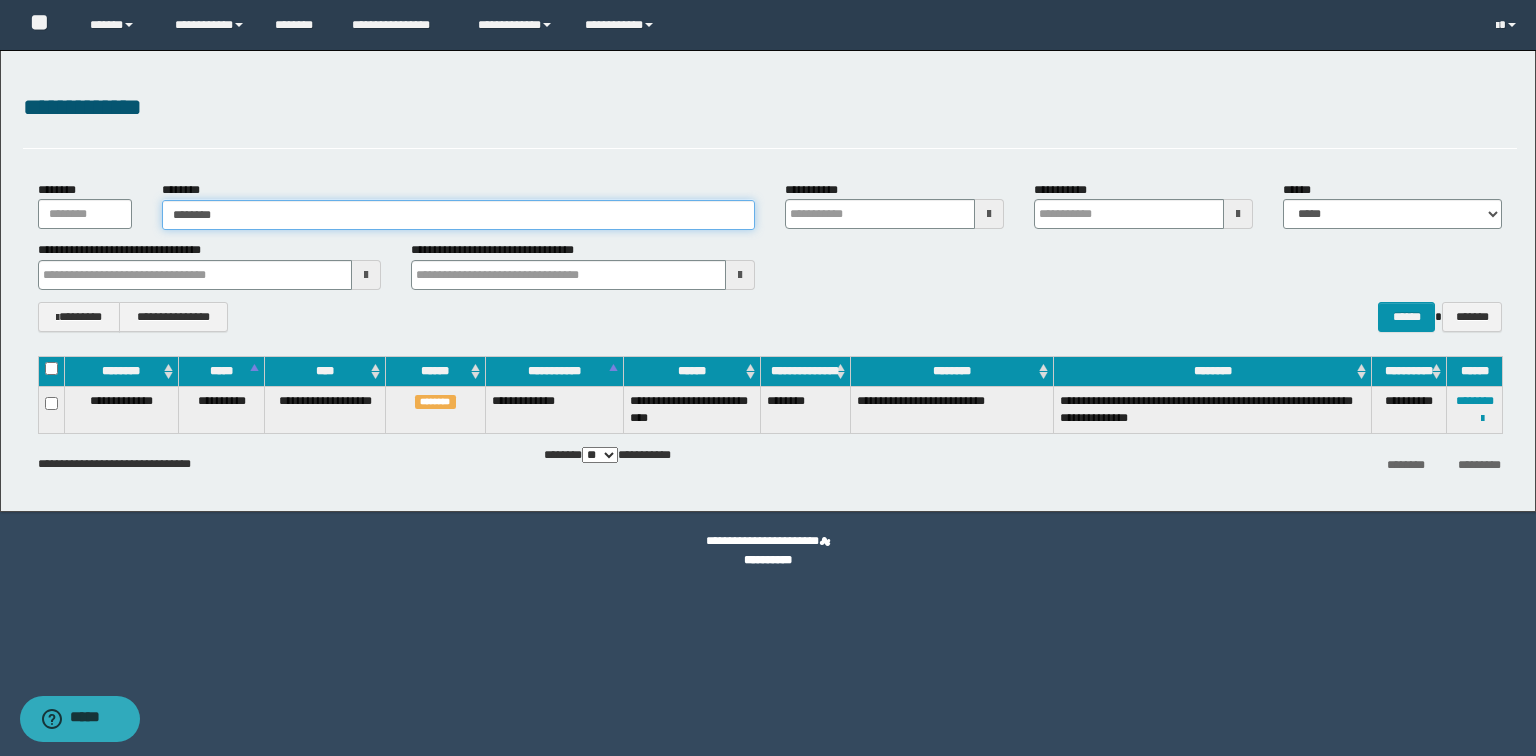 type on "********" 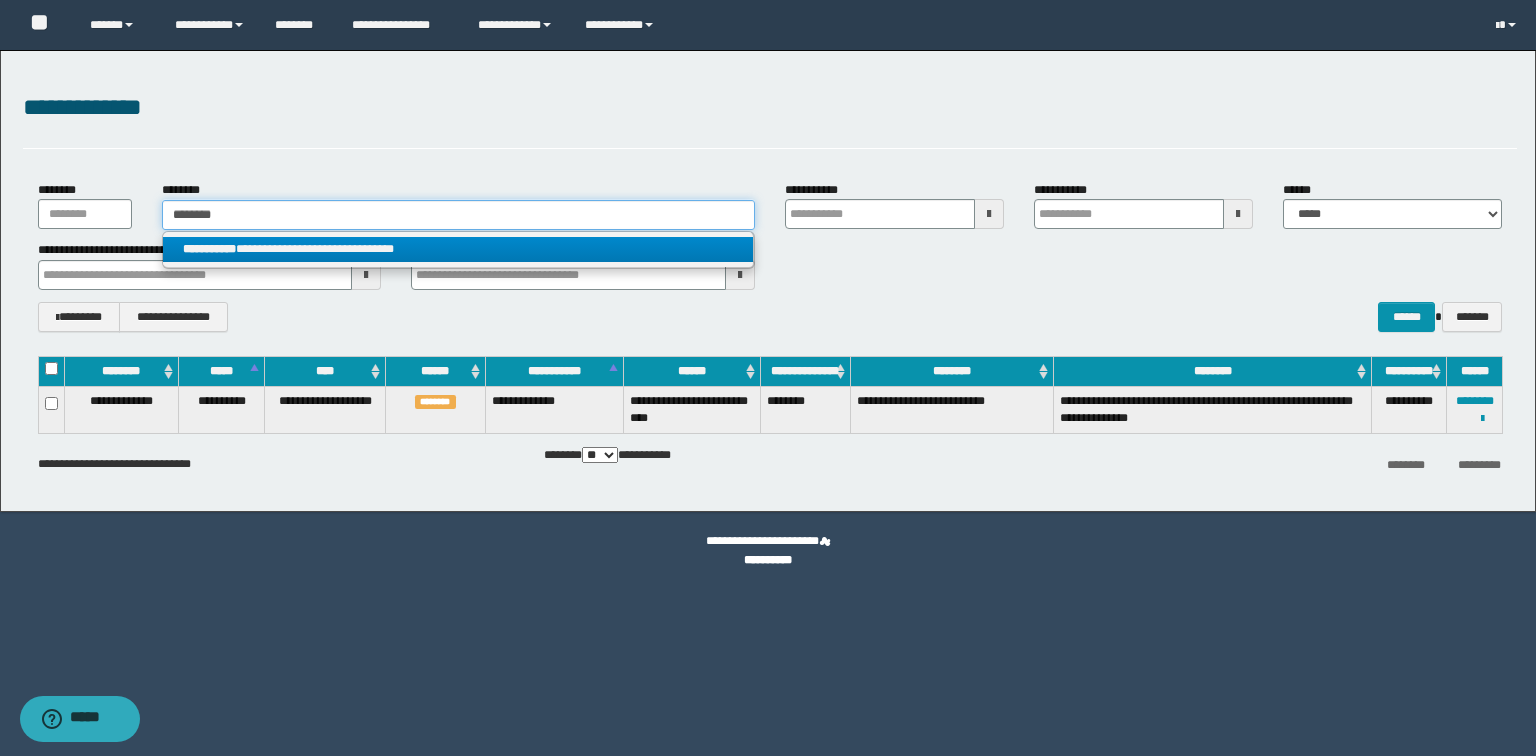 type on "********" 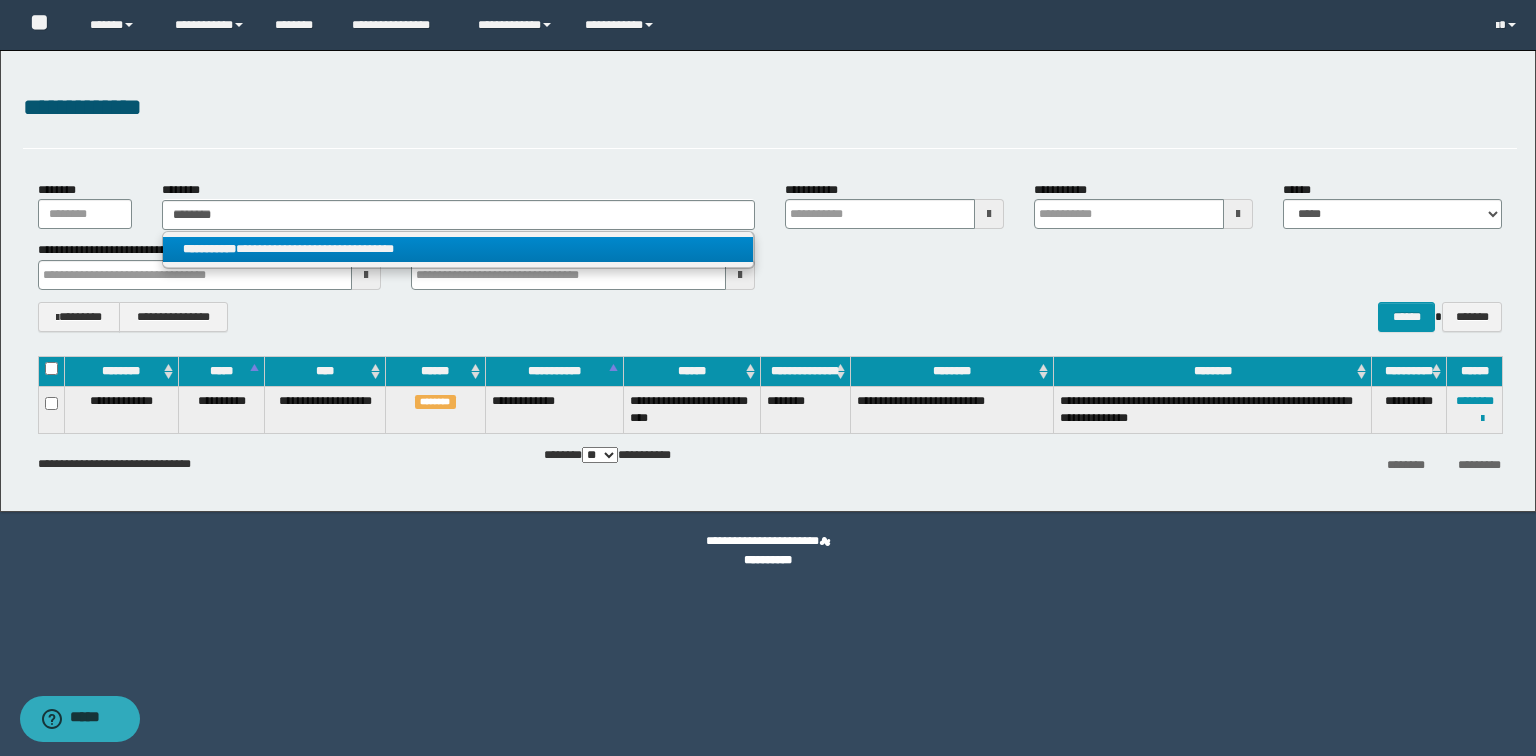 click on "**********" at bounding box center (458, 249) 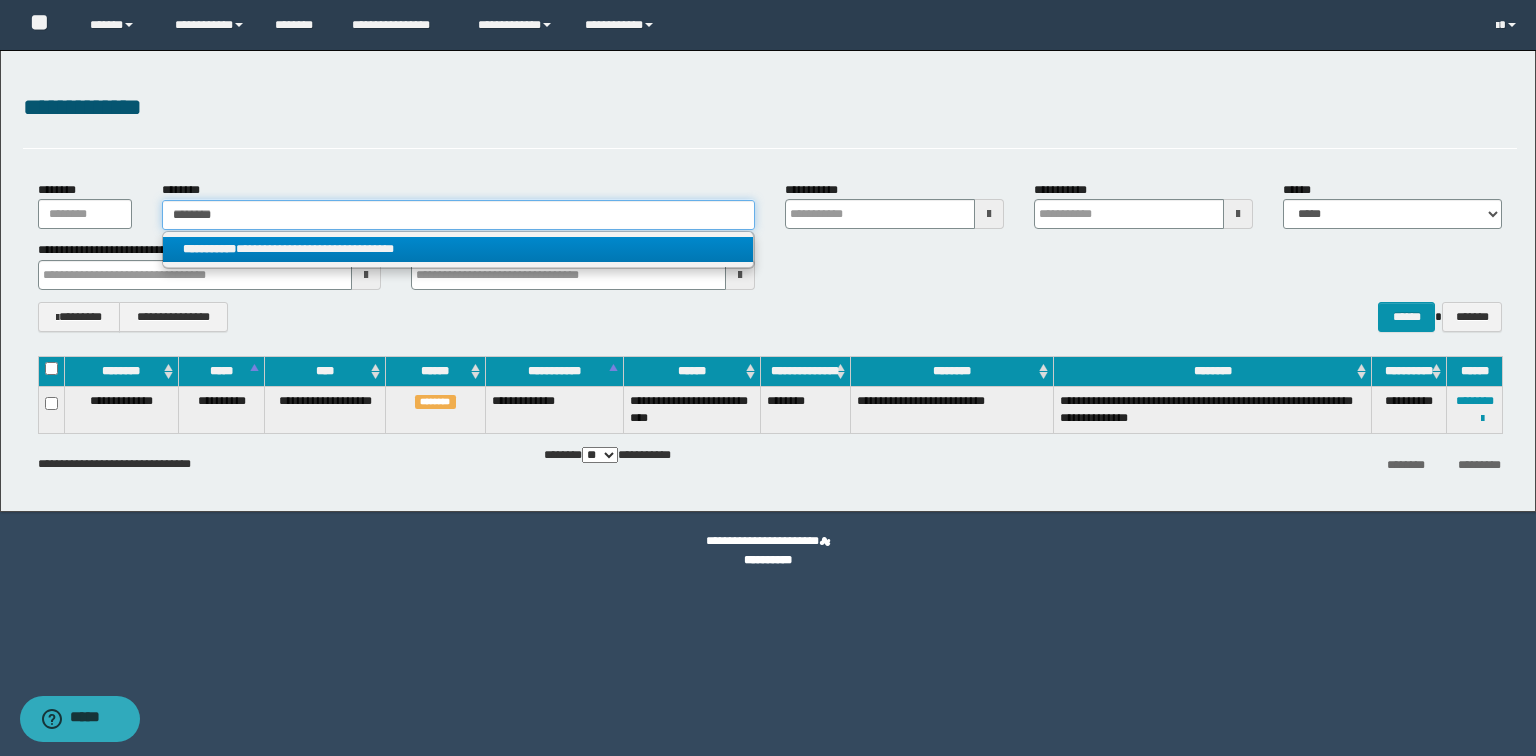 type 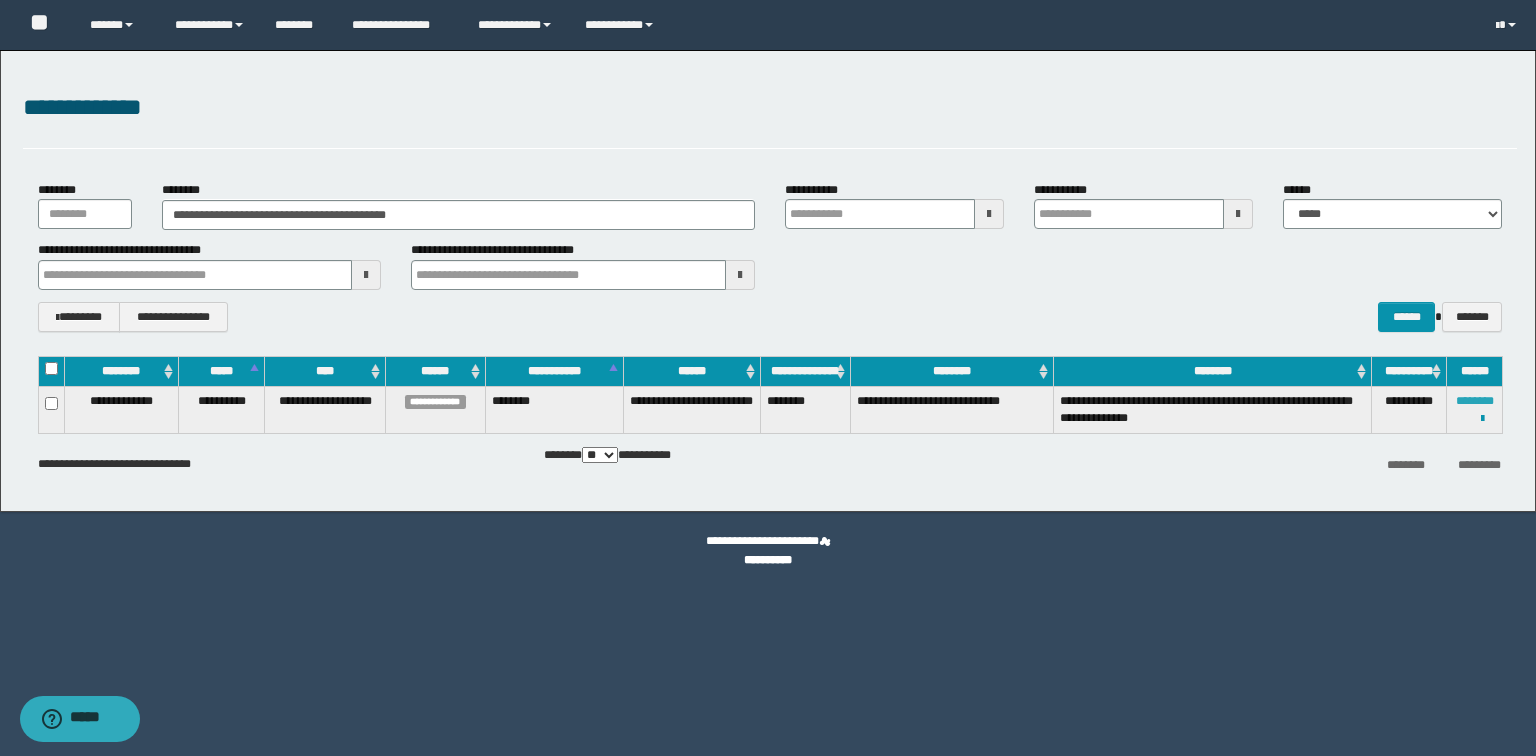 click on "********" at bounding box center (1475, 401) 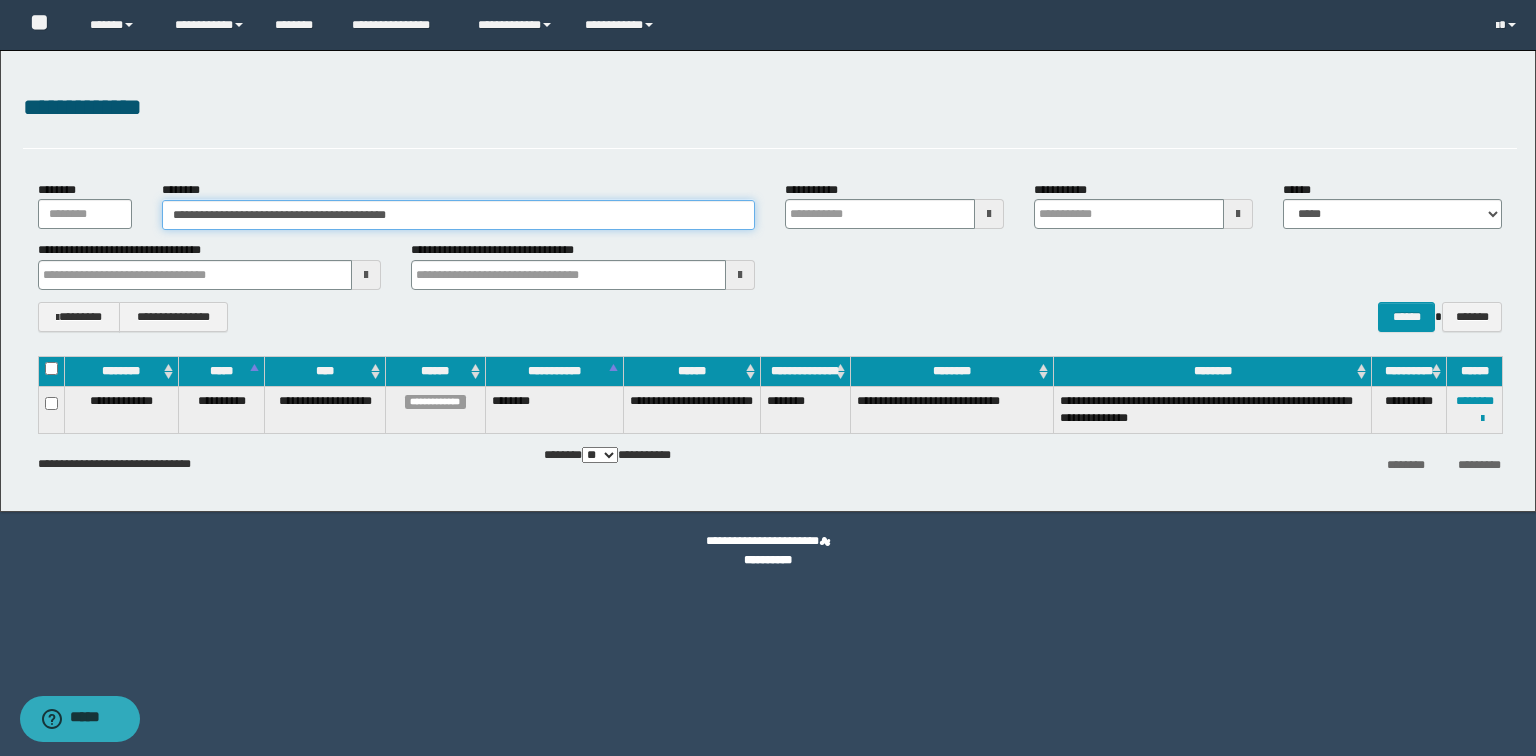 drag, startPoint x: 531, startPoint y: 218, endPoint x: 14, endPoint y: 216, distance: 517.00385 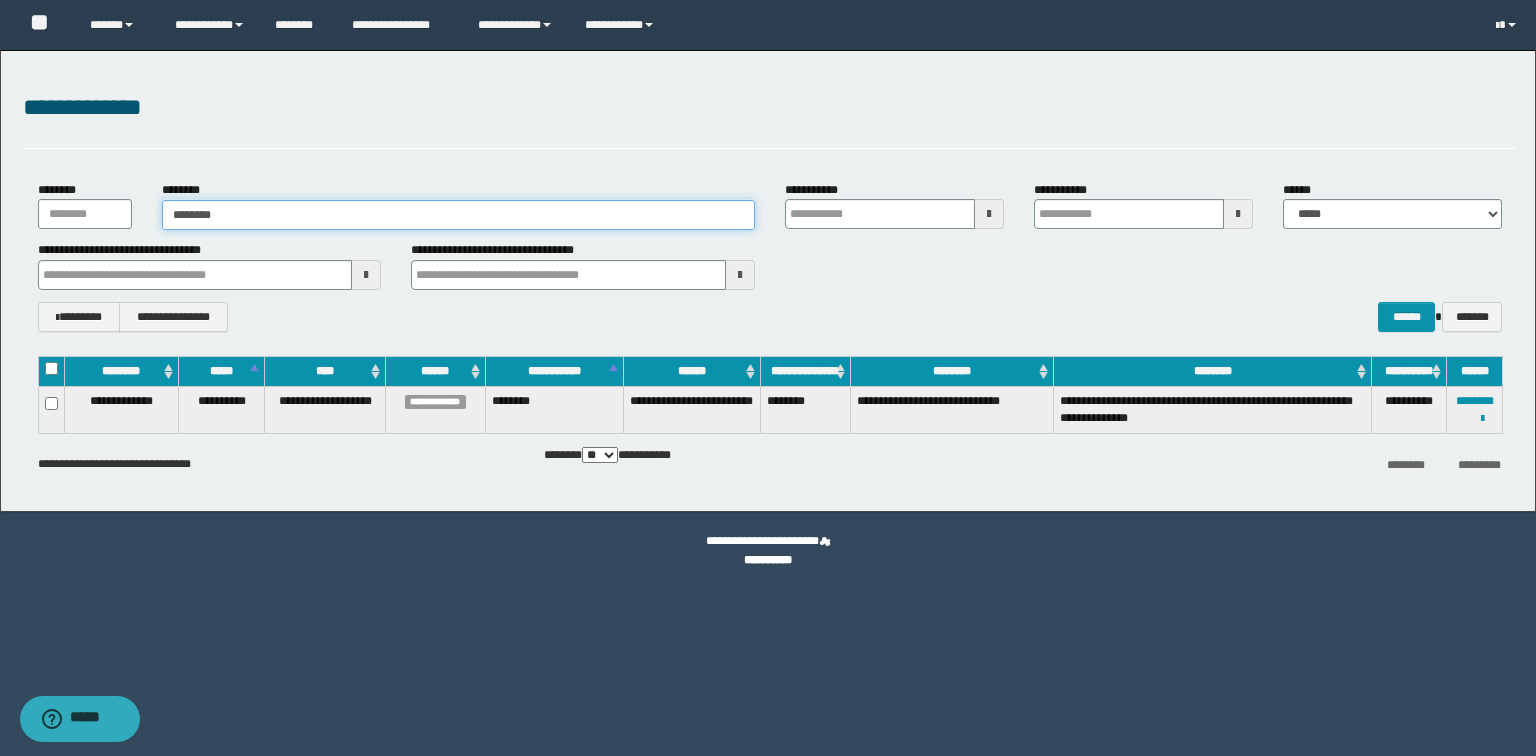 type on "********" 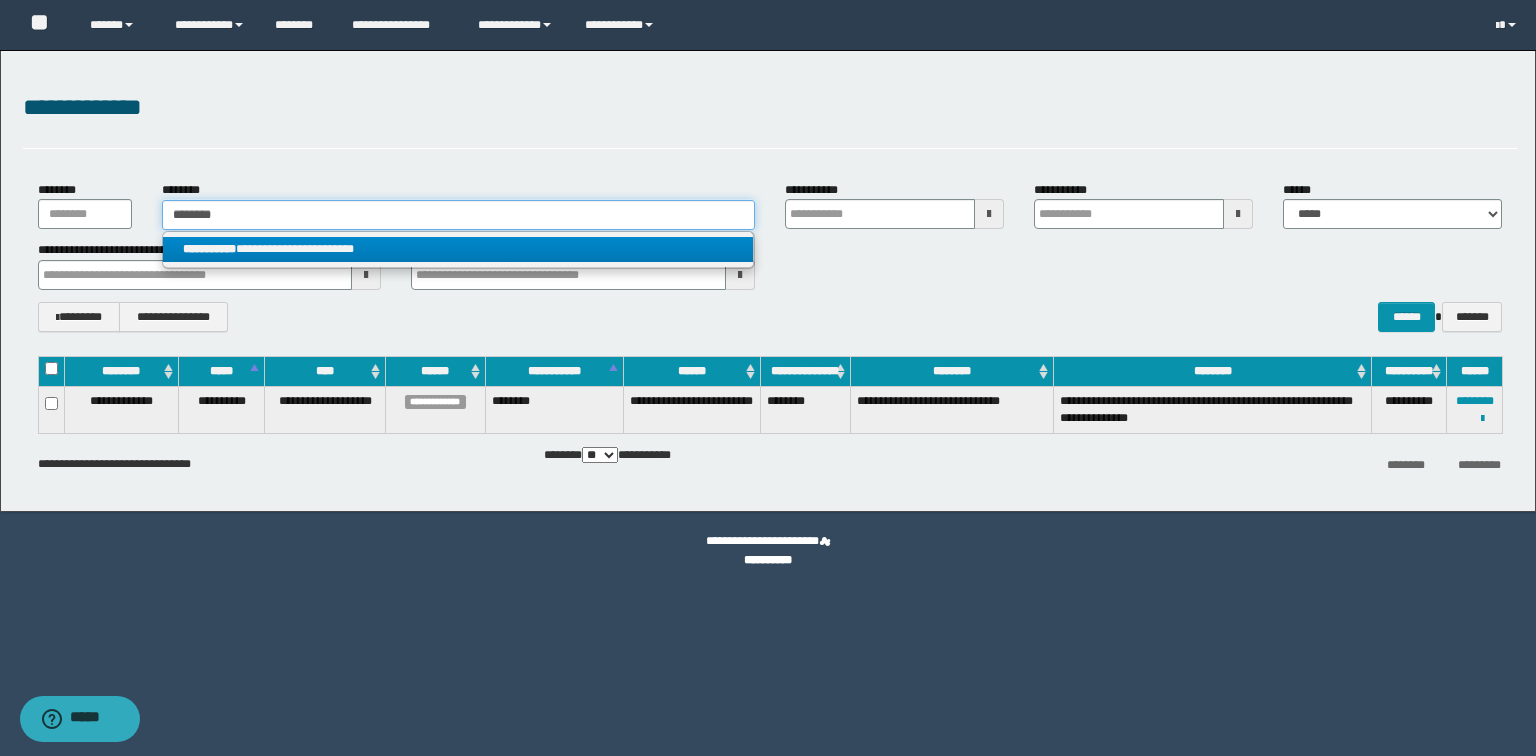 type on "********" 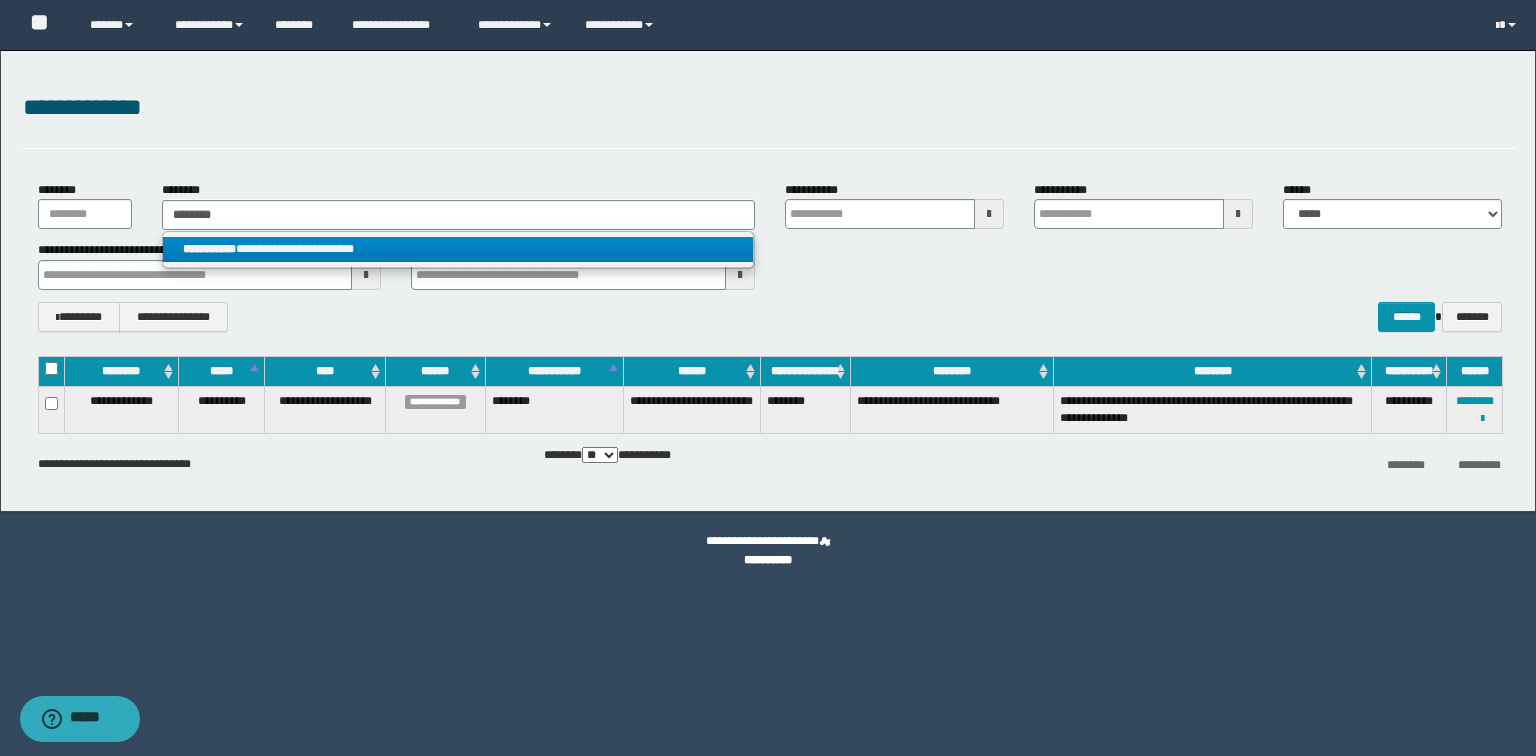 click on "**********" at bounding box center (458, 249) 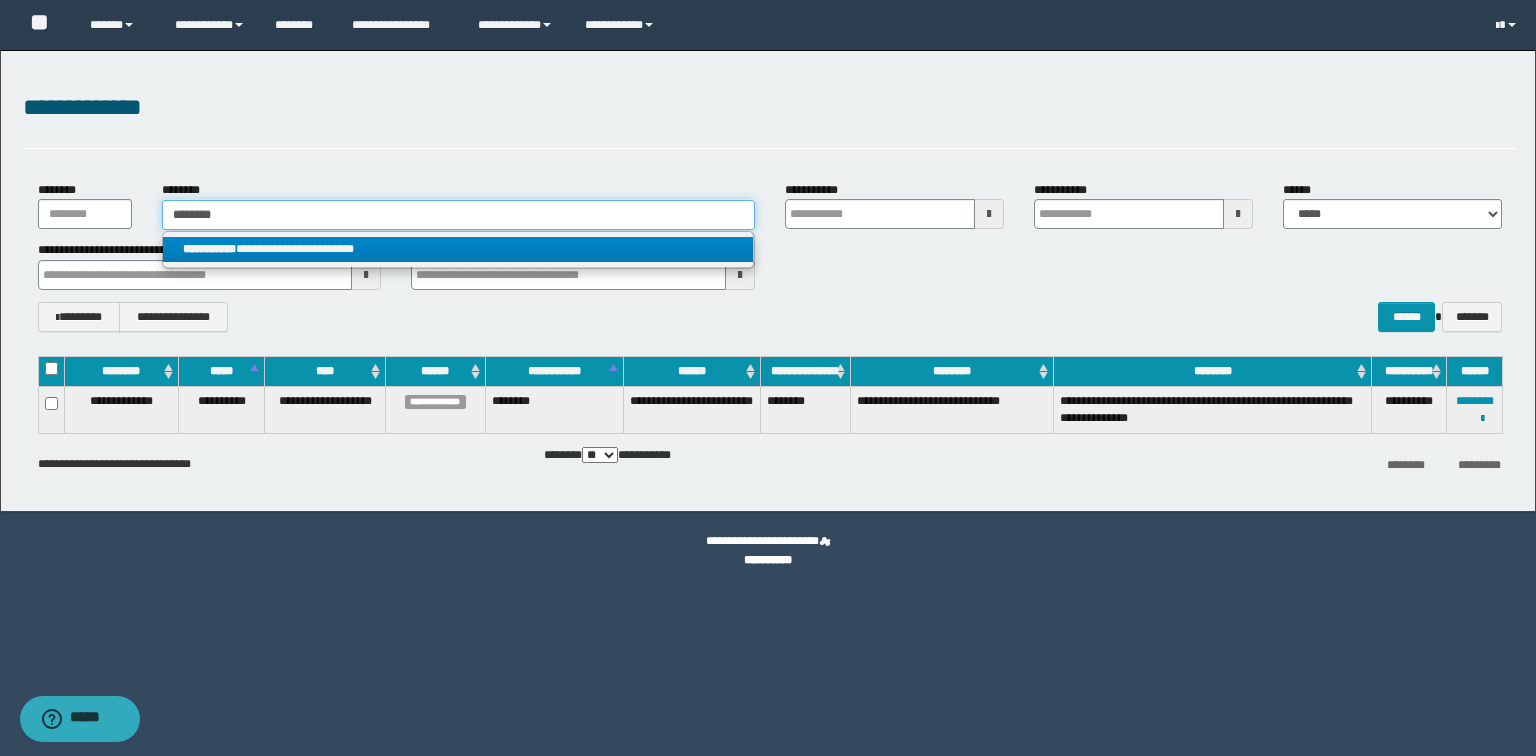 type 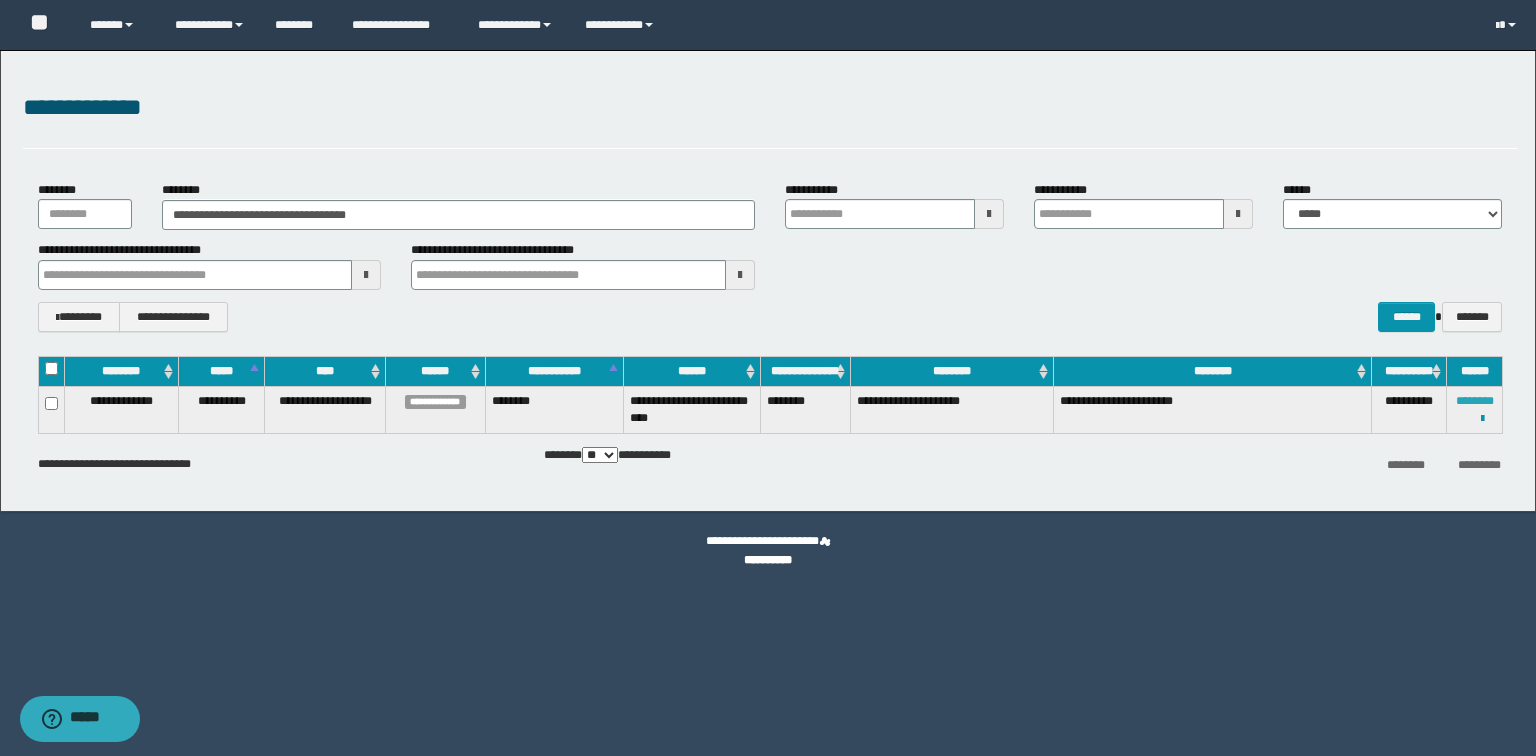 click on "********" at bounding box center (1475, 401) 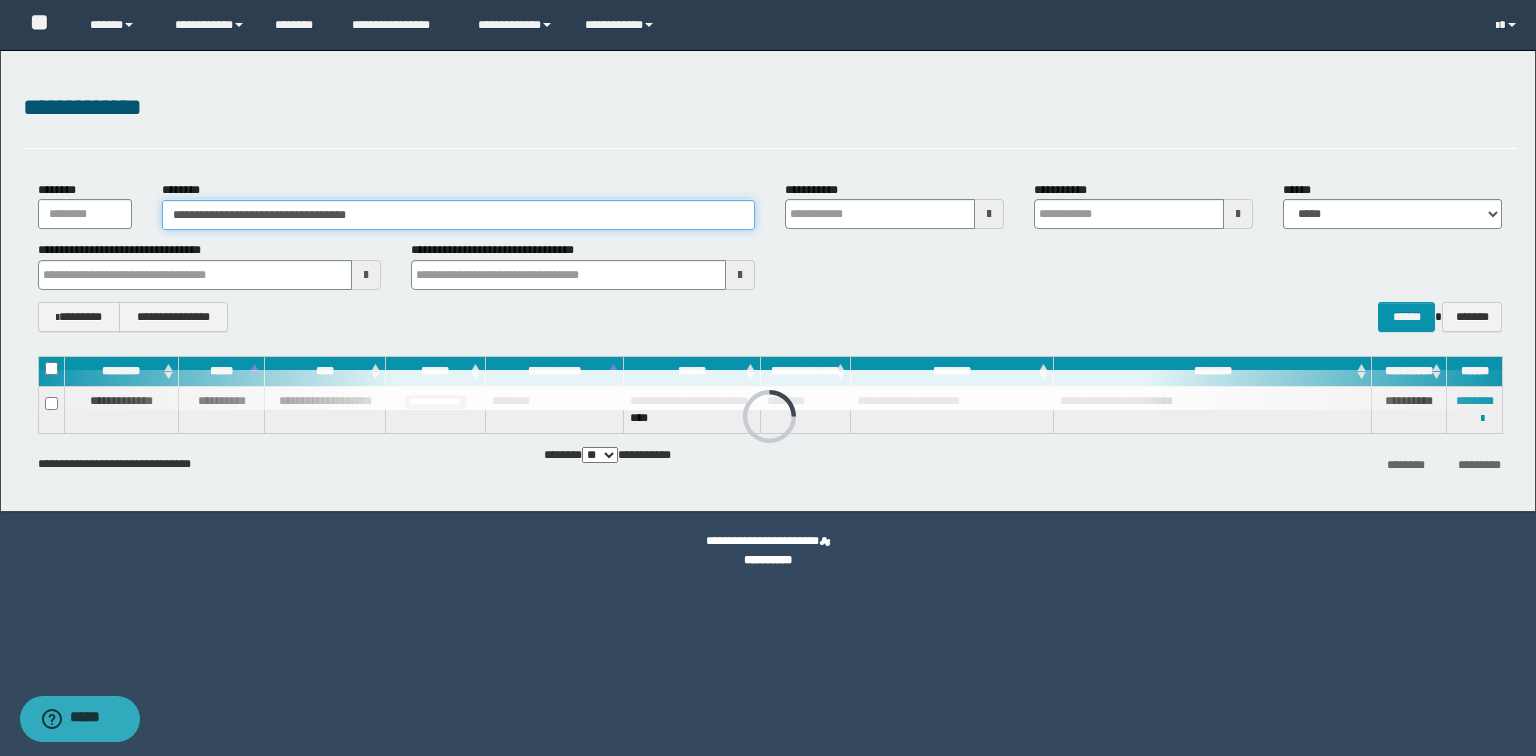 drag, startPoint x: 431, startPoint y: 214, endPoint x: 48, endPoint y: 210, distance: 383.02087 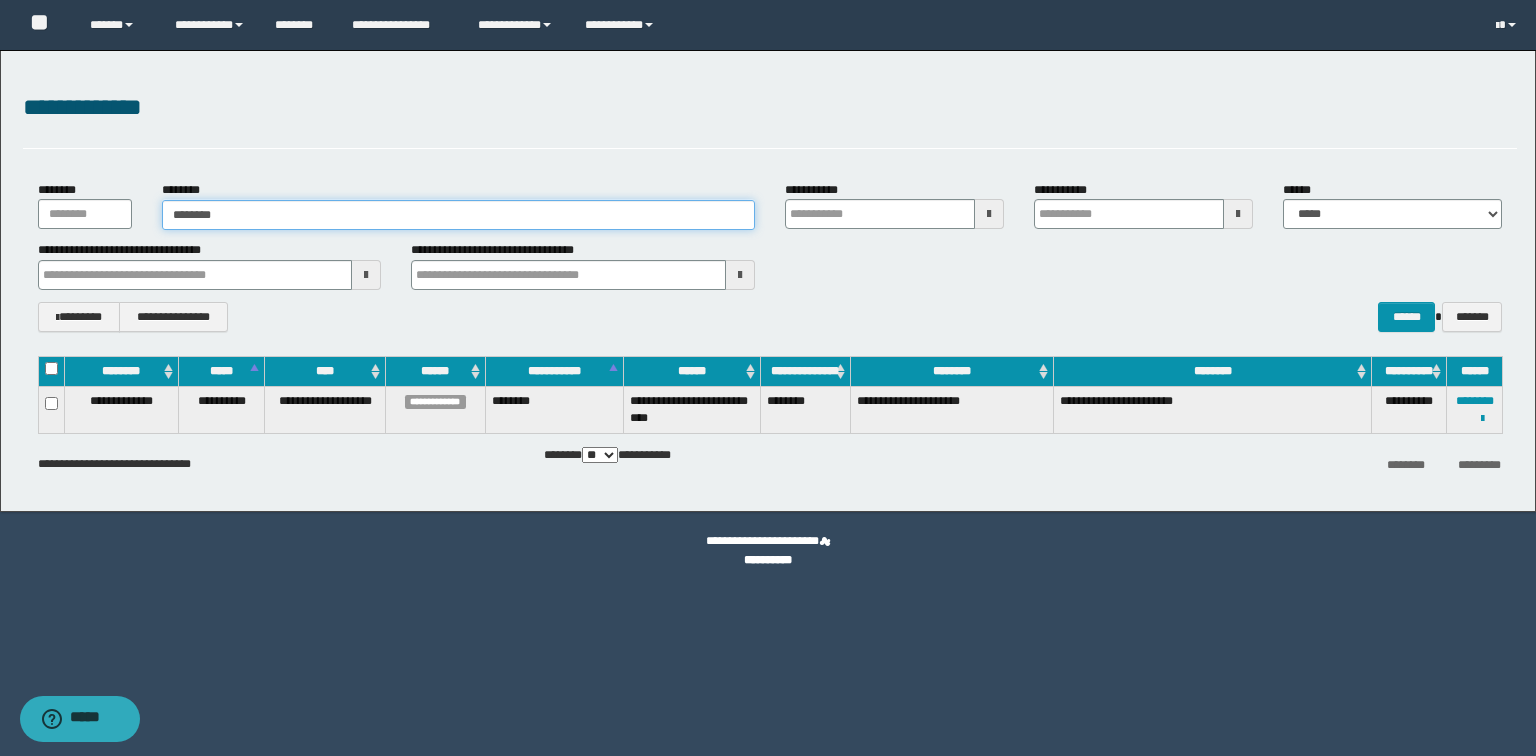 type on "********" 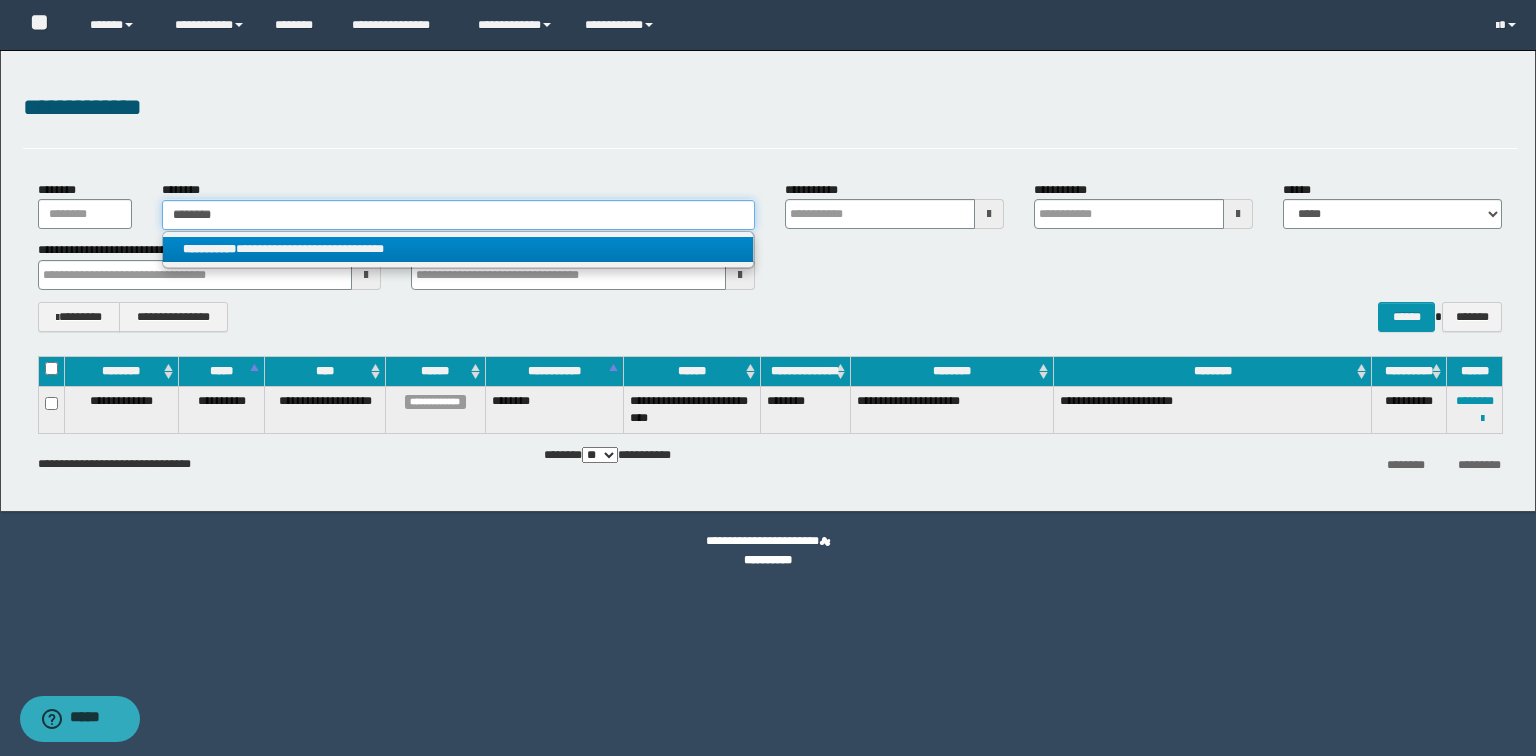 type on "********" 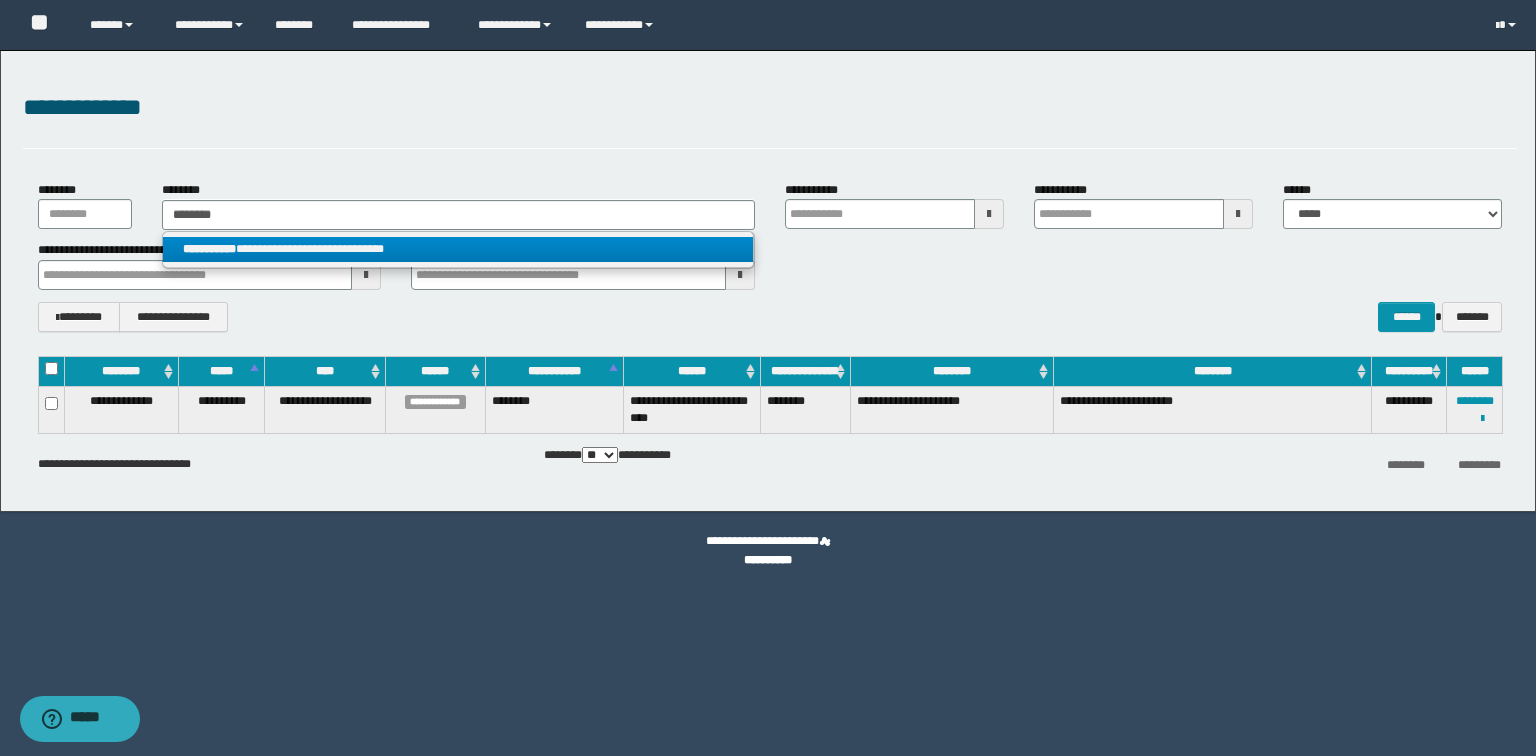 click on "**********" at bounding box center [458, 249] 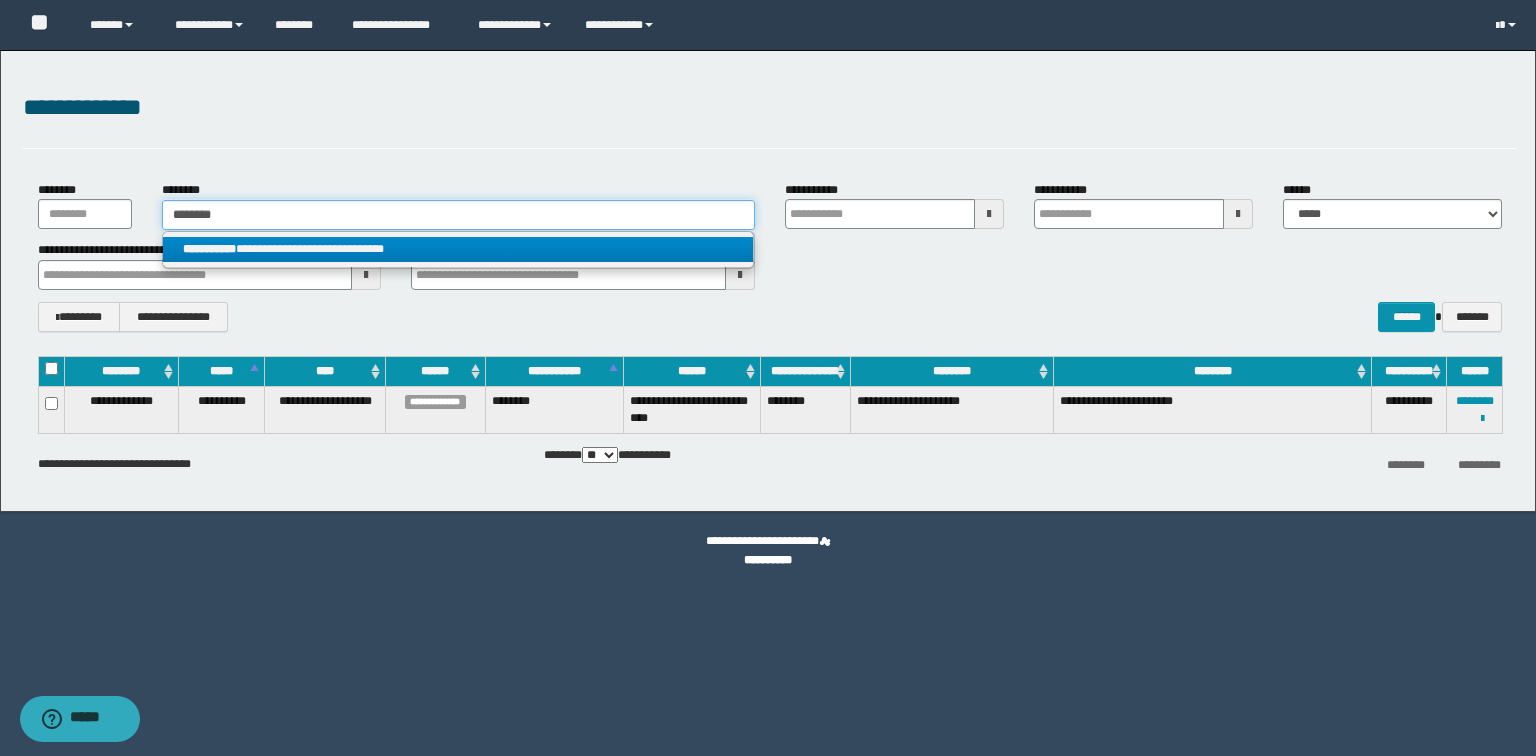 type 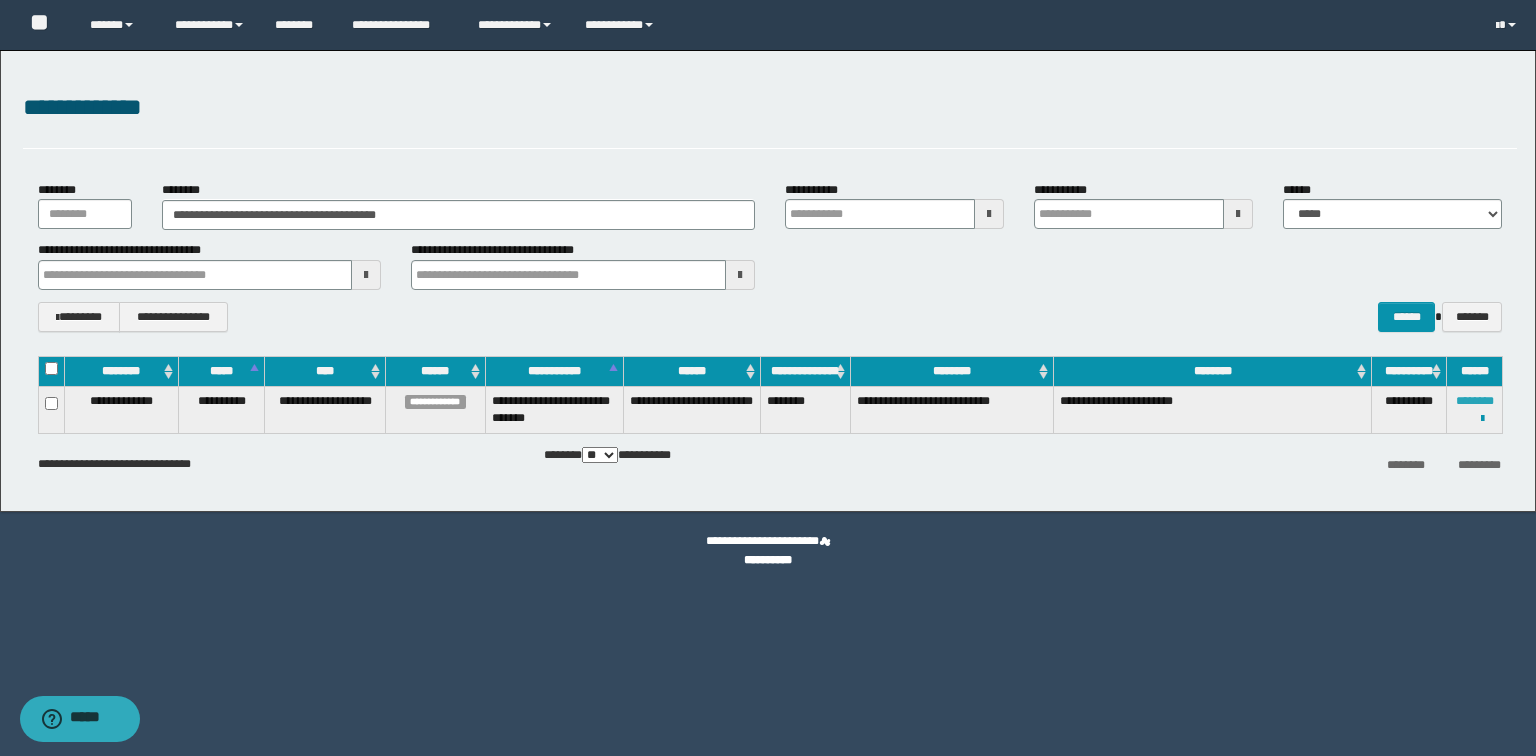 click on "********" at bounding box center (1475, 401) 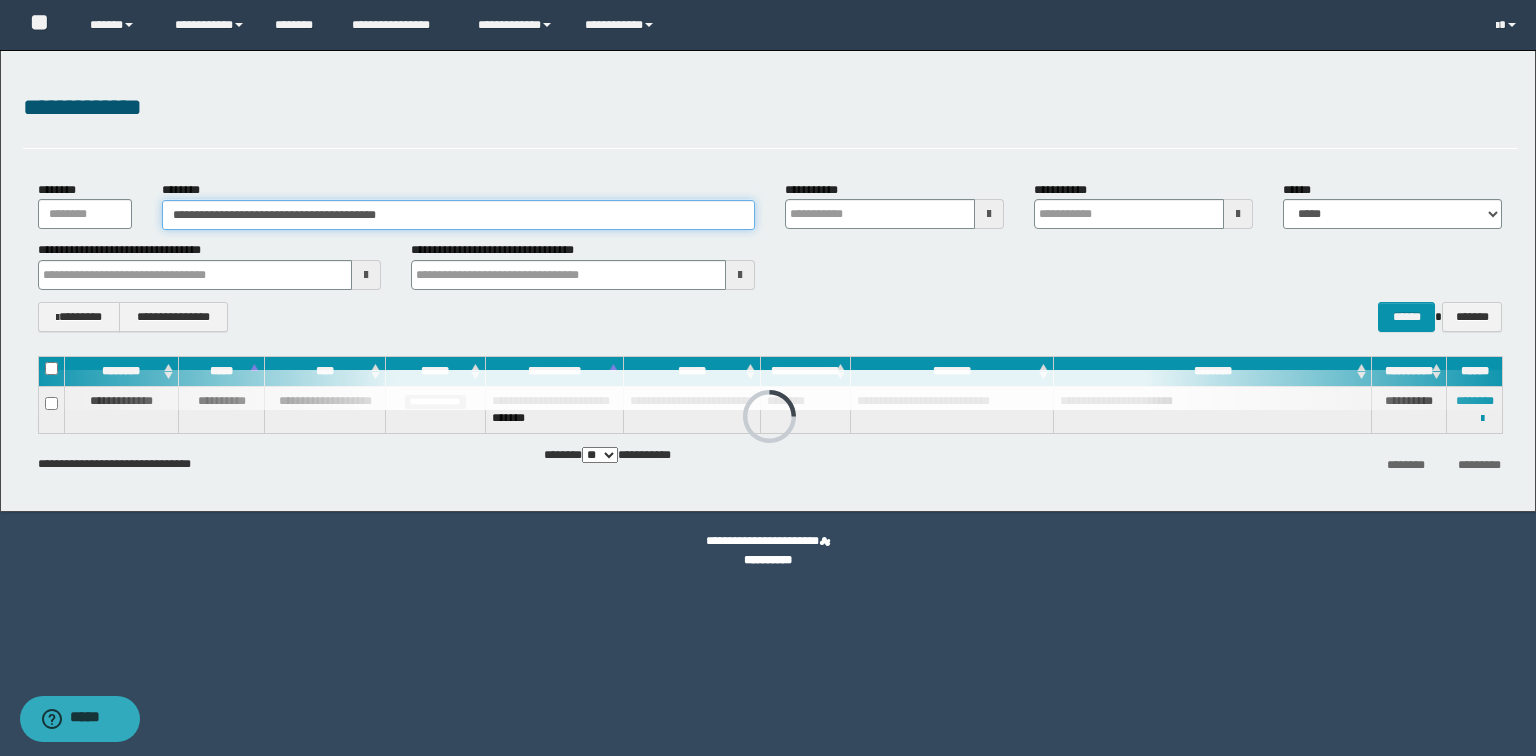 drag, startPoint x: 646, startPoint y: 216, endPoint x: 0, endPoint y: 203, distance: 646.1308 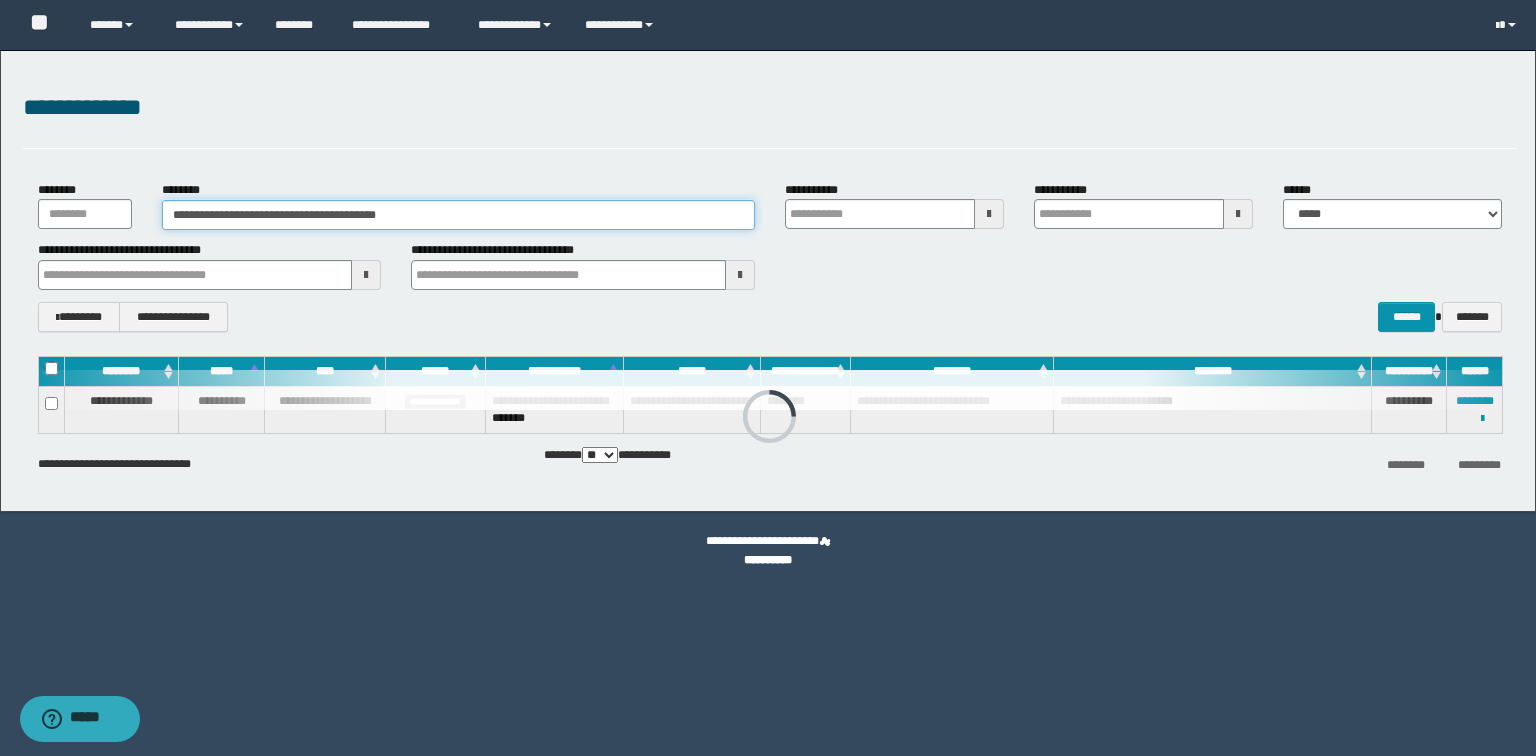 click on "**********" at bounding box center (768, 281) 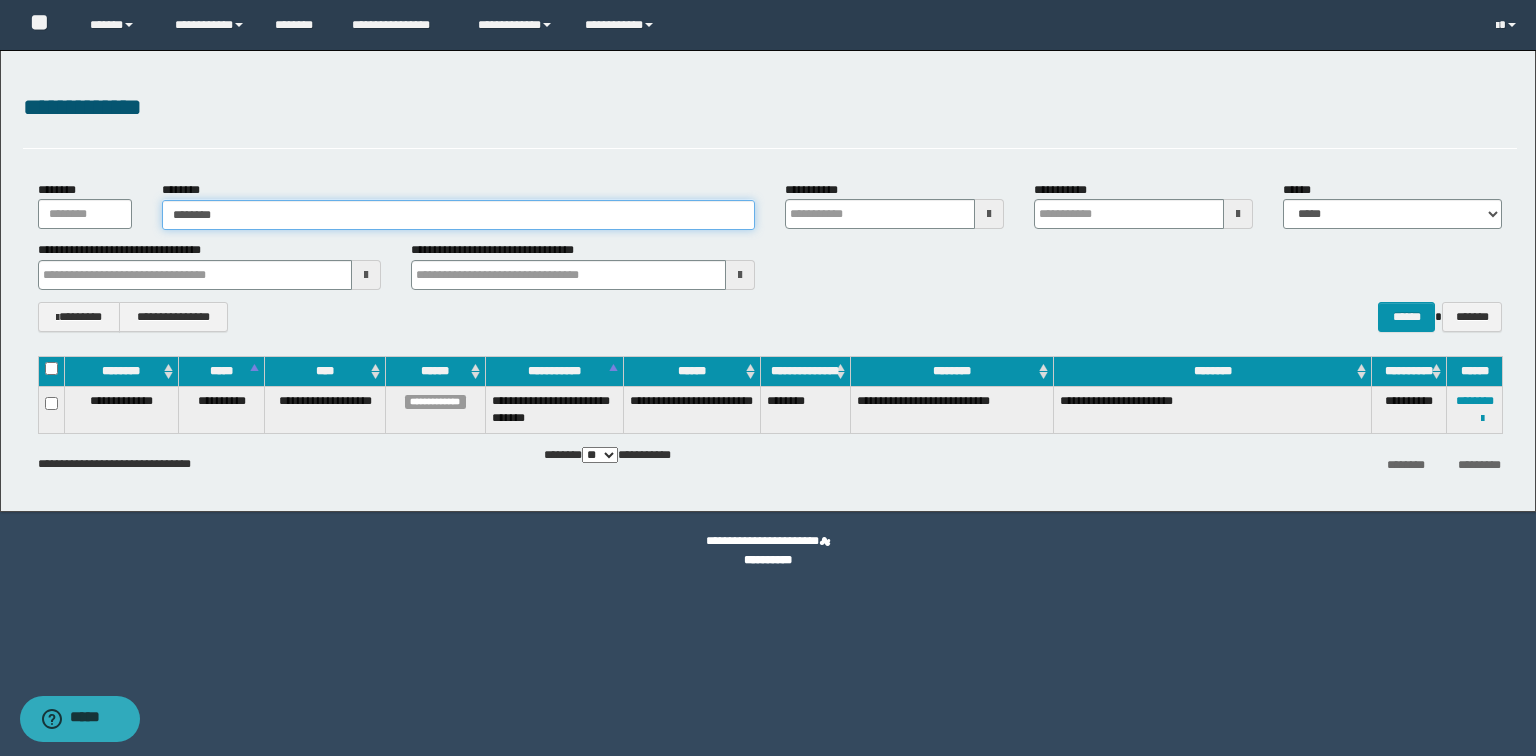type on "********" 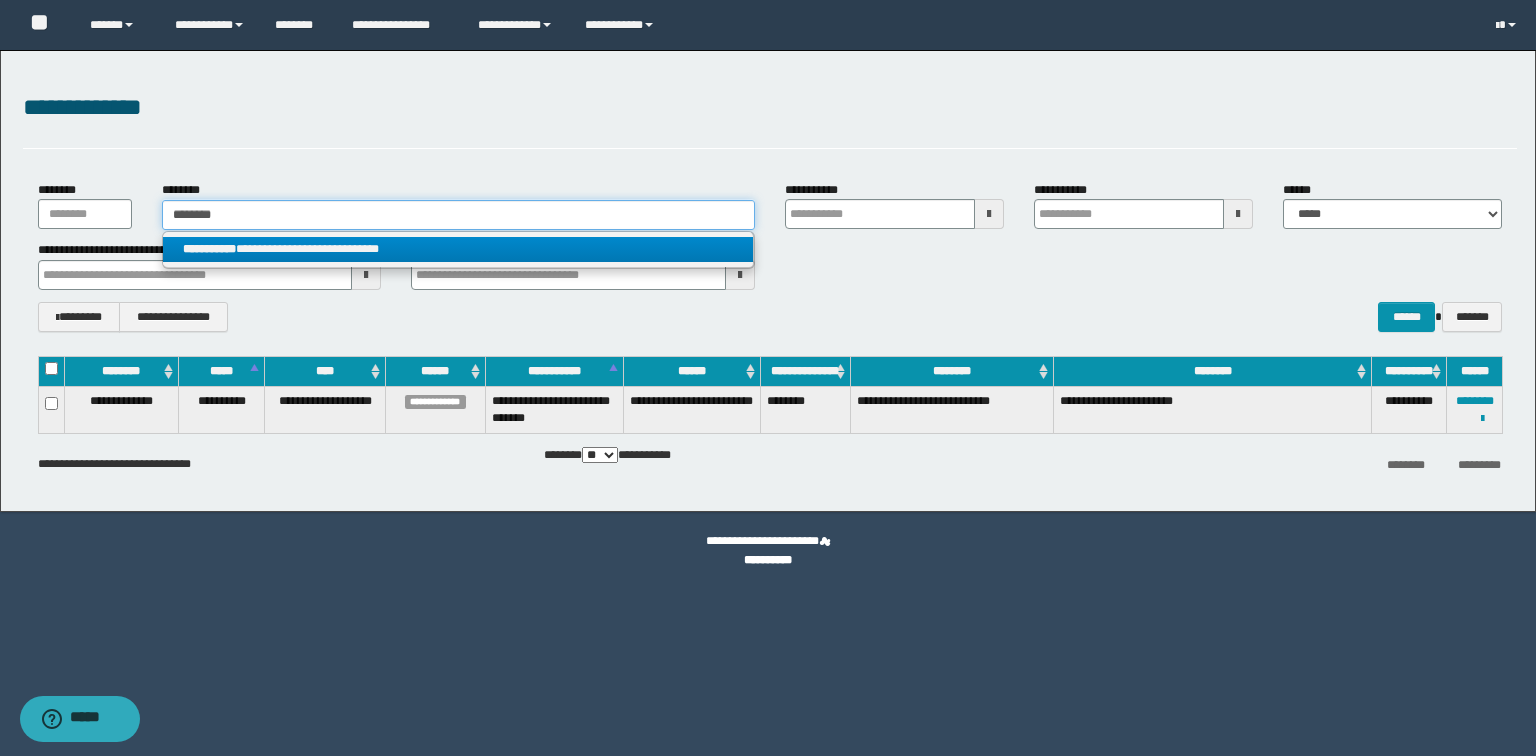 type on "********" 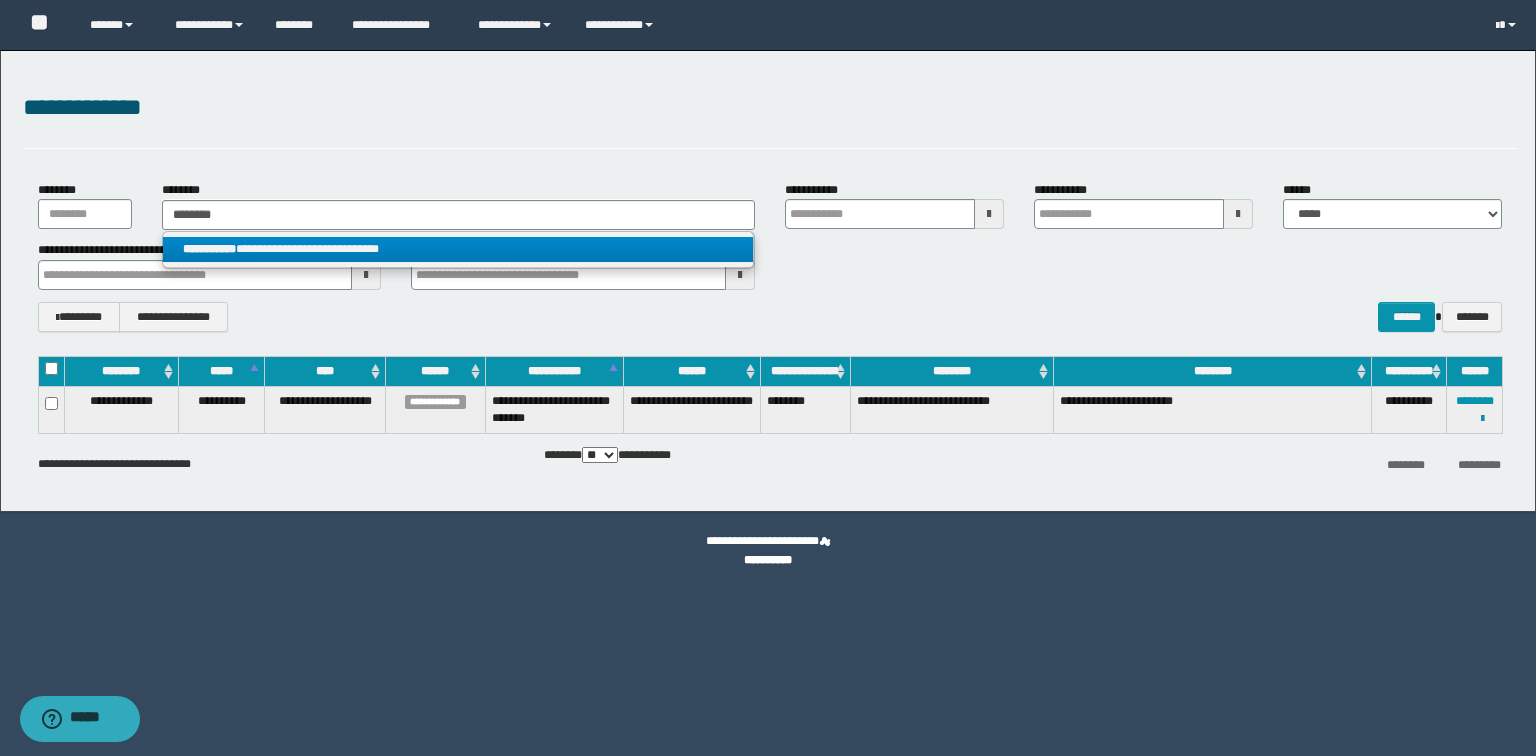 click on "**********" at bounding box center [458, 249] 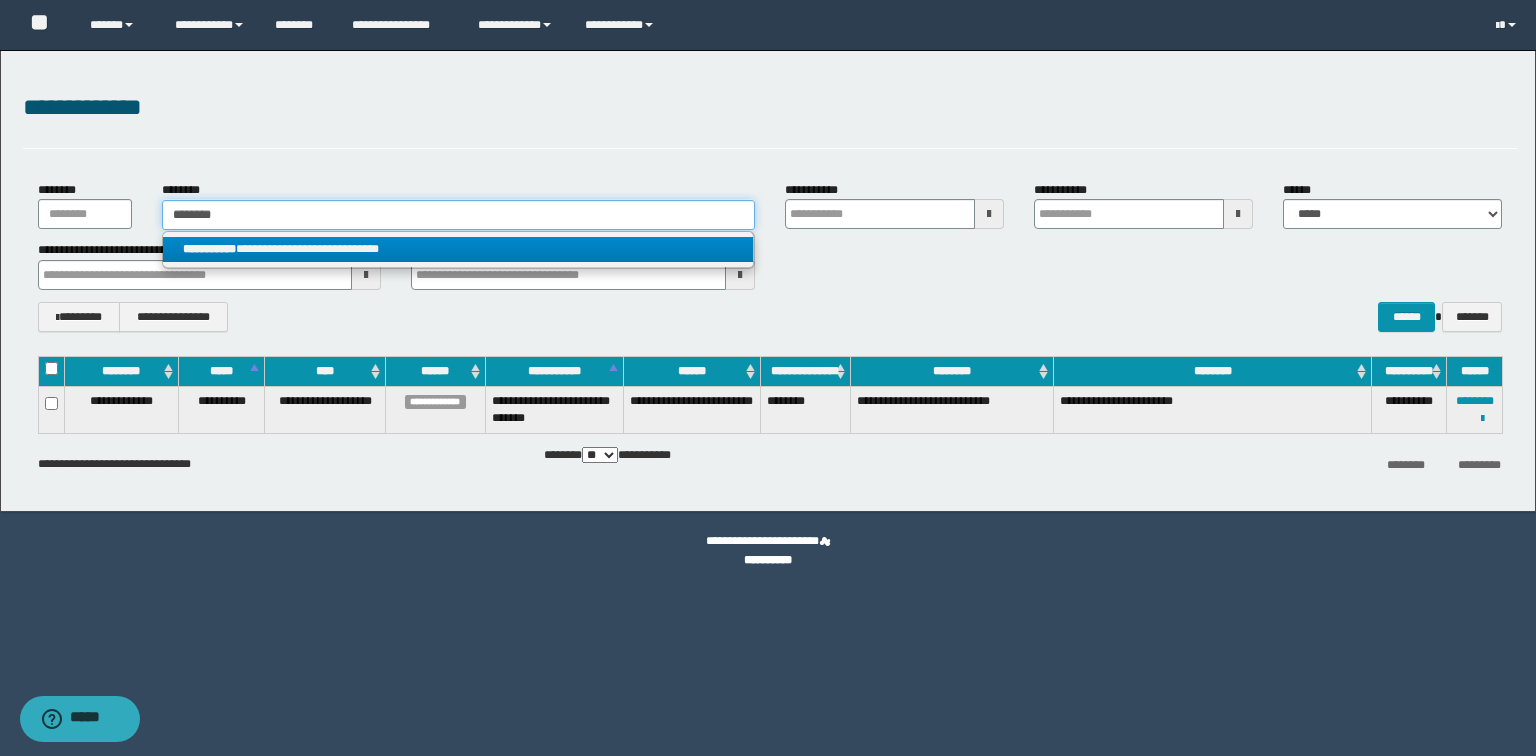 type 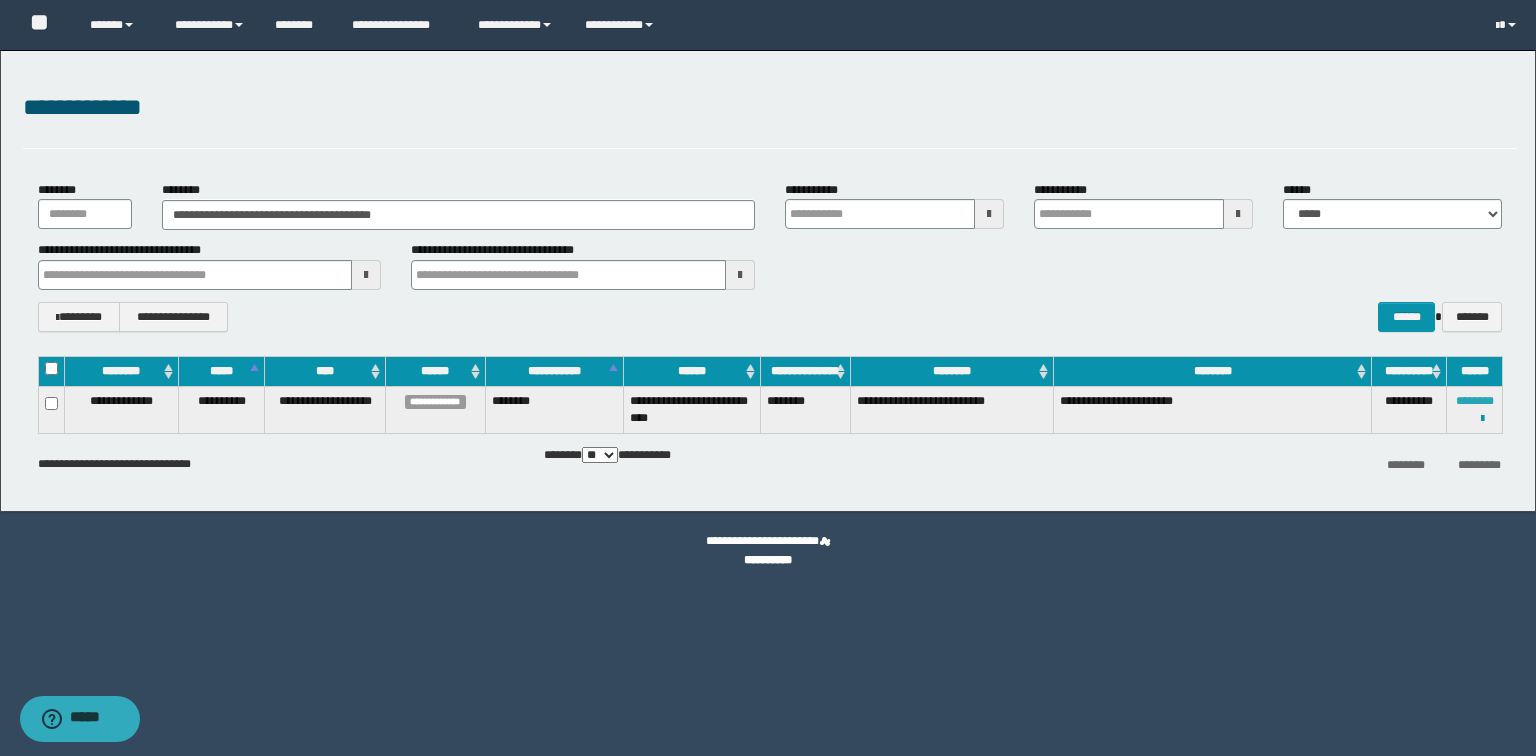 click on "********" at bounding box center (1475, 401) 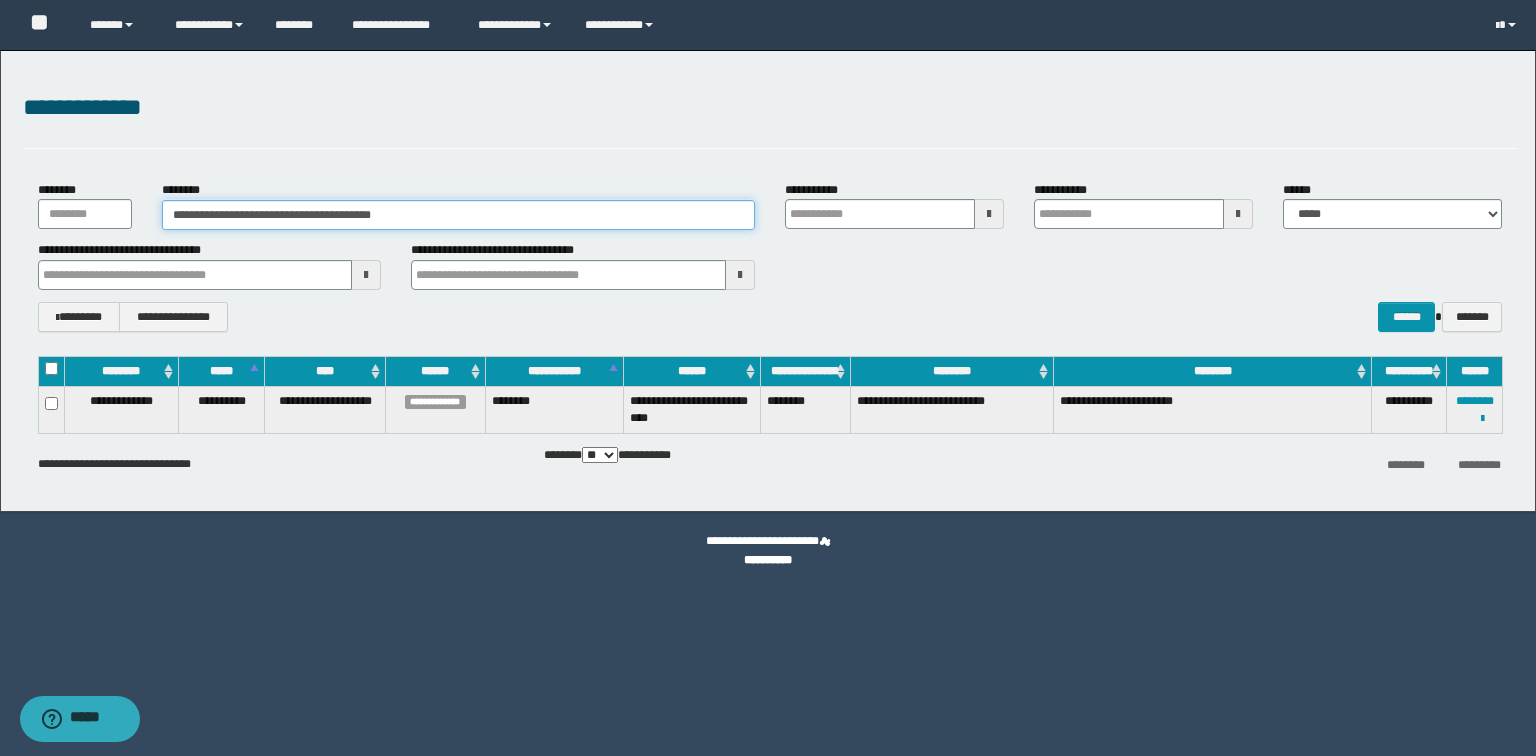 click on "**********" at bounding box center [768, 281] 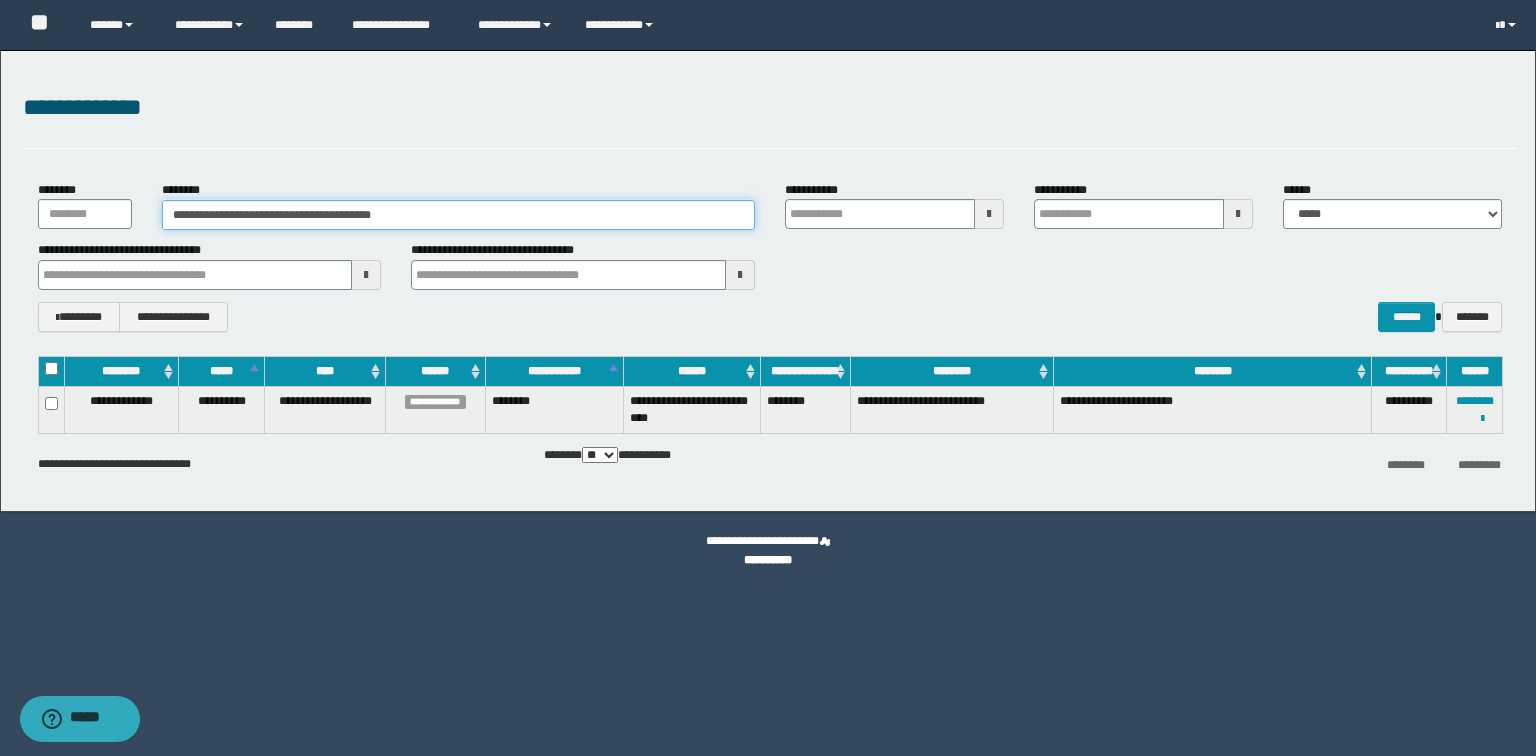 paste 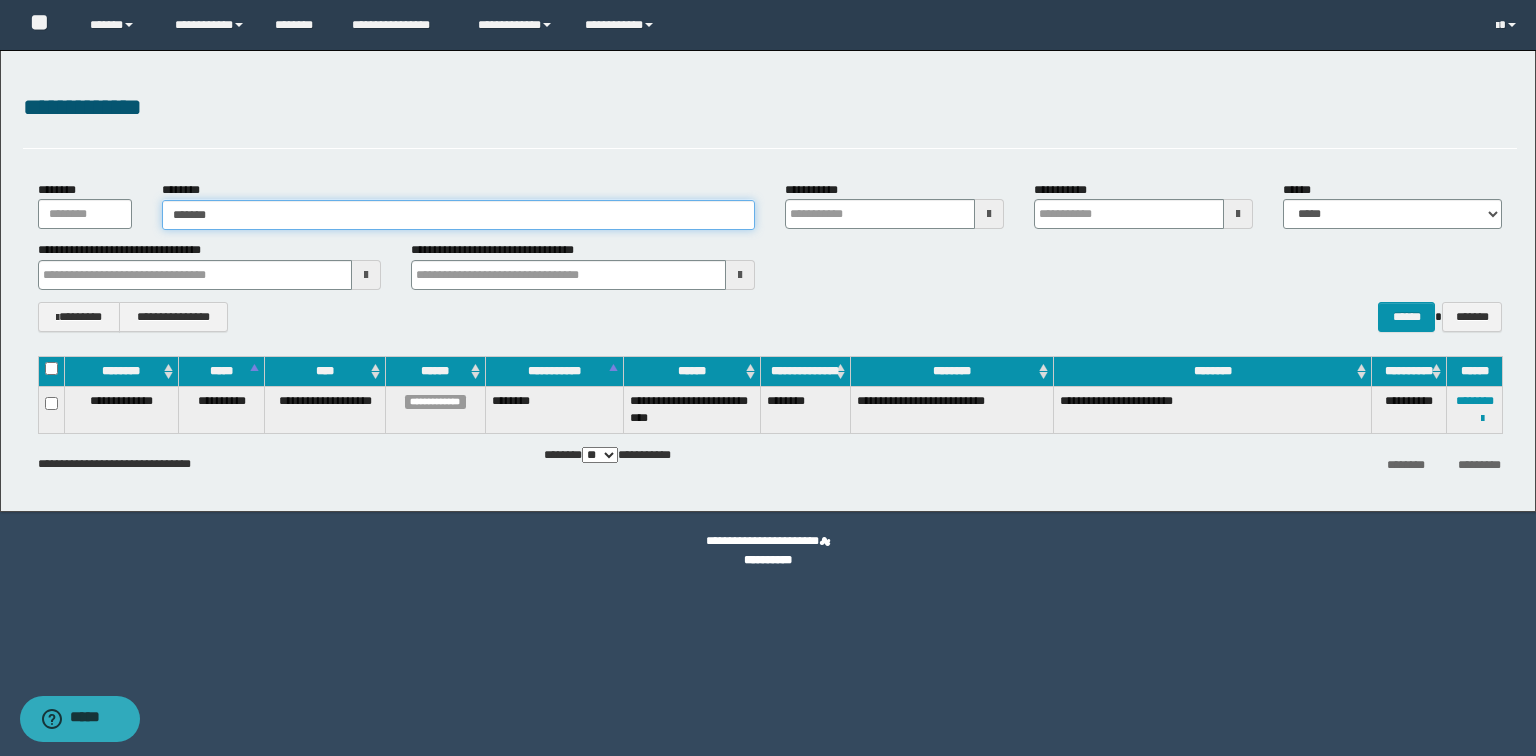 type on "*******" 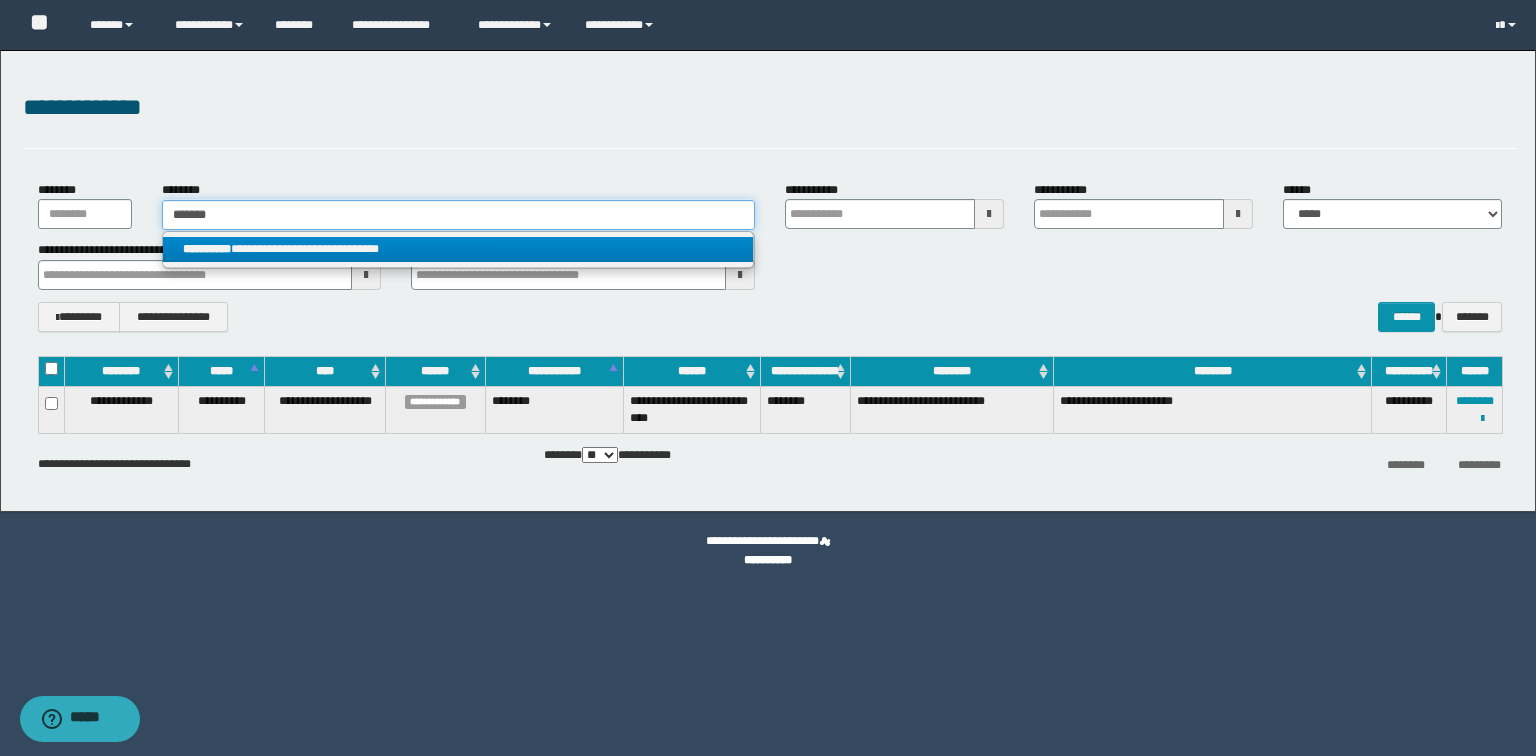 type on "*******" 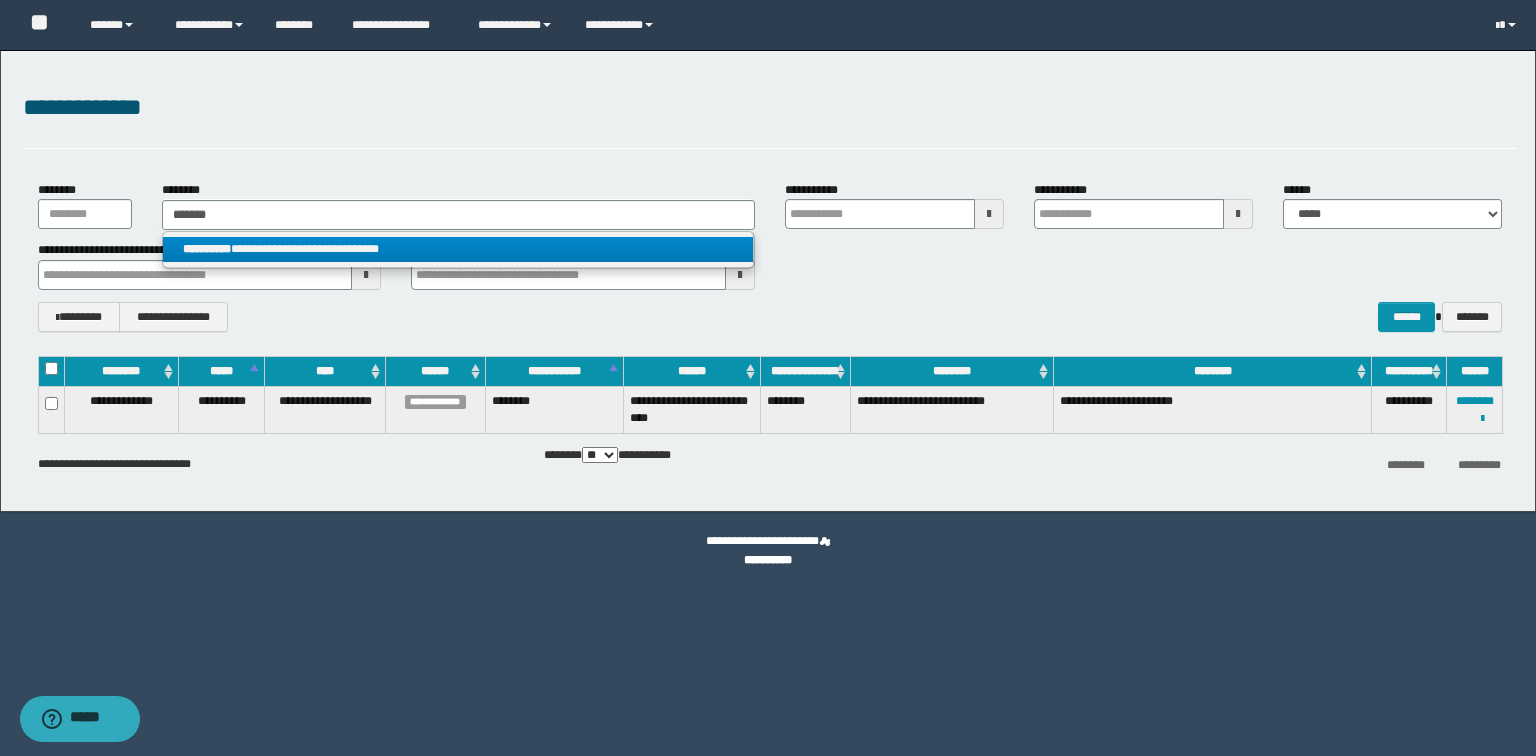 click on "**********" at bounding box center [458, 249] 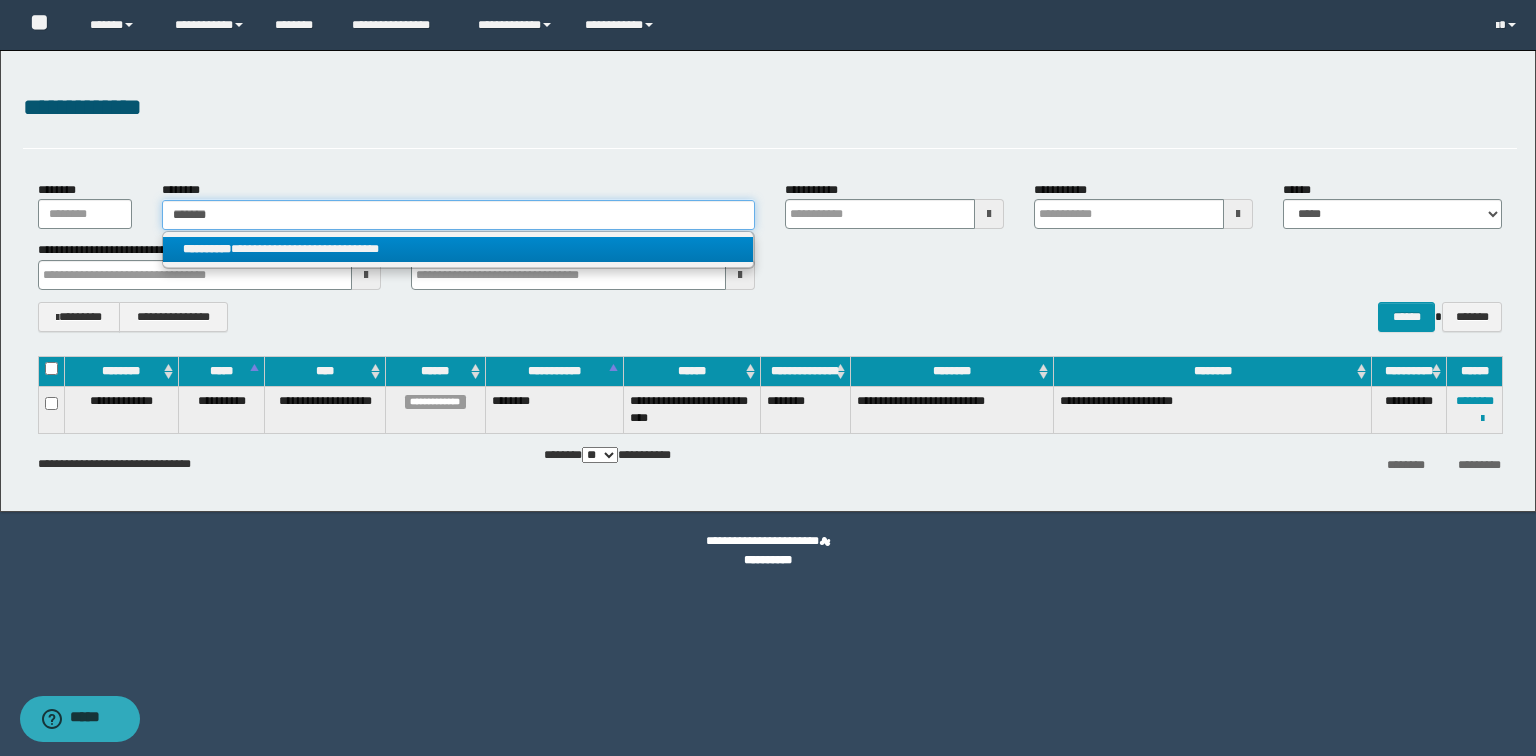 type 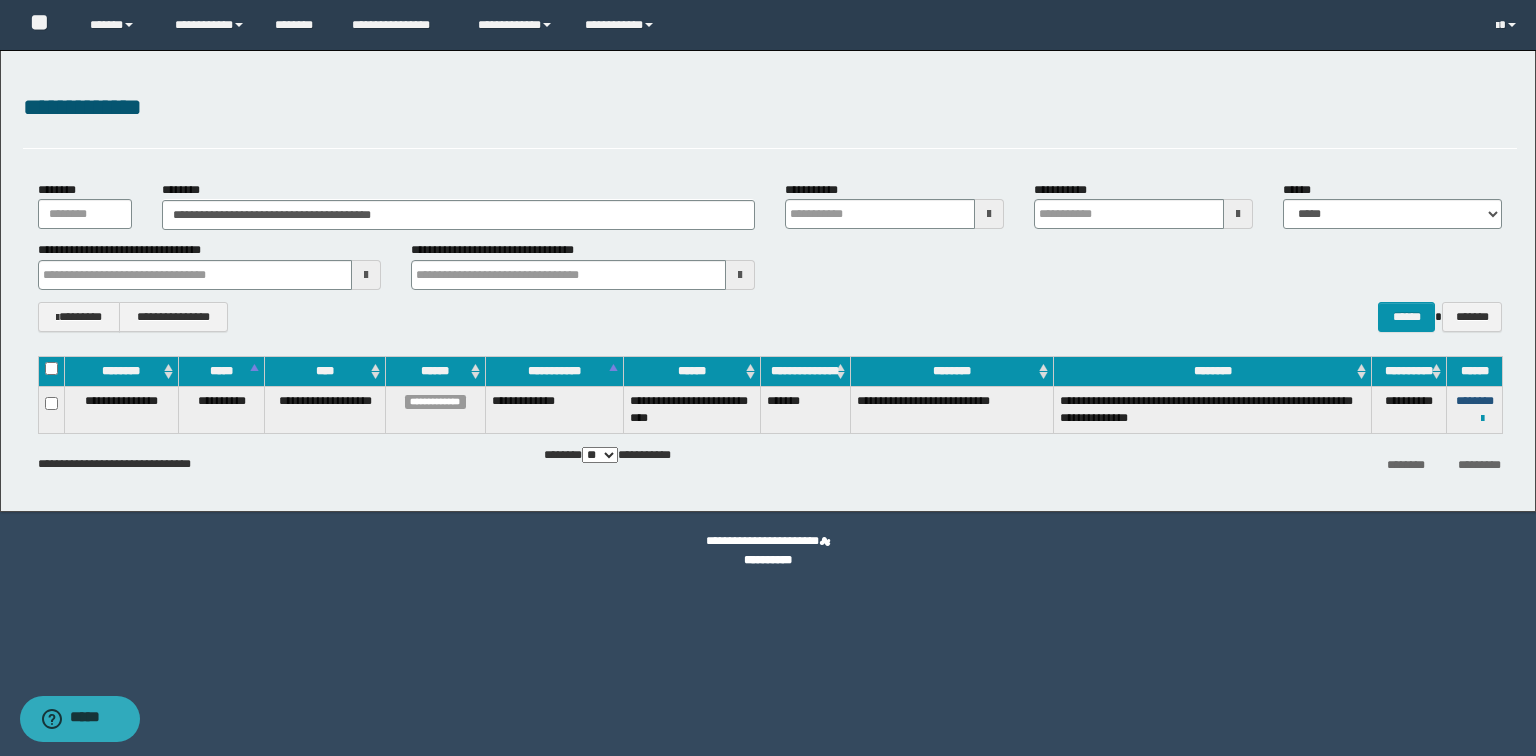 click on "********" at bounding box center (1475, 401) 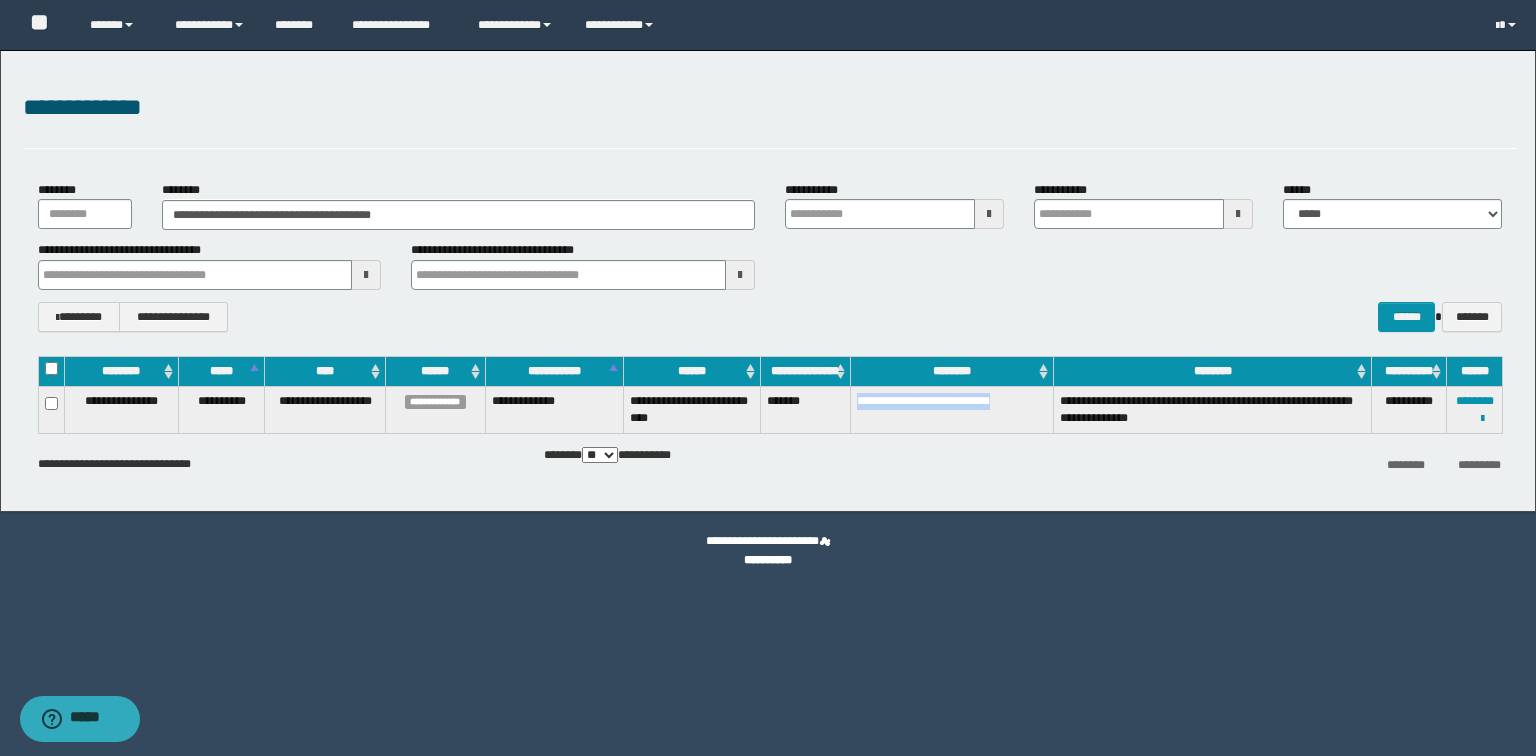drag, startPoint x: 991, startPoint y: 412, endPoint x: 843, endPoint y: 414, distance: 148.01352 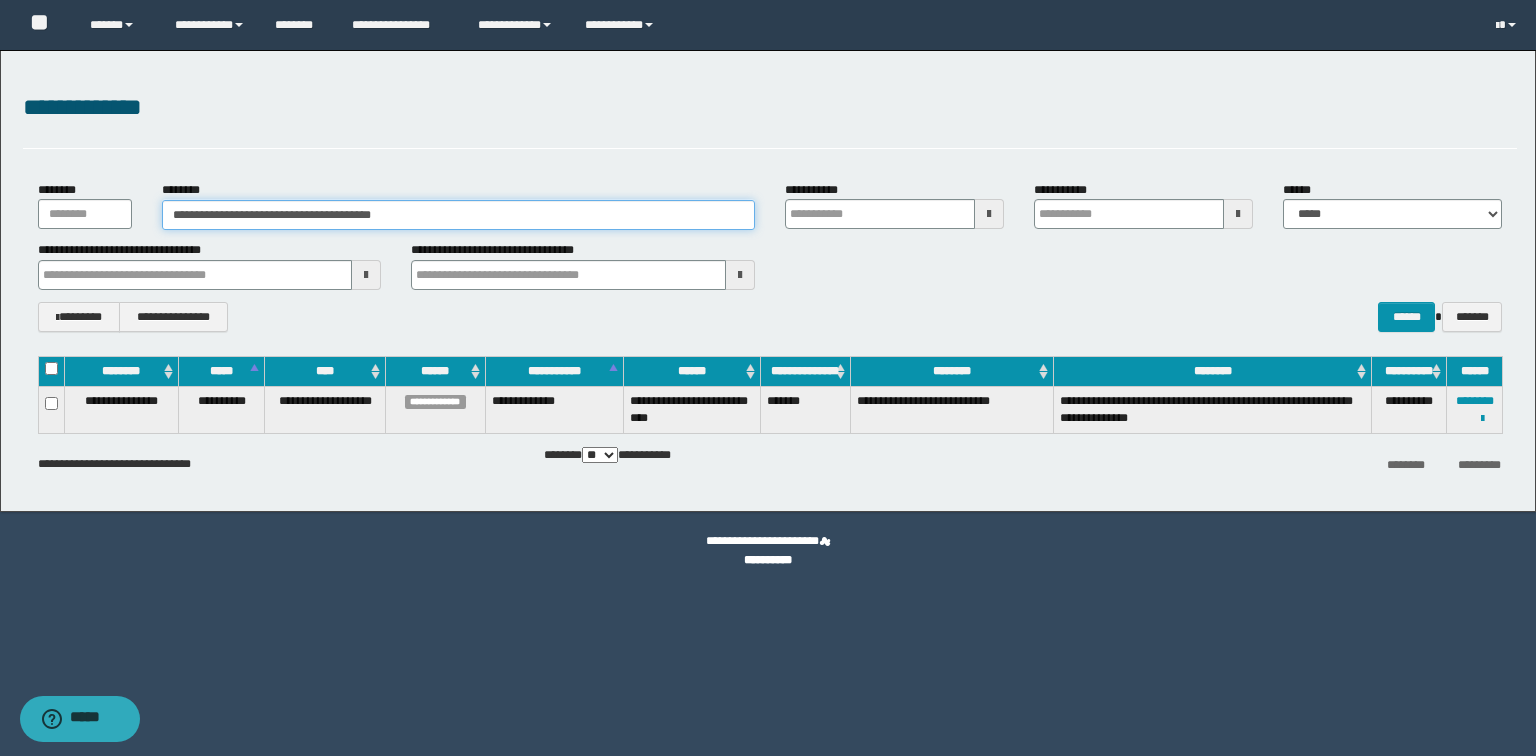 drag, startPoint x: 501, startPoint y: 224, endPoint x: 0, endPoint y: 224, distance: 501 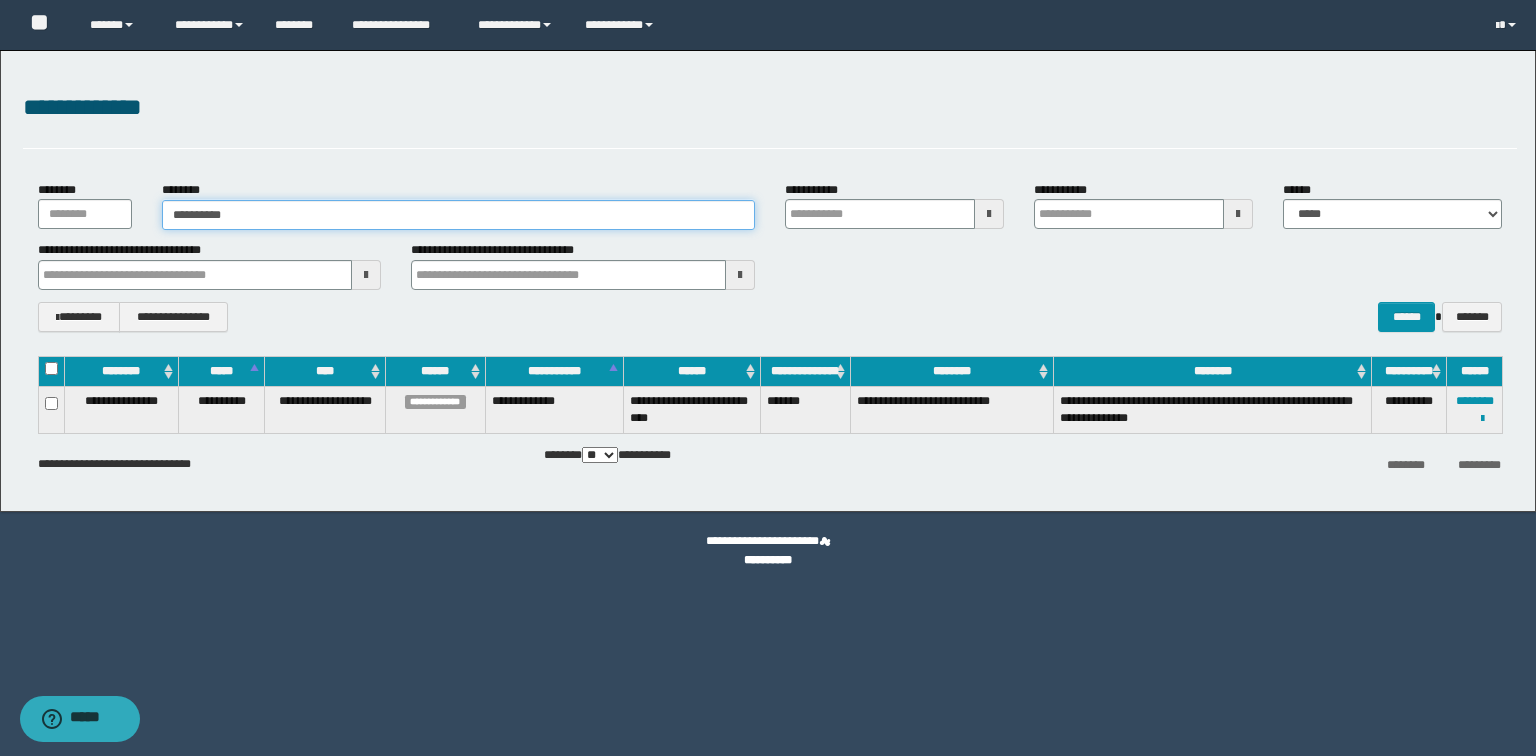 type on "**********" 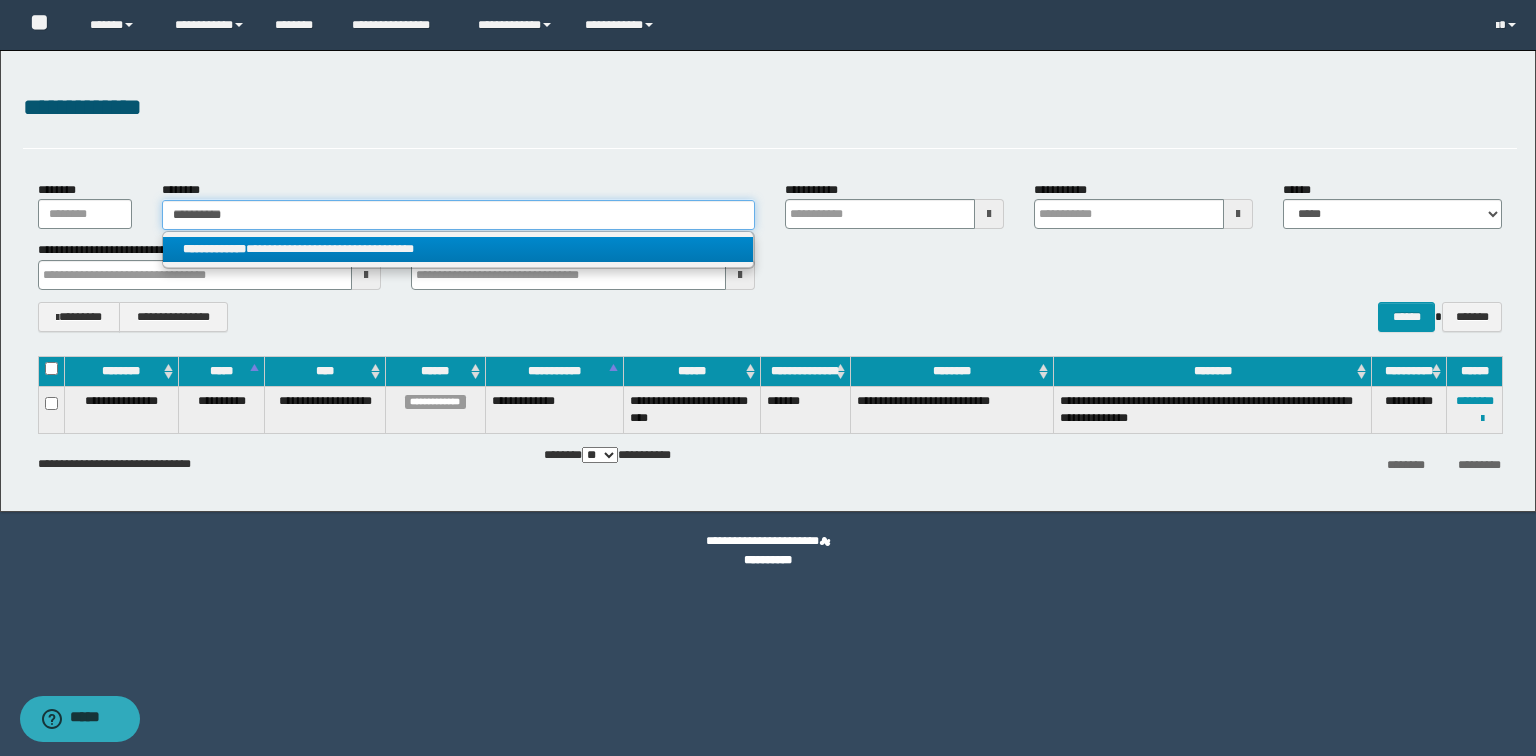type on "**********" 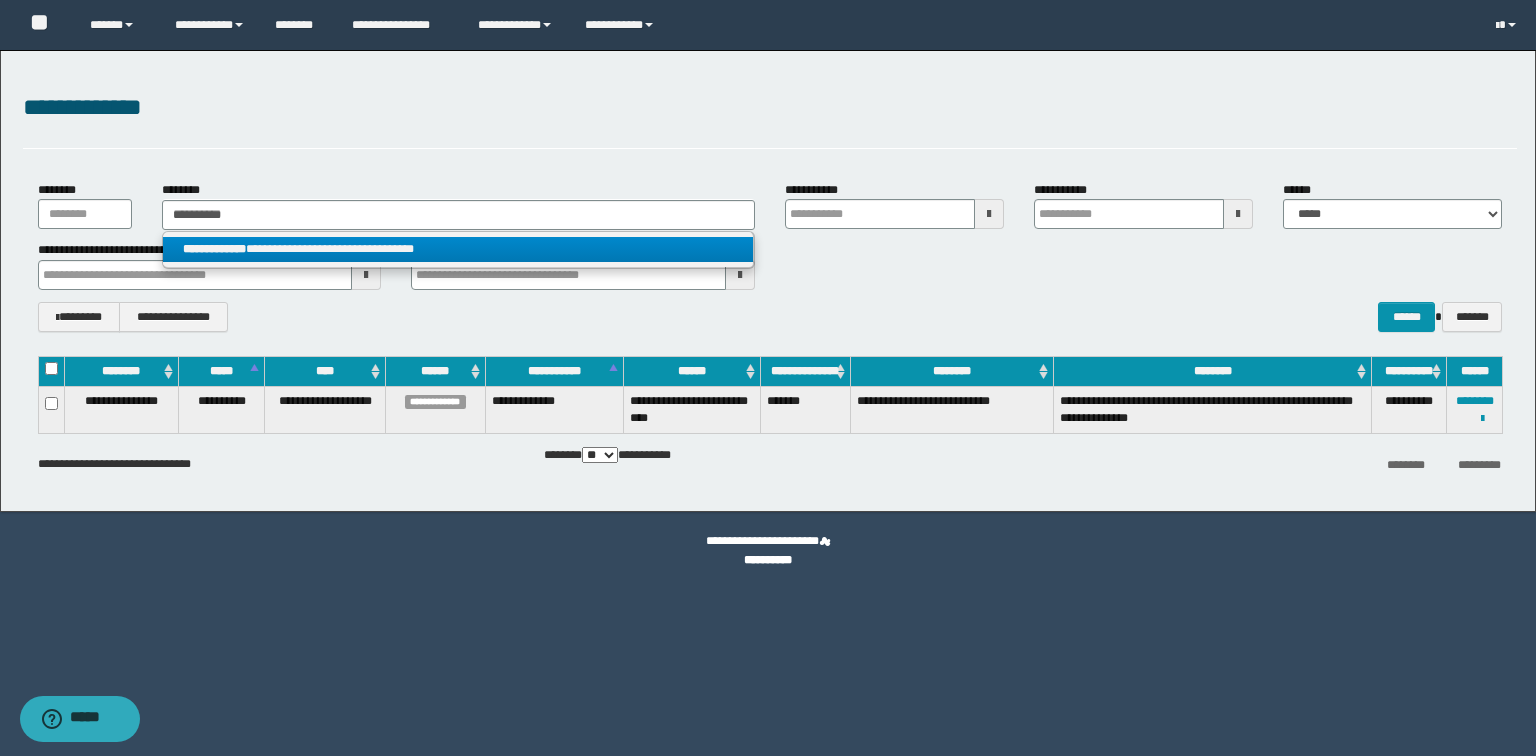 click on "**********" at bounding box center (458, 249) 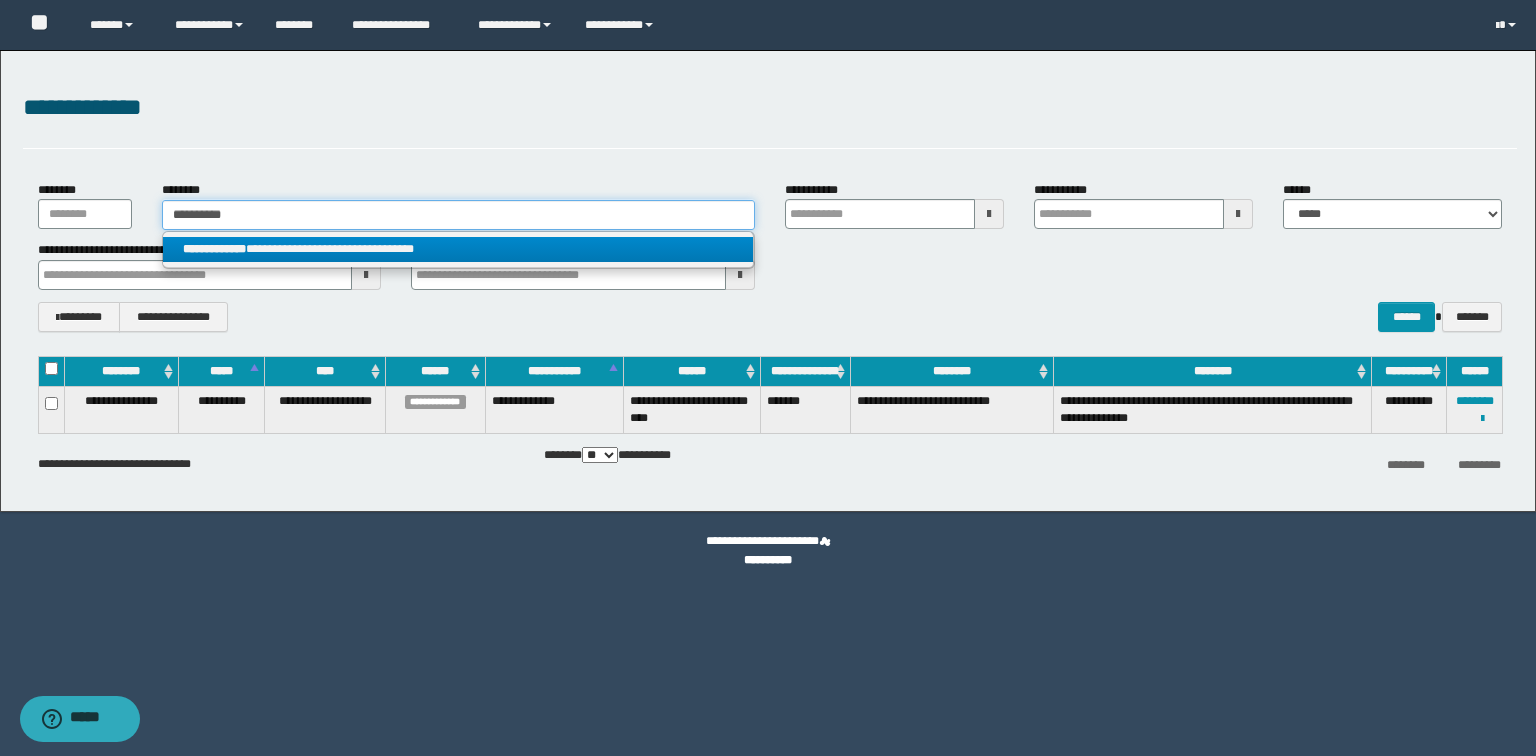 type 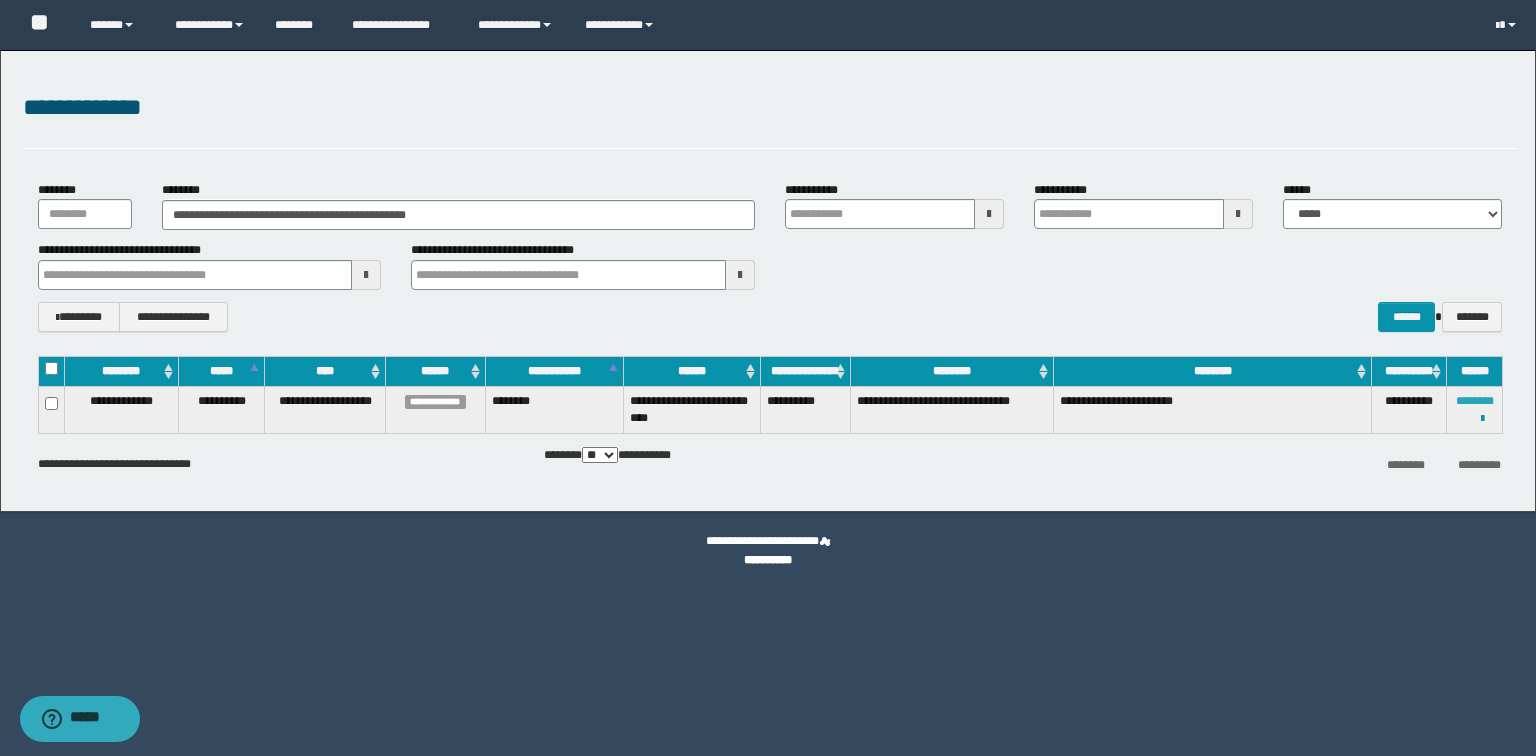 click on "********" at bounding box center [1475, 401] 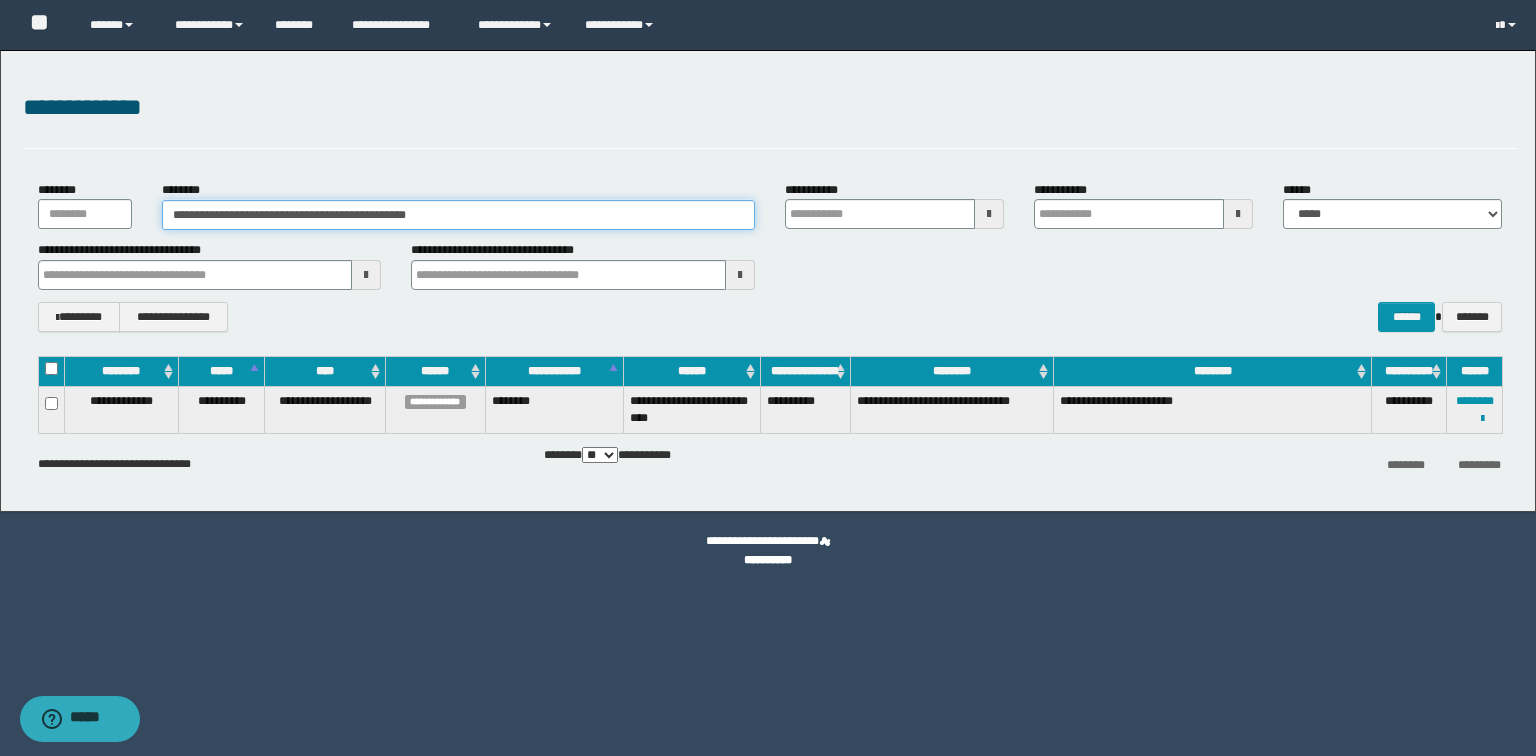 drag, startPoint x: 530, startPoint y: 211, endPoint x: 0, endPoint y: 157, distance: 532.74384 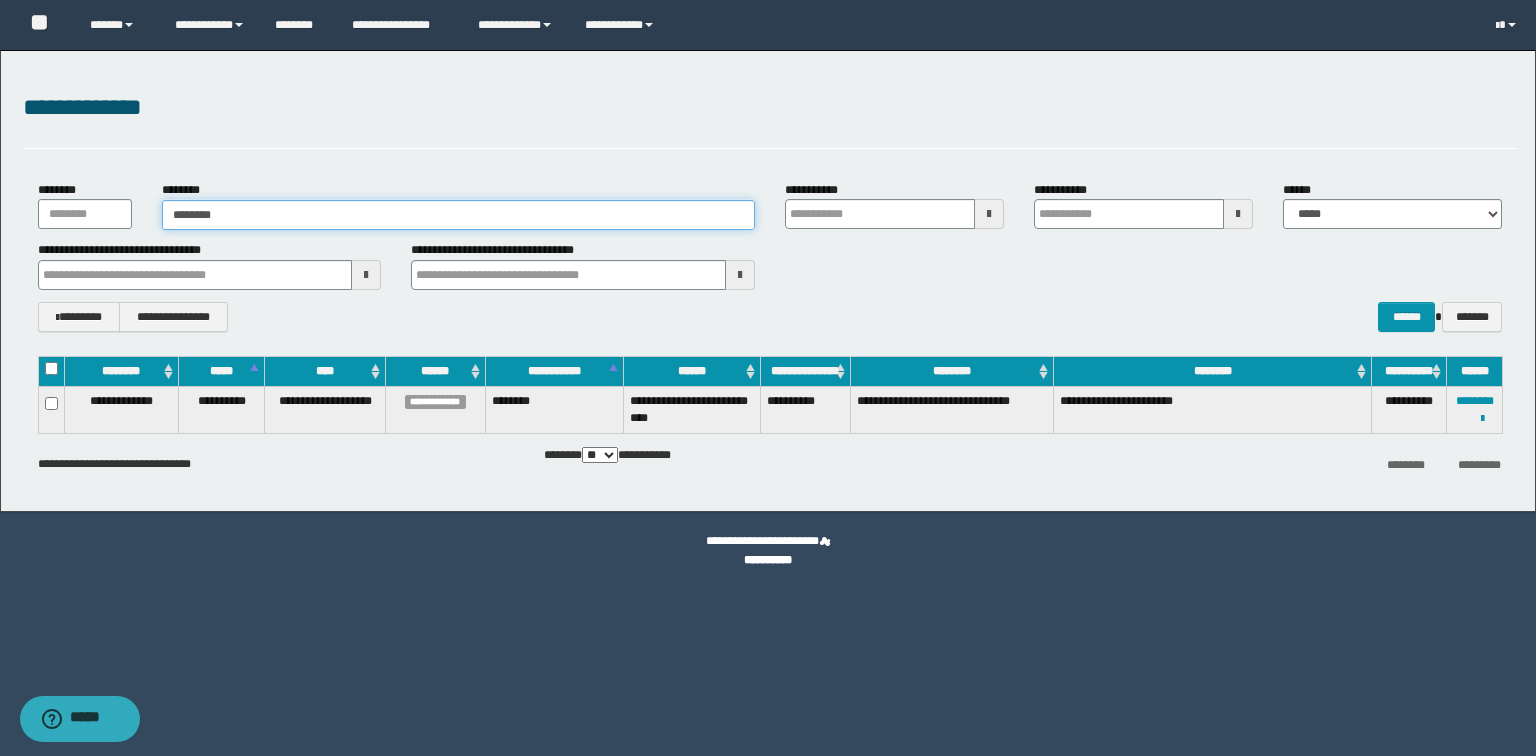 type on "********" 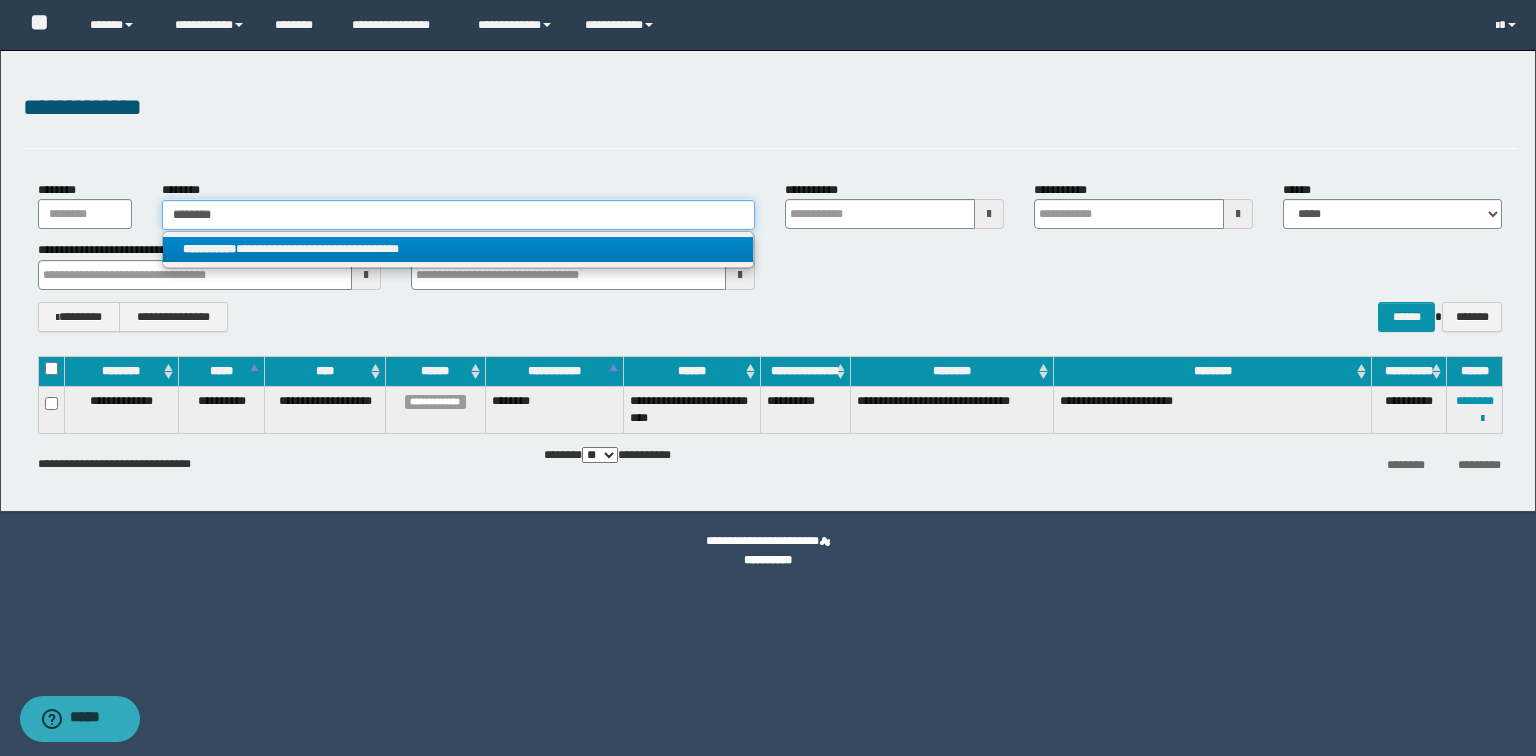 type on "********" 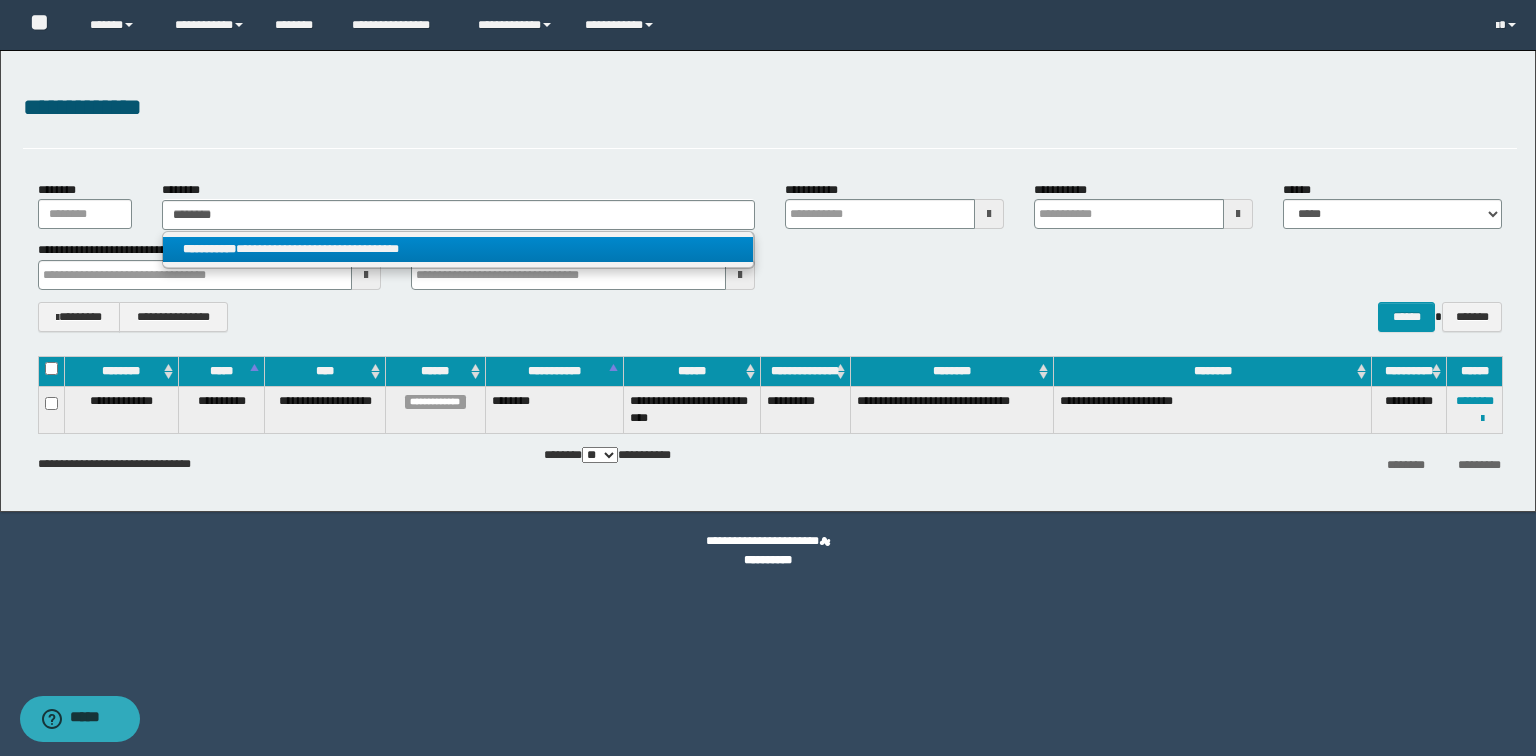 click on "**********" at bounding box center (458, 249) 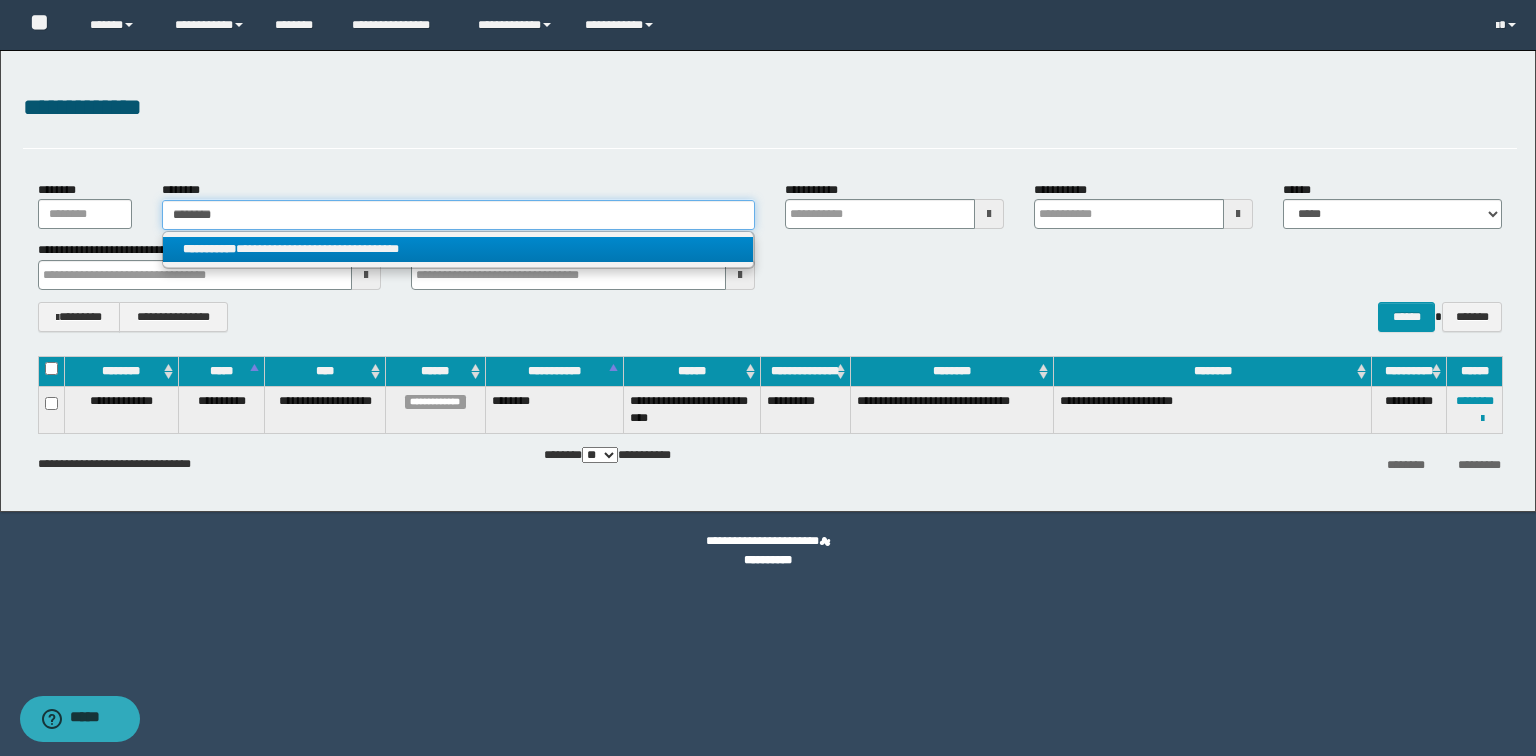 type 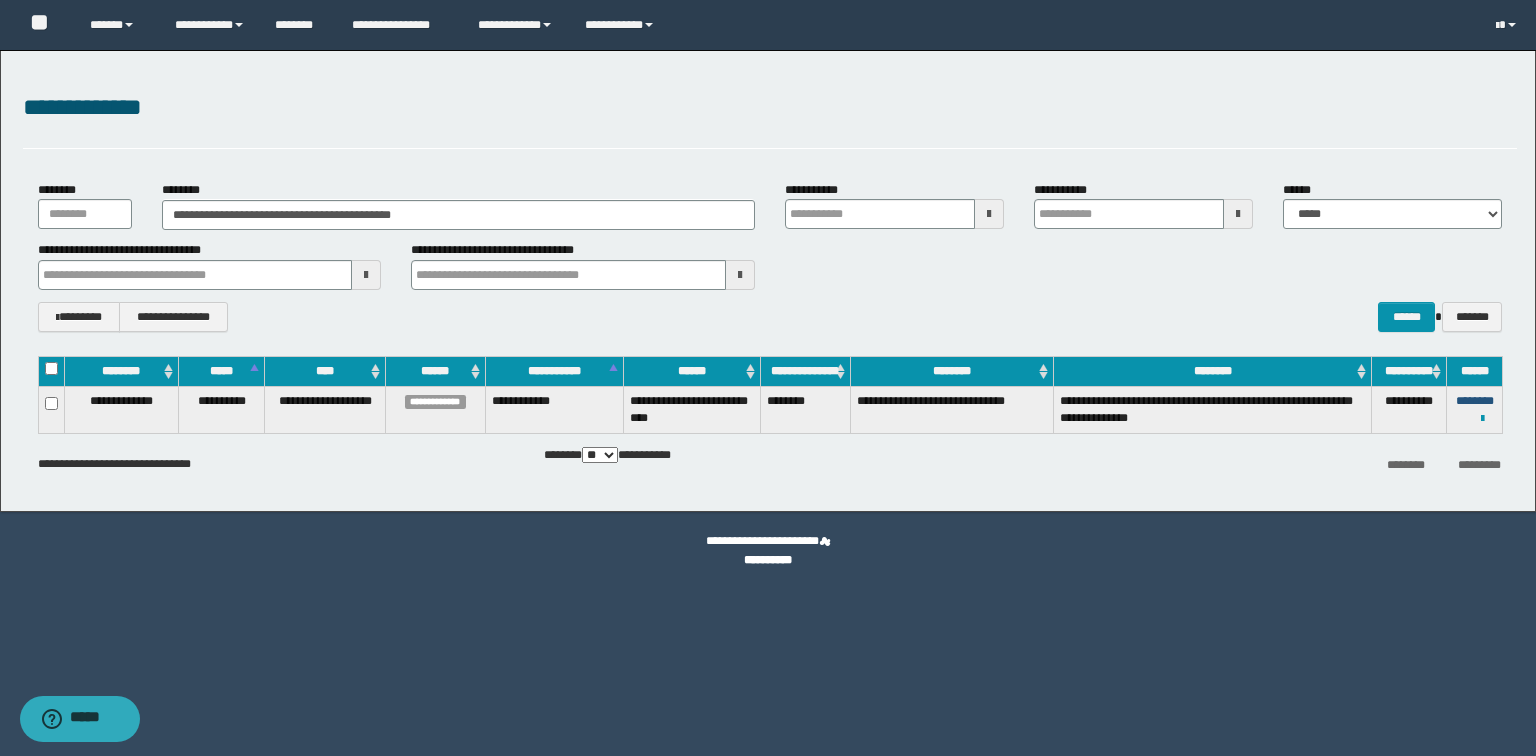 click on "********" at bounding box center (1475, 401) 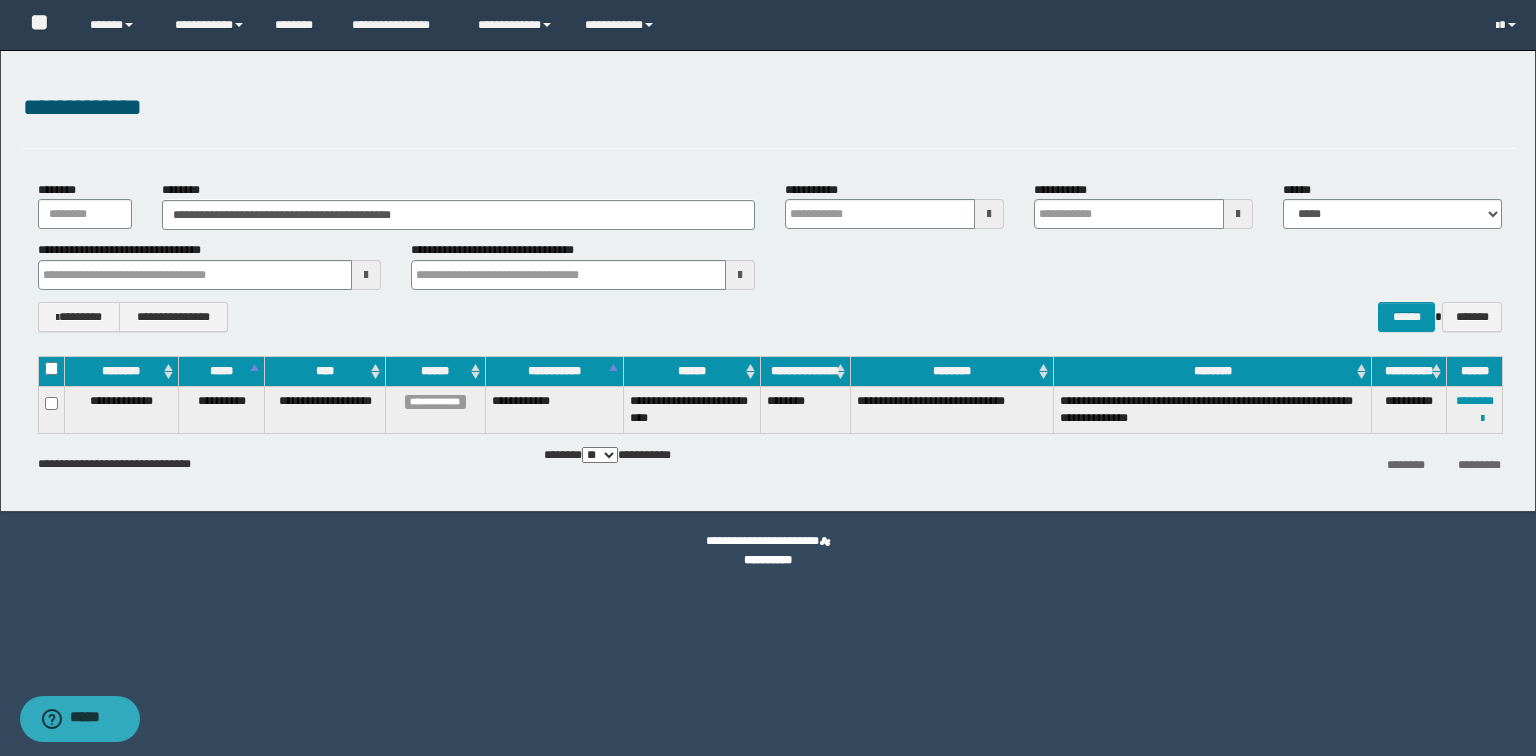 click on "**********" at bounding box center [952, 409] 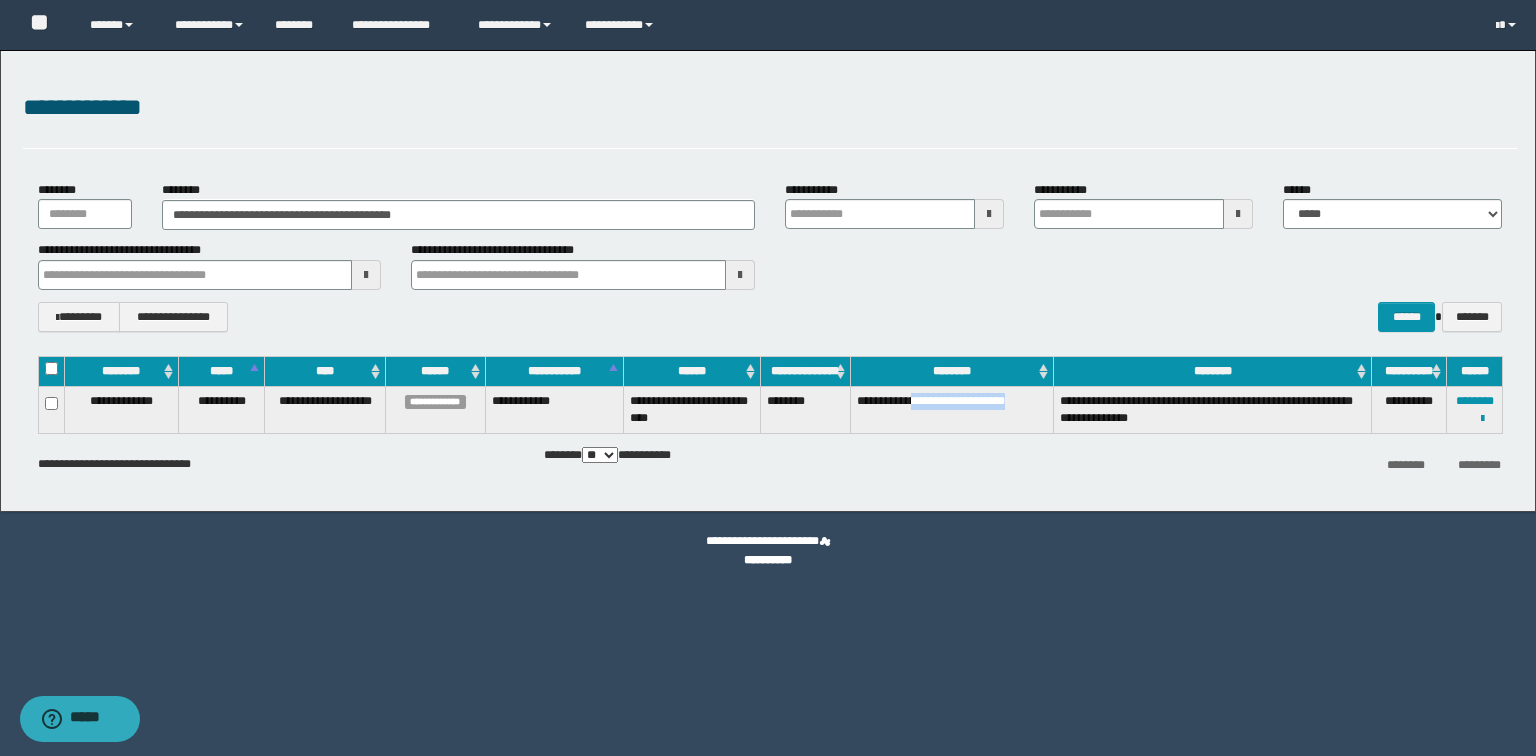 click on "**********" at bounding box center (952, 409) 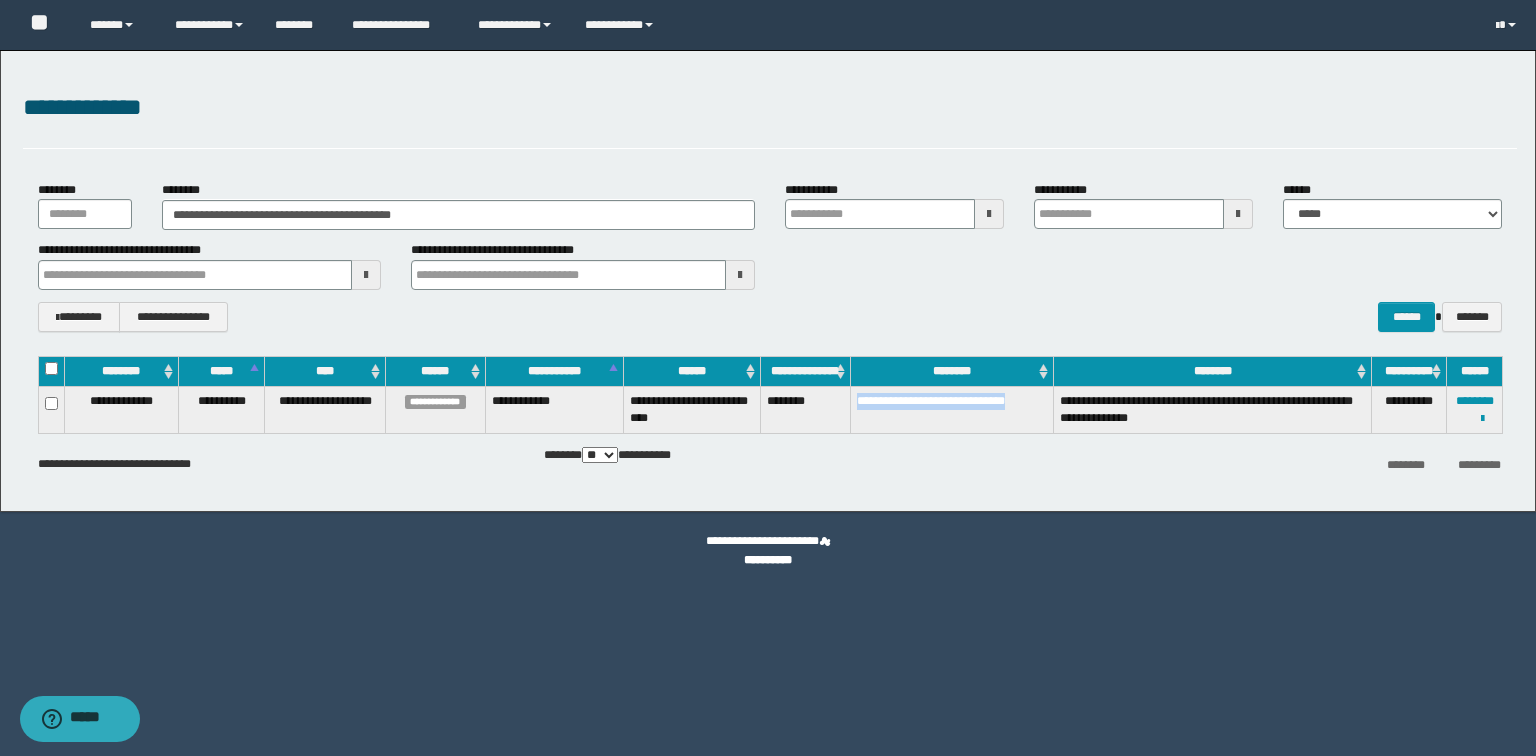 drag, startPoint x: 928, startPoint y: 419, endPoint x: 853, endPoint y: 404, distance: 76.48529 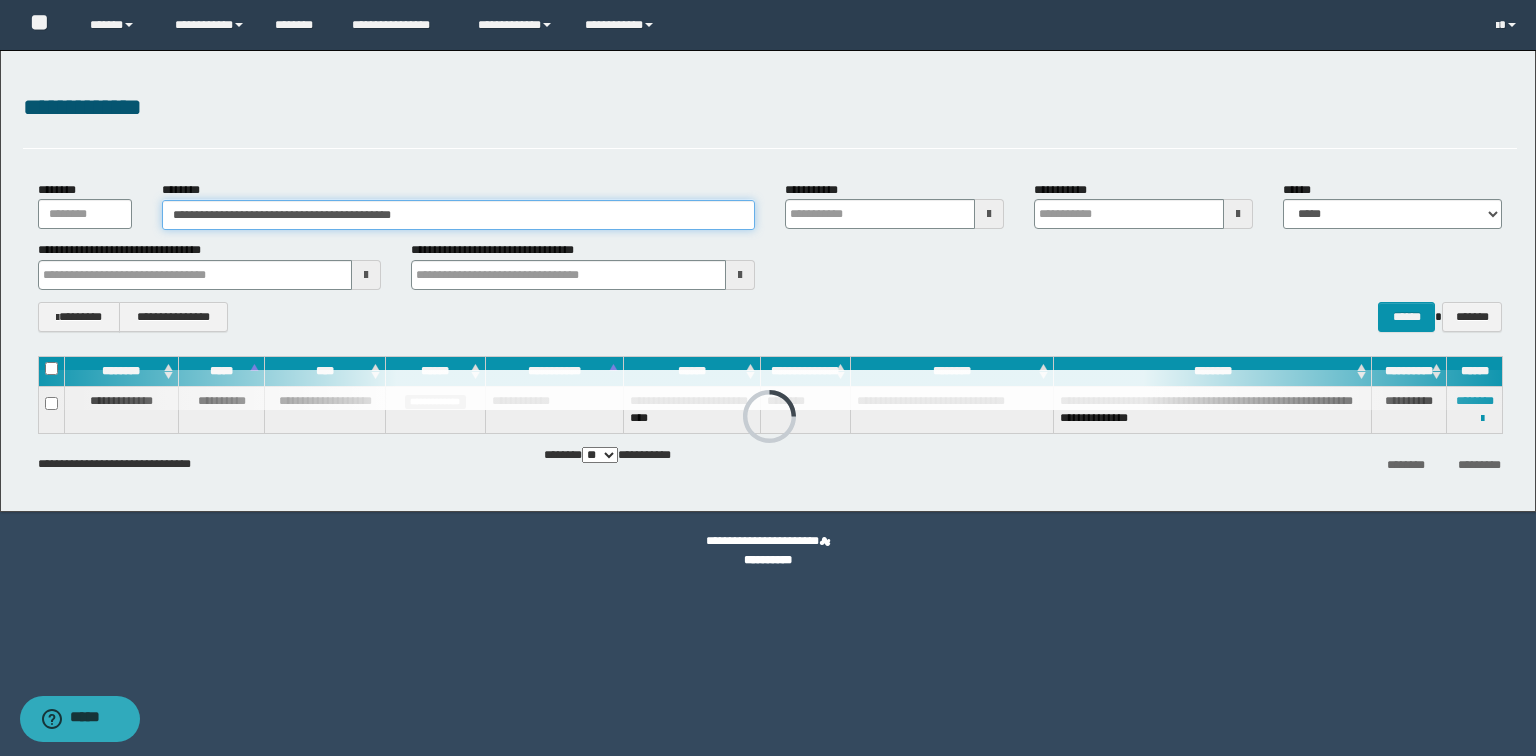 drag, startPoint x: 643, startPoint y: 228, endPoint x: 0, endPoint y: 150, distance: 647.7137 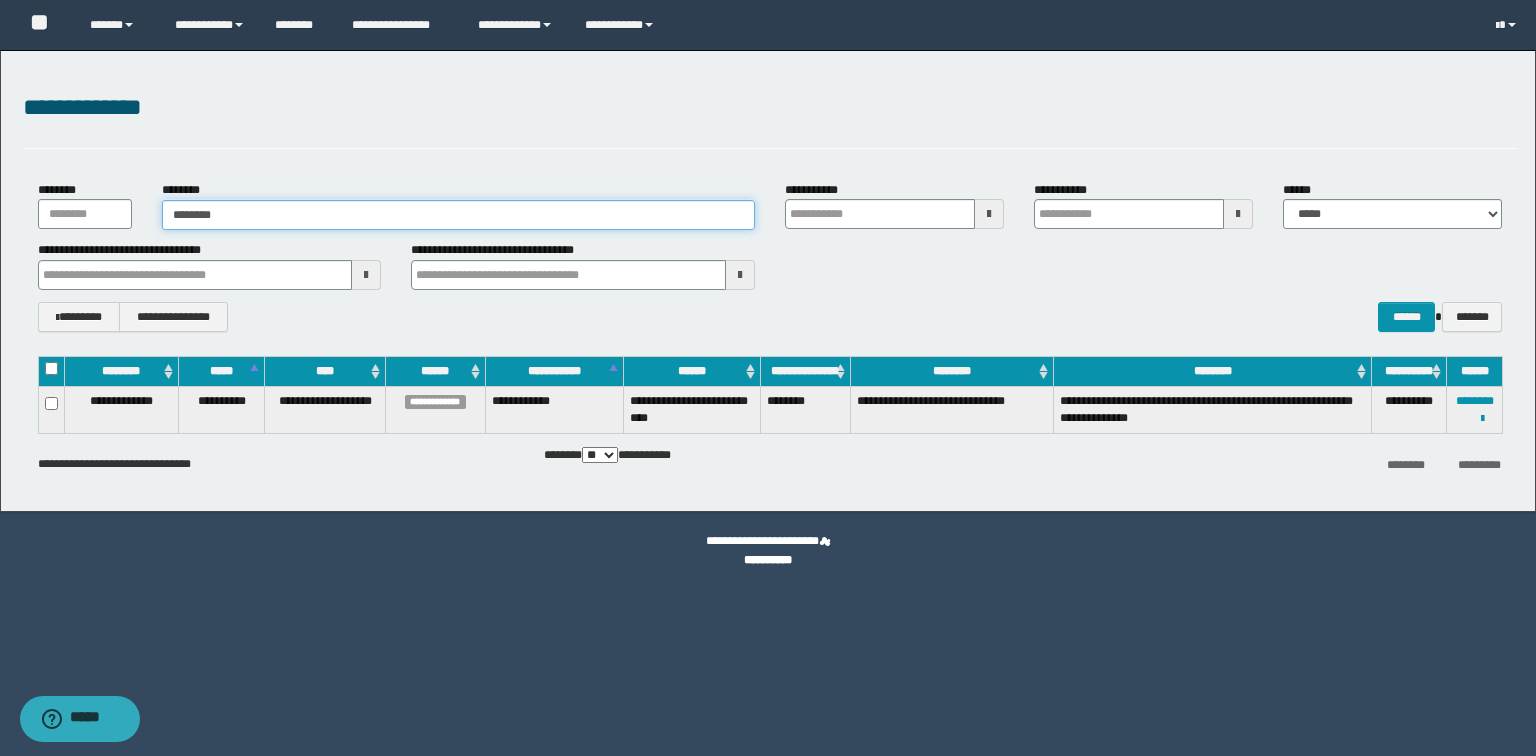 type on "********" 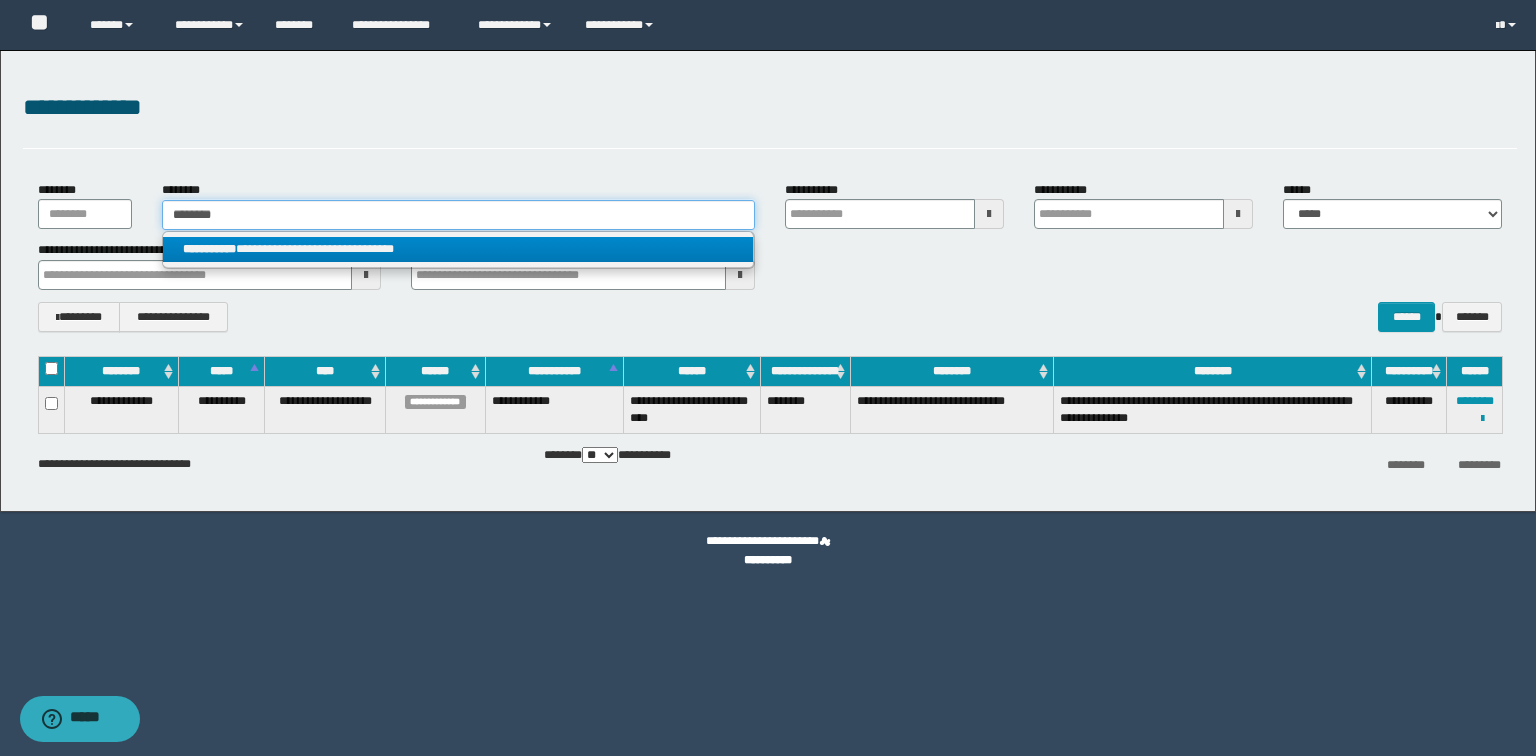 type on "********" 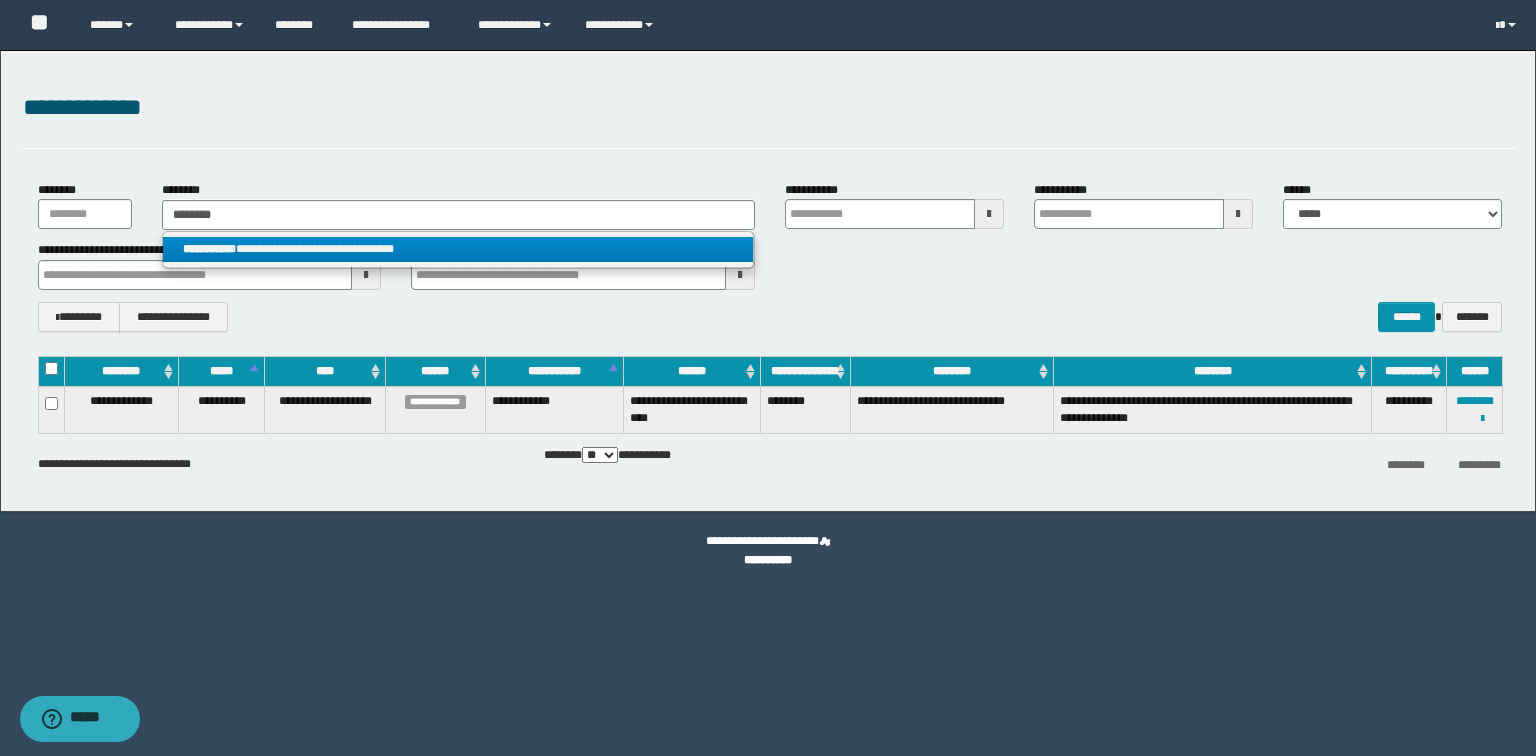 click on "**********" at bounding box center (458, 249) 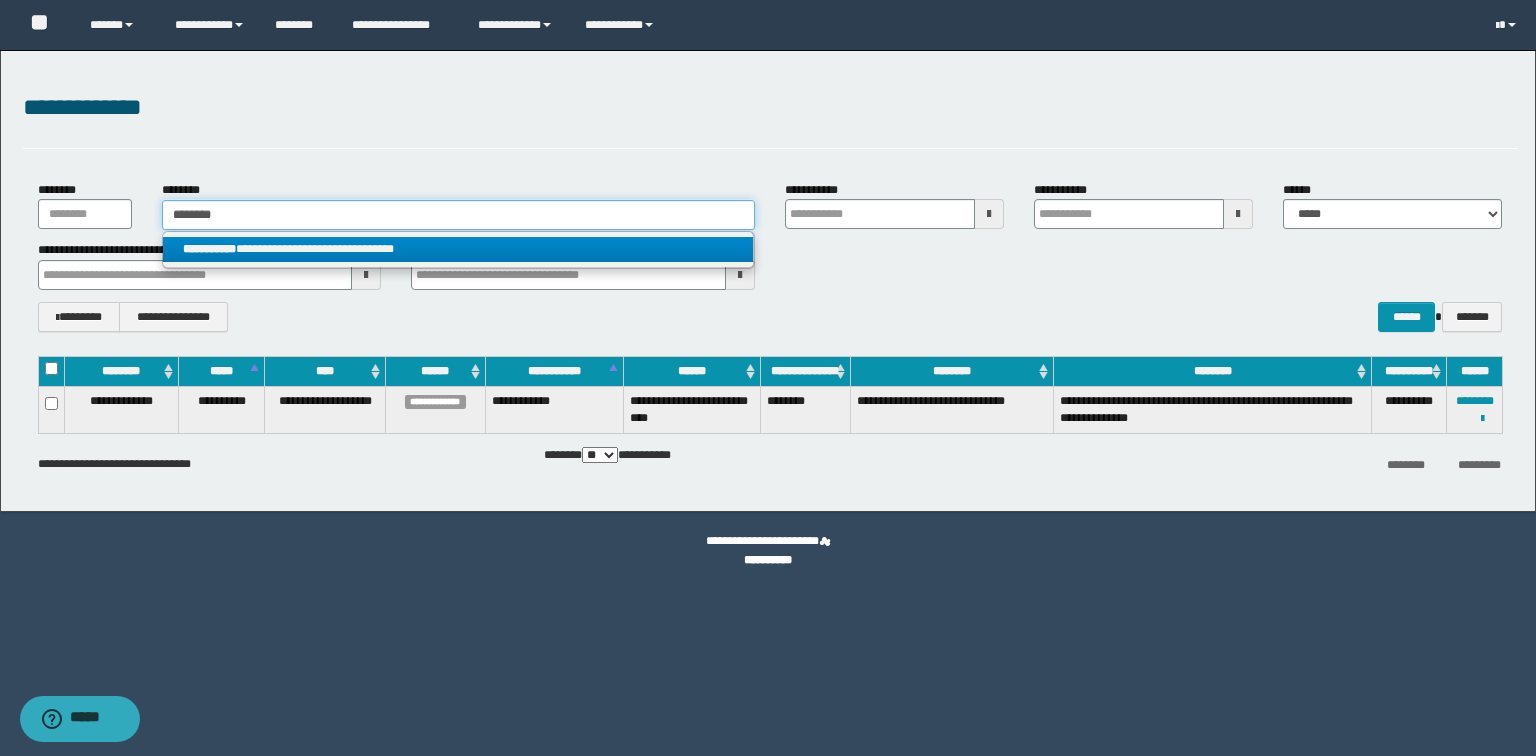 type 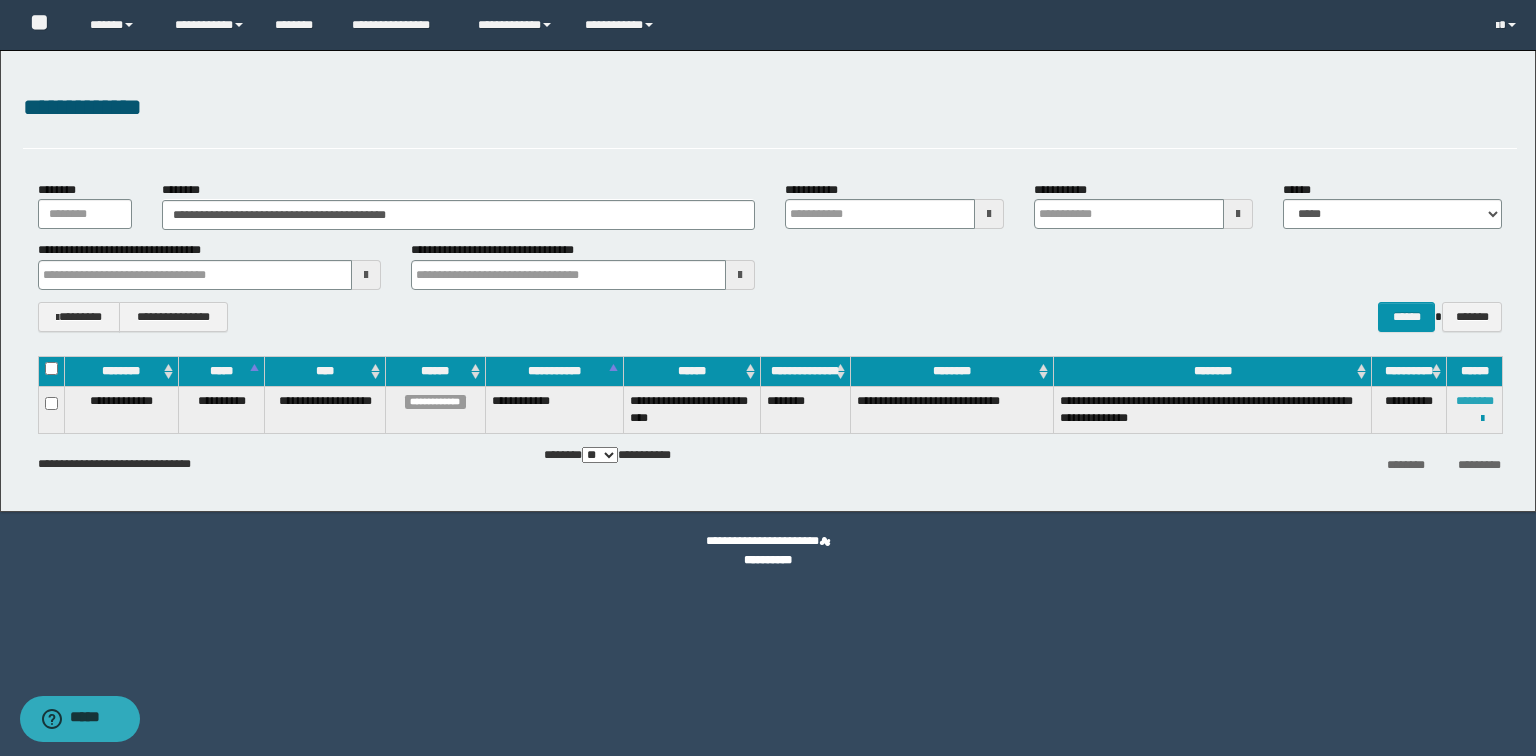 click on "********" at bounding box center (1475, 401) 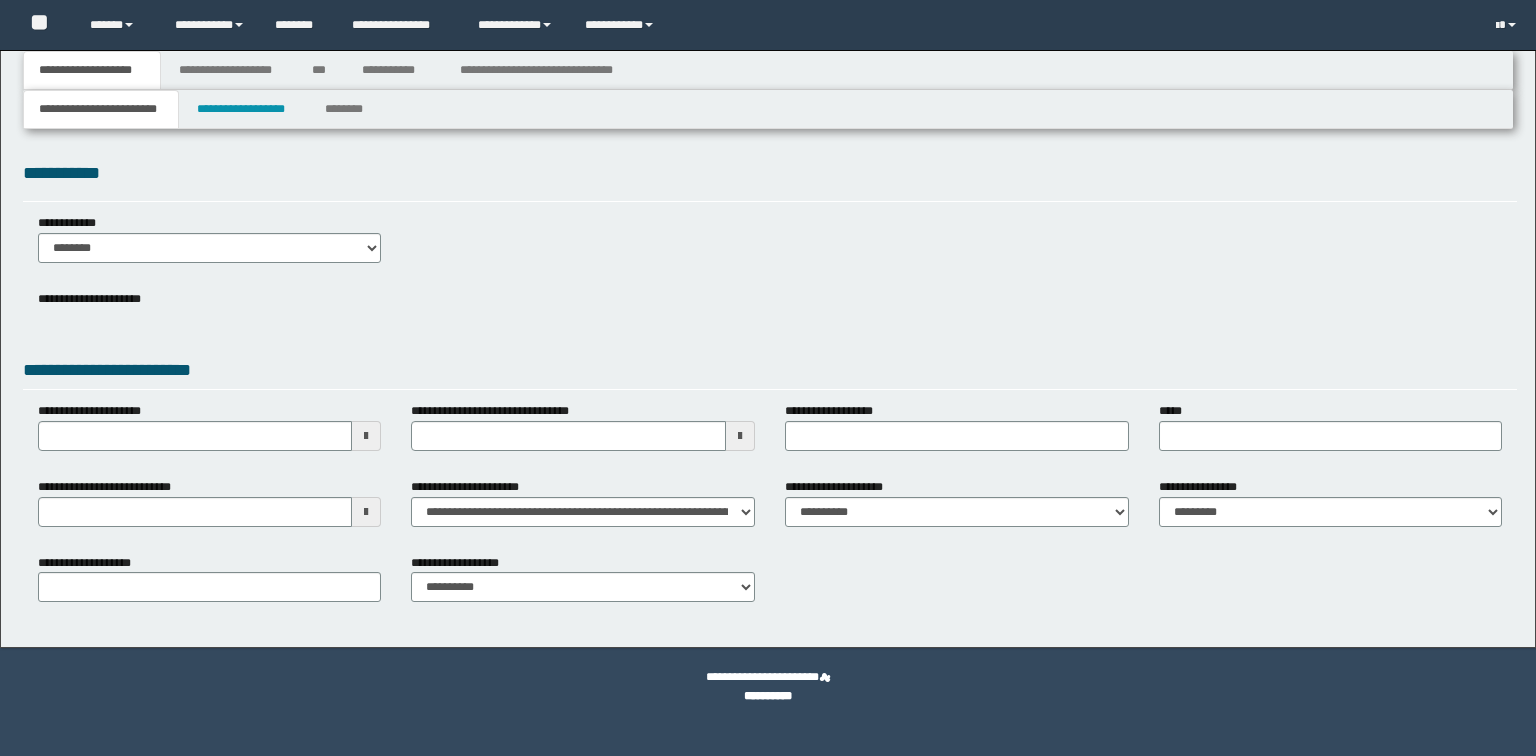 scroll, scrollTop: 0, scrollLeft: 0, axis: both 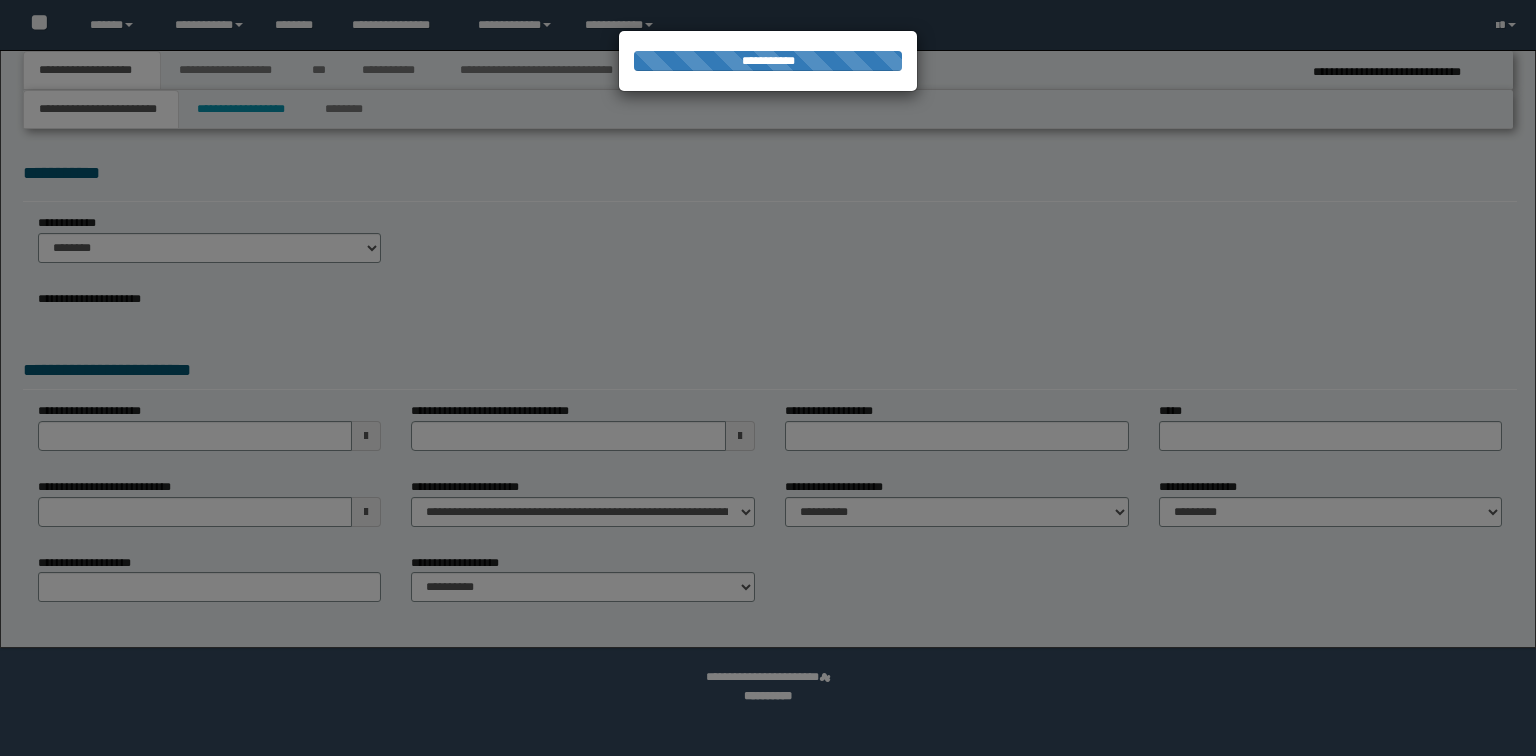 select on "*" 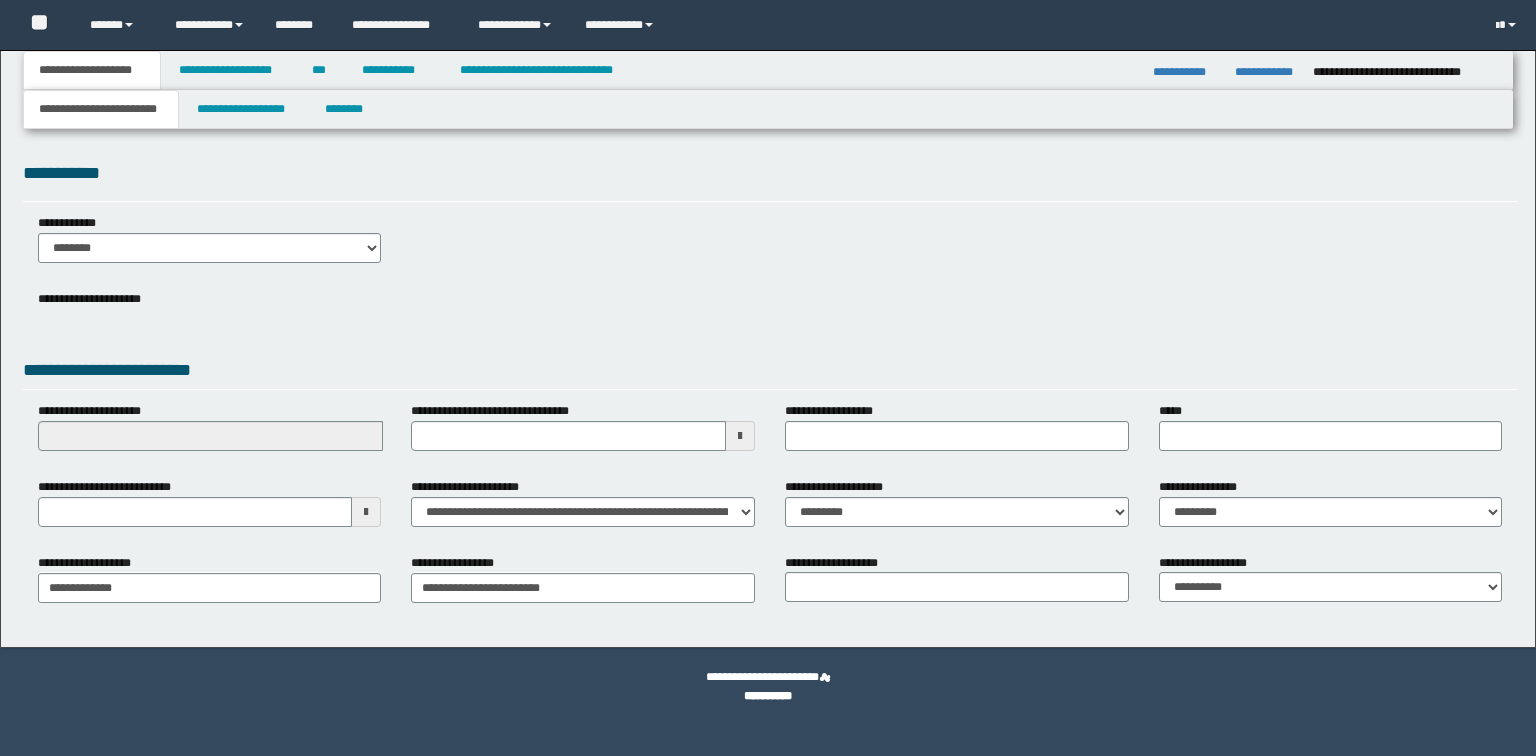 scroll, scrollTop: 0, scrollLeft: 0, axis: both 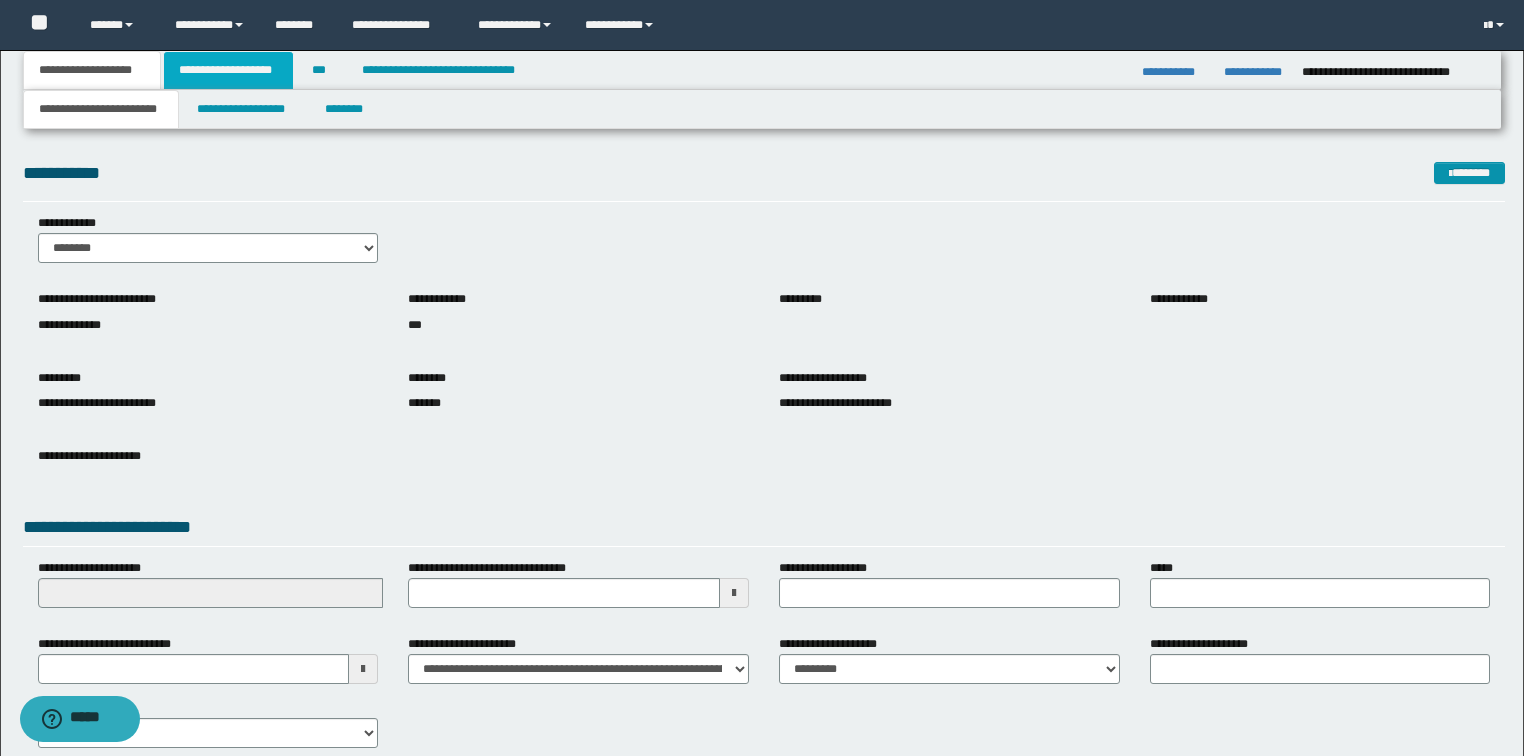click on "**********" at bounding box center [228, 70] 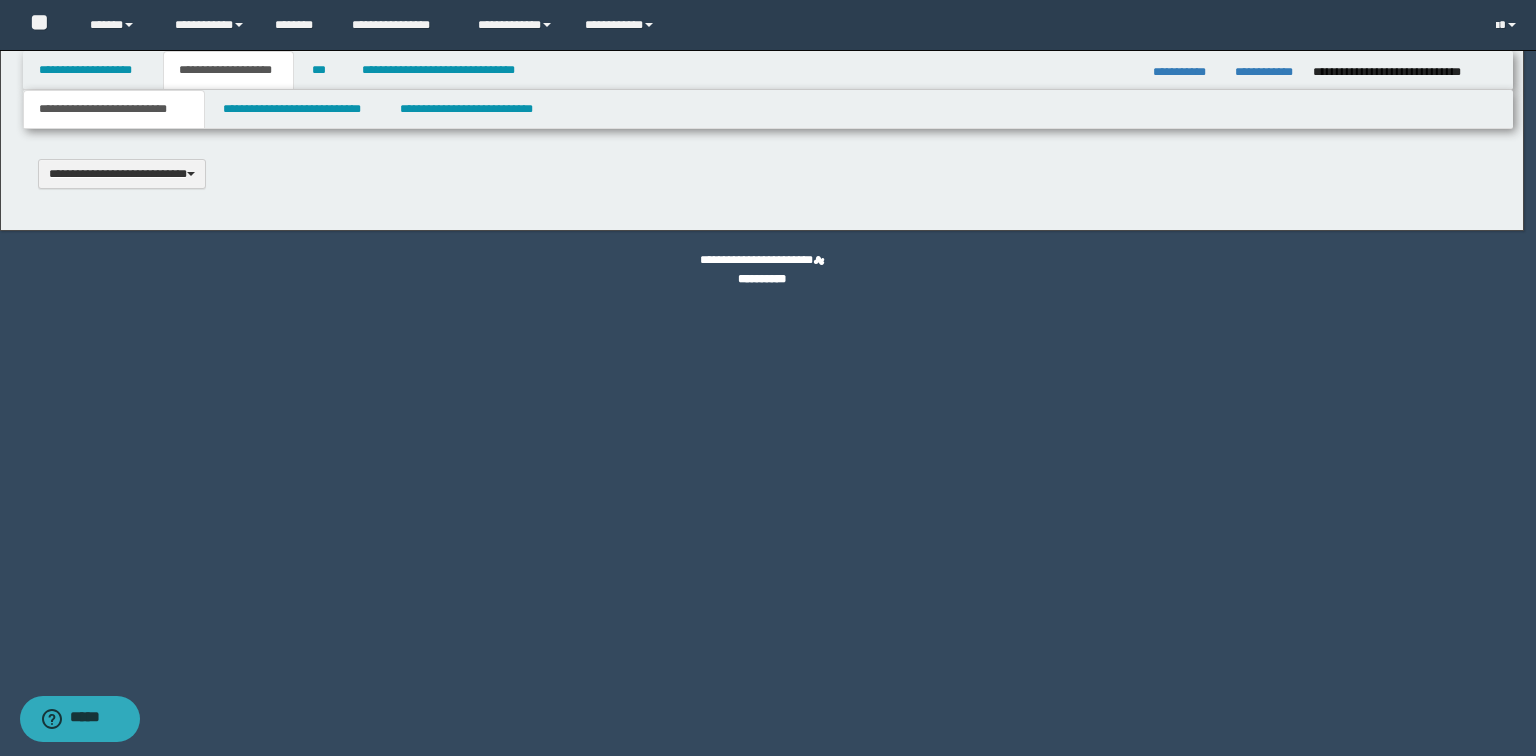 type 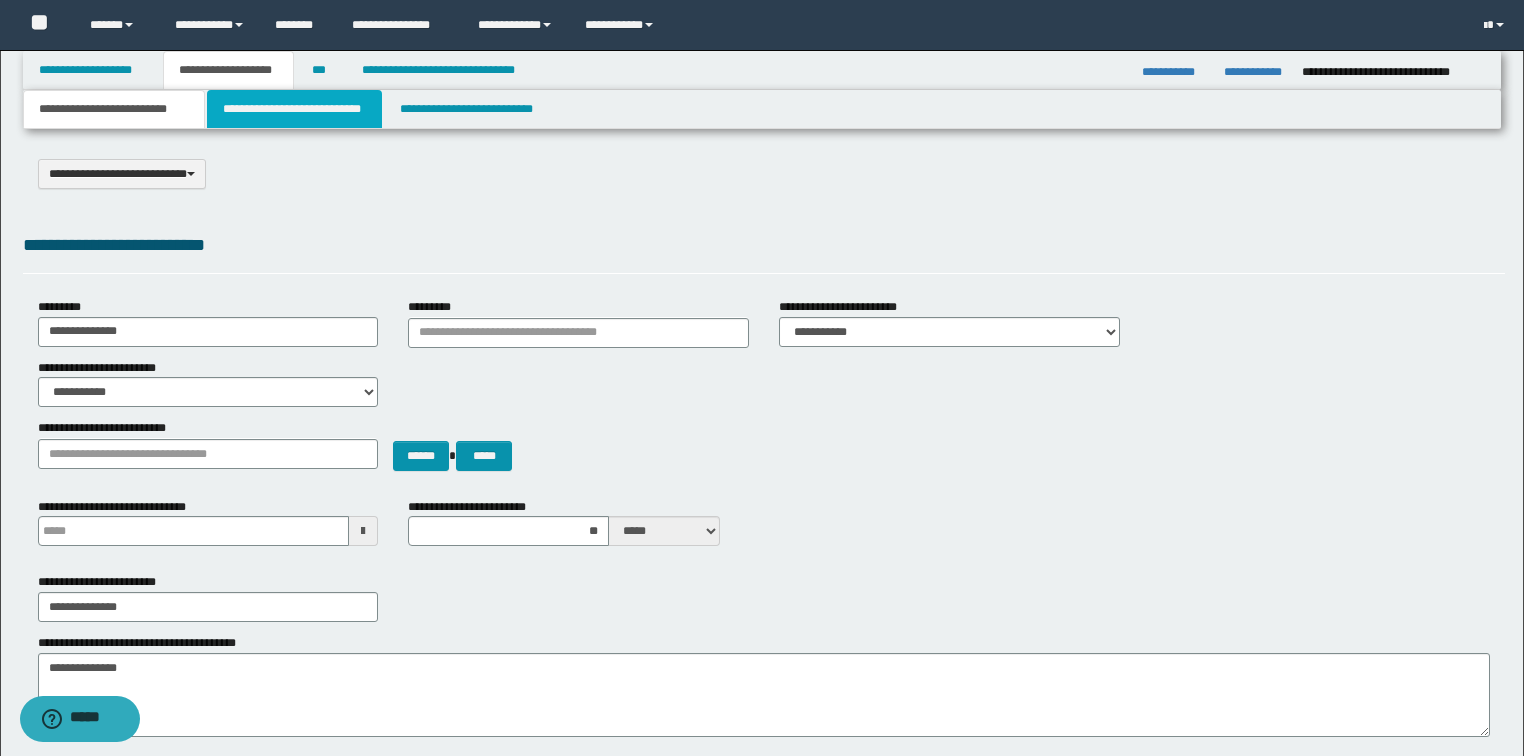 click on "**********" at bounding box center (294, 109) 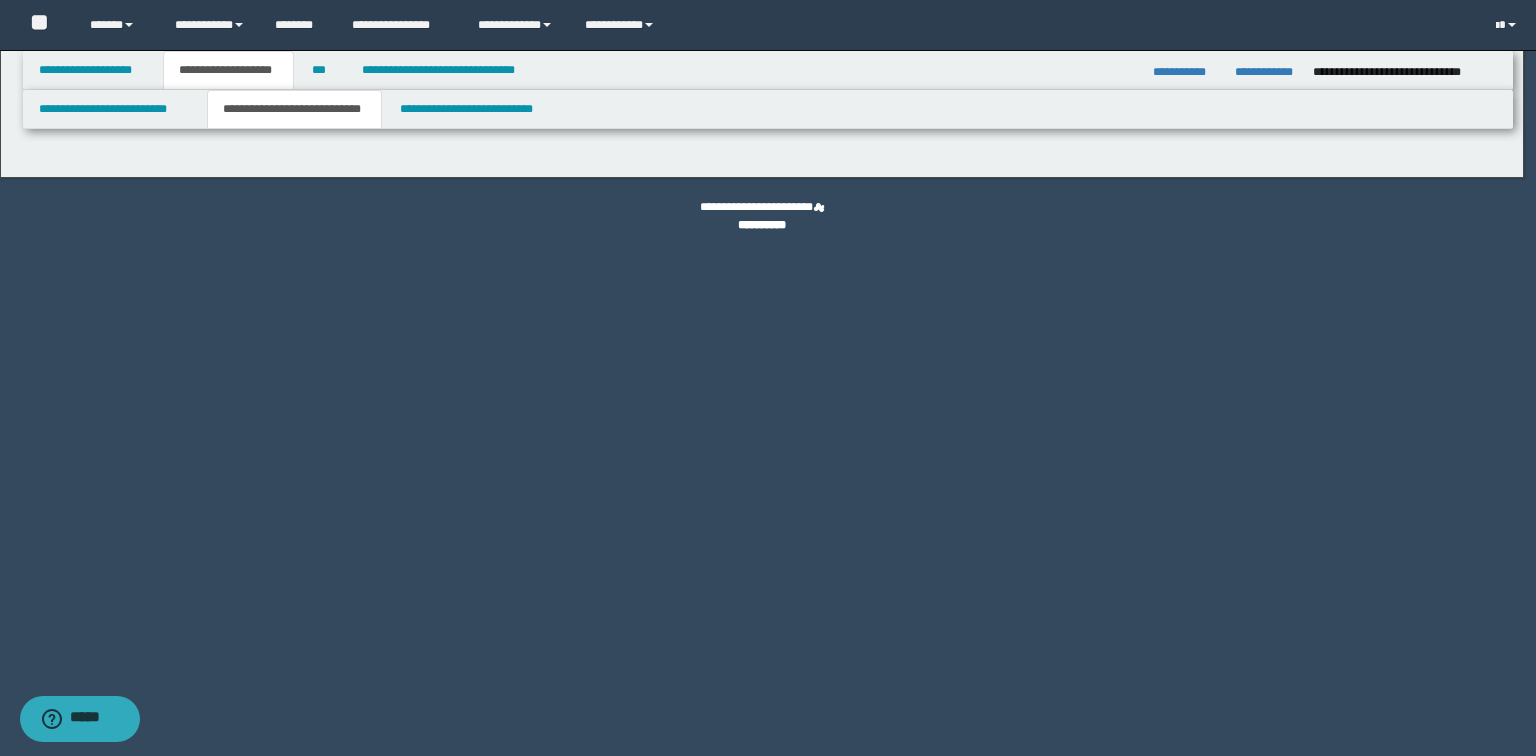 select on "*" 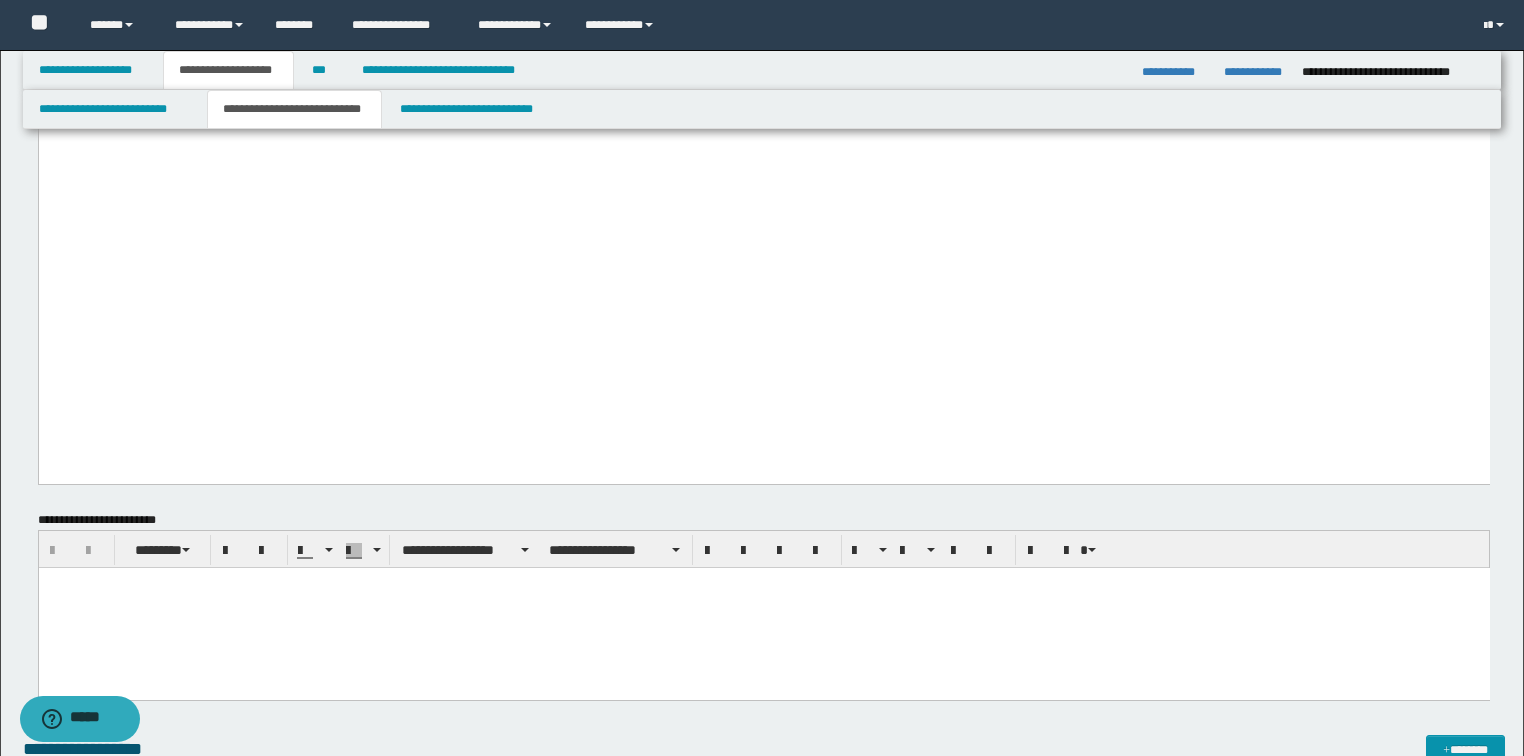 scroll, scrollTop: 2080, scrollLeft: 0, axis: vertical 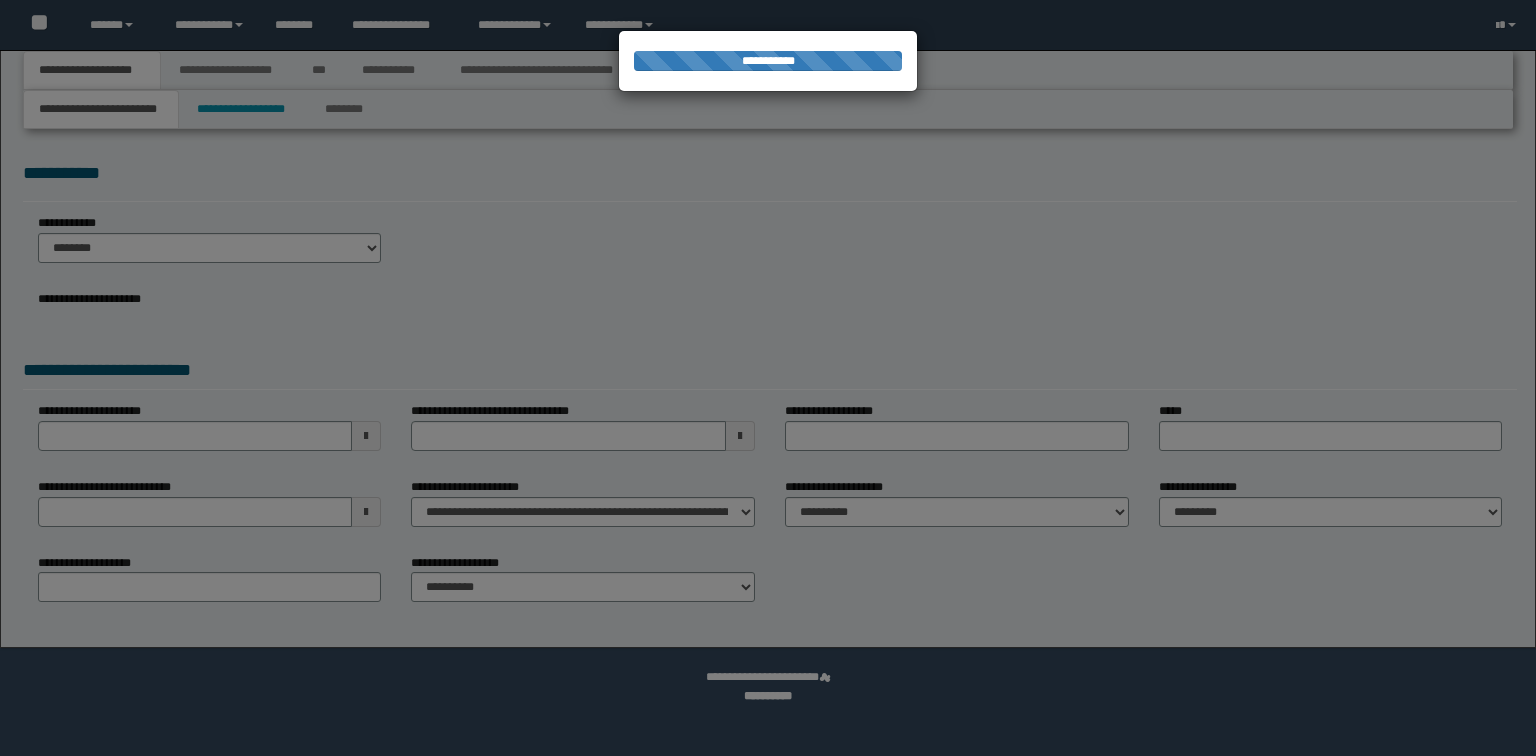 select on "*" 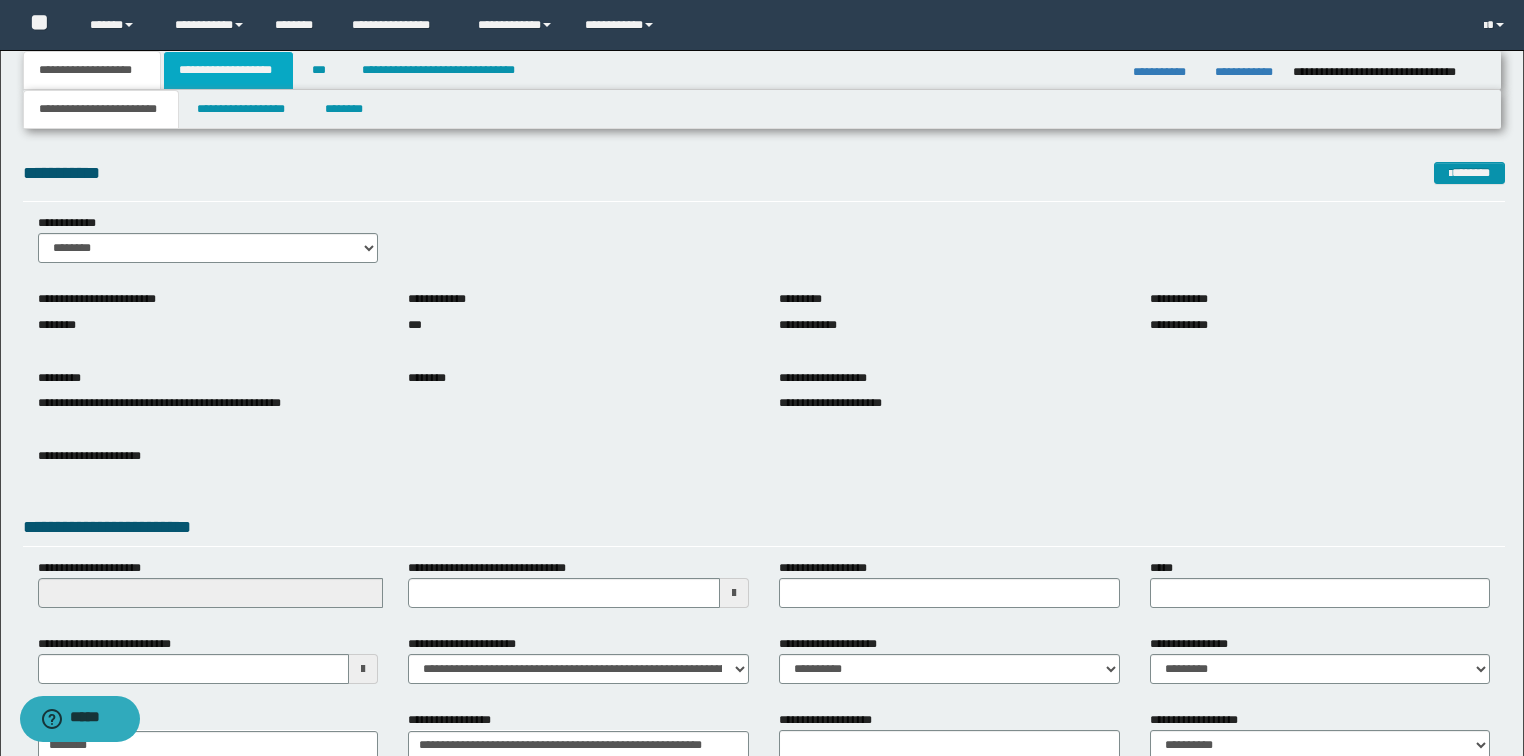 click on "**********" at bounding box center [228, 70] 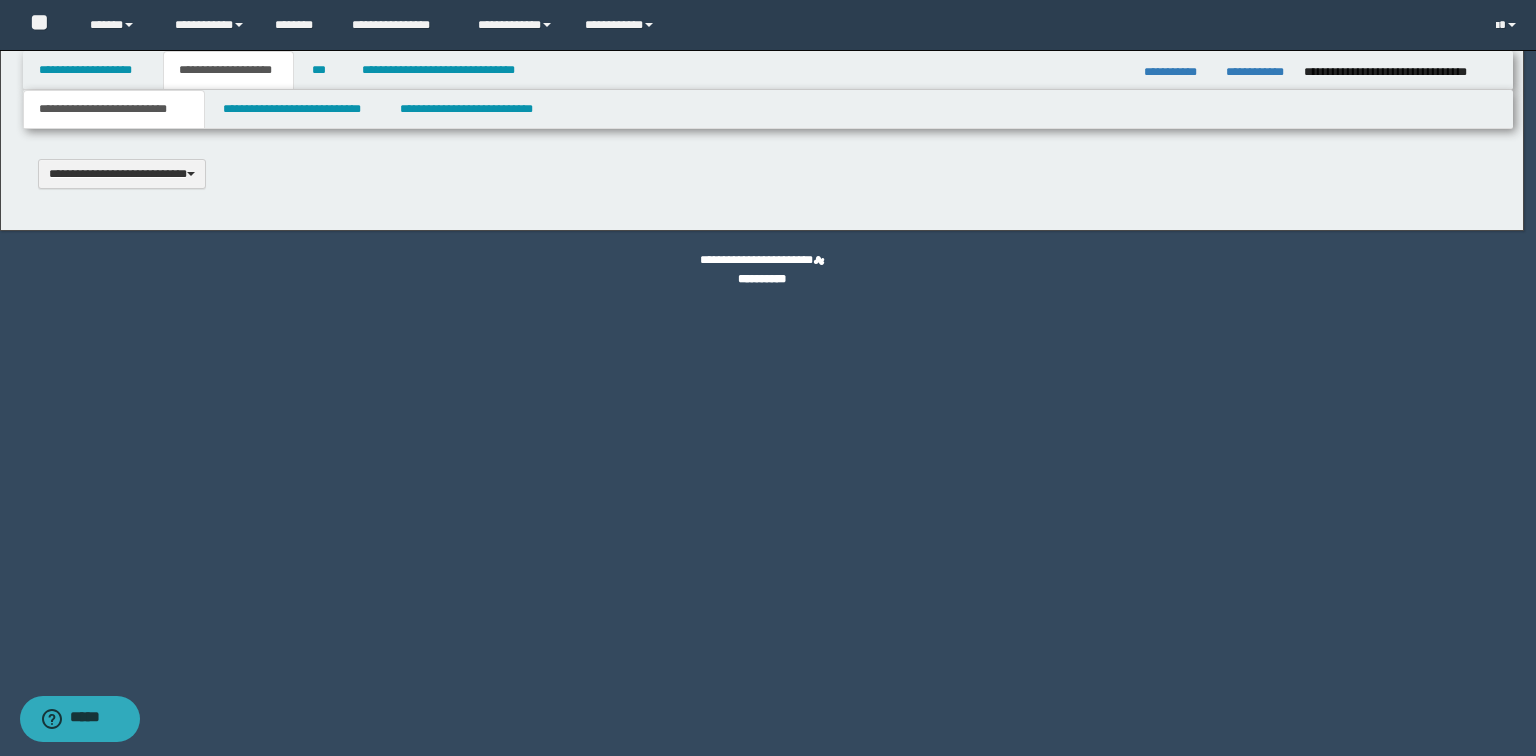 type 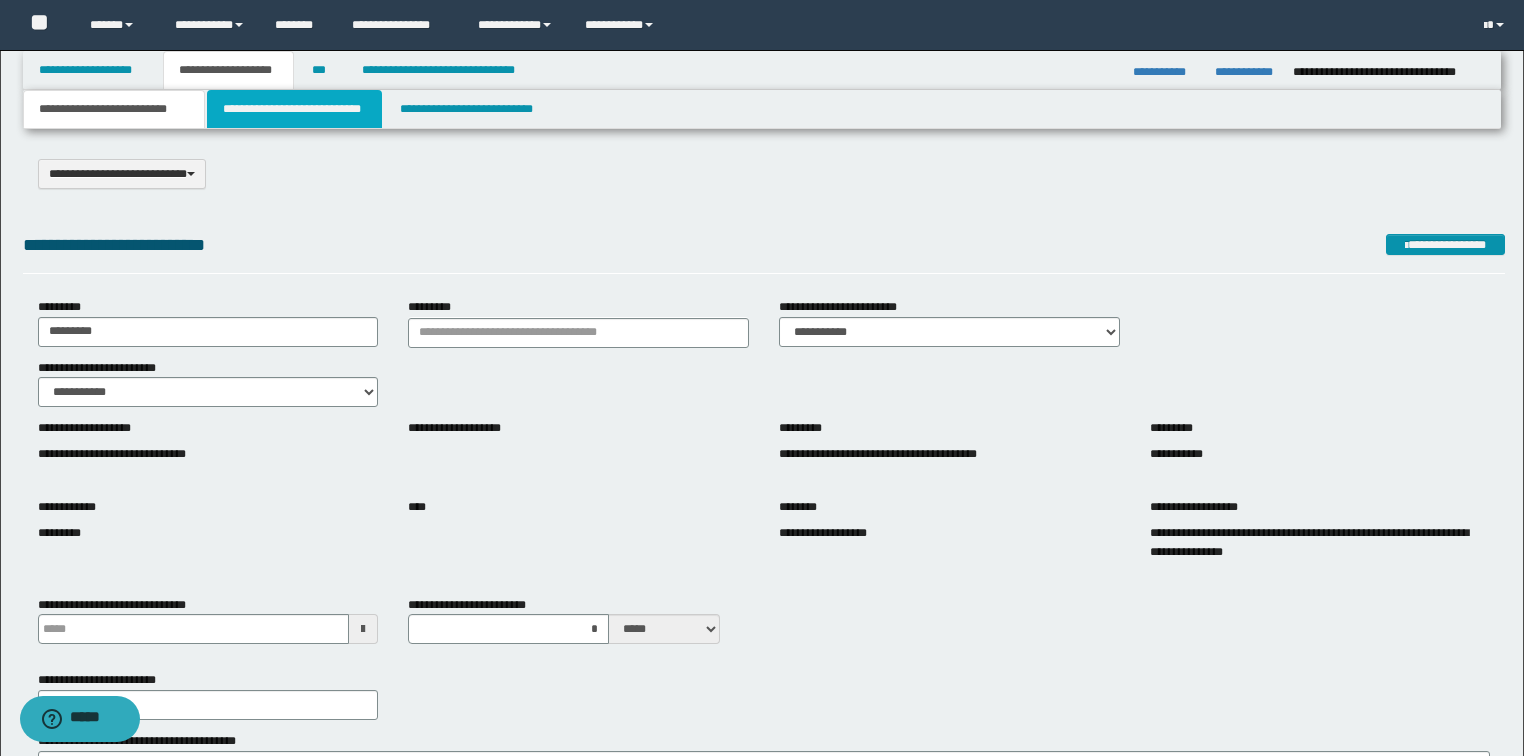 click on "**********" at bounding box center [294, 109] 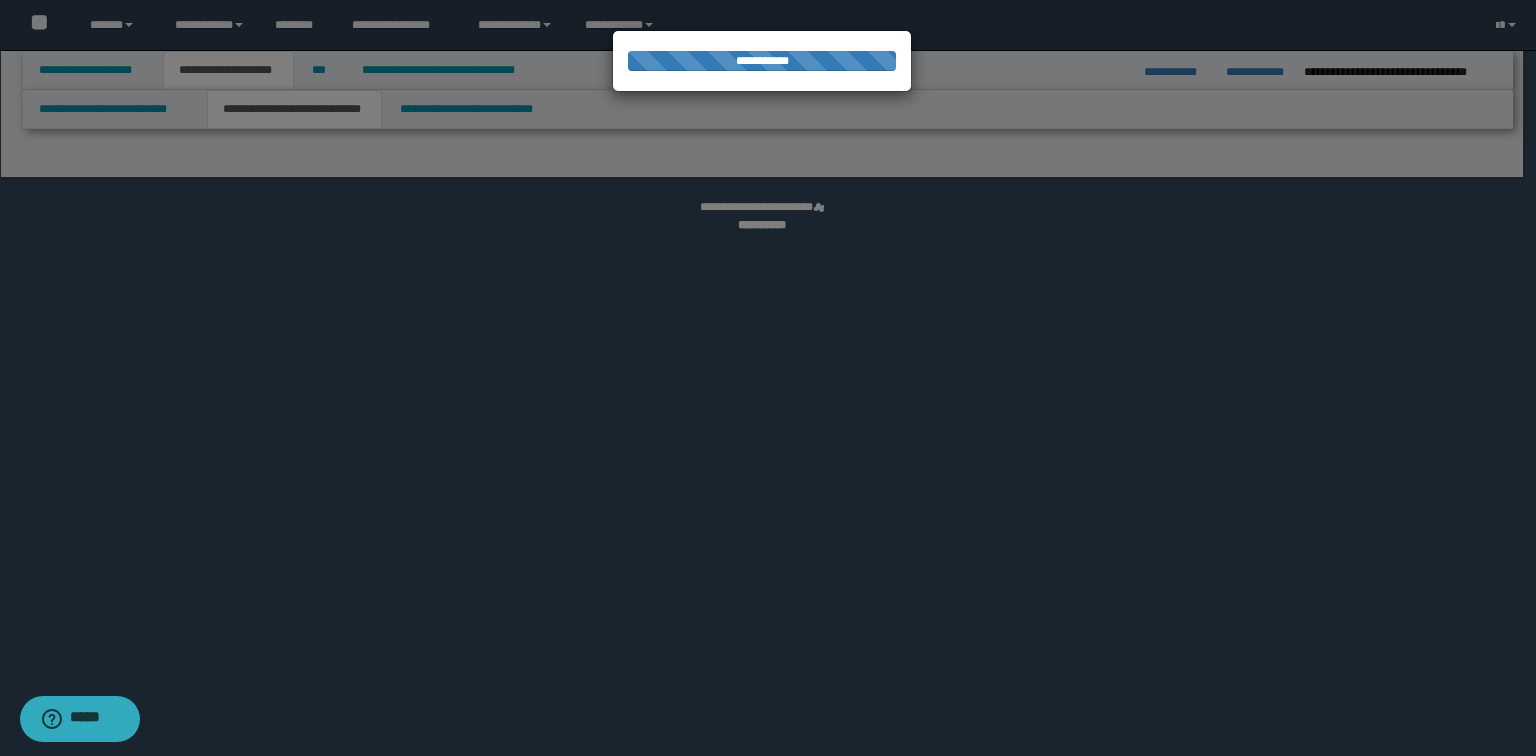 select on "*" 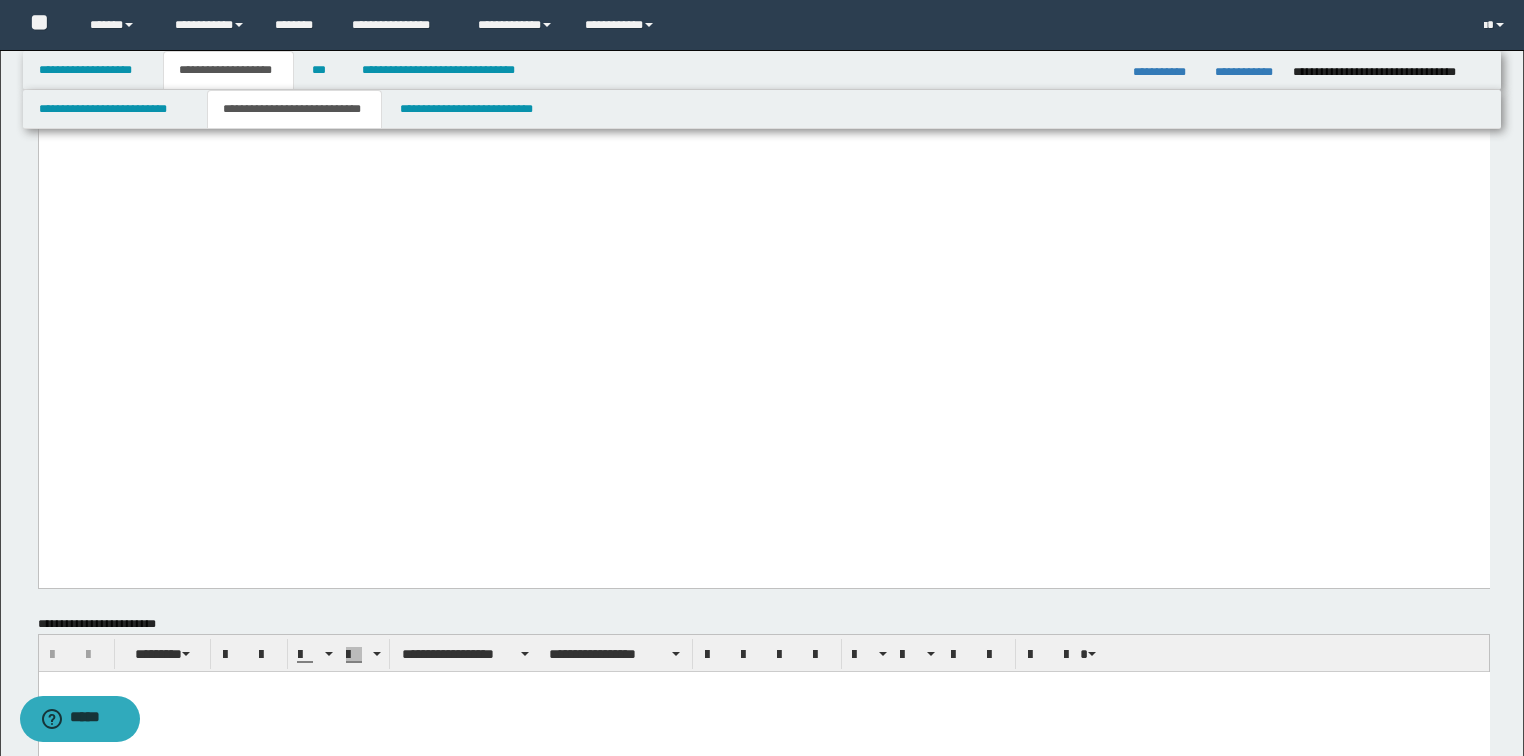 scroll, scrollTop: 2160, scrollLeft: 0, axis: vertical 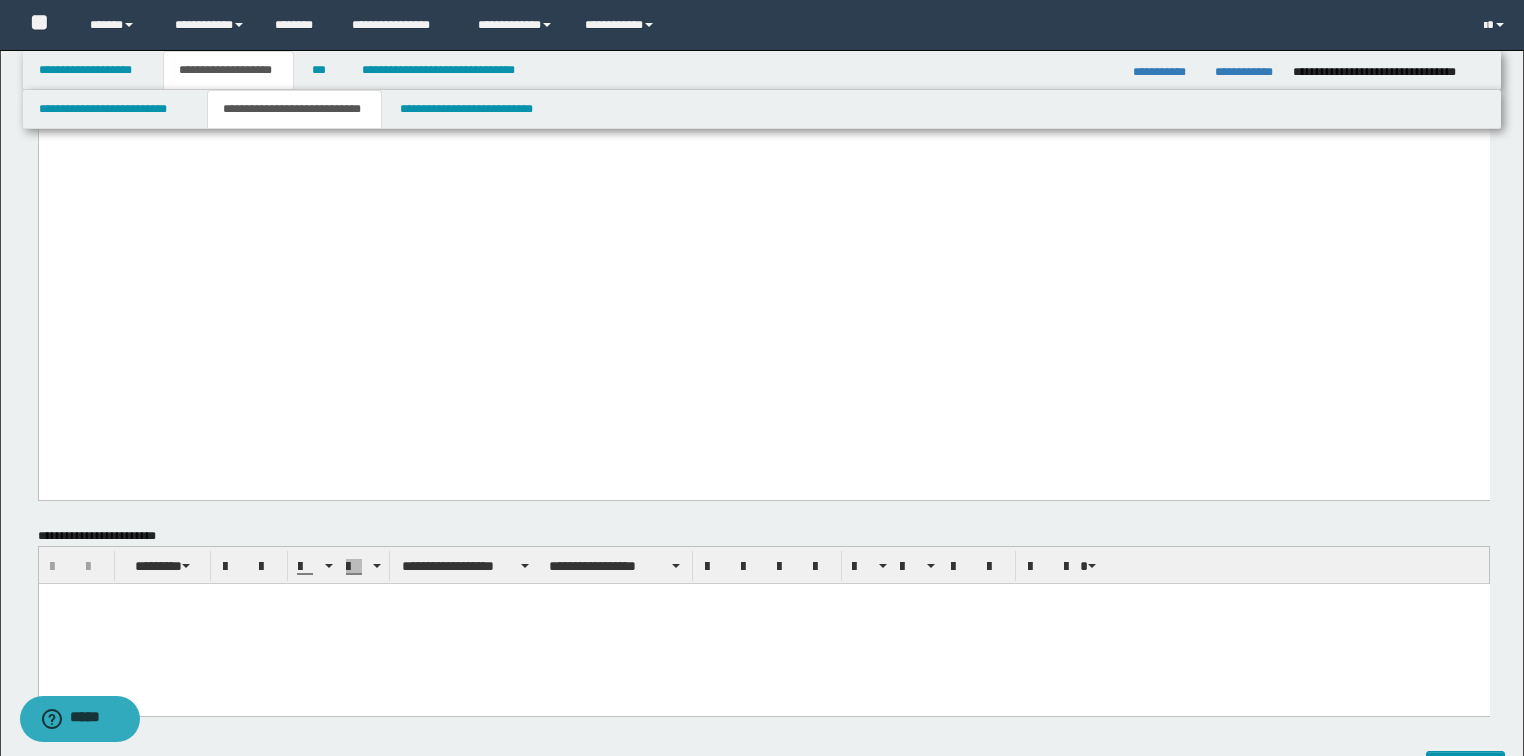 click on "**********" at bounding box center [567, -56] 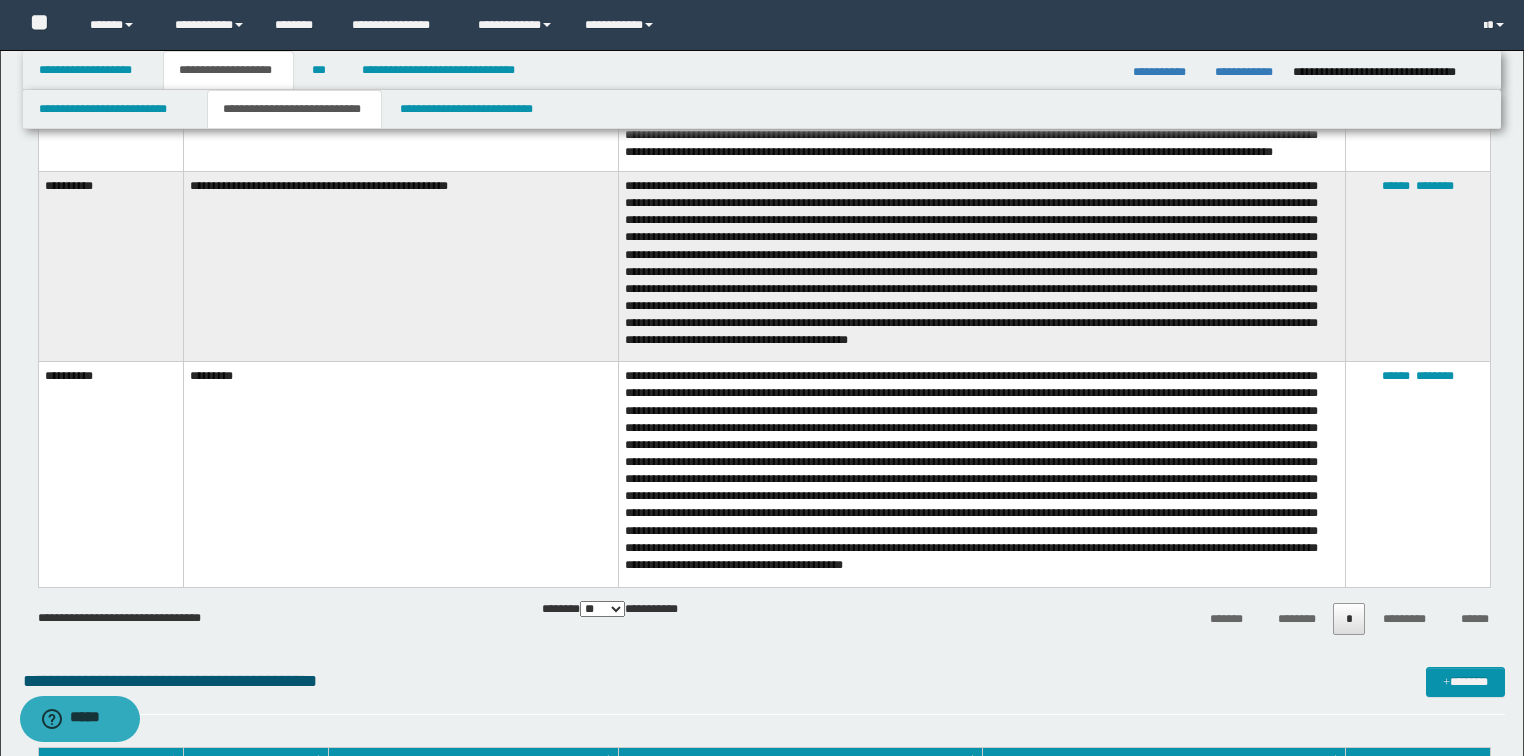 scroll, scrollTop: 3920, scrollLeft: 0, axis: vertical 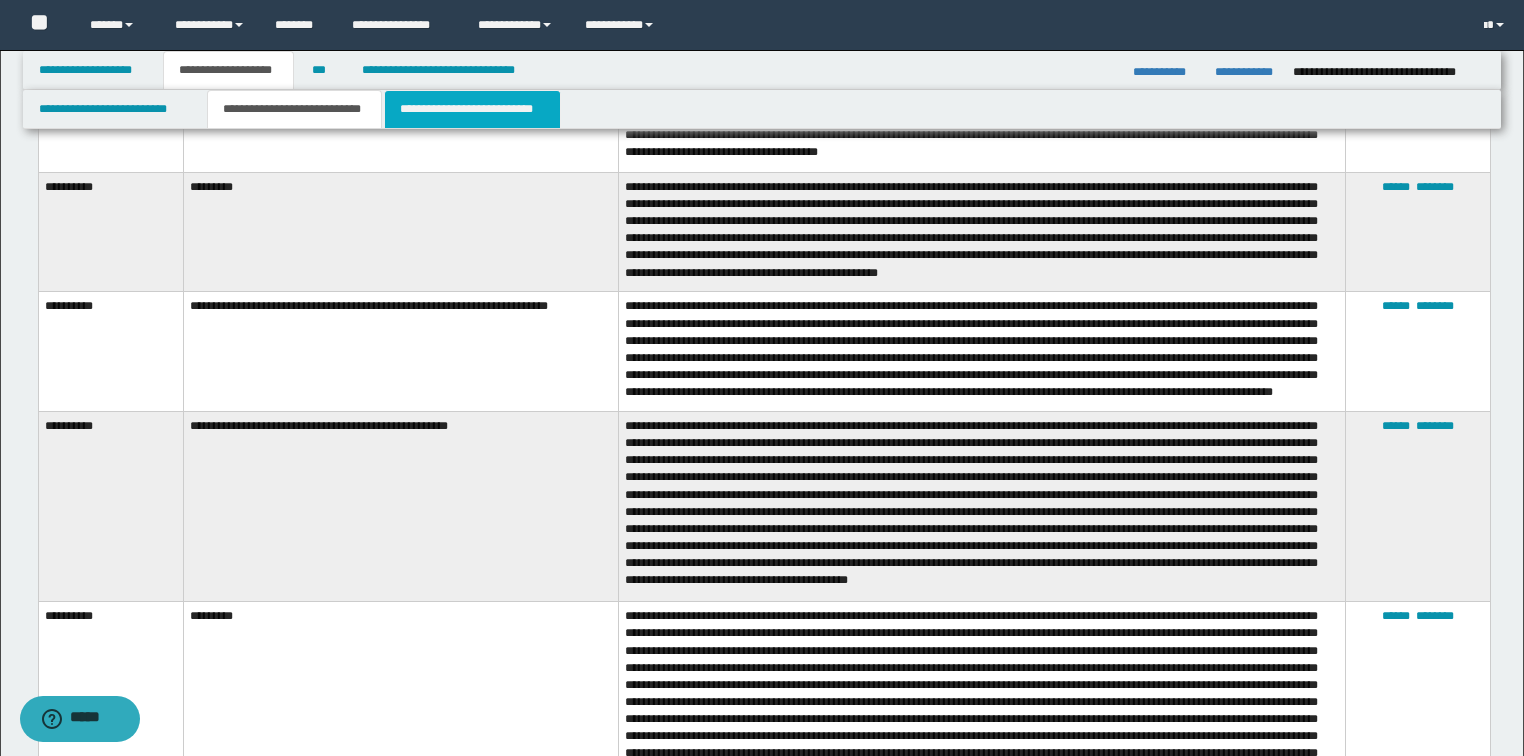 click on "**********" at bounding box center [472, 109] 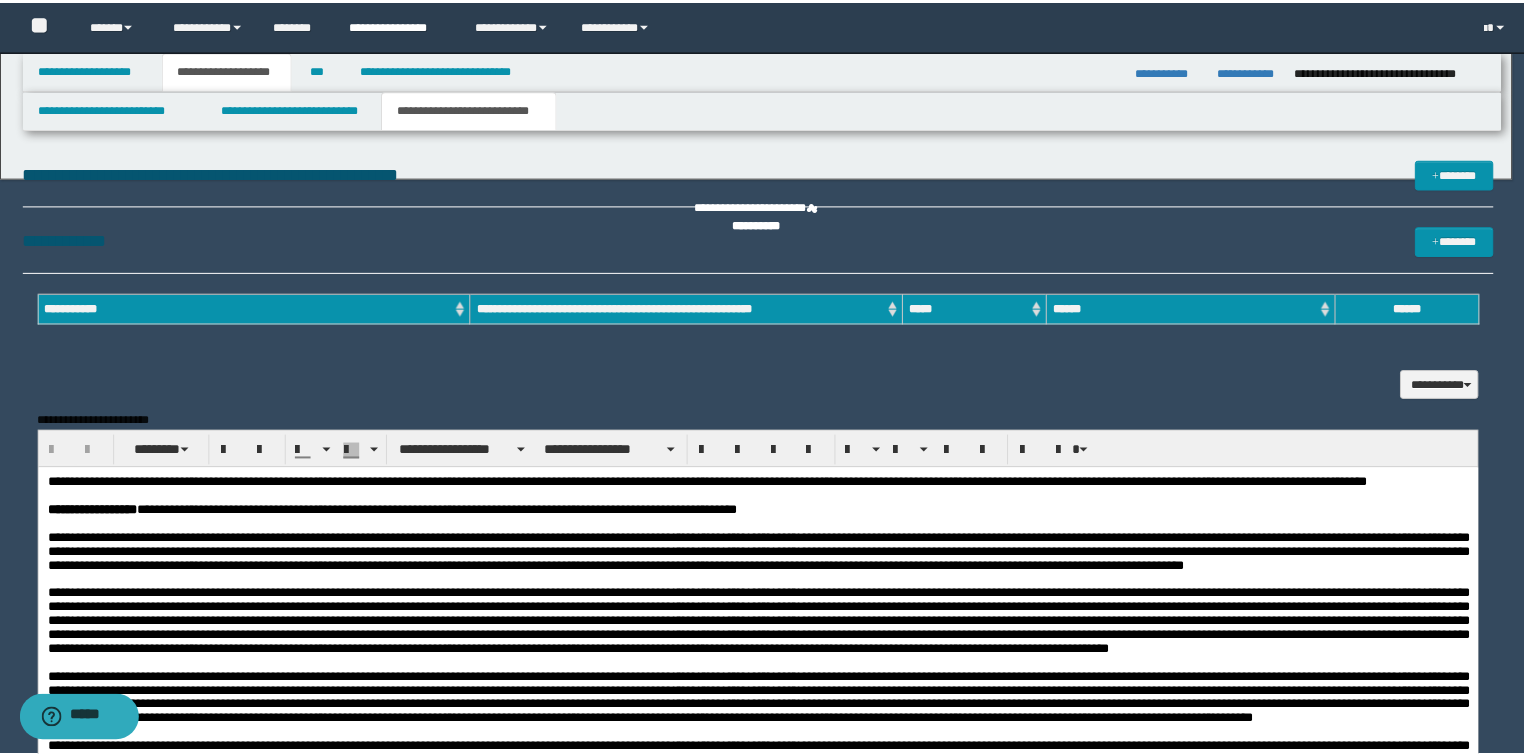 scroll, scrollTop: 0, scrollLeft: 0, axis: both 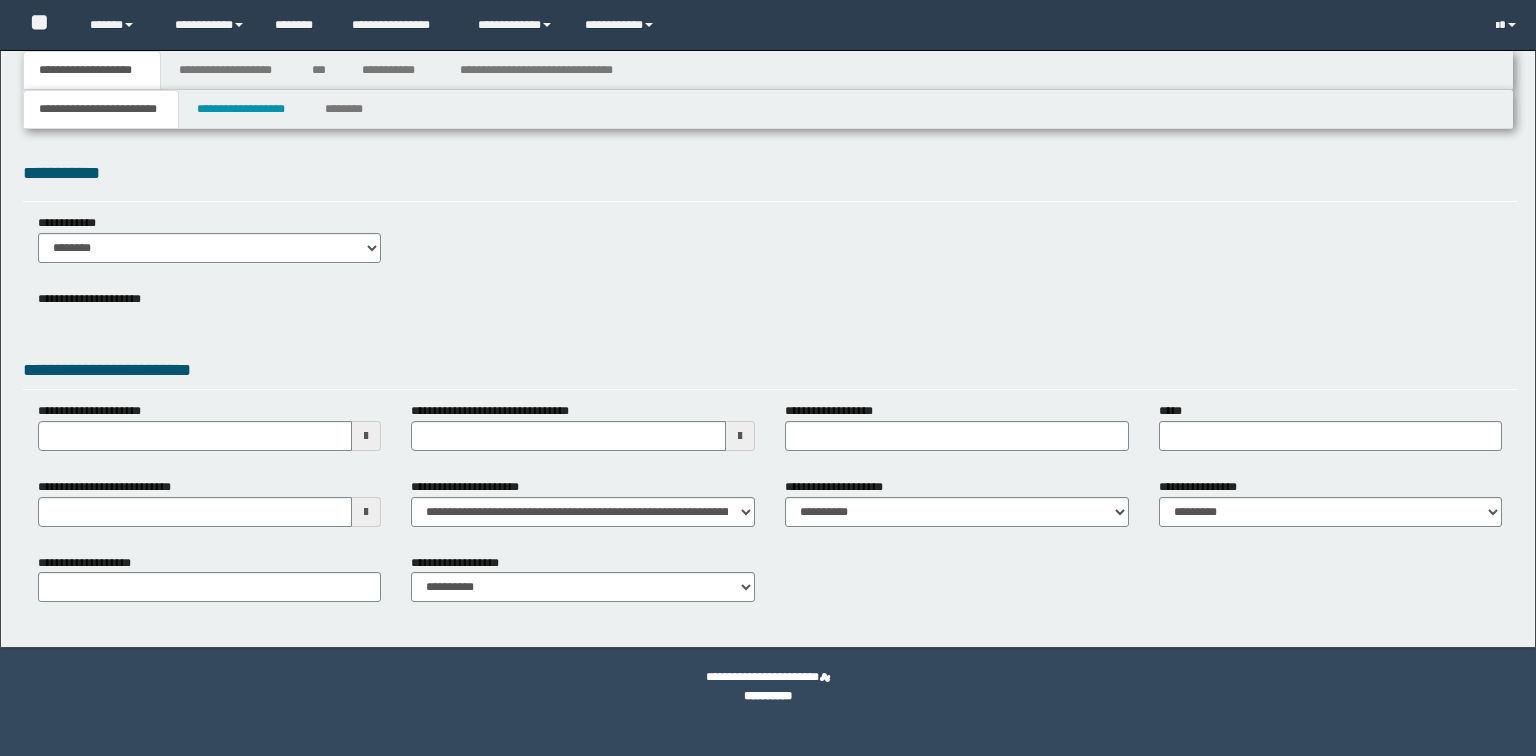 select on "*" 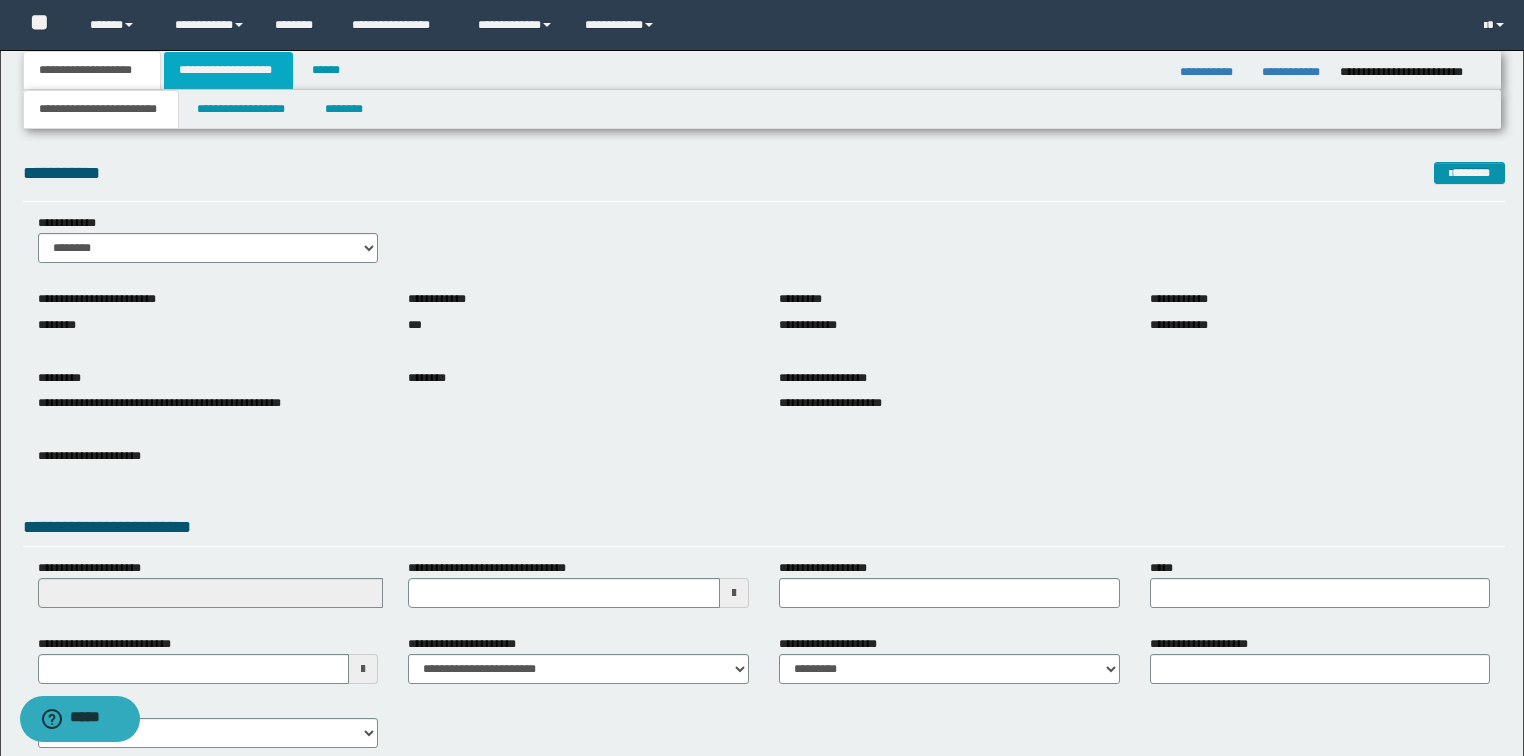 click on "**********" at bounding box center [228, 70] 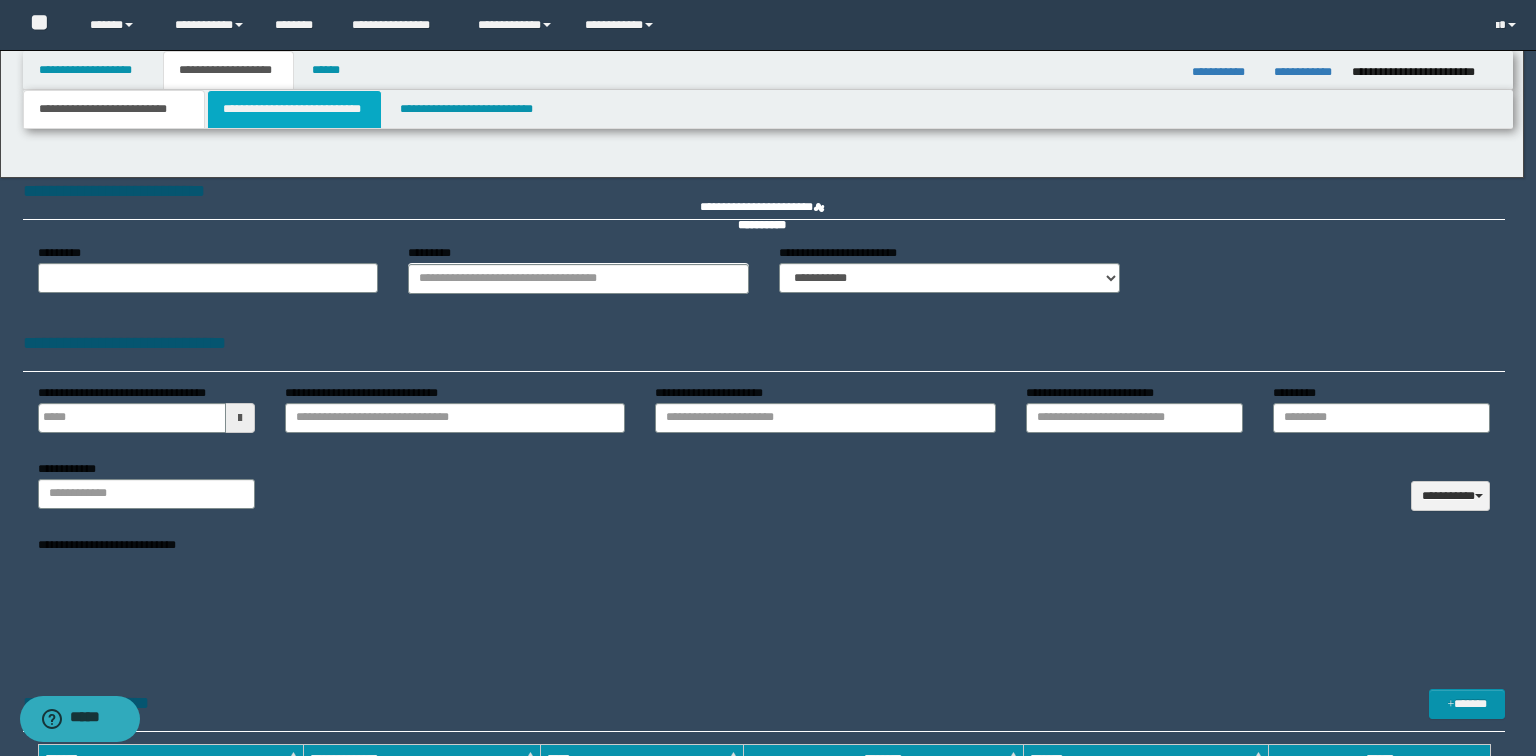 type 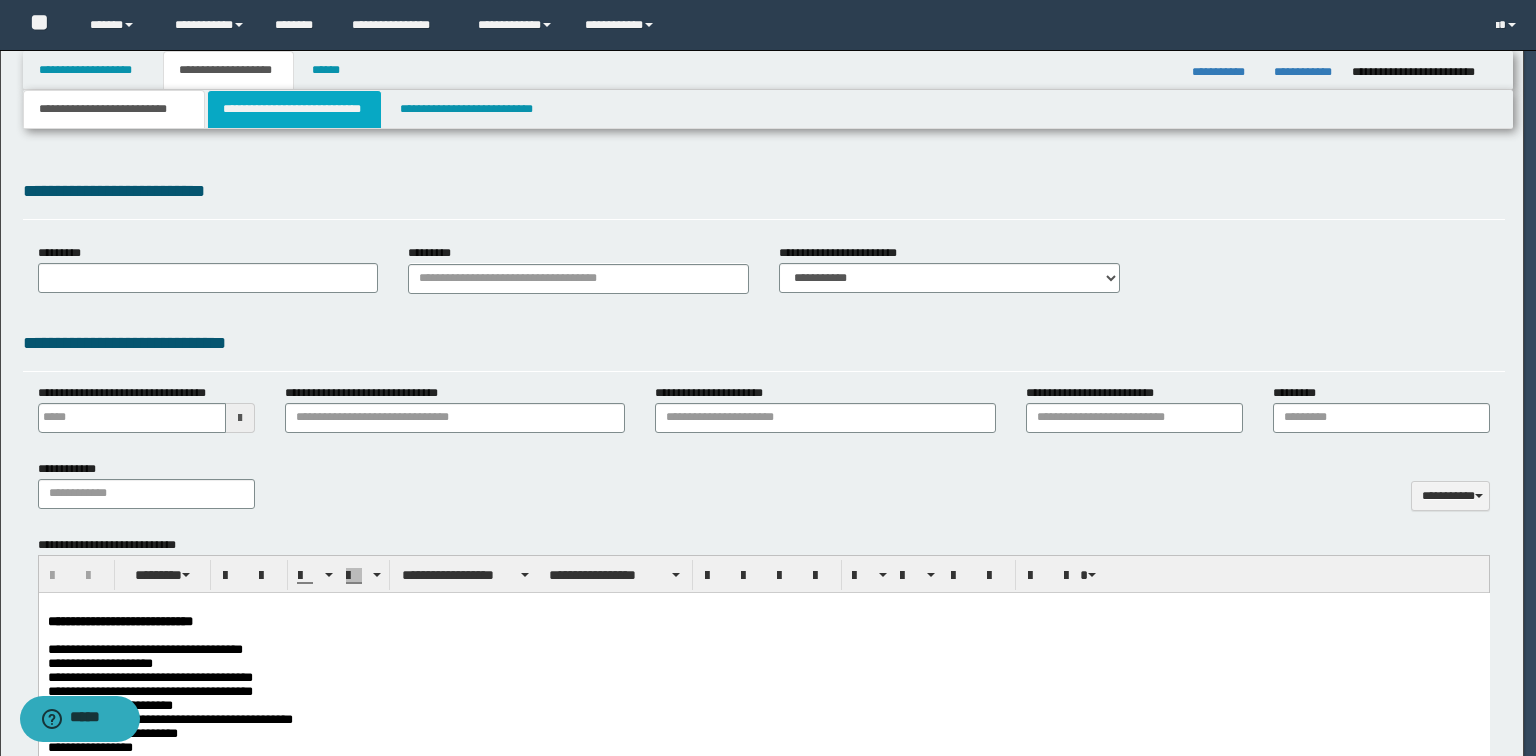 scroll, scrollTop: 0, scrollLeft: 0, axis: both 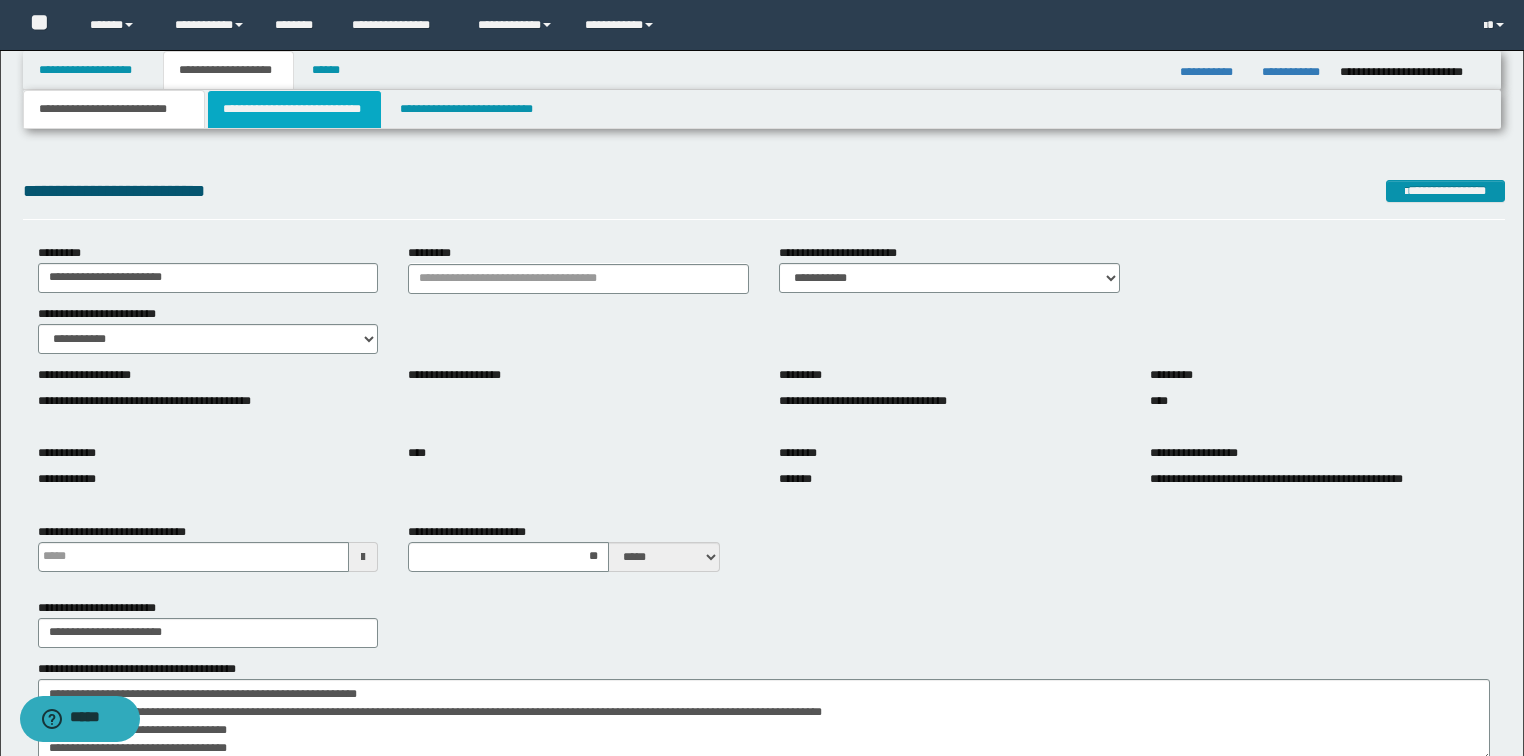 click on "**********" at bounding box center (294, 109) 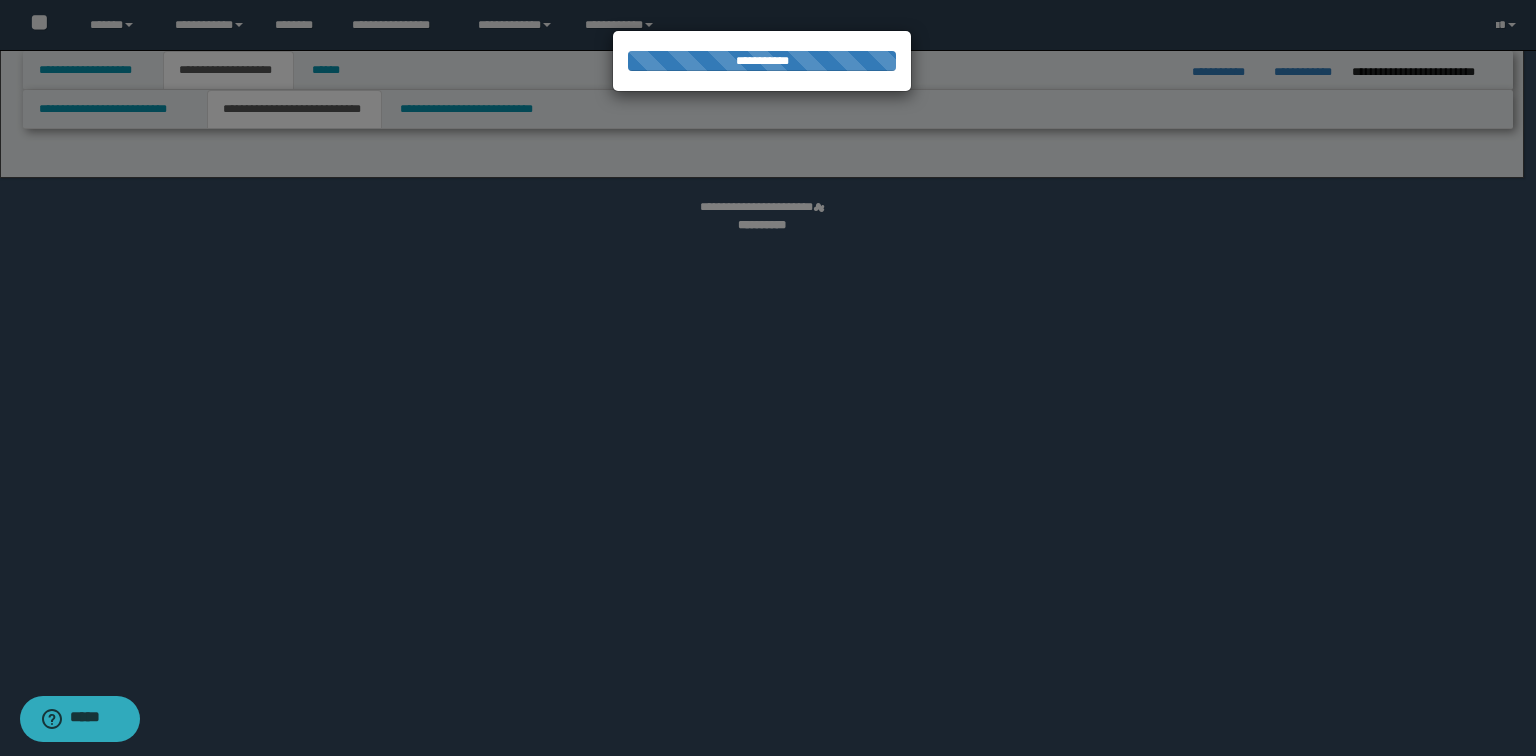 select on "*" 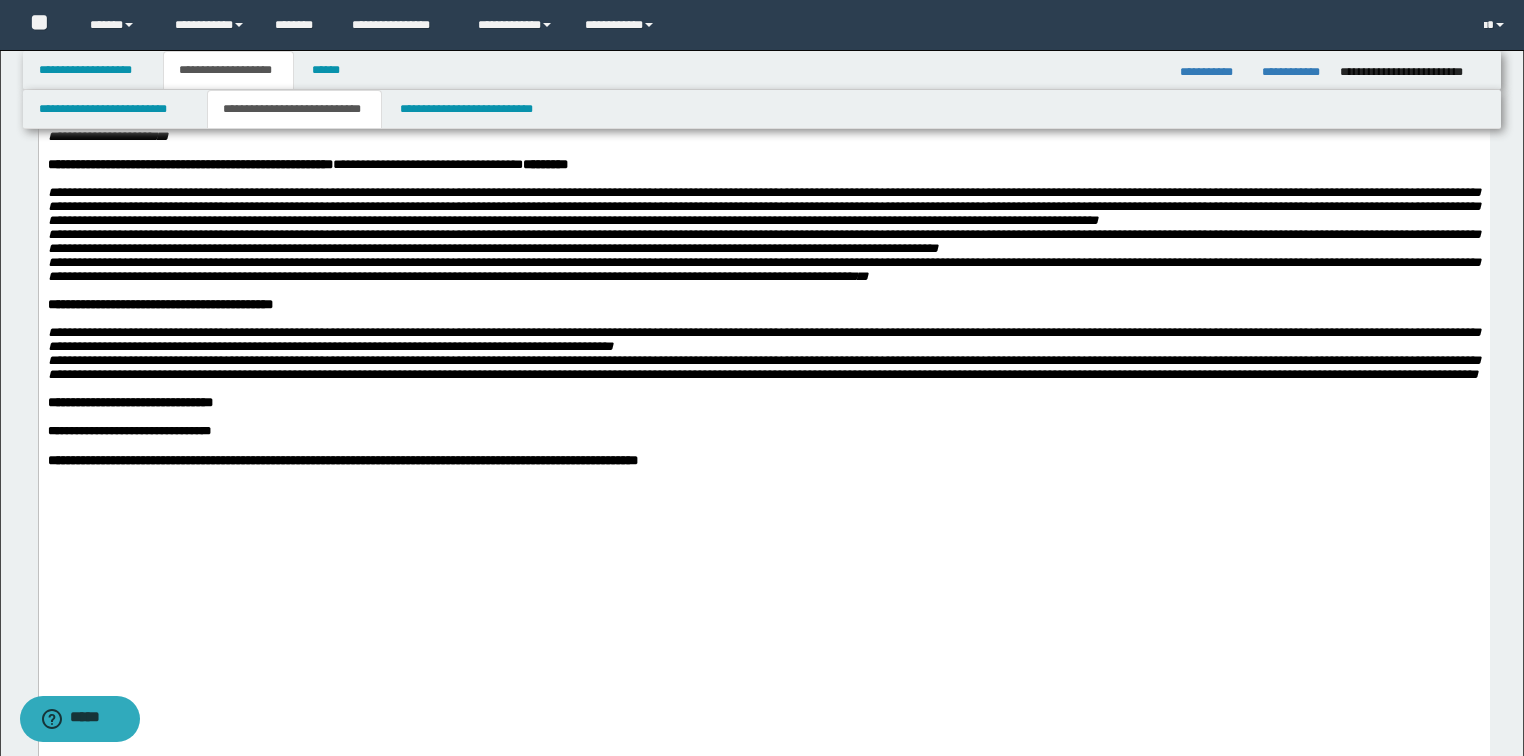 scroll, scrollTop: 1120, scrollLeft: 0, axis: vertical 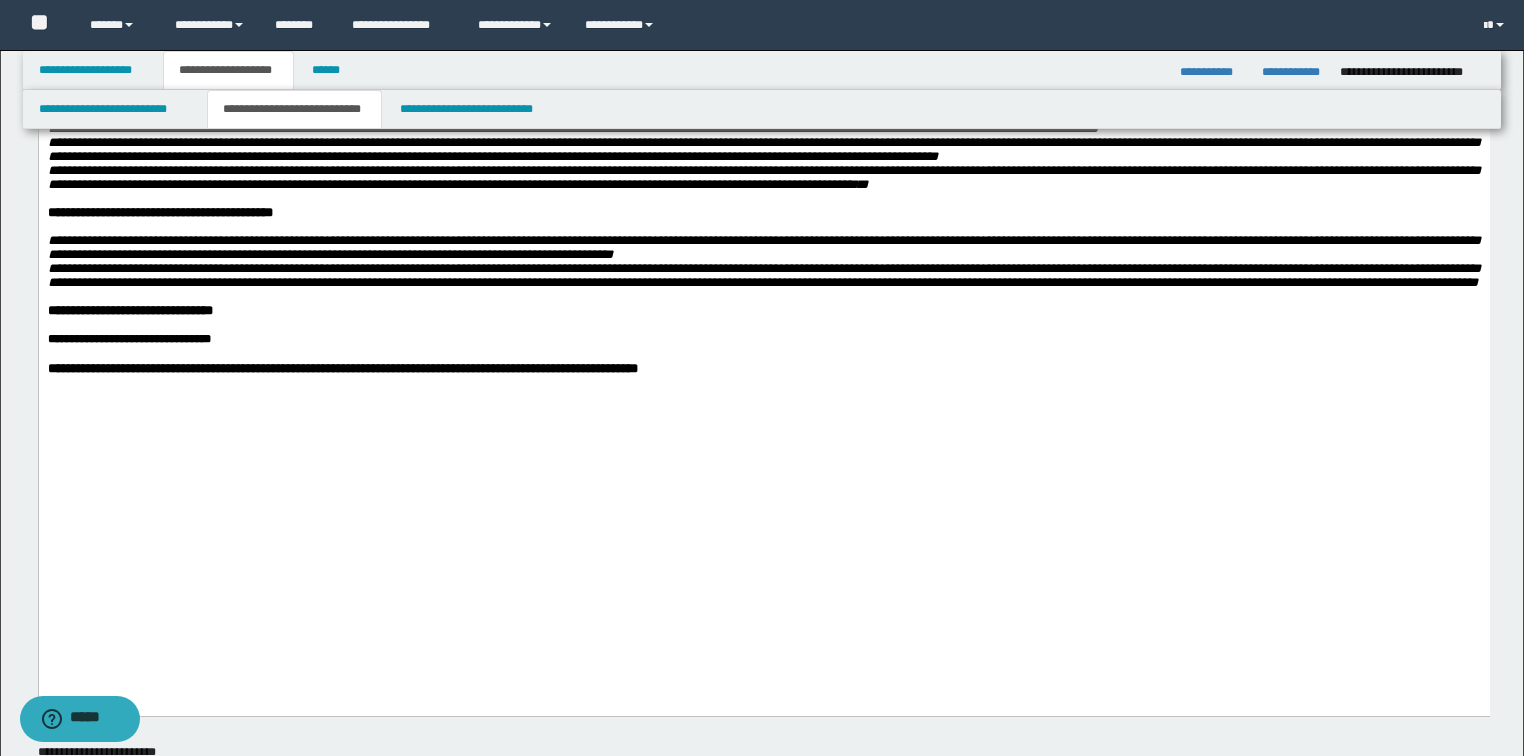 click on "**********" at bounding box center [342, 368] 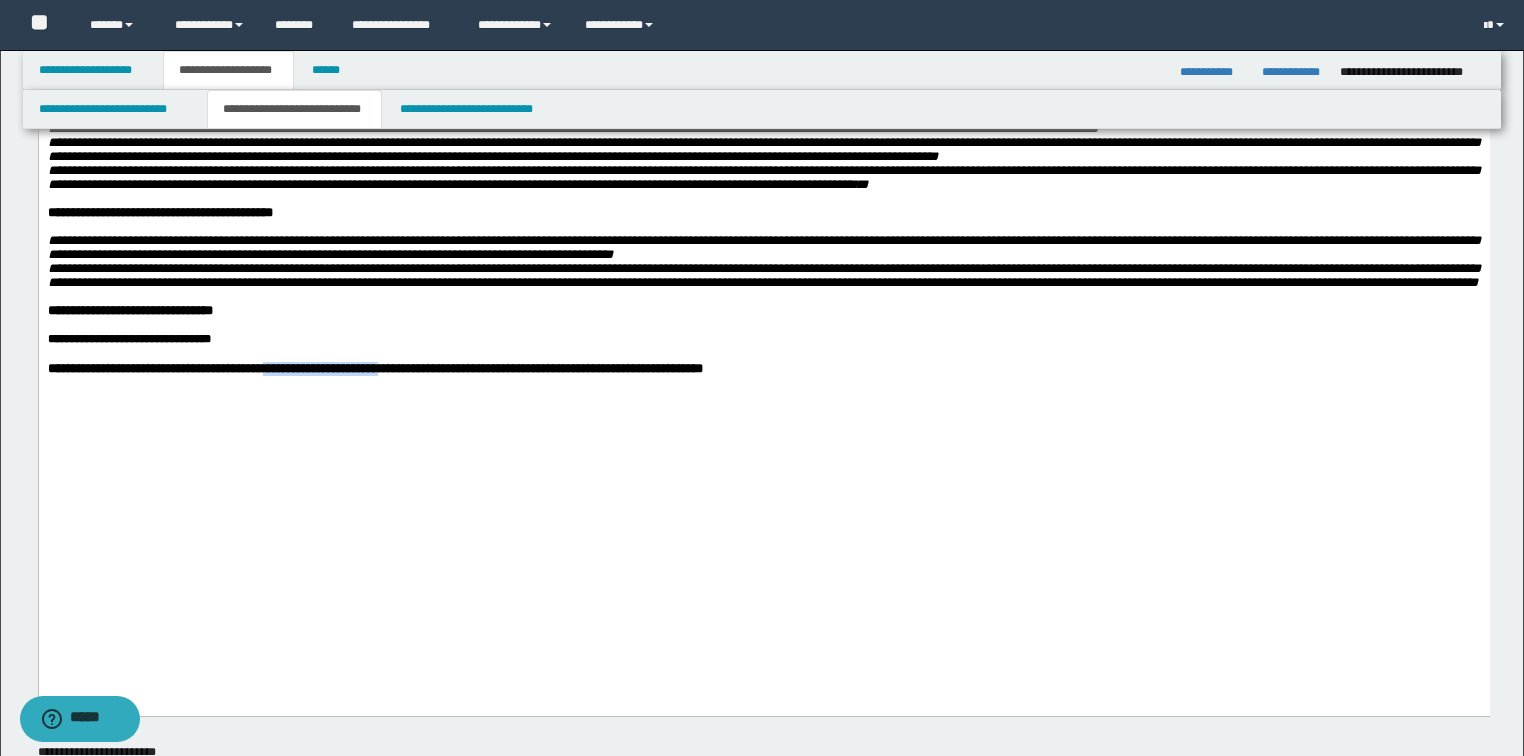 drag, startPoint x: 287, startPoint y: 599, endPoint x: 411, endPoint y: 593, distance: 124.14507 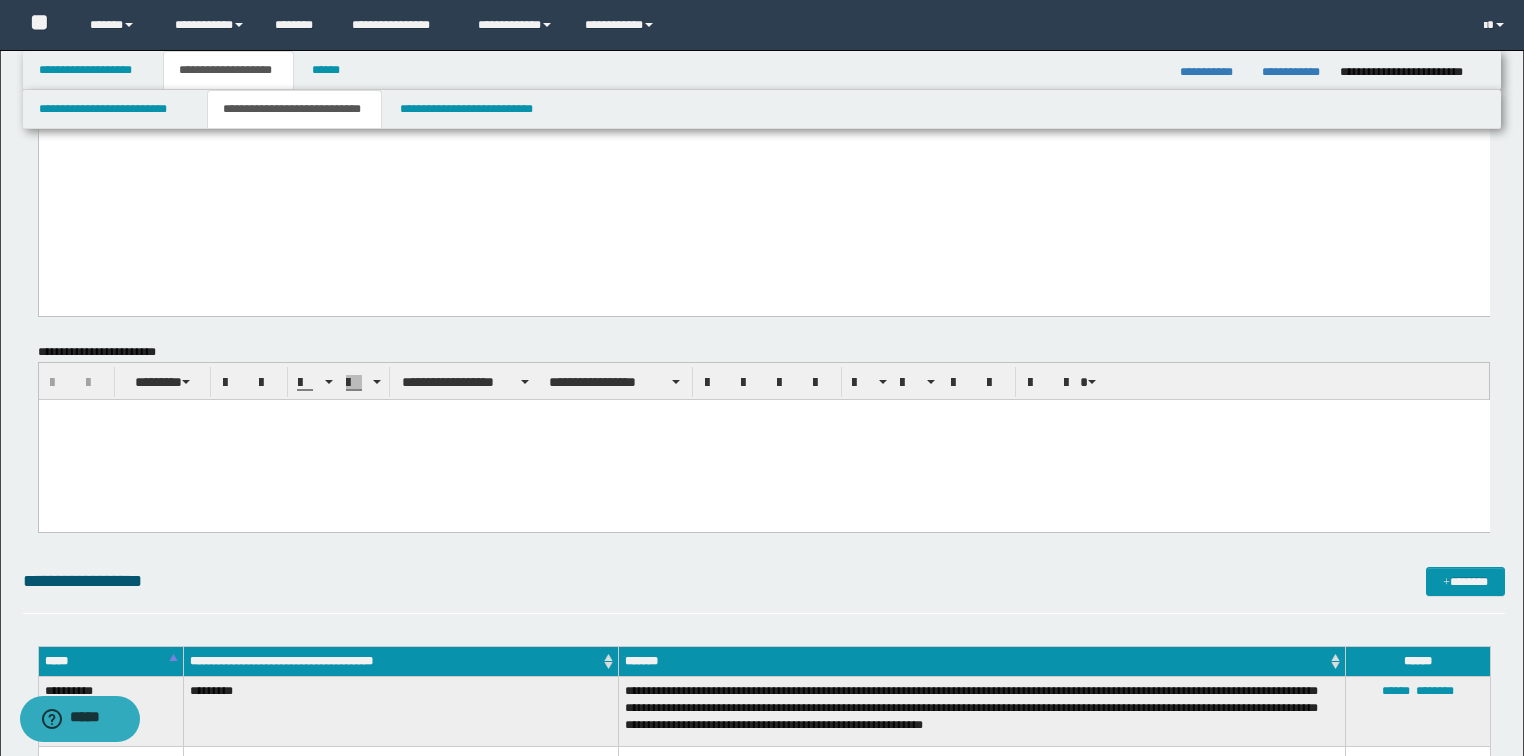 scroll, scrollTop: 1760, scrollLeft: 0, axis: vertical 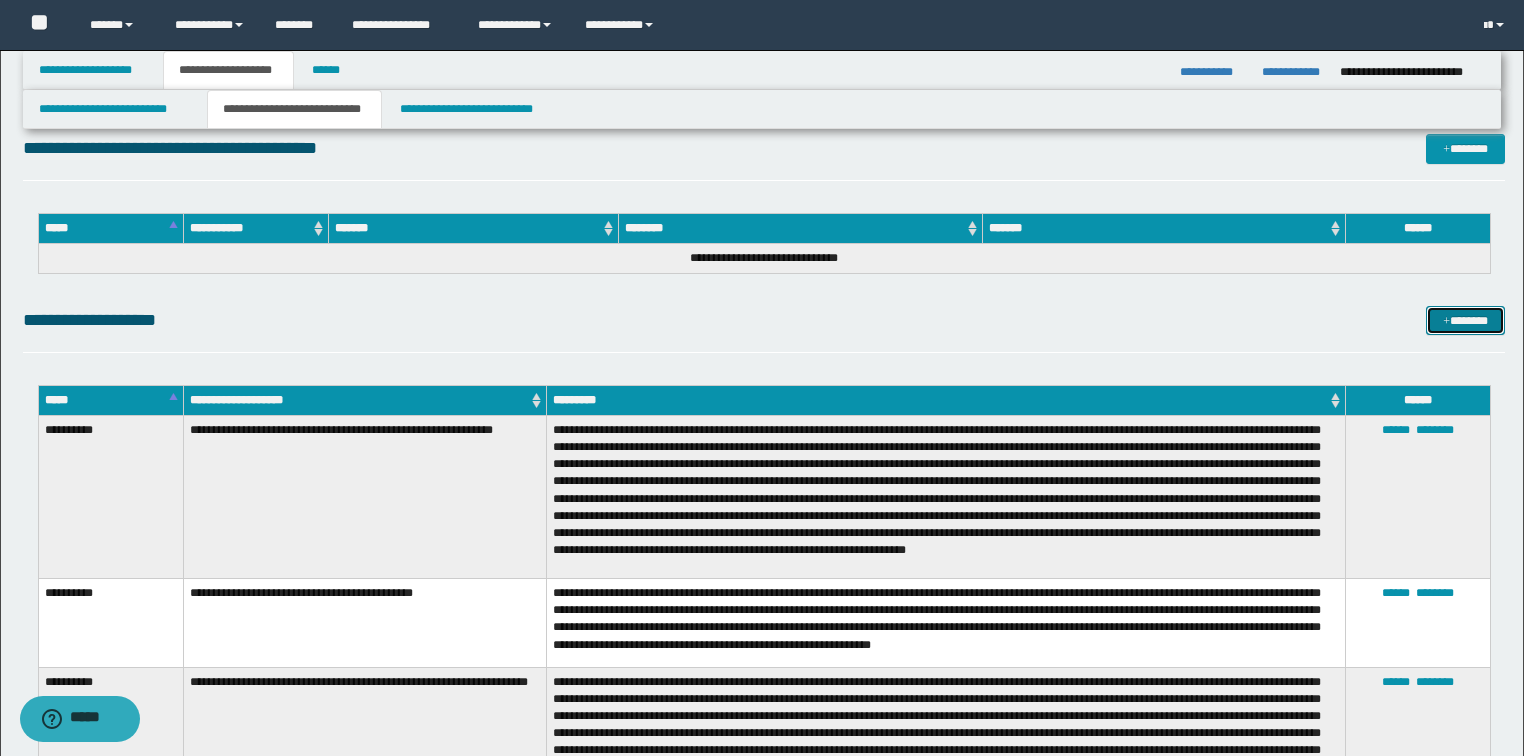 click on "*******" at bounding box center (1465, 321) 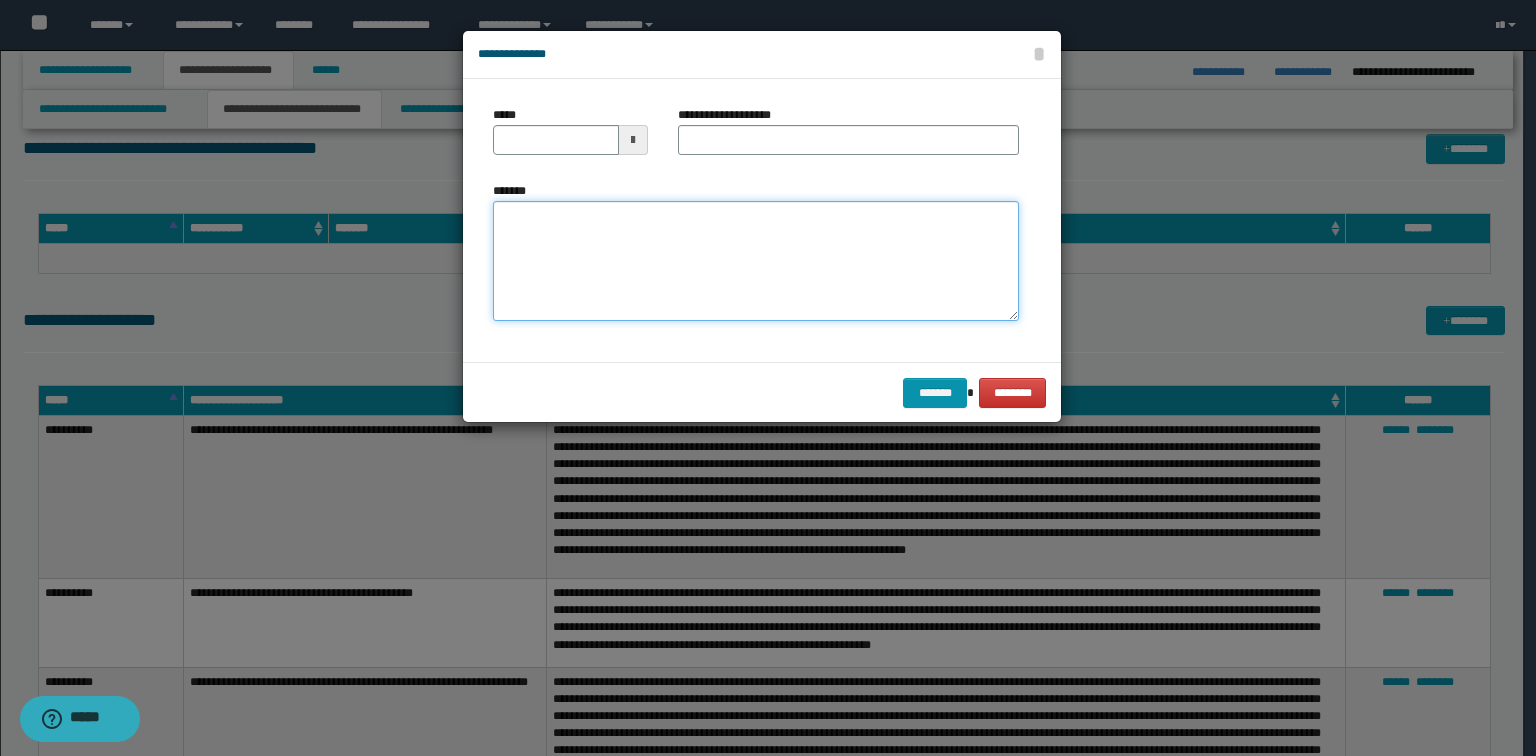 click on "*******" at bounding box center (756, 261) 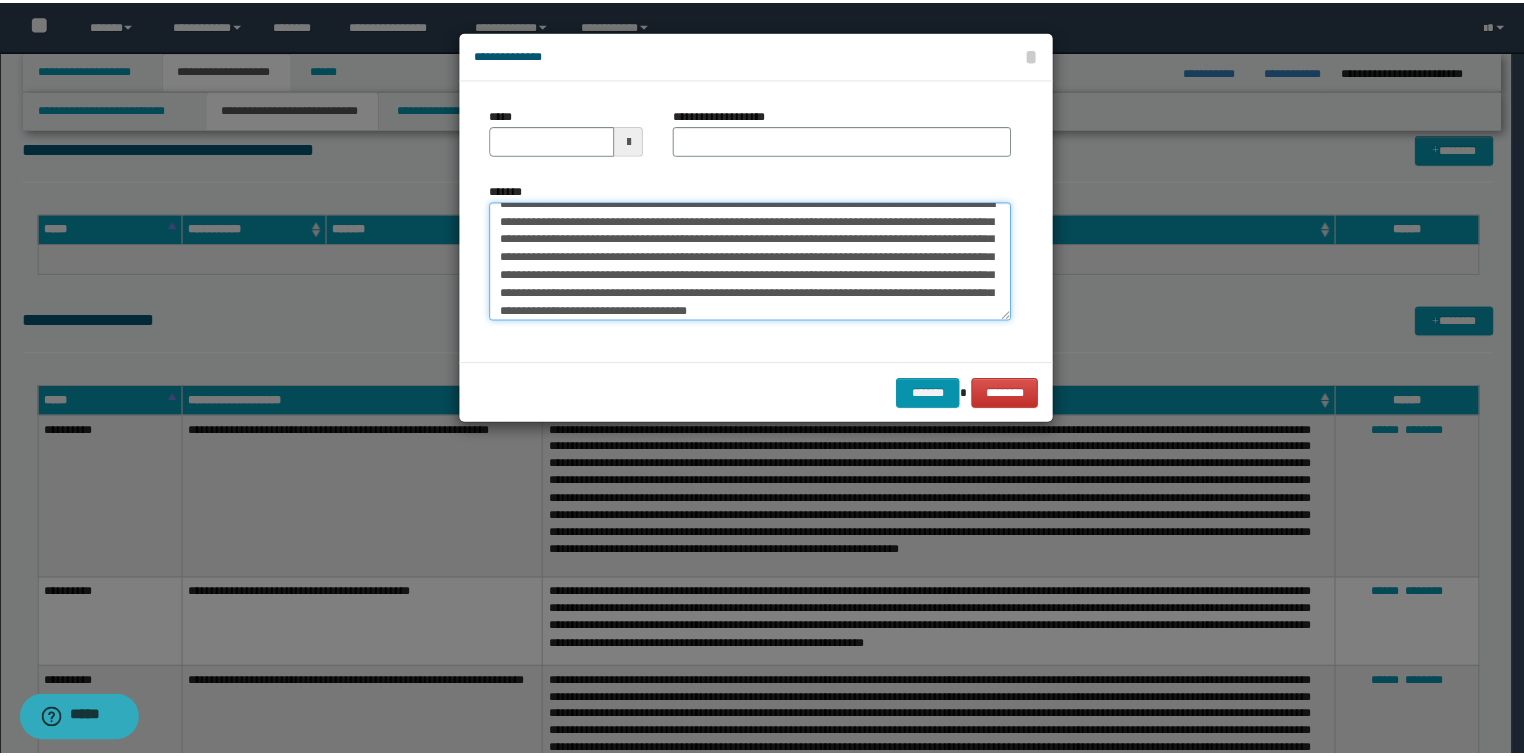 scroll, scrollTop: 0, scrollLeft: 0, axis: both 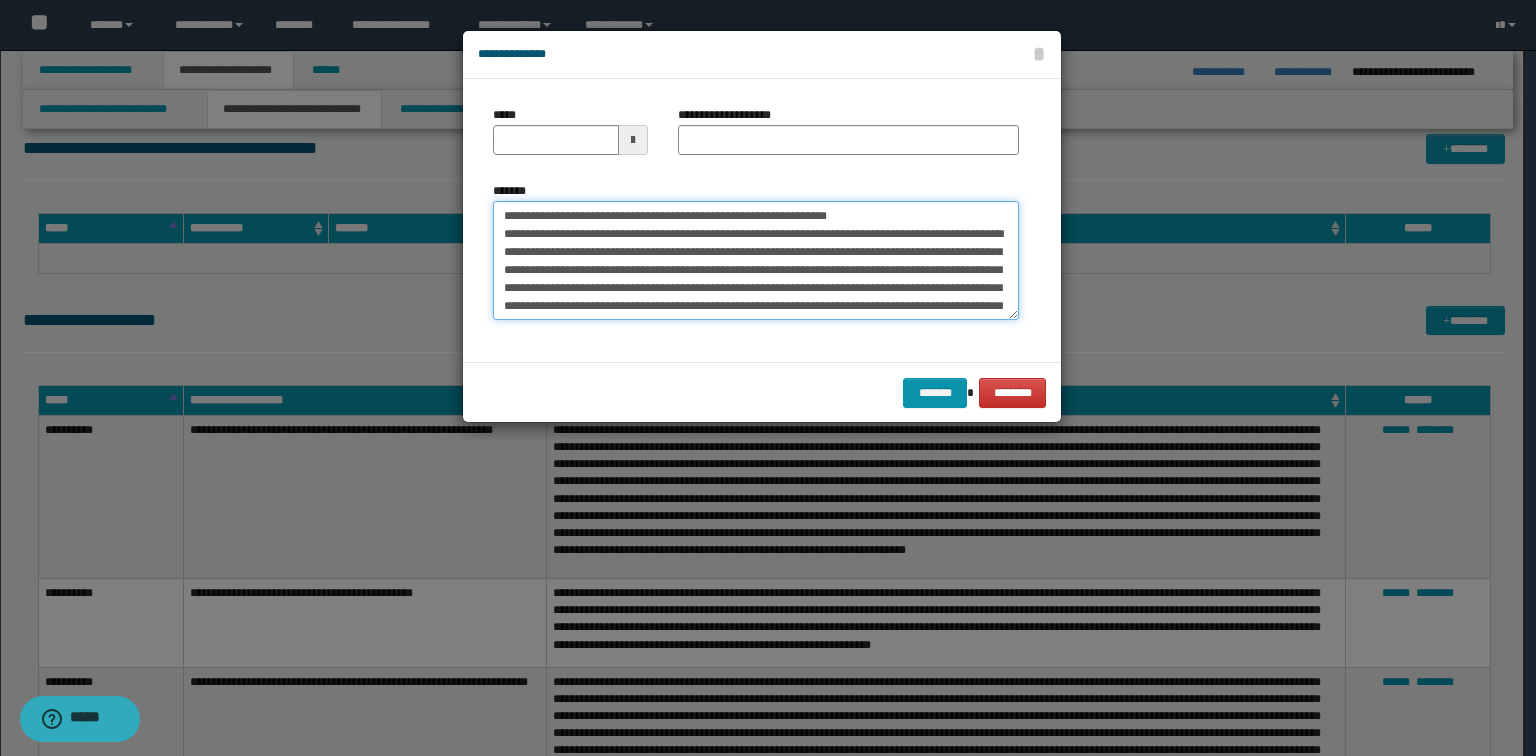 drag, startPoint x: 873, startPoint y: 214, endPoint x: 569, endPoint y: 204, distance: 304.16443 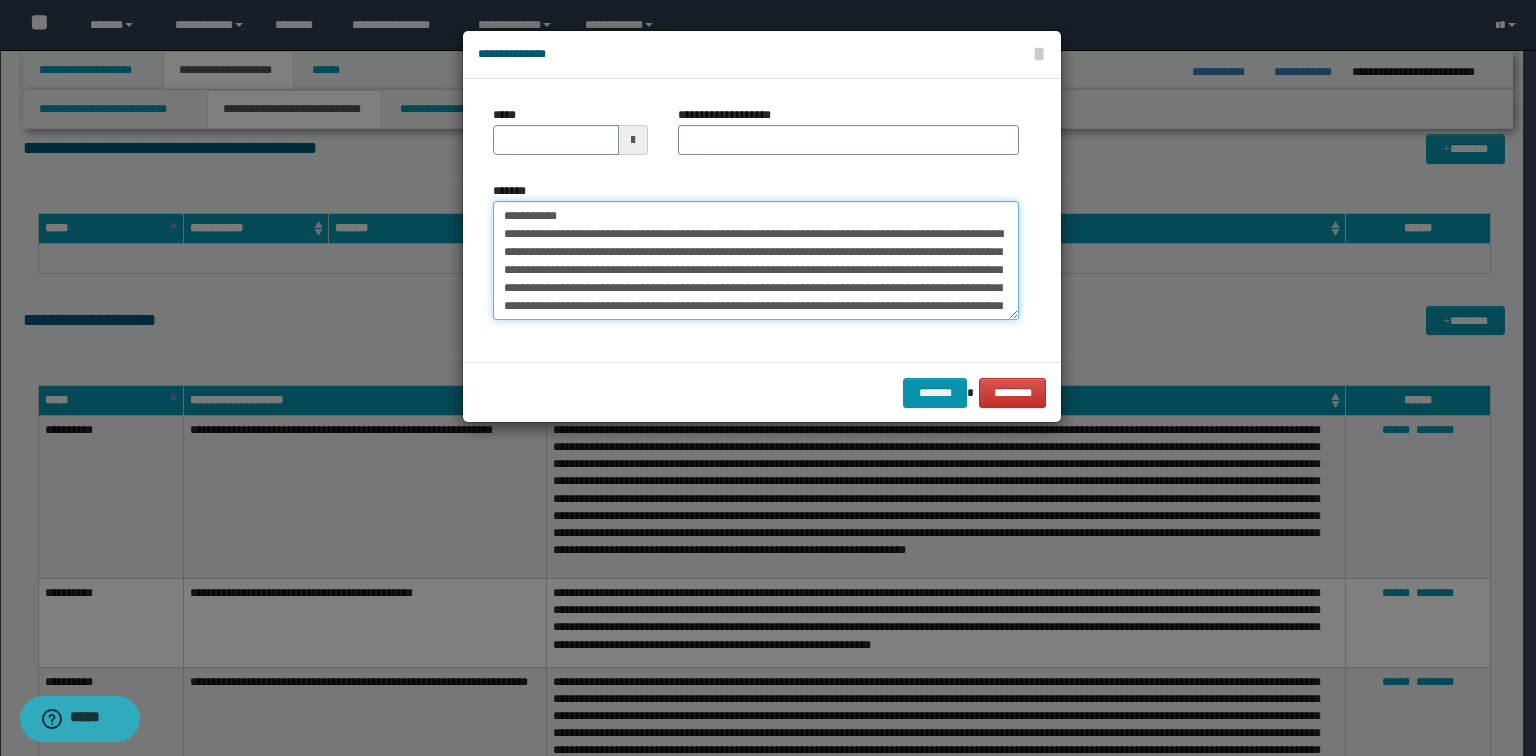 type on "**********" 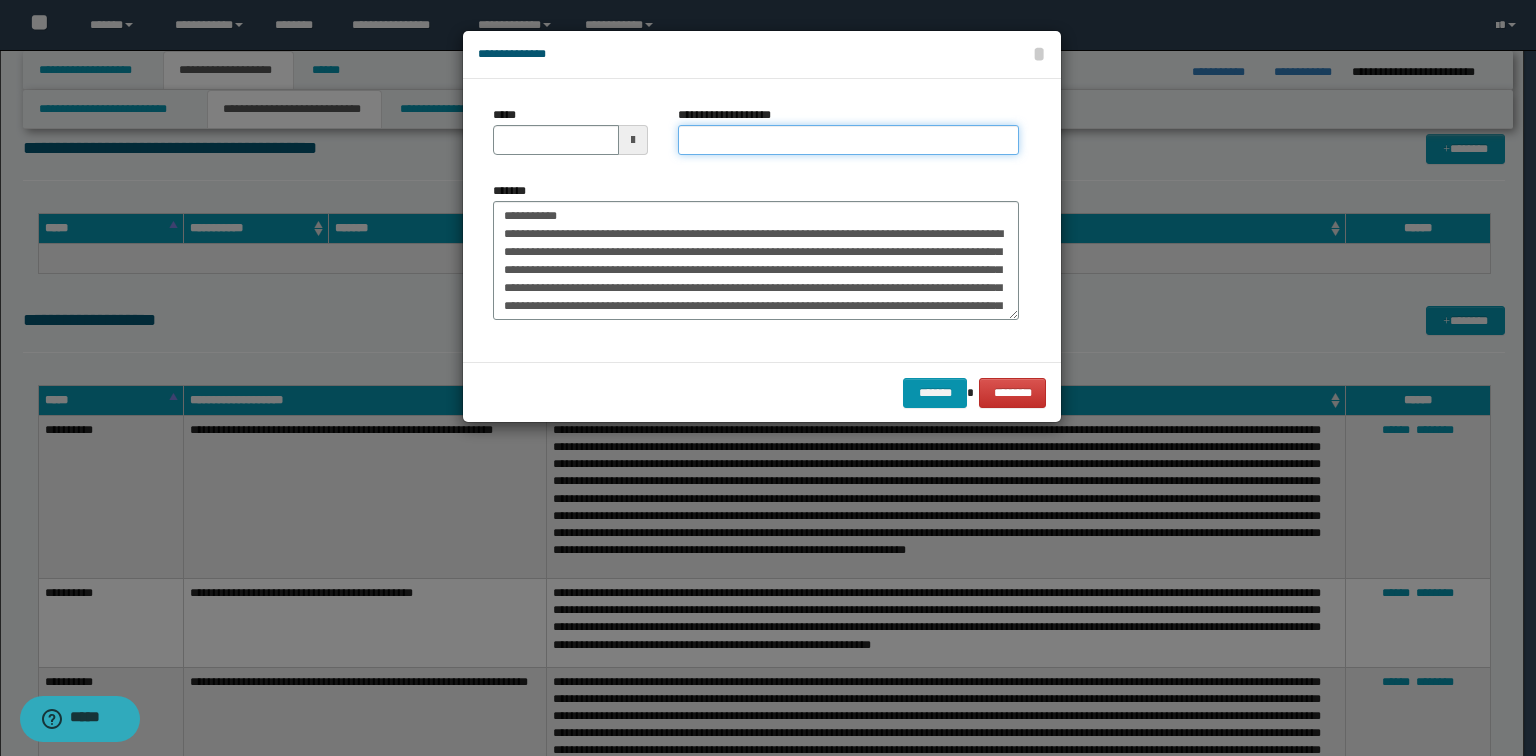 drag, startPoint x: 741, startPoint y: 149, endPoint x: 676, endPoint y: 176, distance: 70.38466 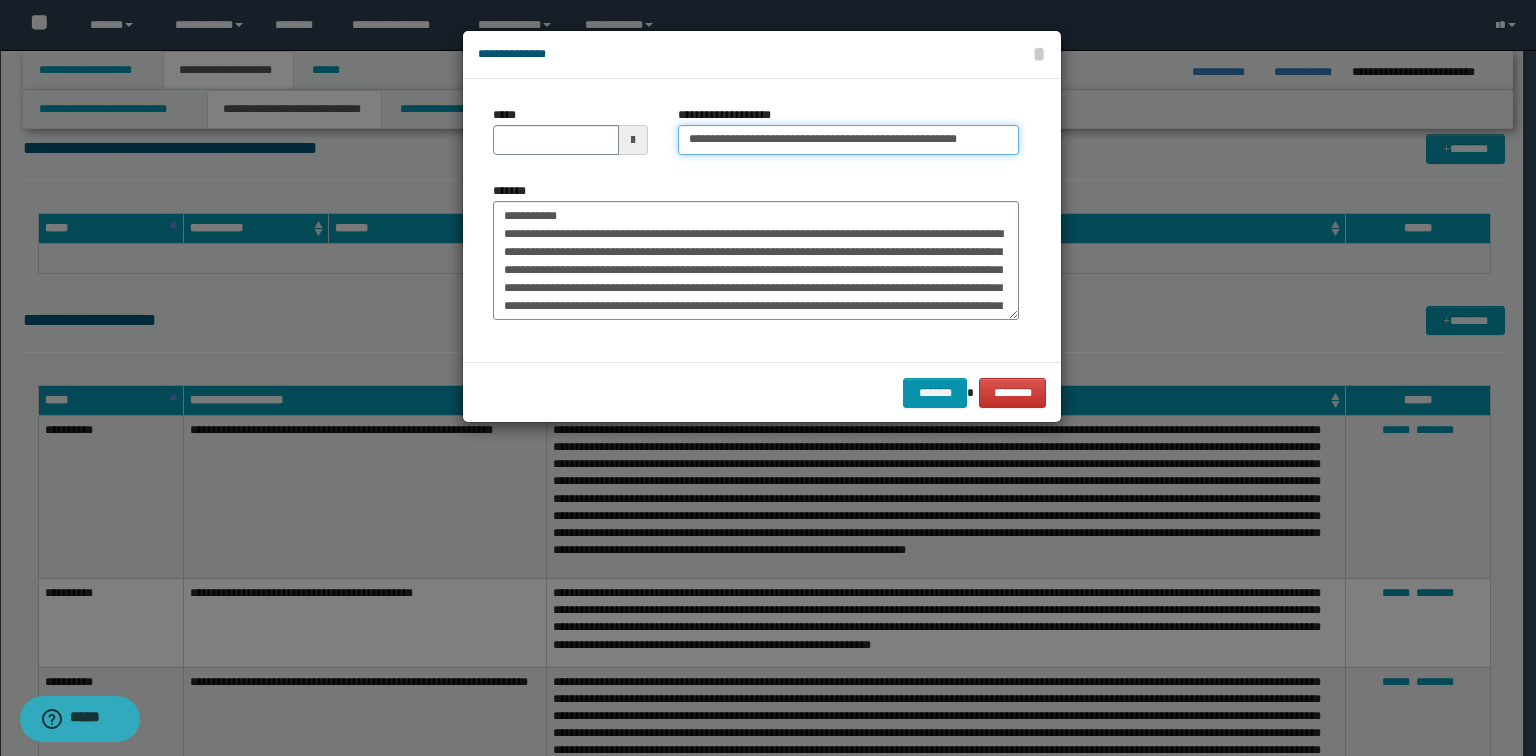 type on "**********" 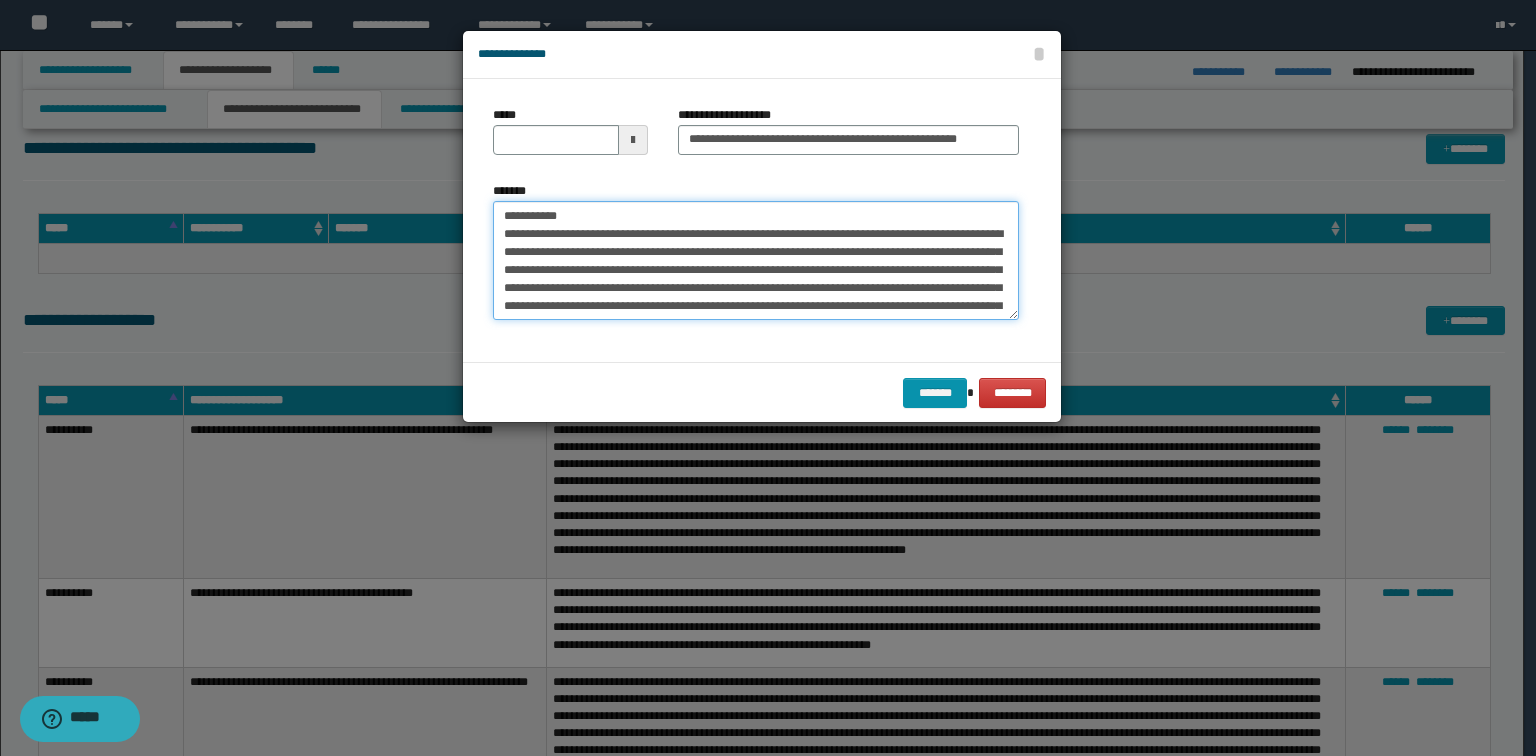drag, startPoint x: 501, startPoint y: 204, endPoint x: 0, endPoint y: 164, distance: 502.59427 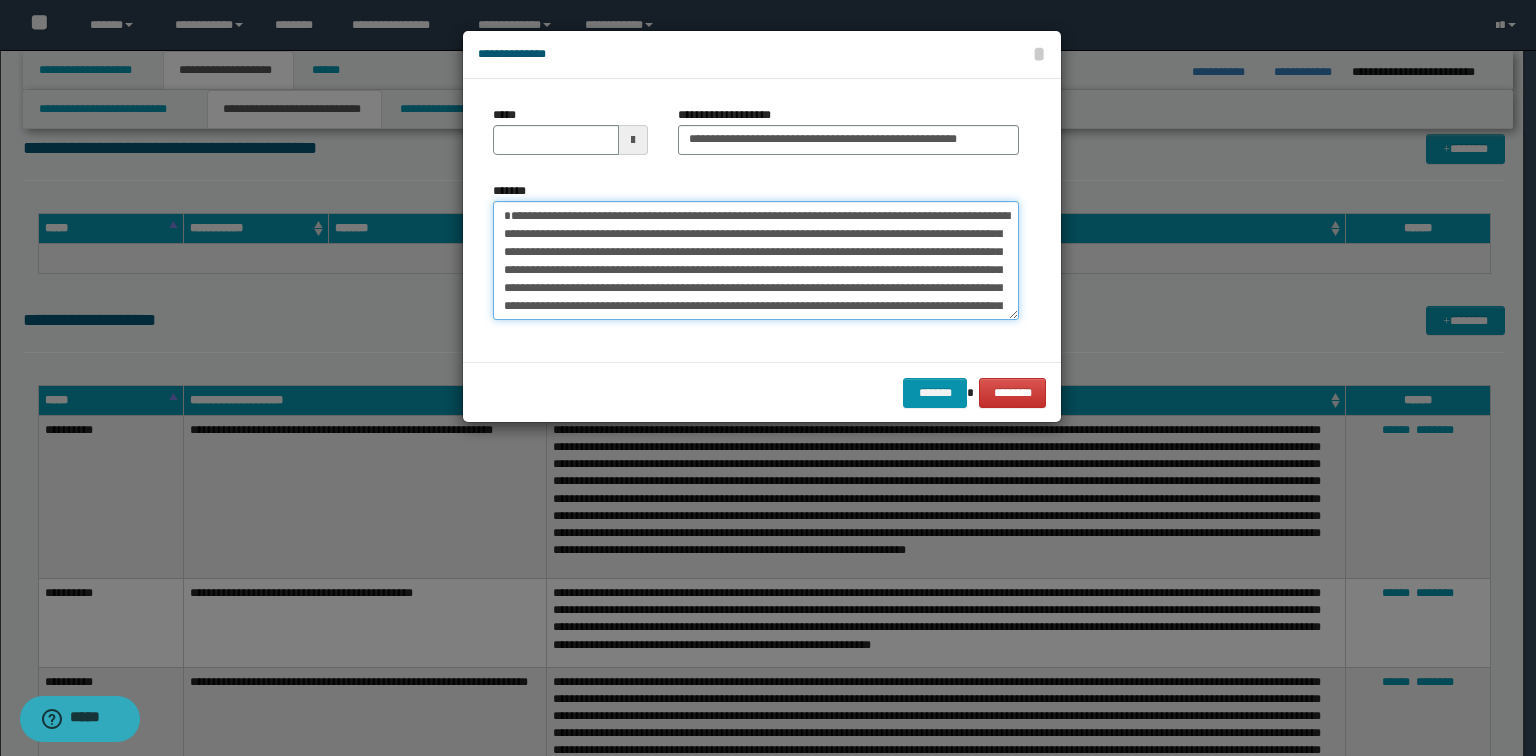 type 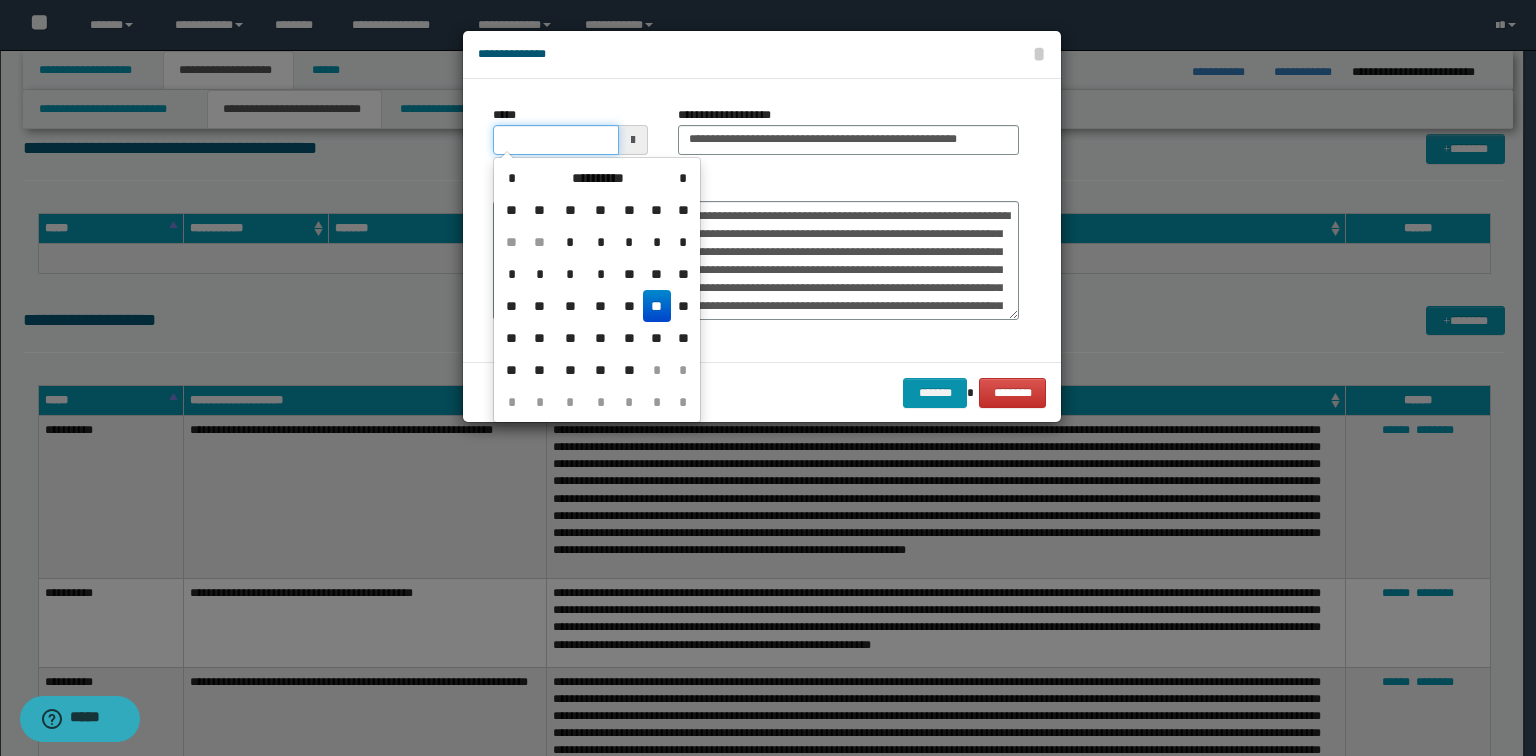 click on "*****" at bounding box center [556, 140] 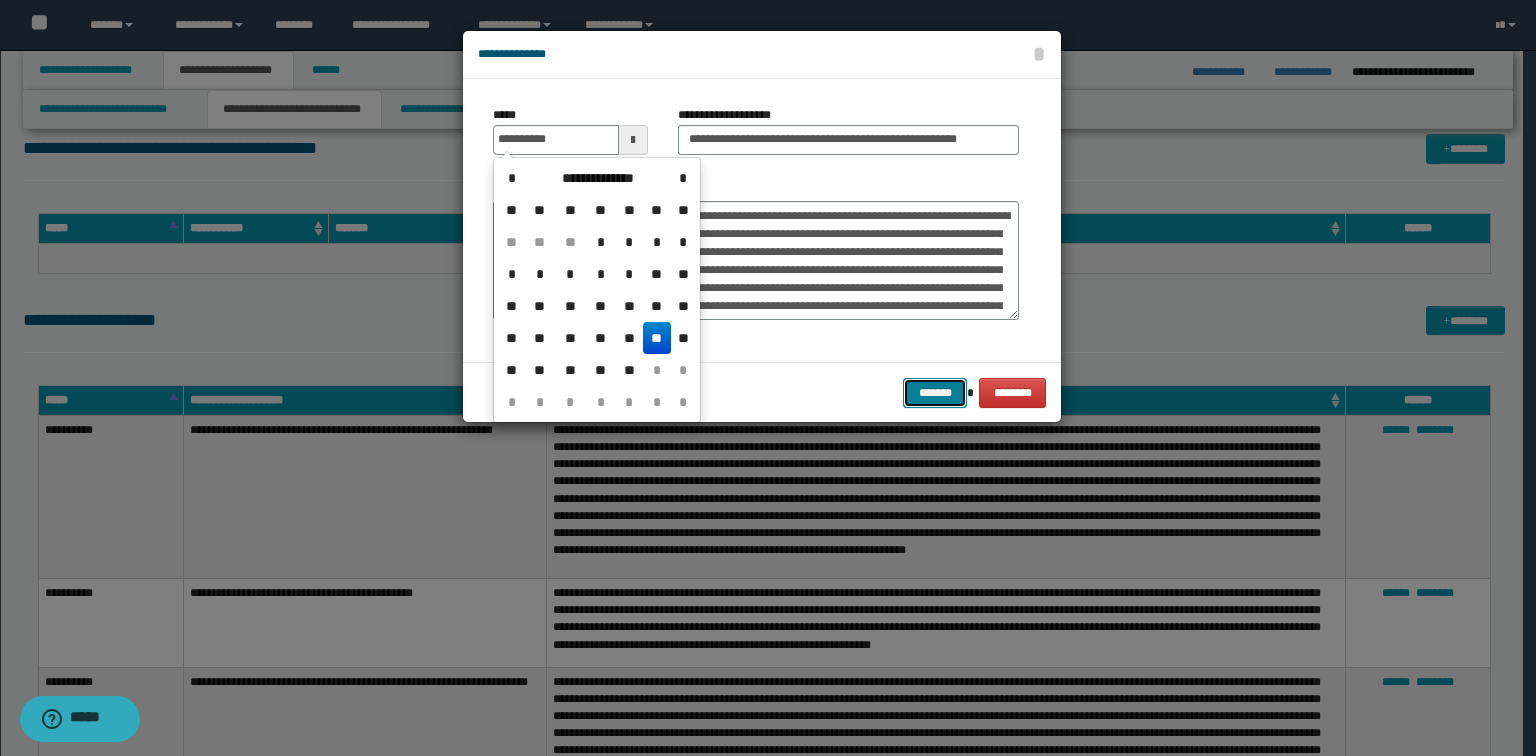 type on "**********" 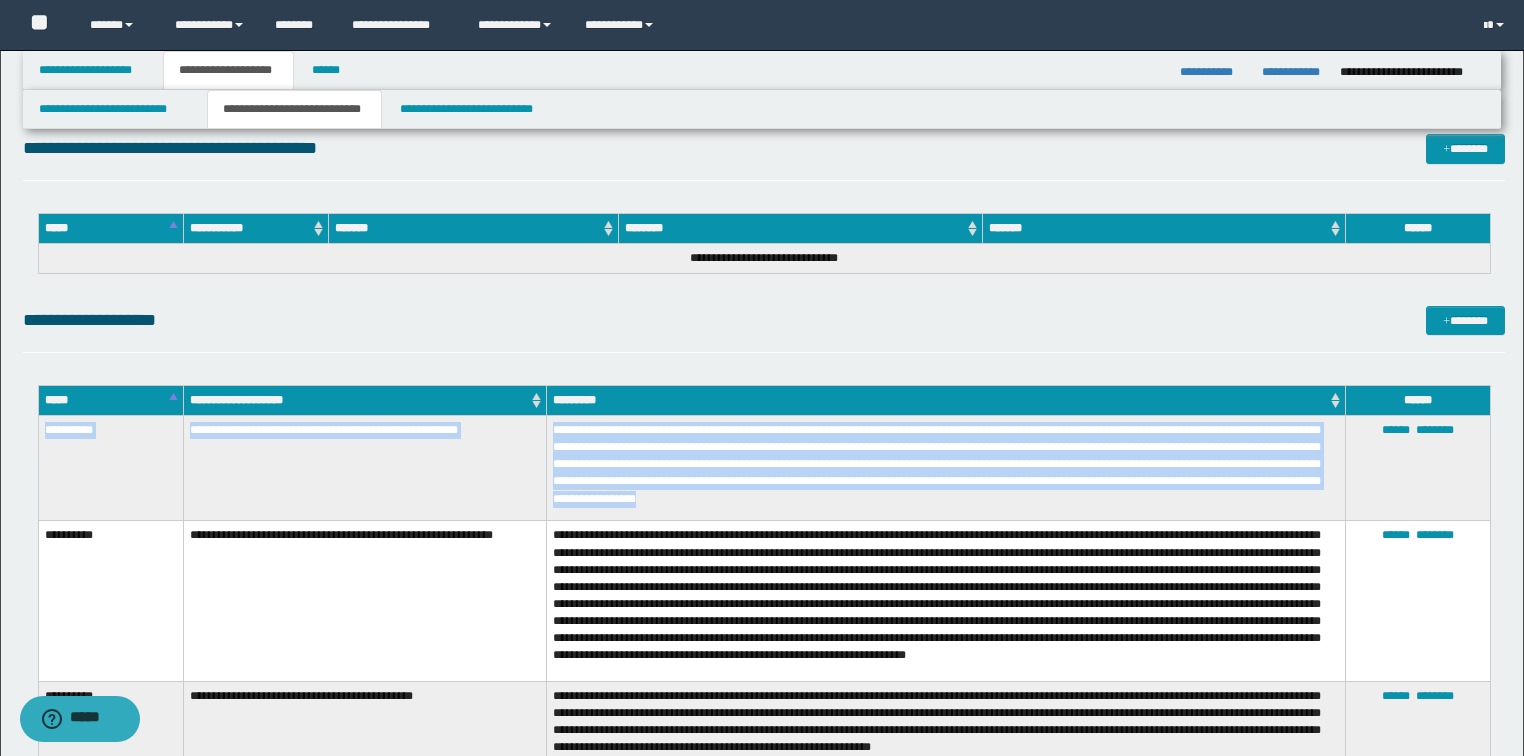 drag, startPoint x: 917, startPoint y: 506, endPoint x: 44, endPoint y: 449, distance: 874.8588 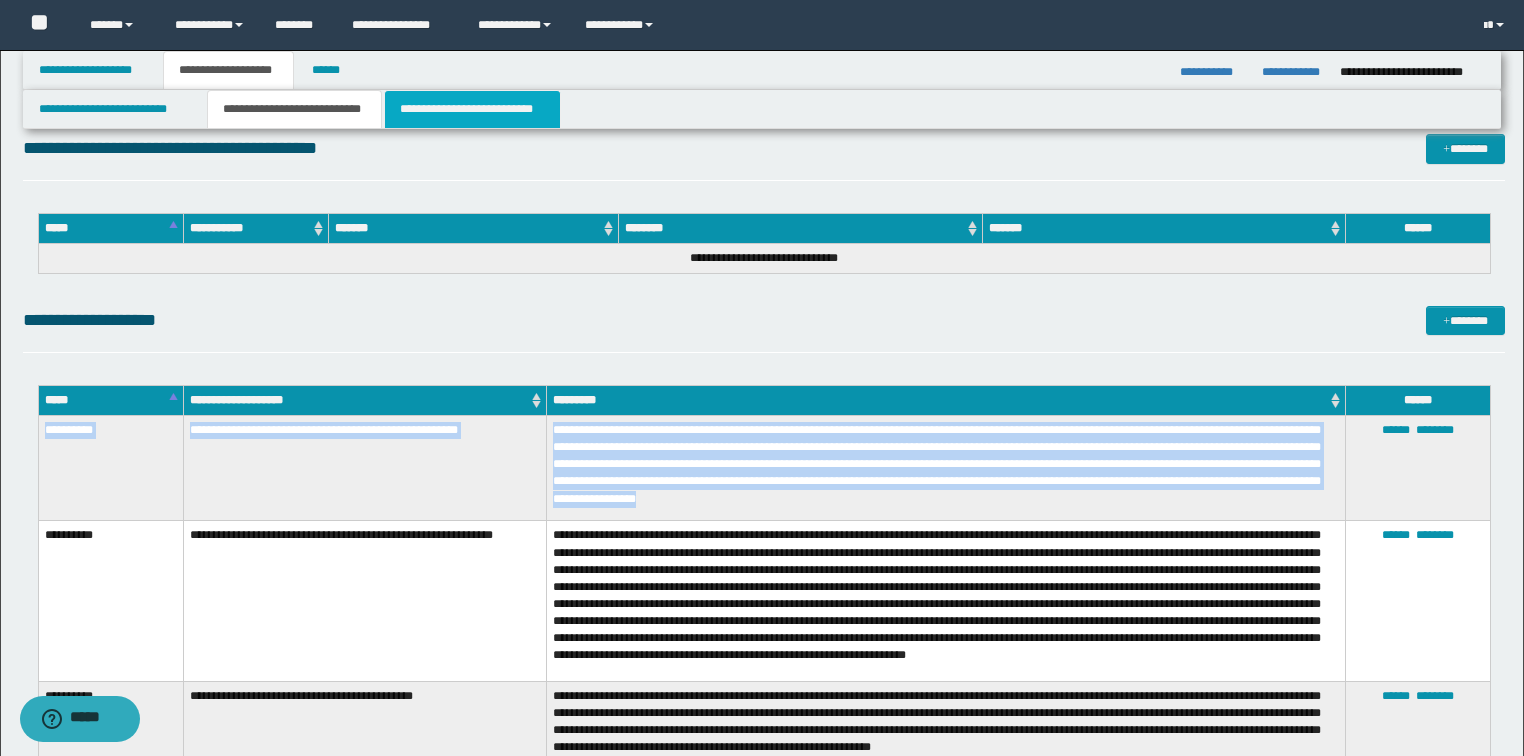 click on "**********" at bounding box center [472, 109] 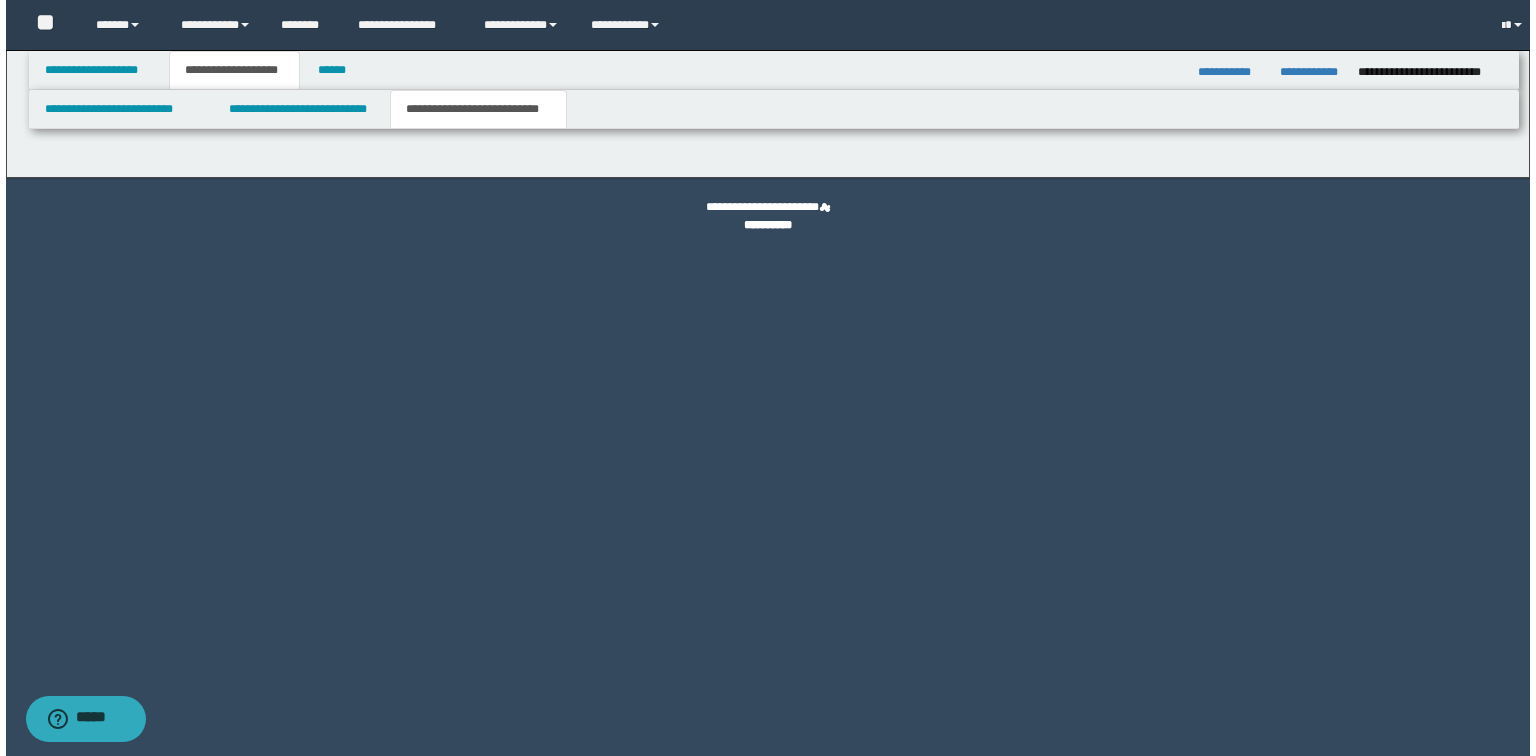 scroll, scrollTop: 0, scrollLeft: 0, axis: both 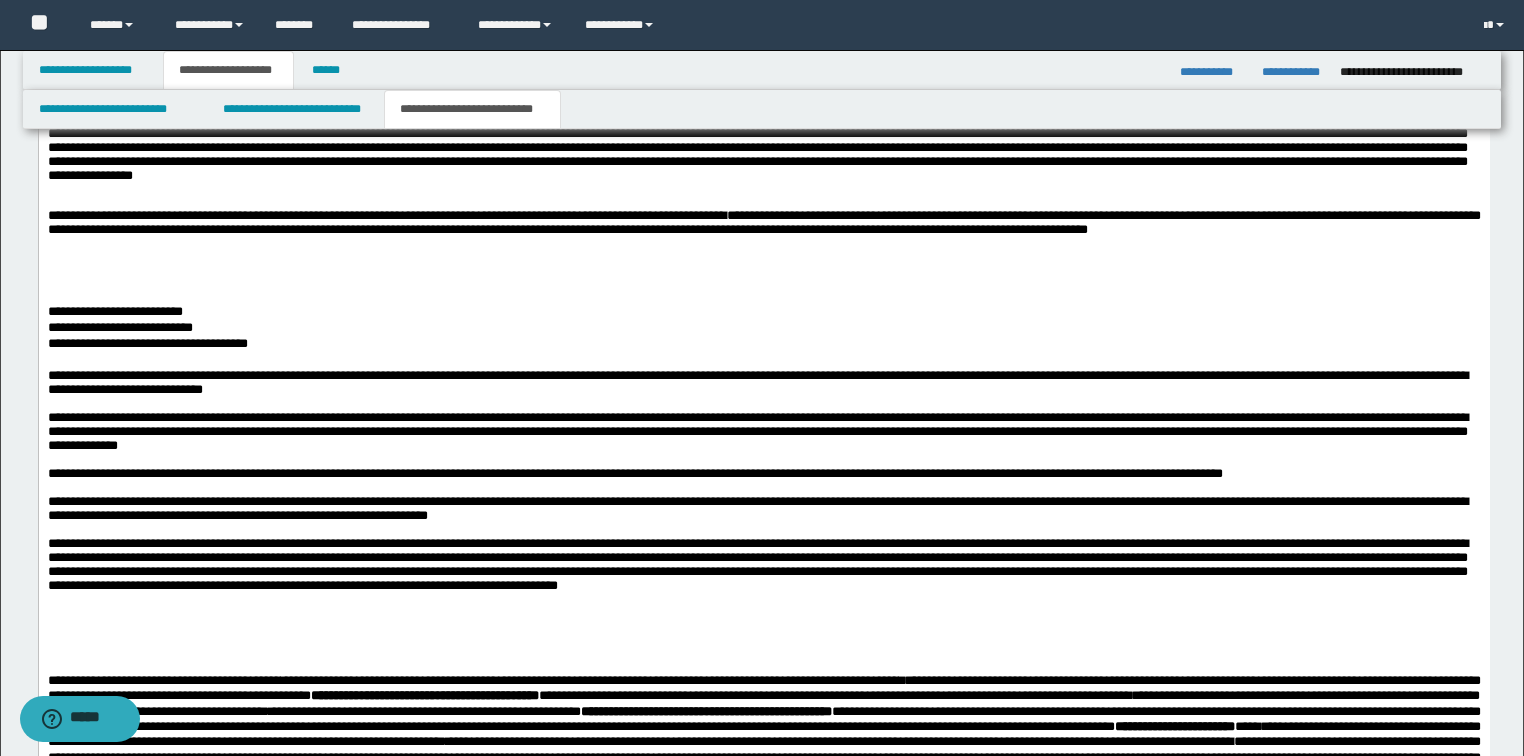 click on "**********" at bounding box center (763, 345) 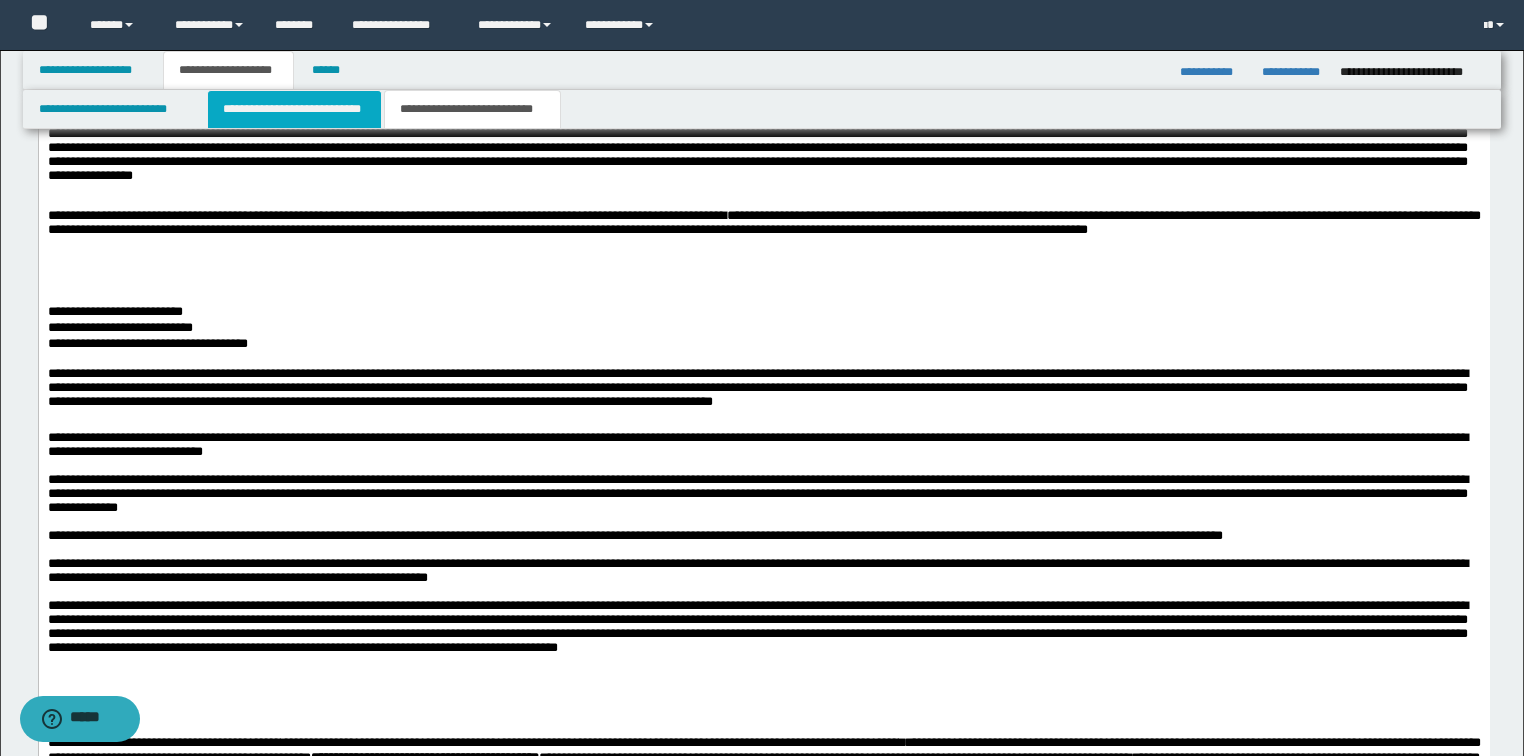 click on "**********" at bounding box center (294, 109) 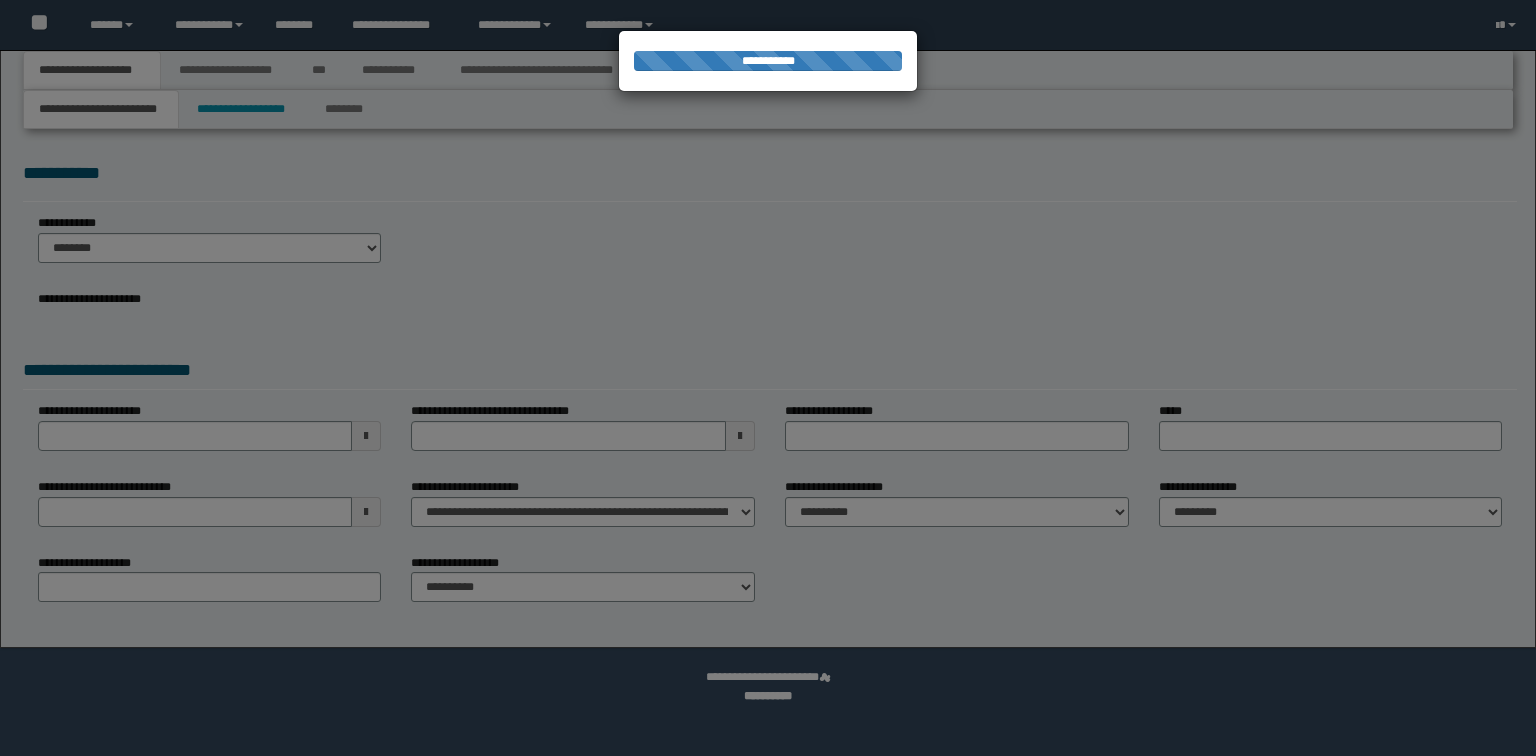 scroll, scrollTop: 0, scrollLeft: 0, axis: both 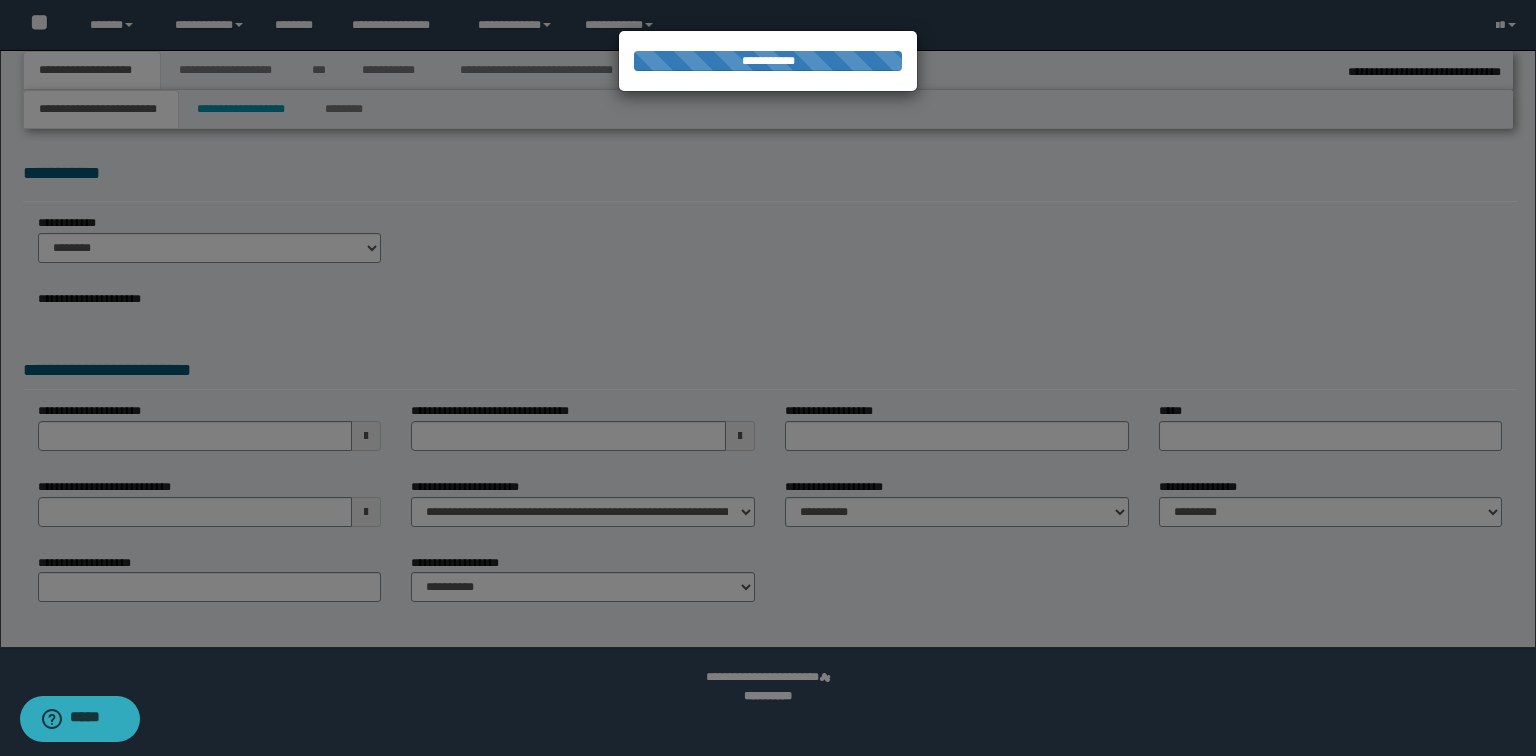 select on "*" 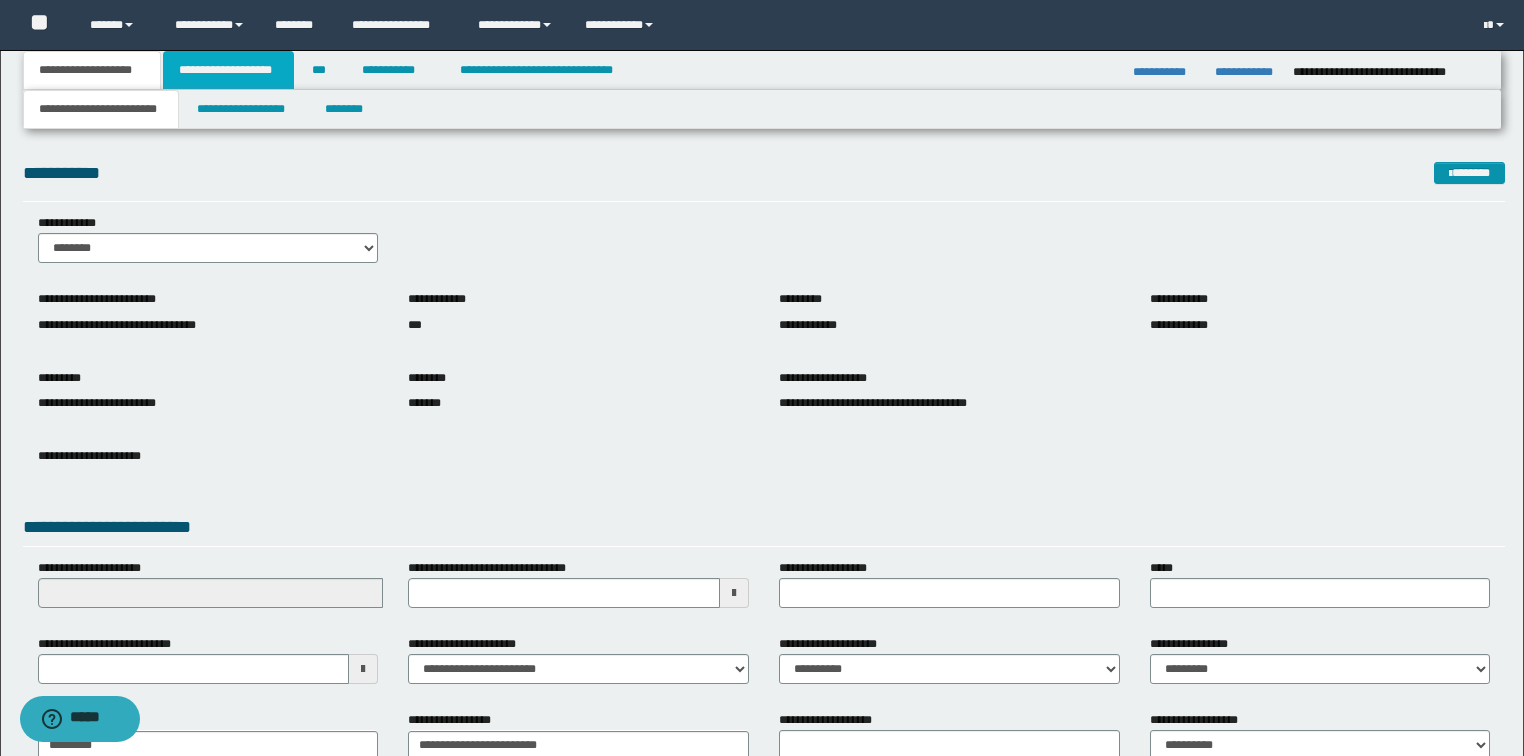 click on "**********" at bounding box center [228, 70] 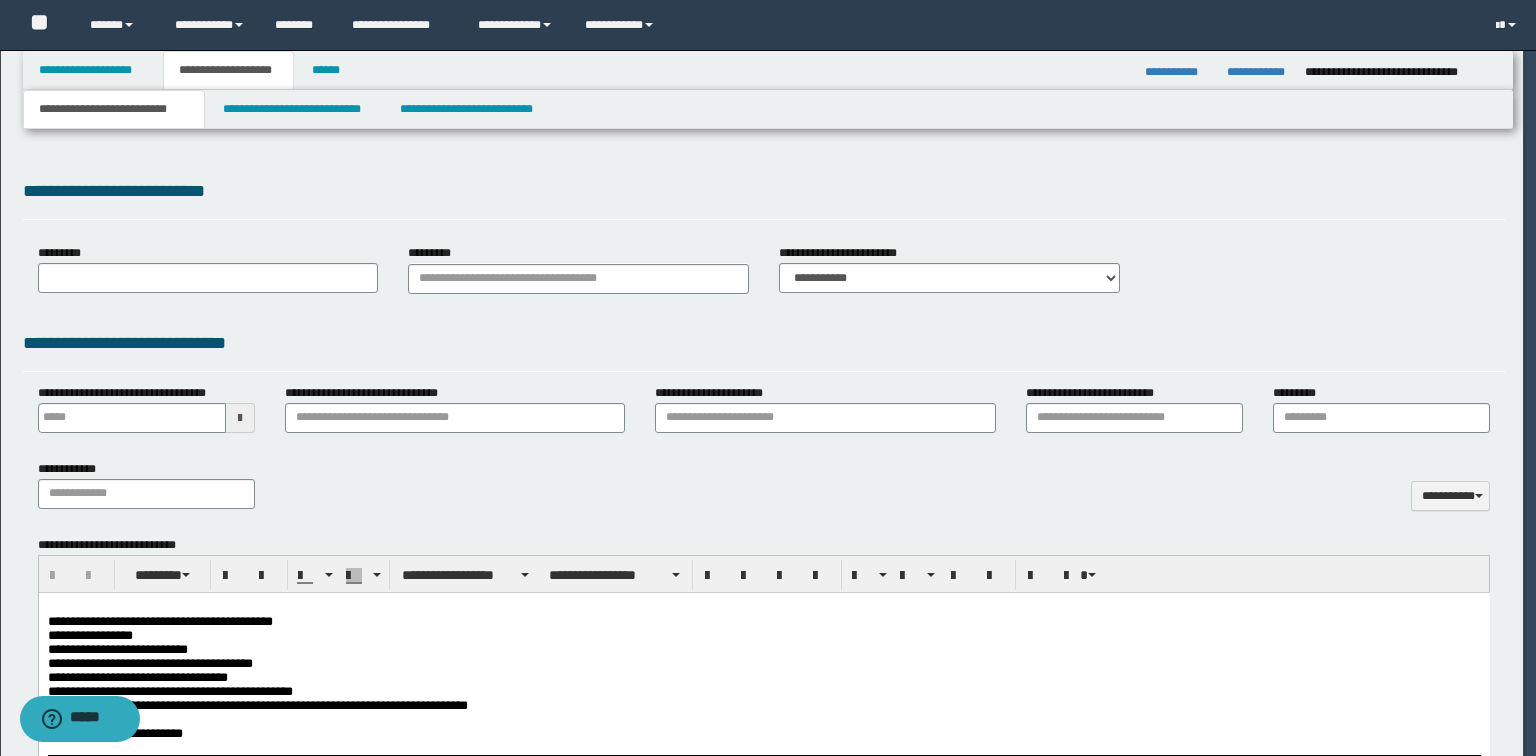 scroll, scrollTop: 0, scrollLeft: 0, axis: both 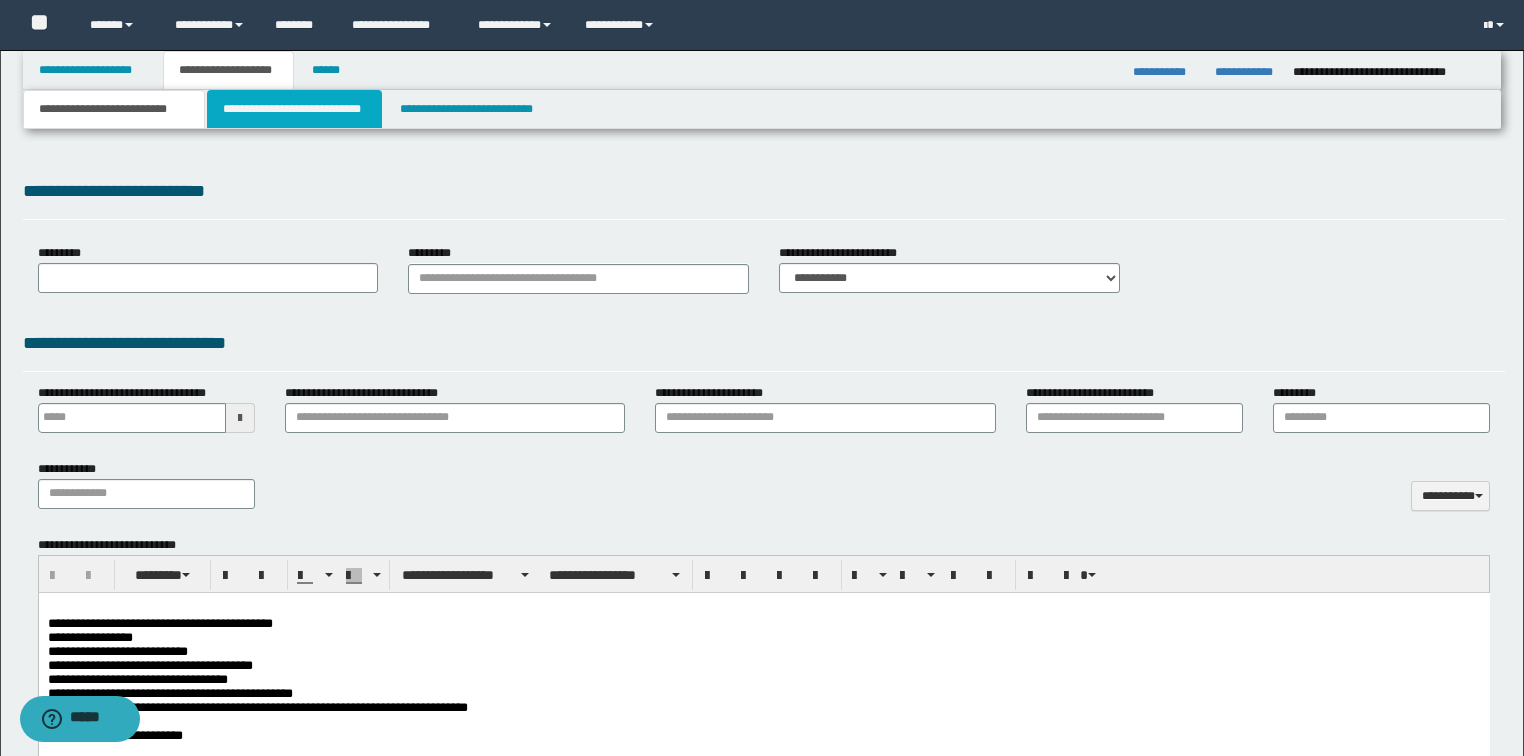click on "**********" at bounding box center (294, 109) 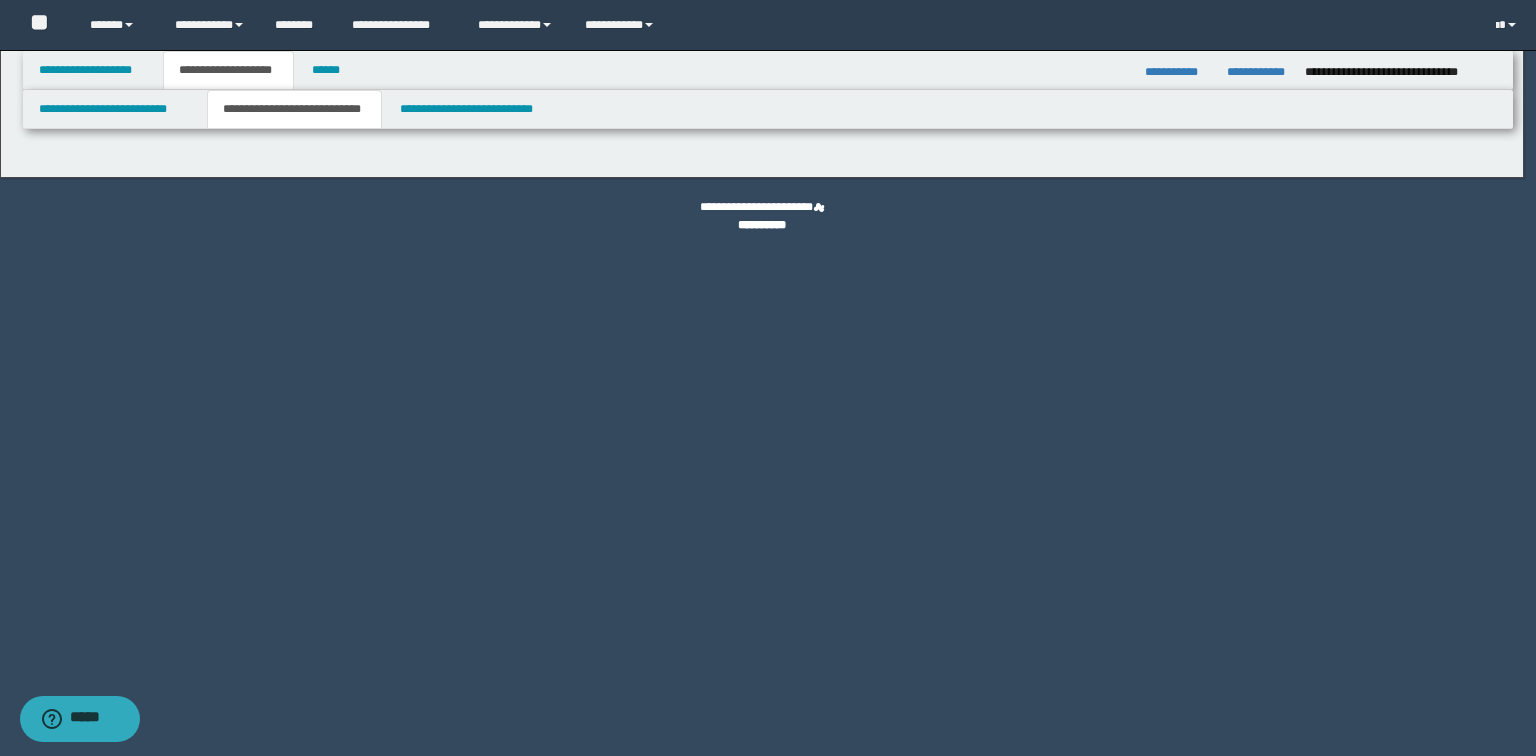 select on "*" 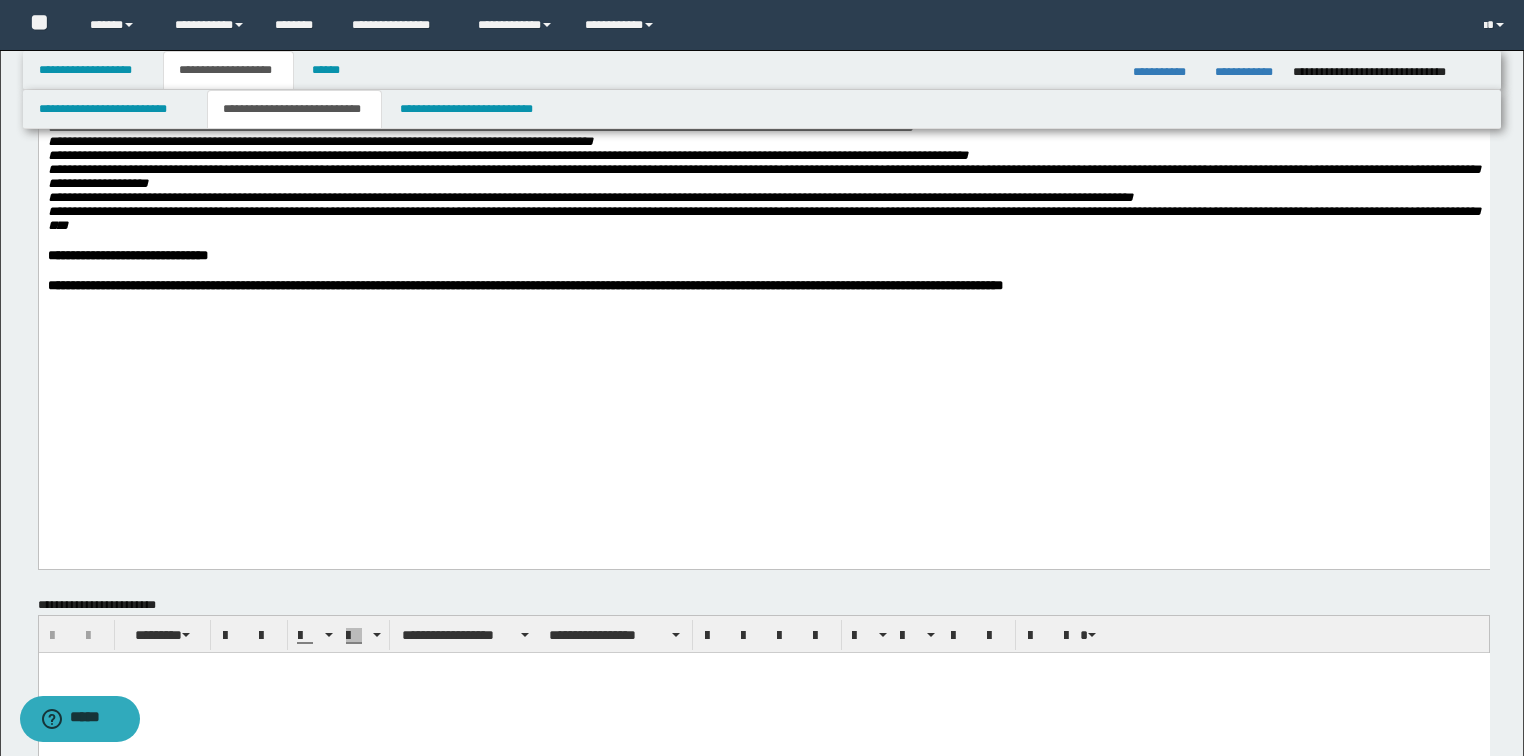 scroll, scrollTop: 1040, scrollLeft: 0, axis: vertical 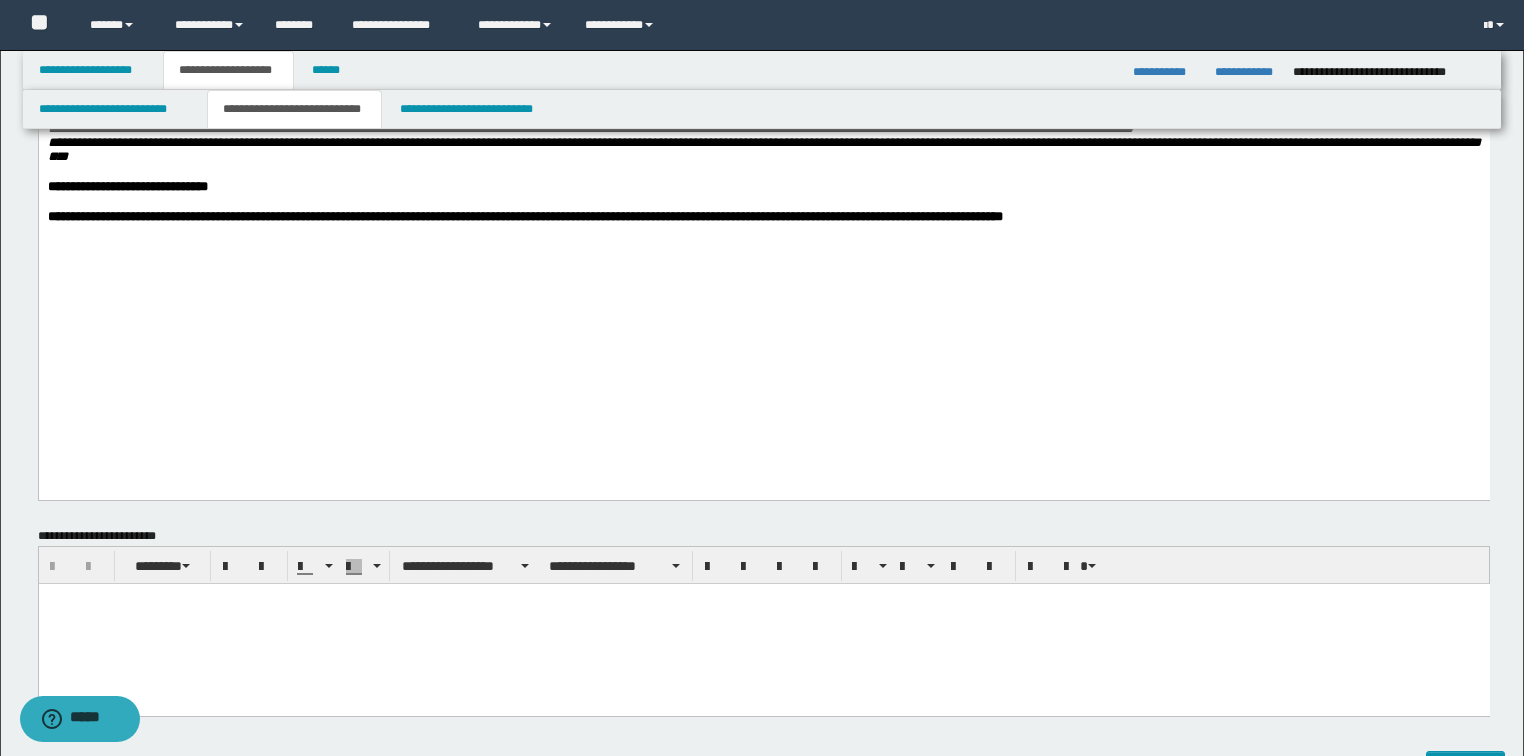 click on "**********" at bounding box center (524, 216) 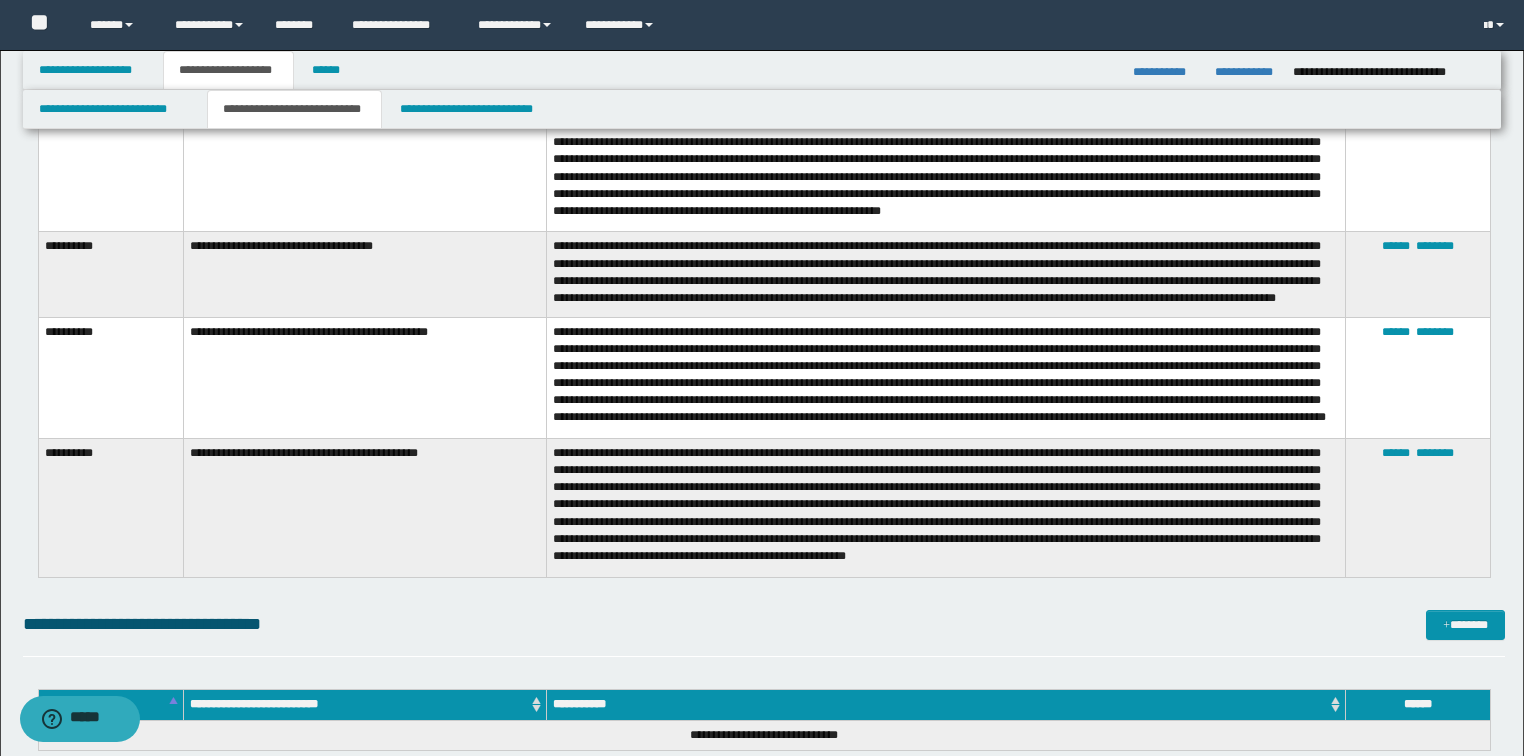 scroll, scrollTop: 3120, scrollLeft: 0, axis: vertical 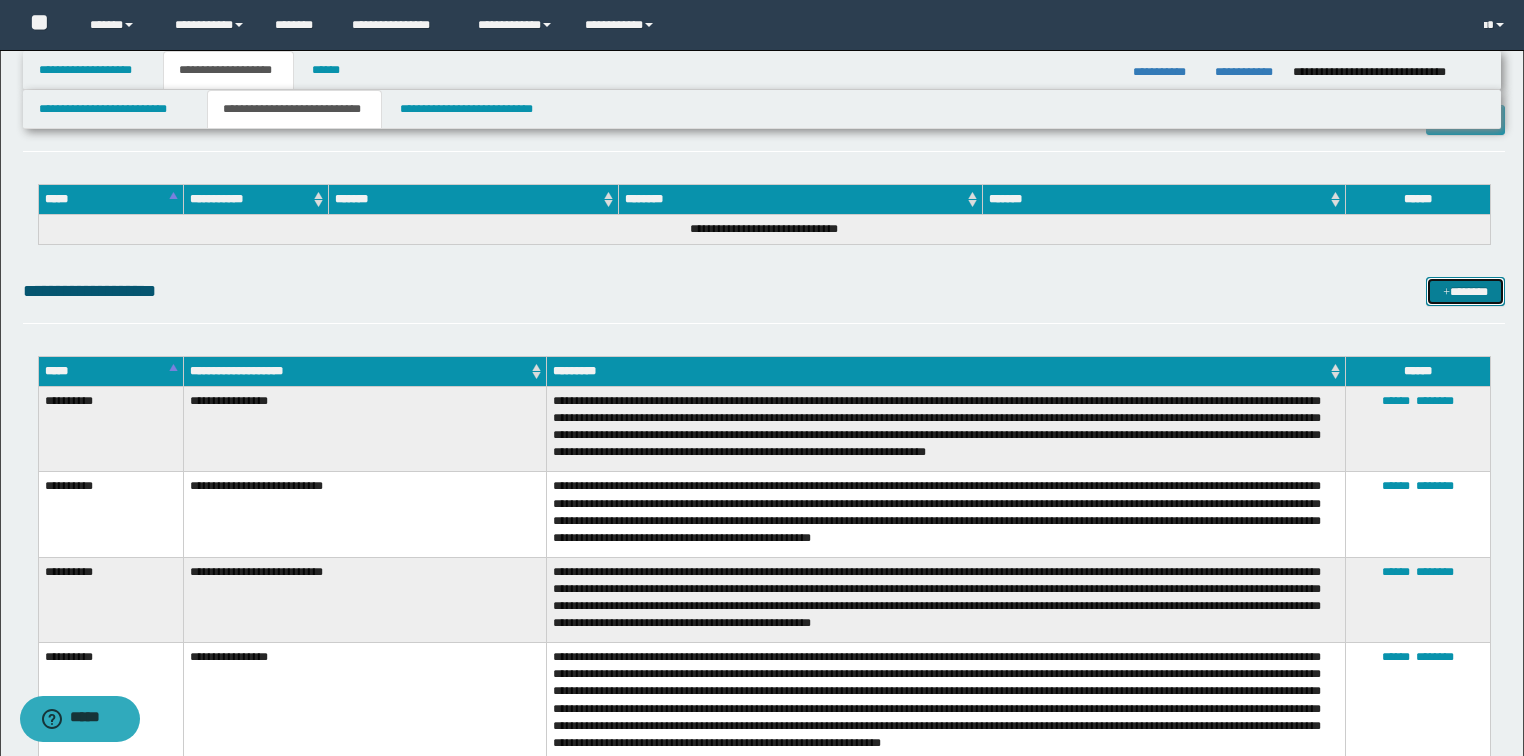 click on "*******" at bounding box center [1465, 292] 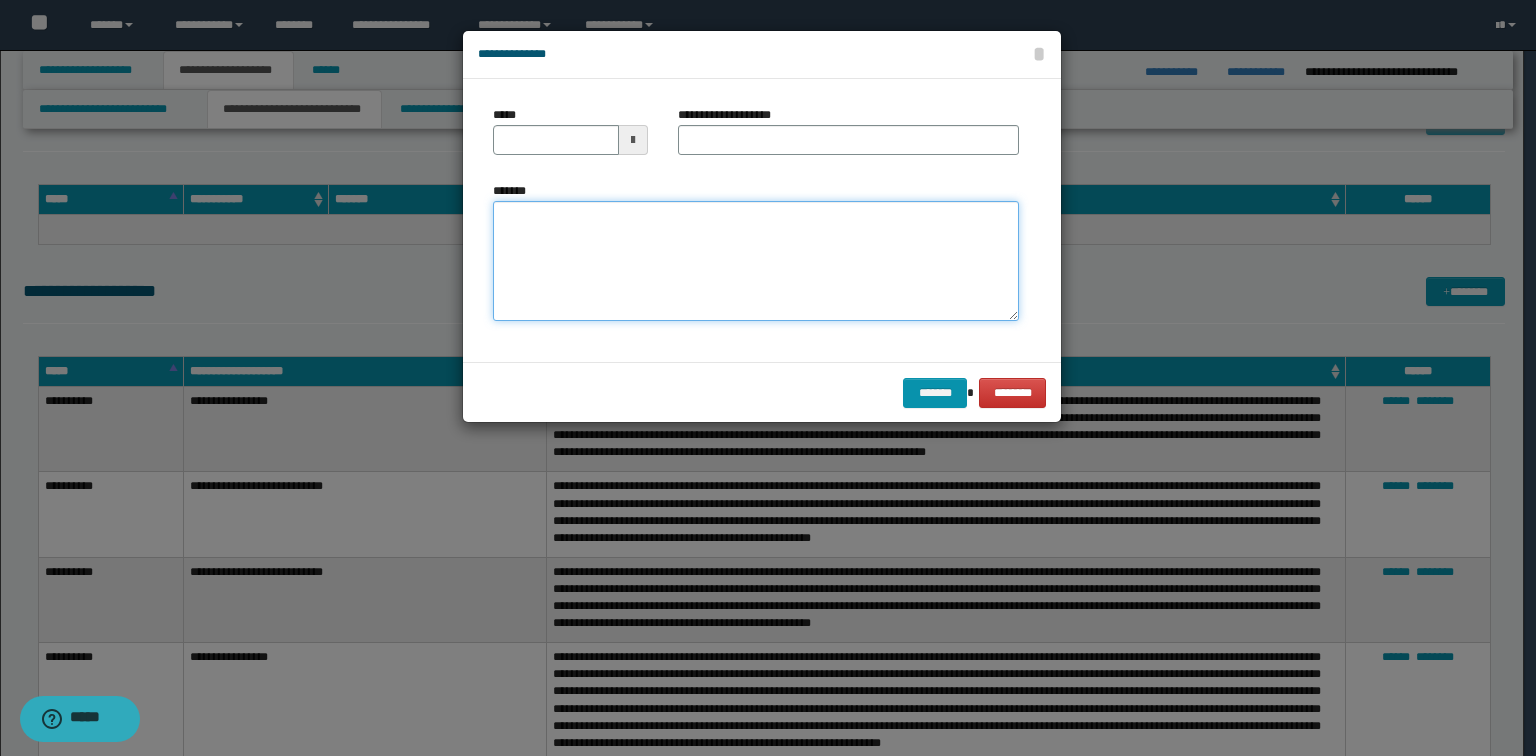 click on "*******" at bounding box center (756, 261) 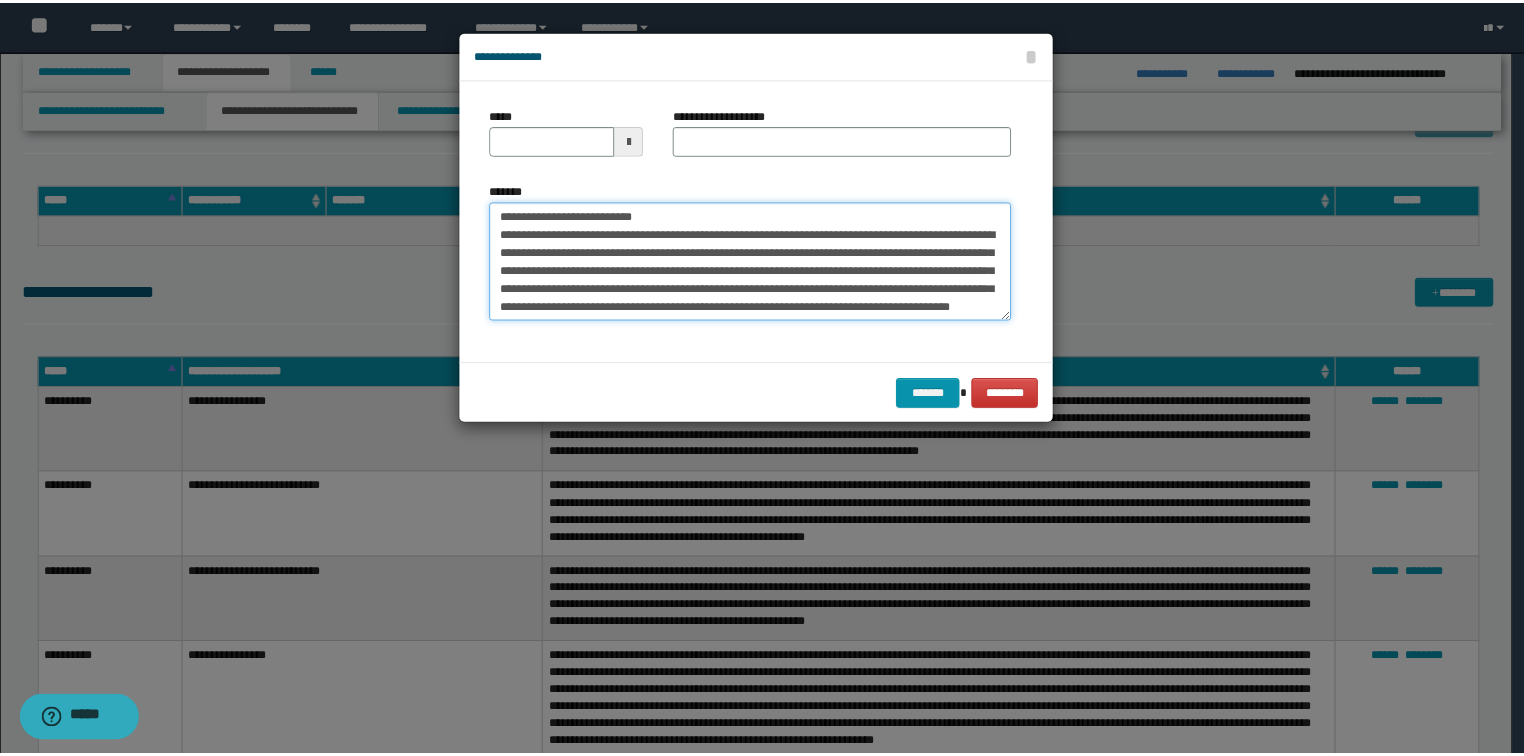 scroll, scrollTop: 0, scrollLeft: 0, axis: both 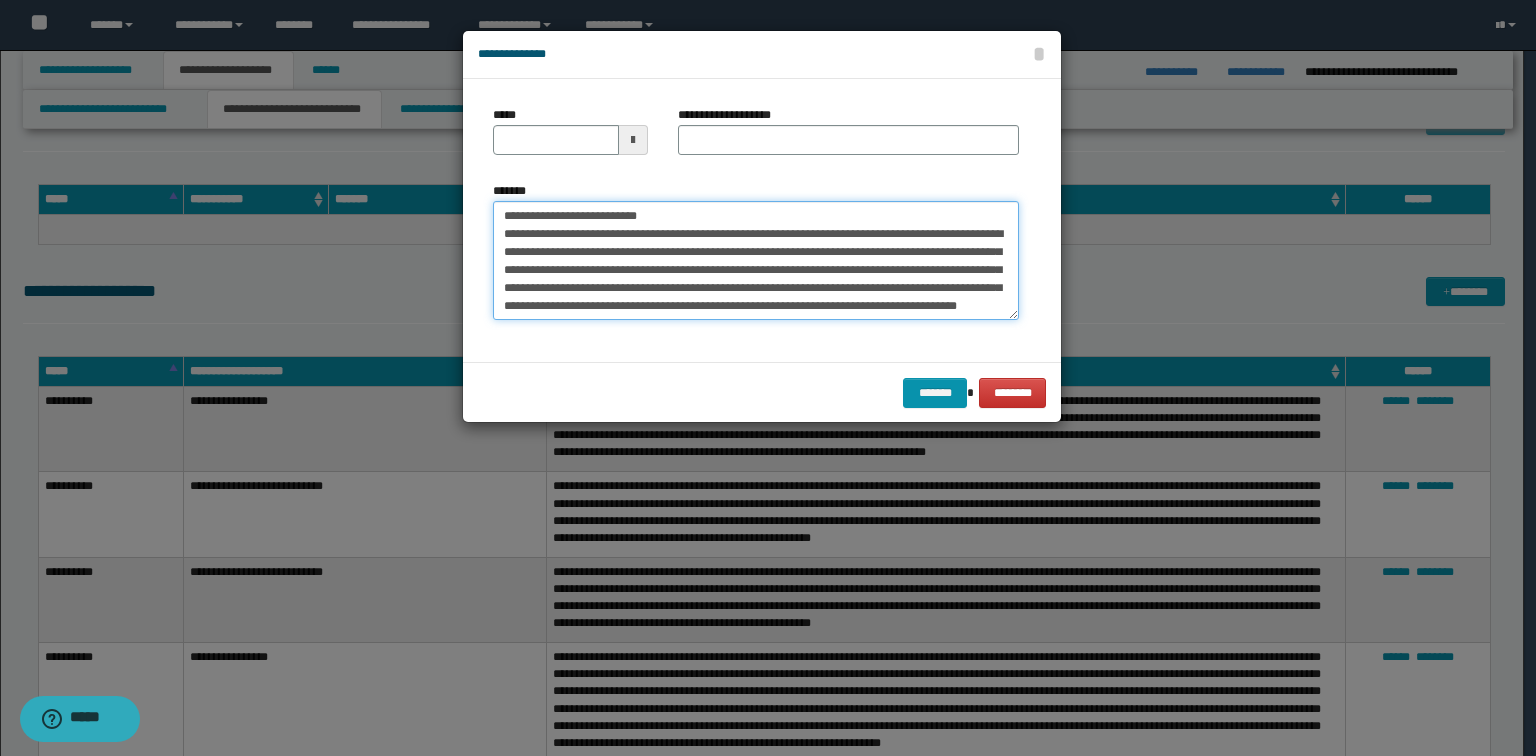 drag, startPoint x: 796, startPoint y: 213, endPoint x: 570, endPoint y: 215, distance: 226.00885 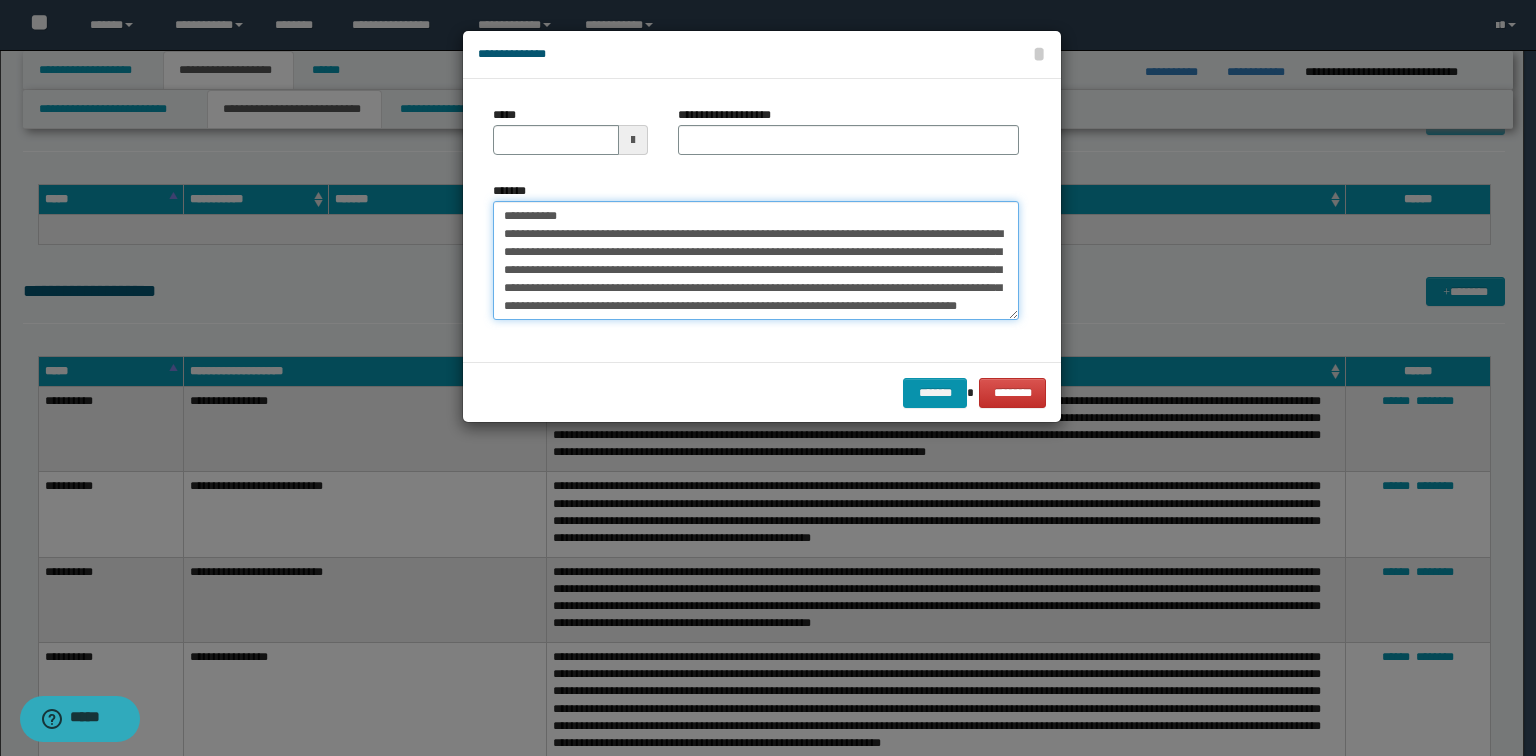 type on "**********" 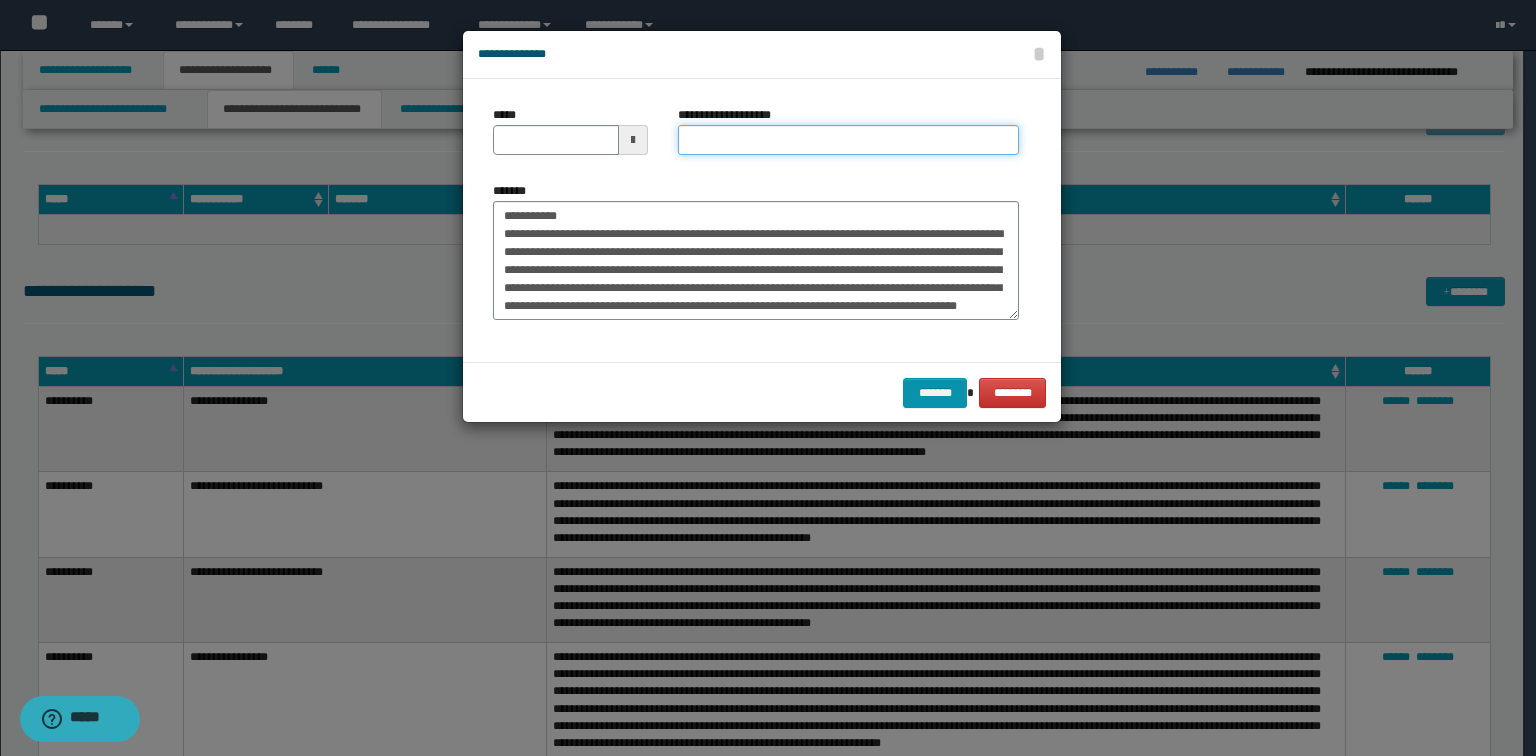 click on "**********" at bounding box center (848, 140) 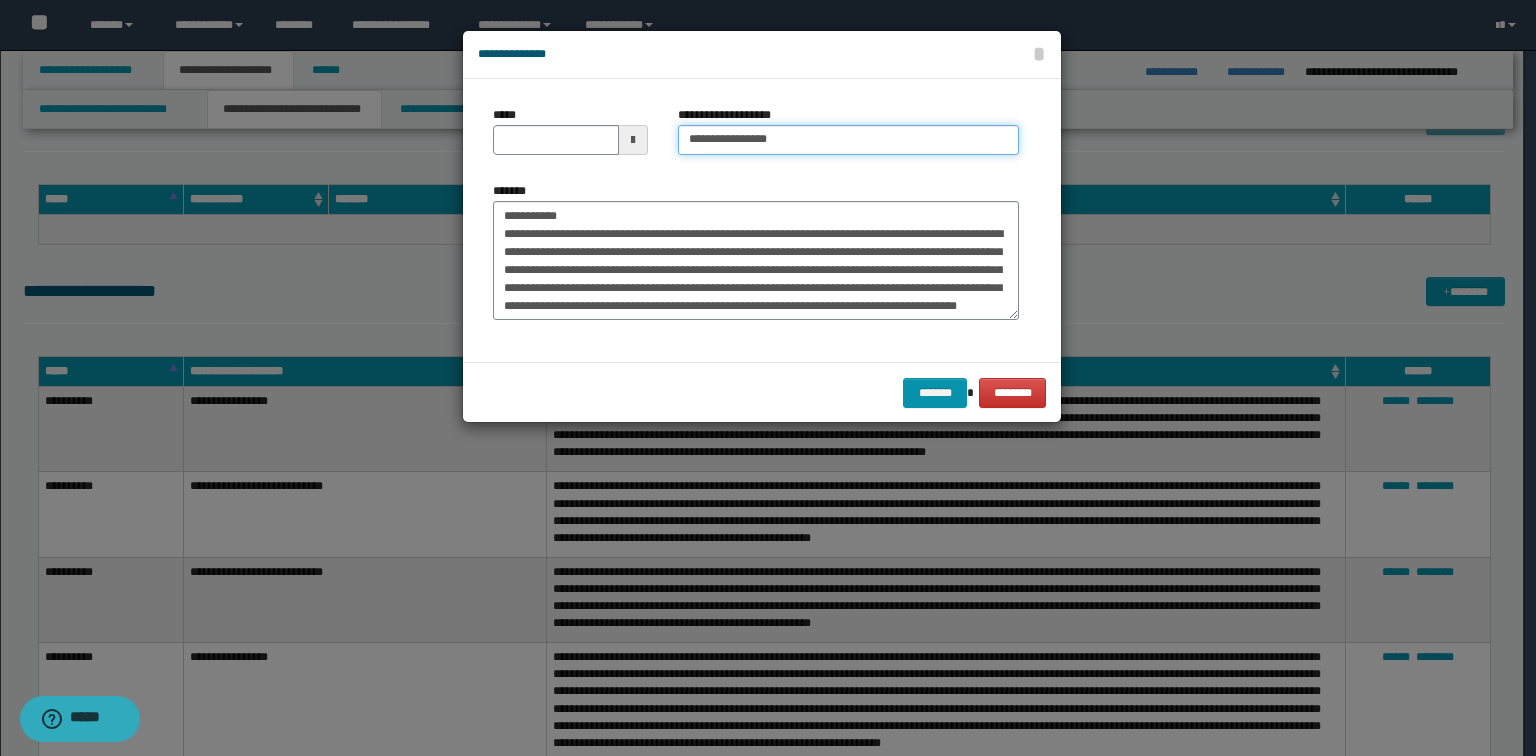 type on "**********" 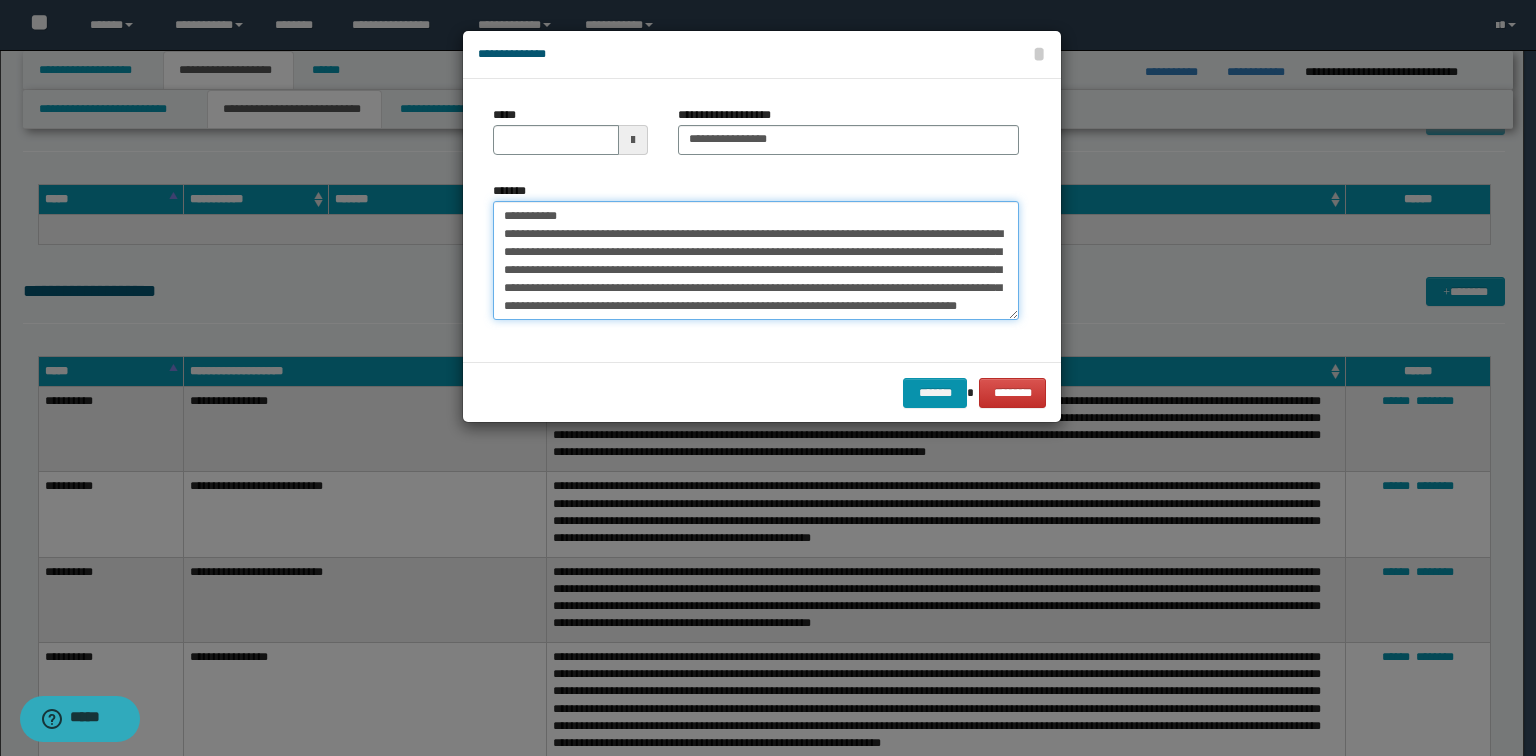 drag, startPoint x: 580, startPoint y: 220, endPoint x: 141, endPoint y: 214, distance: 439.041 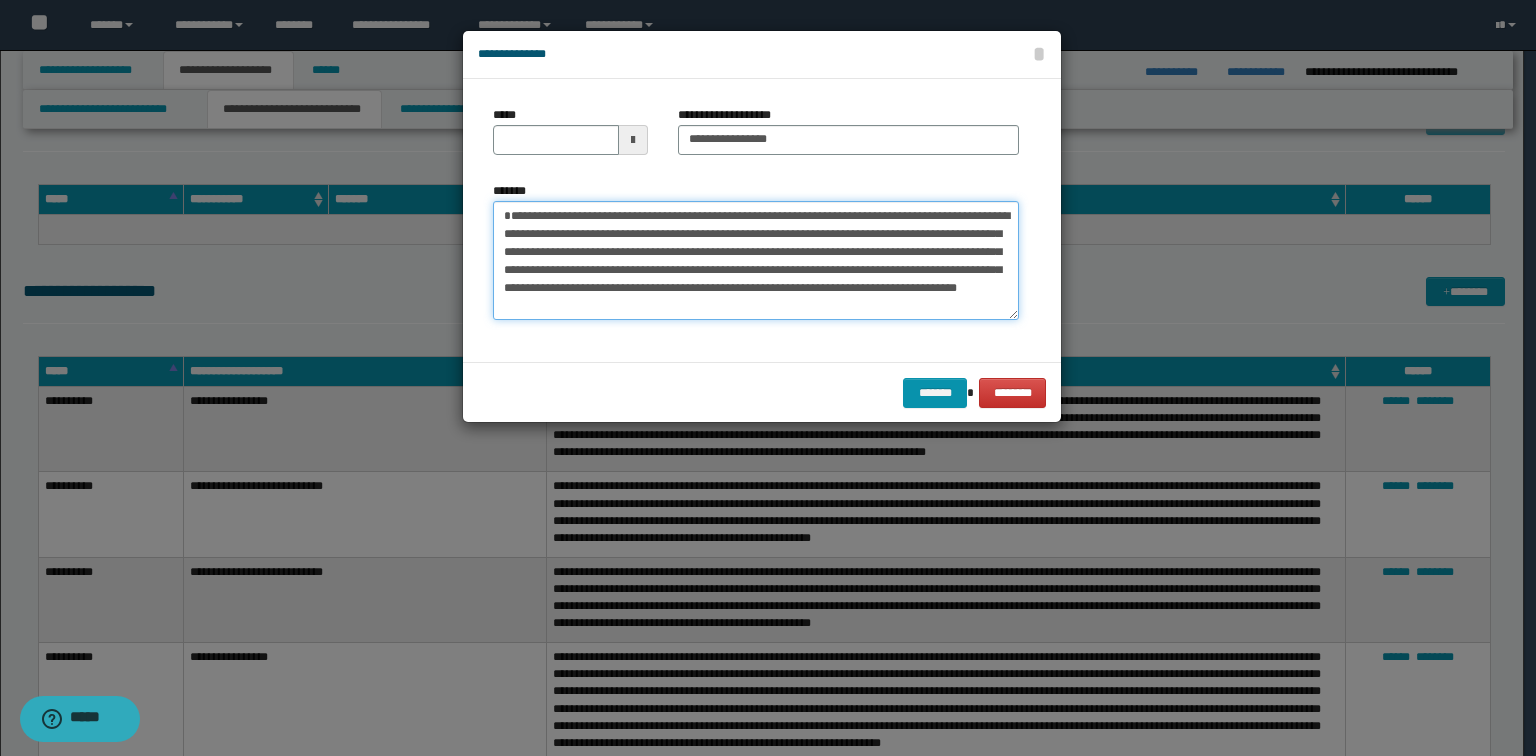 type 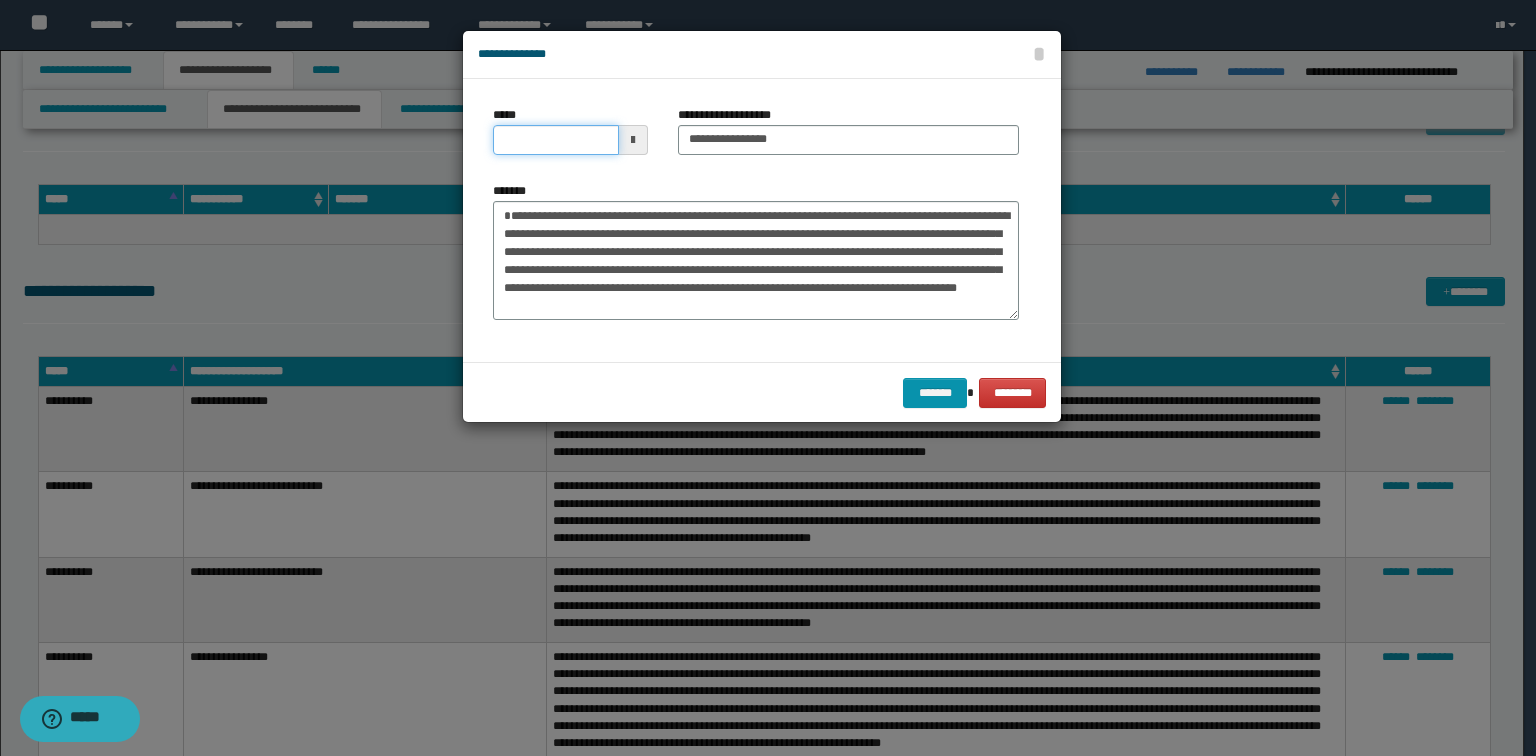 click on "*****" at bounding box center [556, 140] 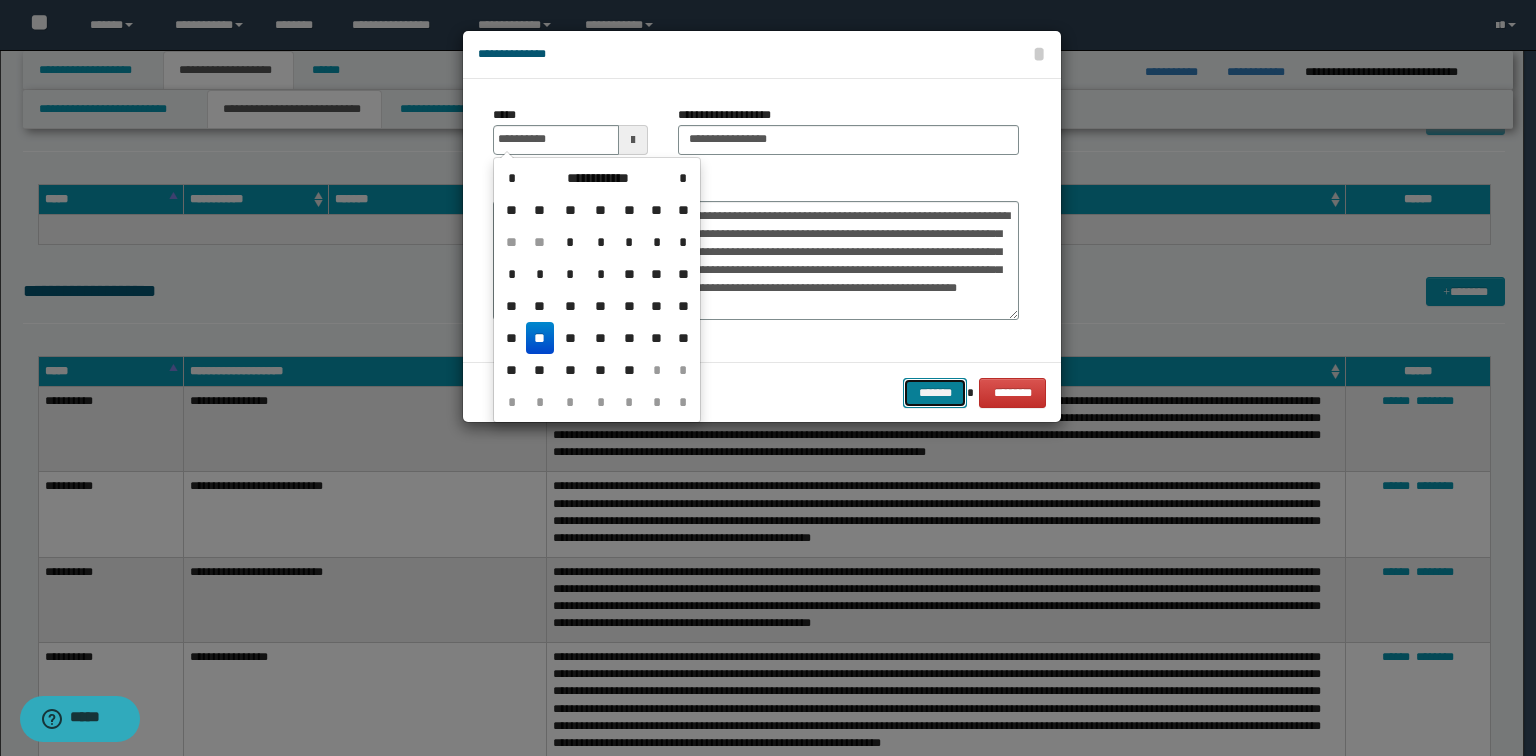 type on "**********" 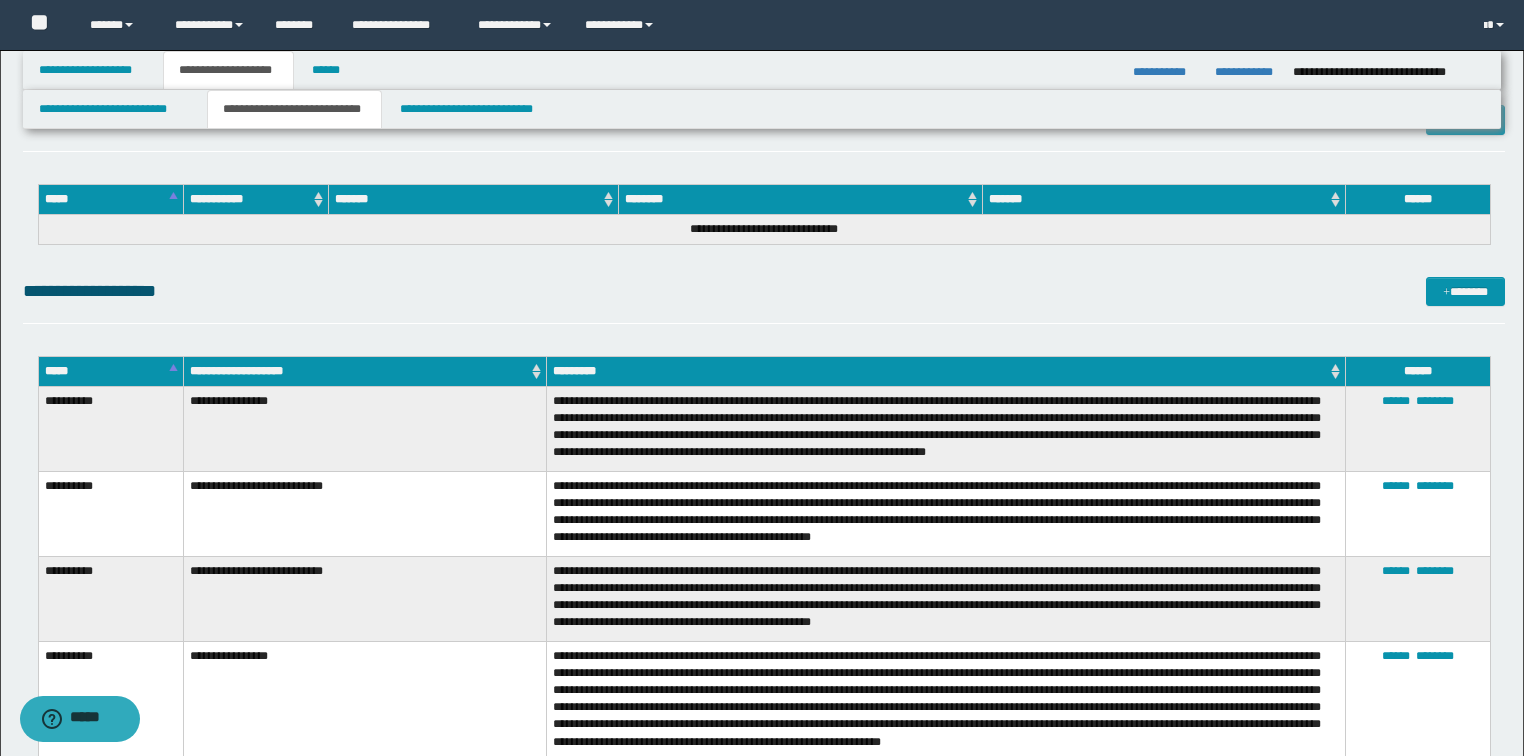 click on "**********" at bounding box center (764, 220) 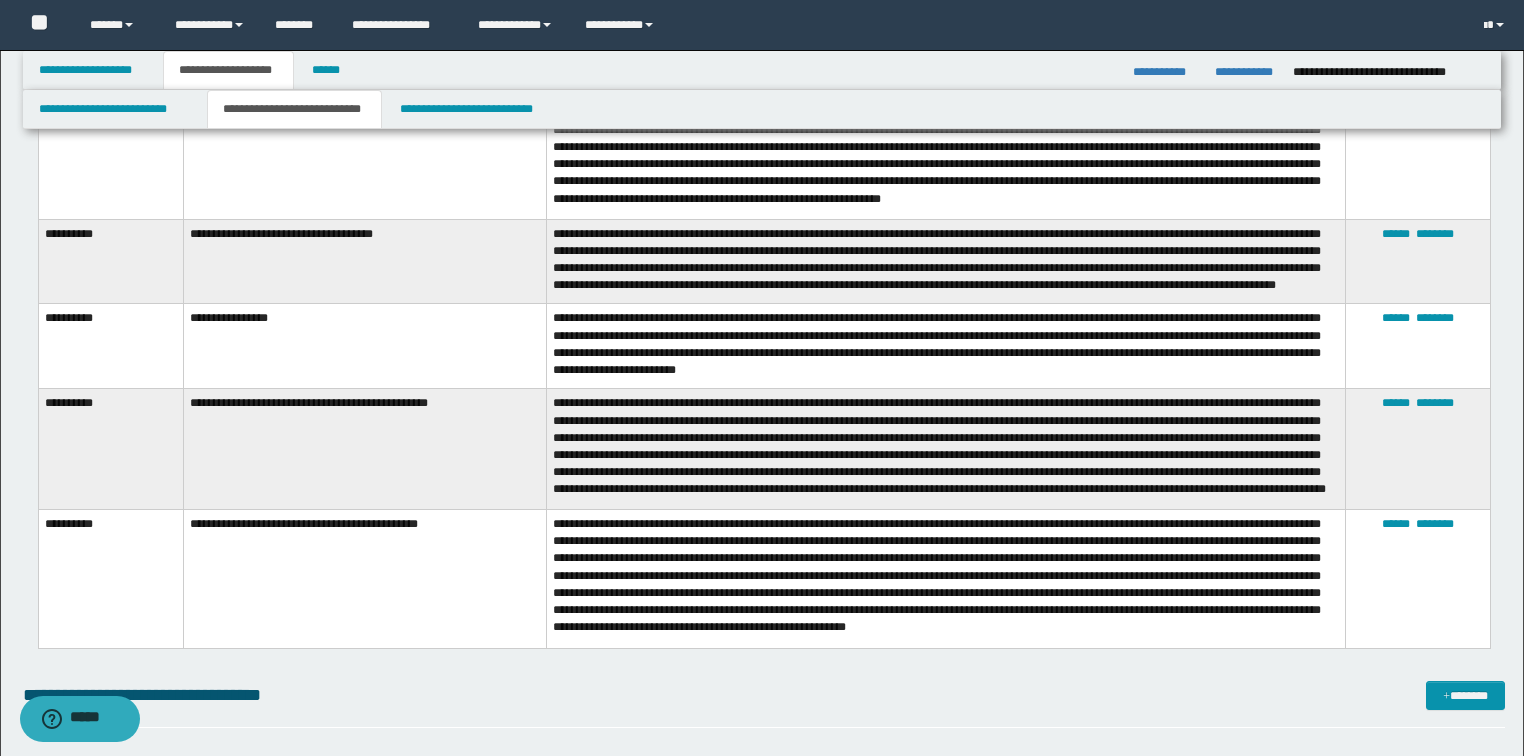 scroll, scrollTop: 3103, scrollLeft: 0, axis: vertical 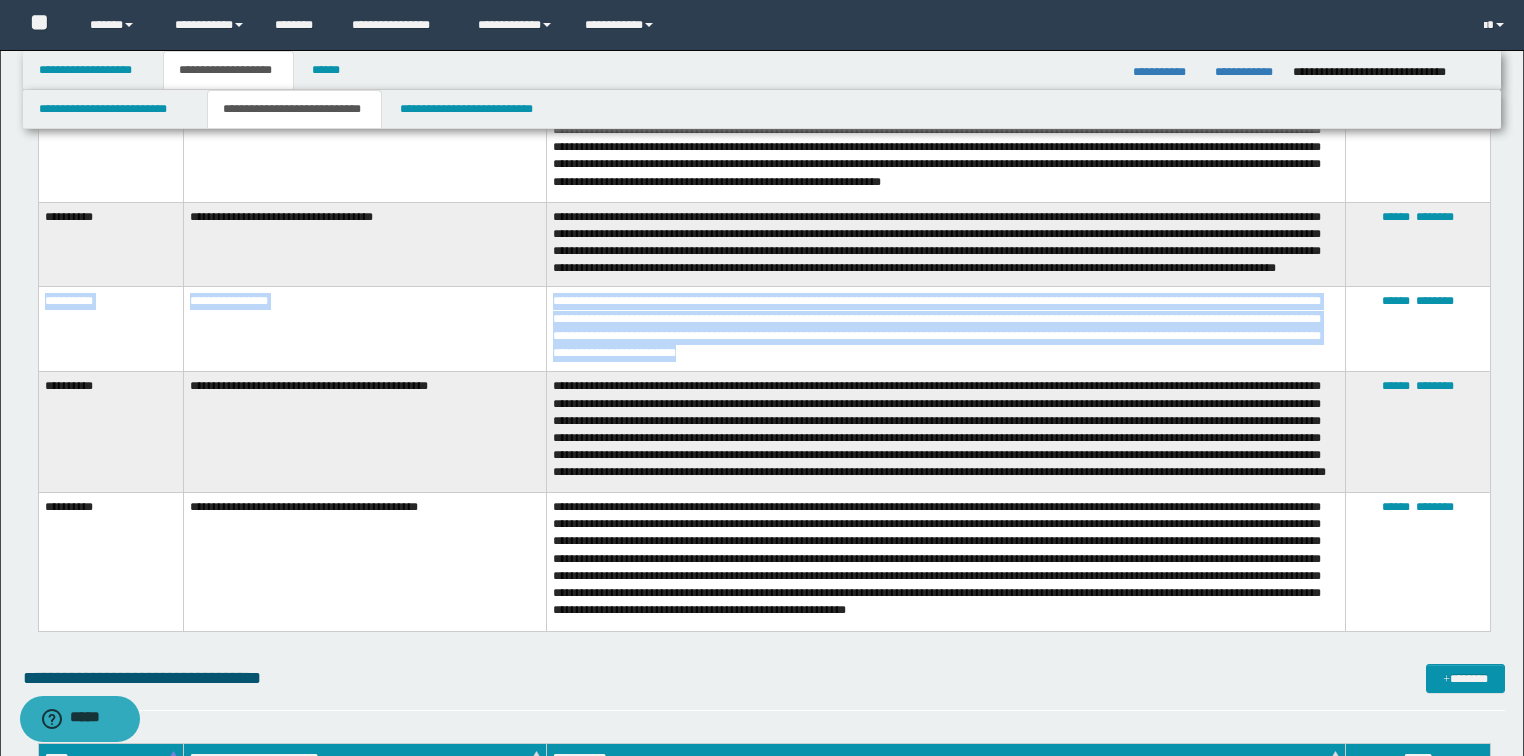 drag, startPoint x: 852, startPoint y: 355, endPoint x: 44, endPoint y: 315, distance: 808.9895 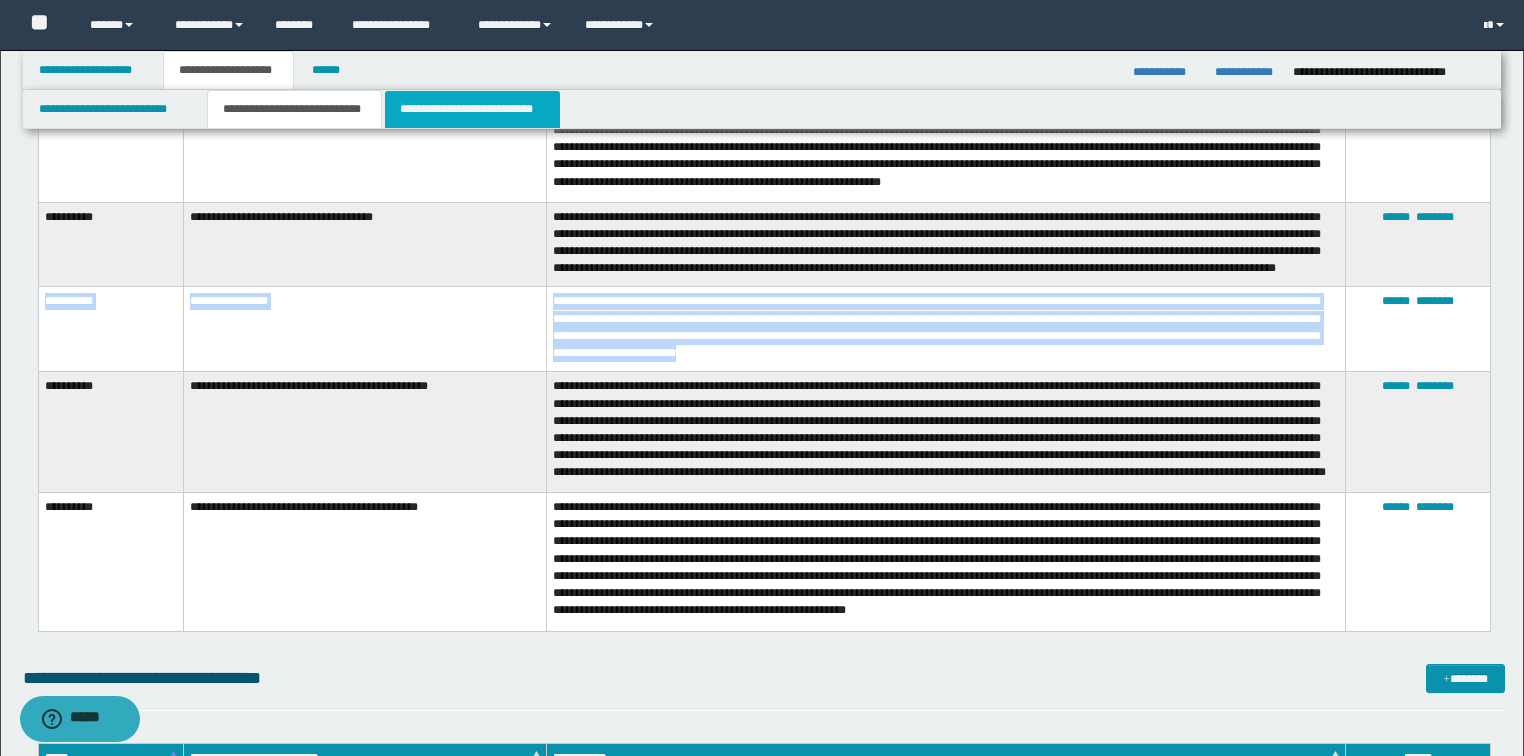 click on "**********" at bounding box center (472, 109) 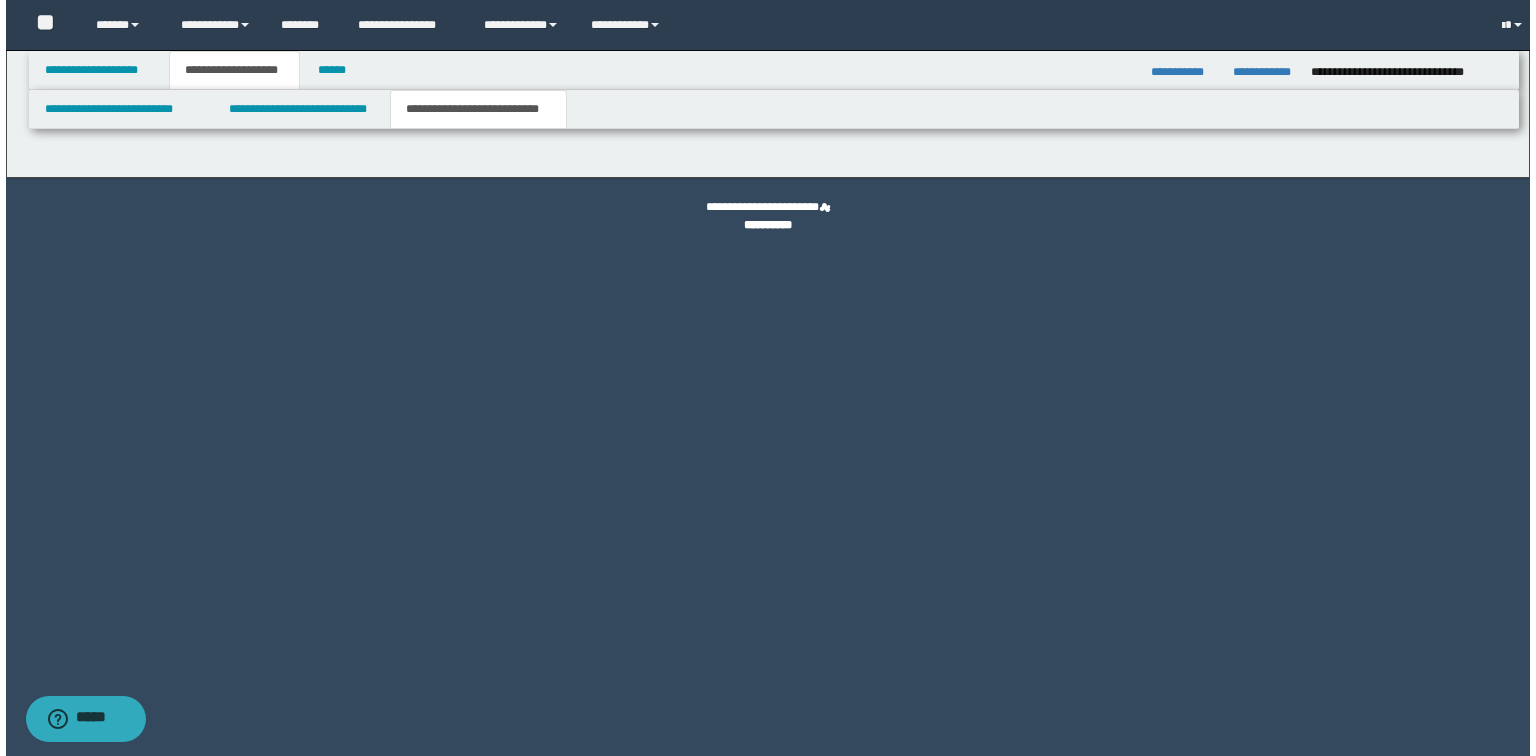 scroll, scrollTop: 0, scrollLeft: 0, axis: both 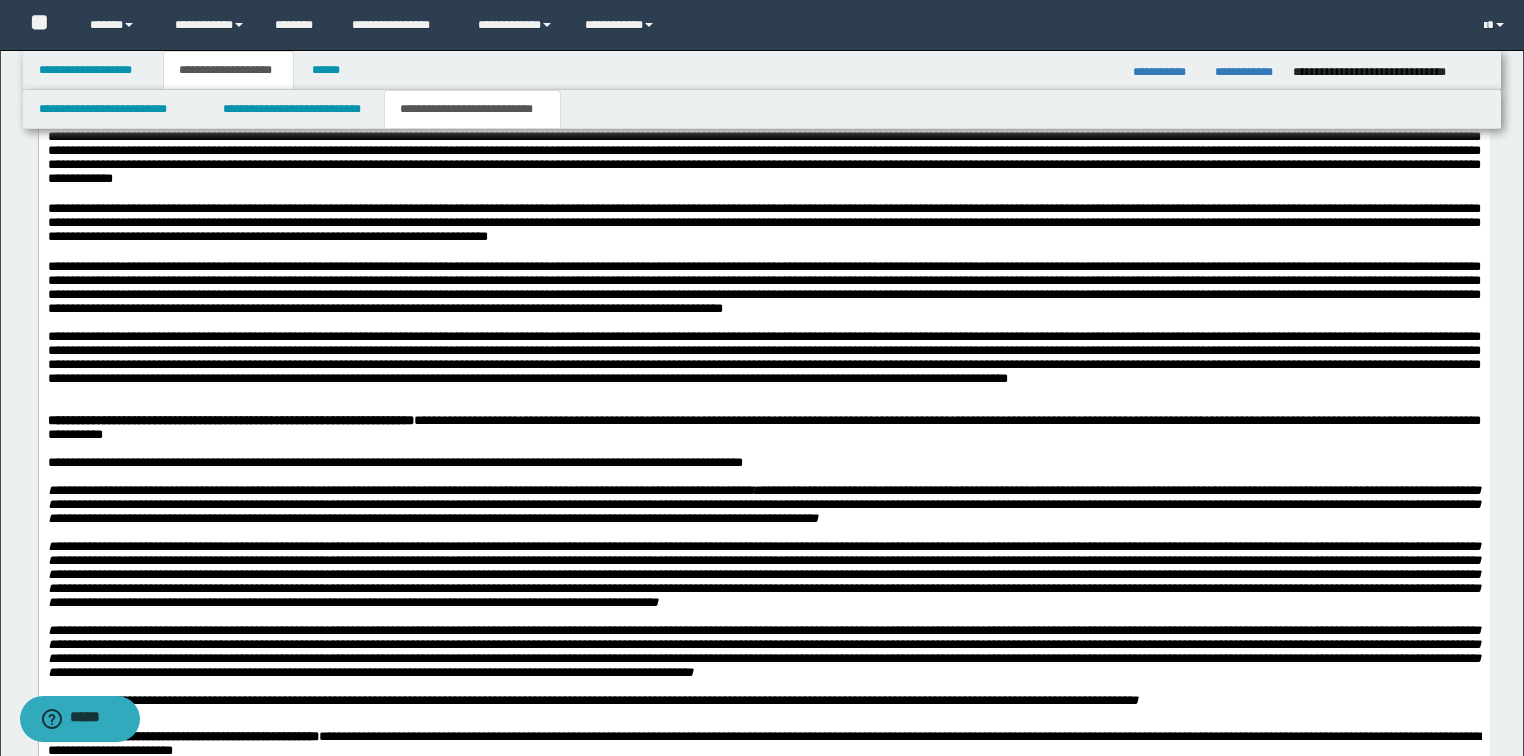click on "**********" at bounding box center (763, 223) 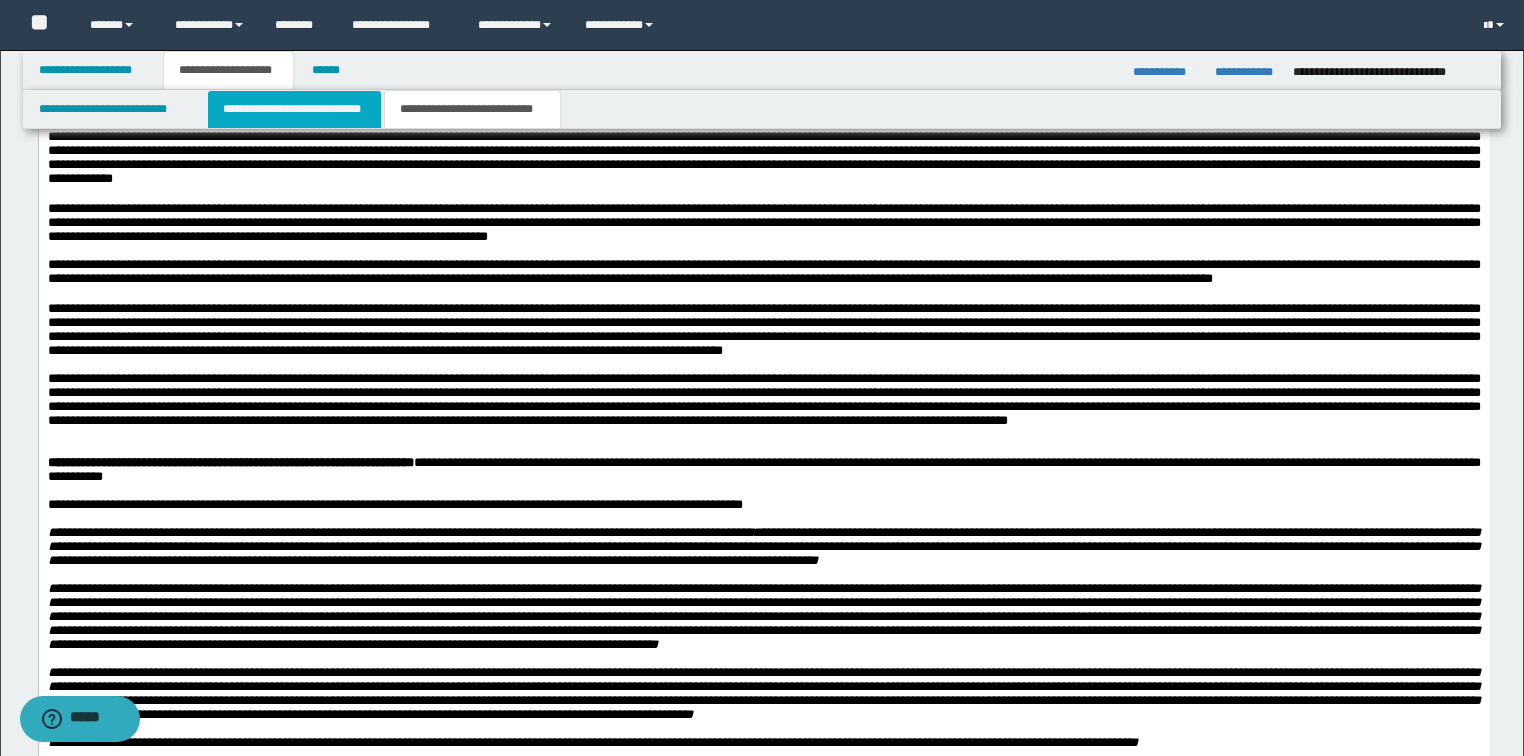 click on "**********" at bounding box center (294, 109) 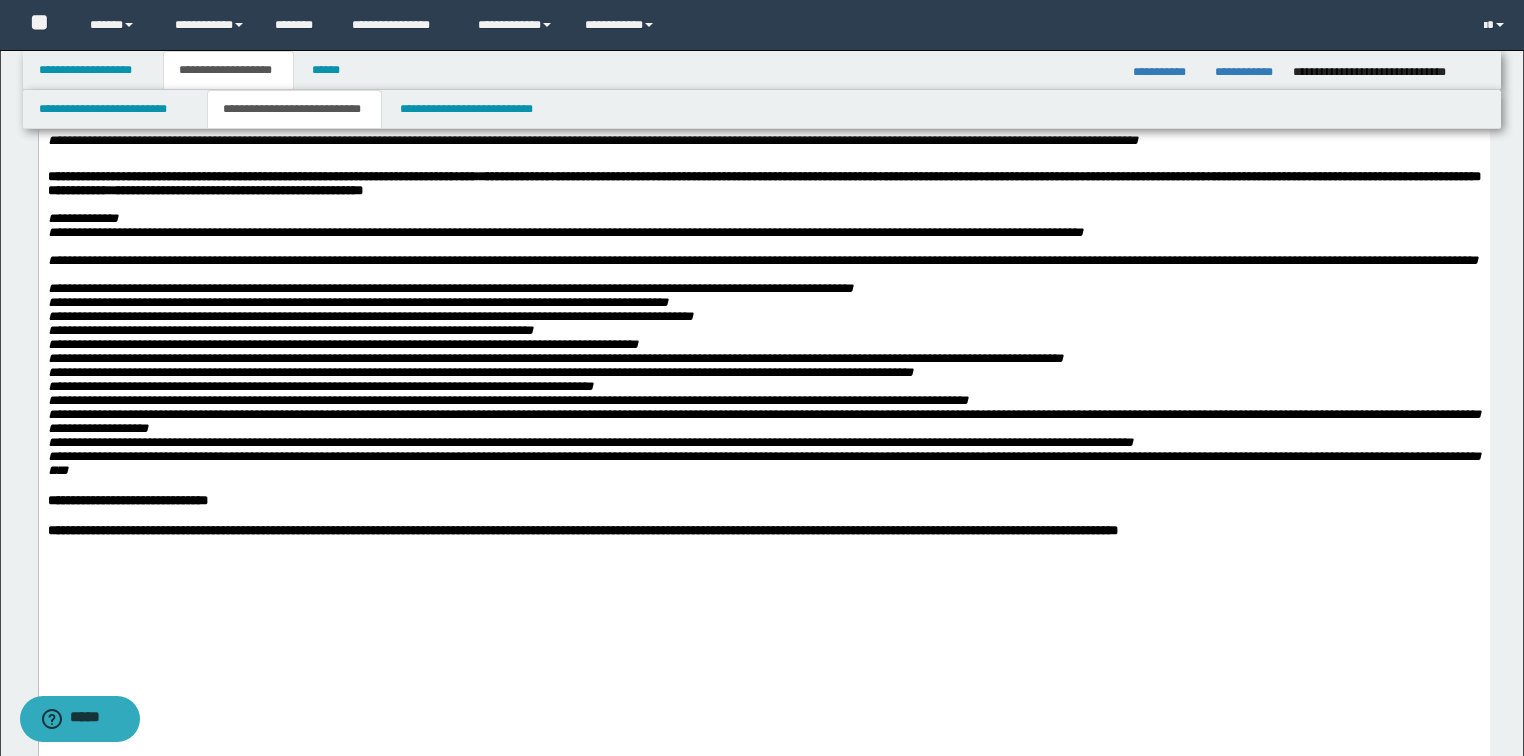 scroll, scrollTop: 720, scrollLeft: 0, axis: vertical 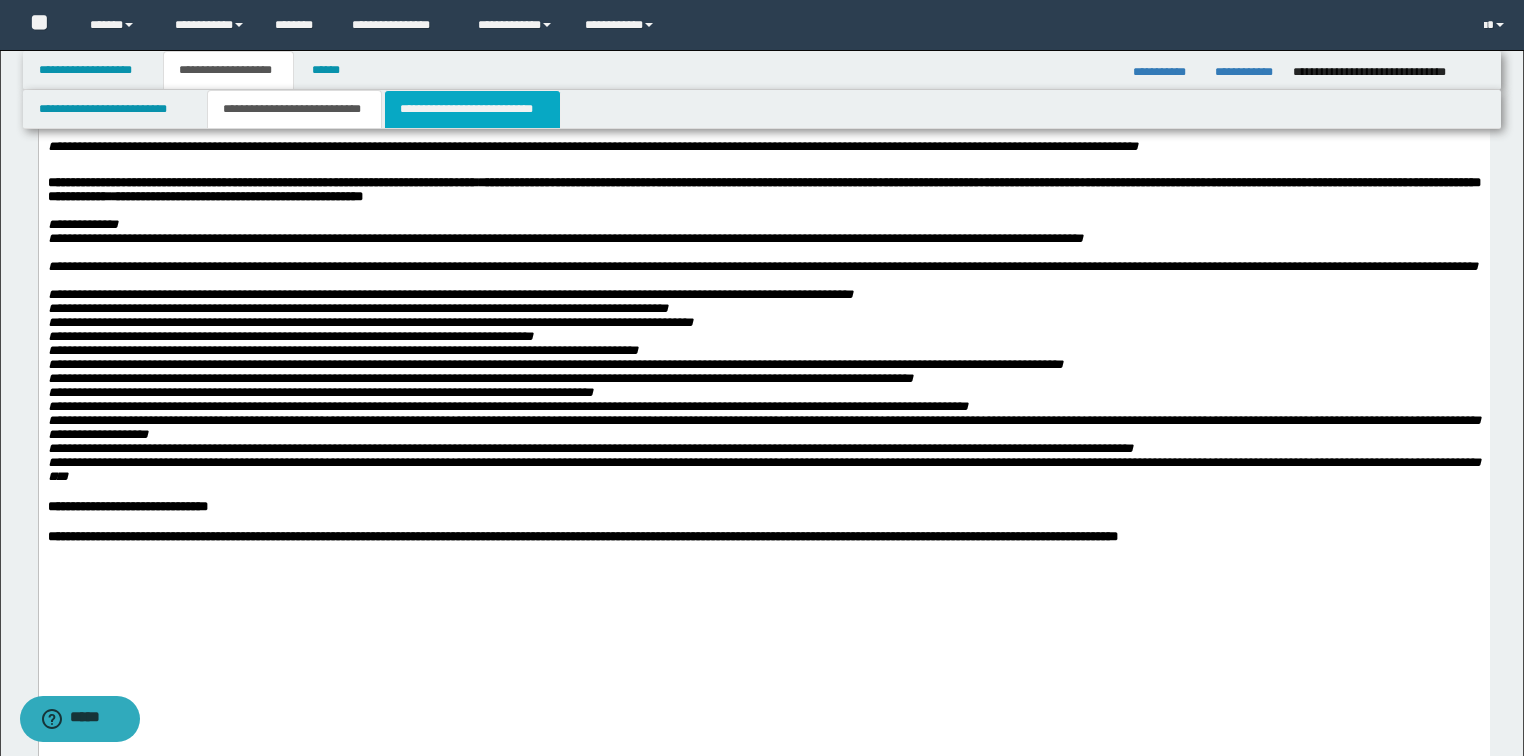 click on "**********" at bounding box center (472, 109) 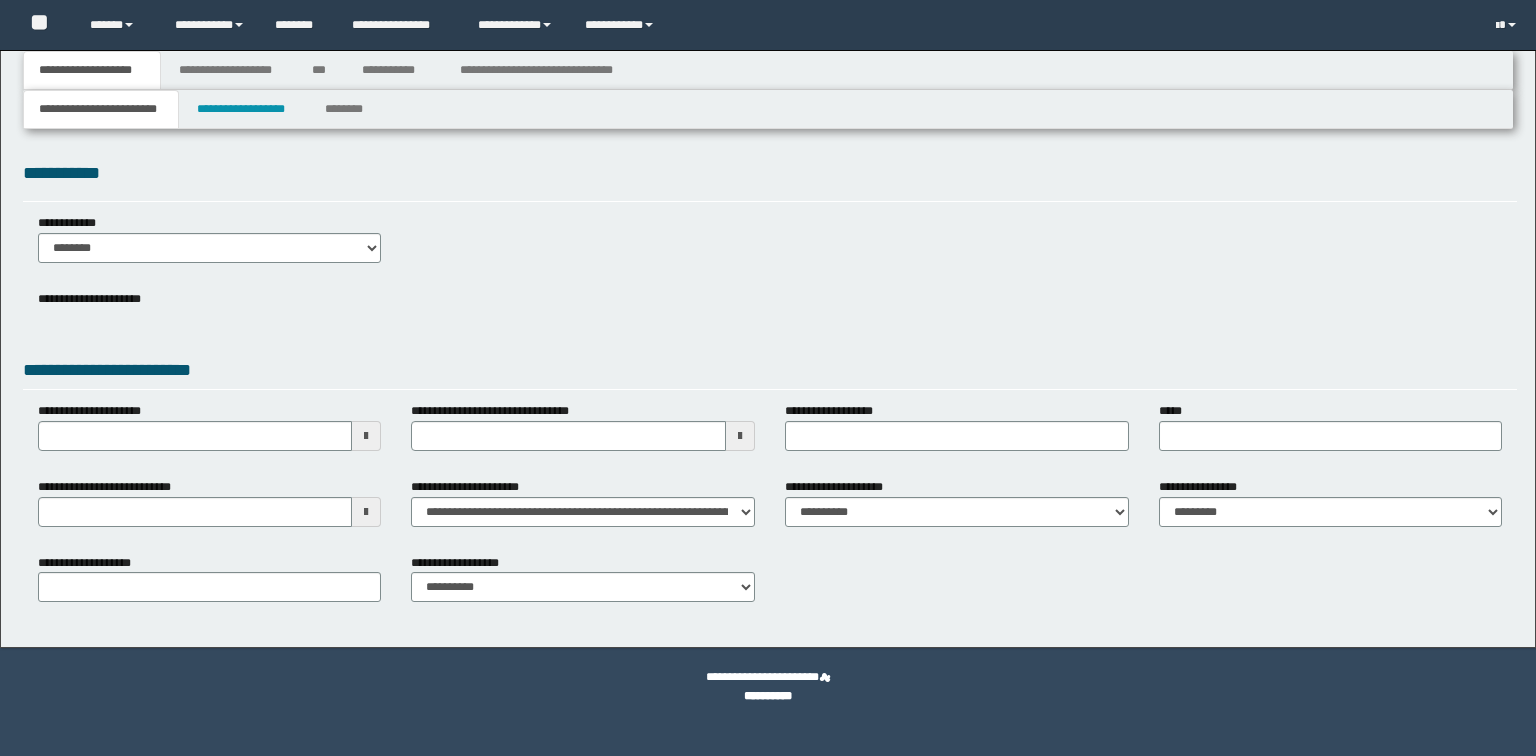 scroll, scrollTop: 0, scrollLeft: 0, axis: both 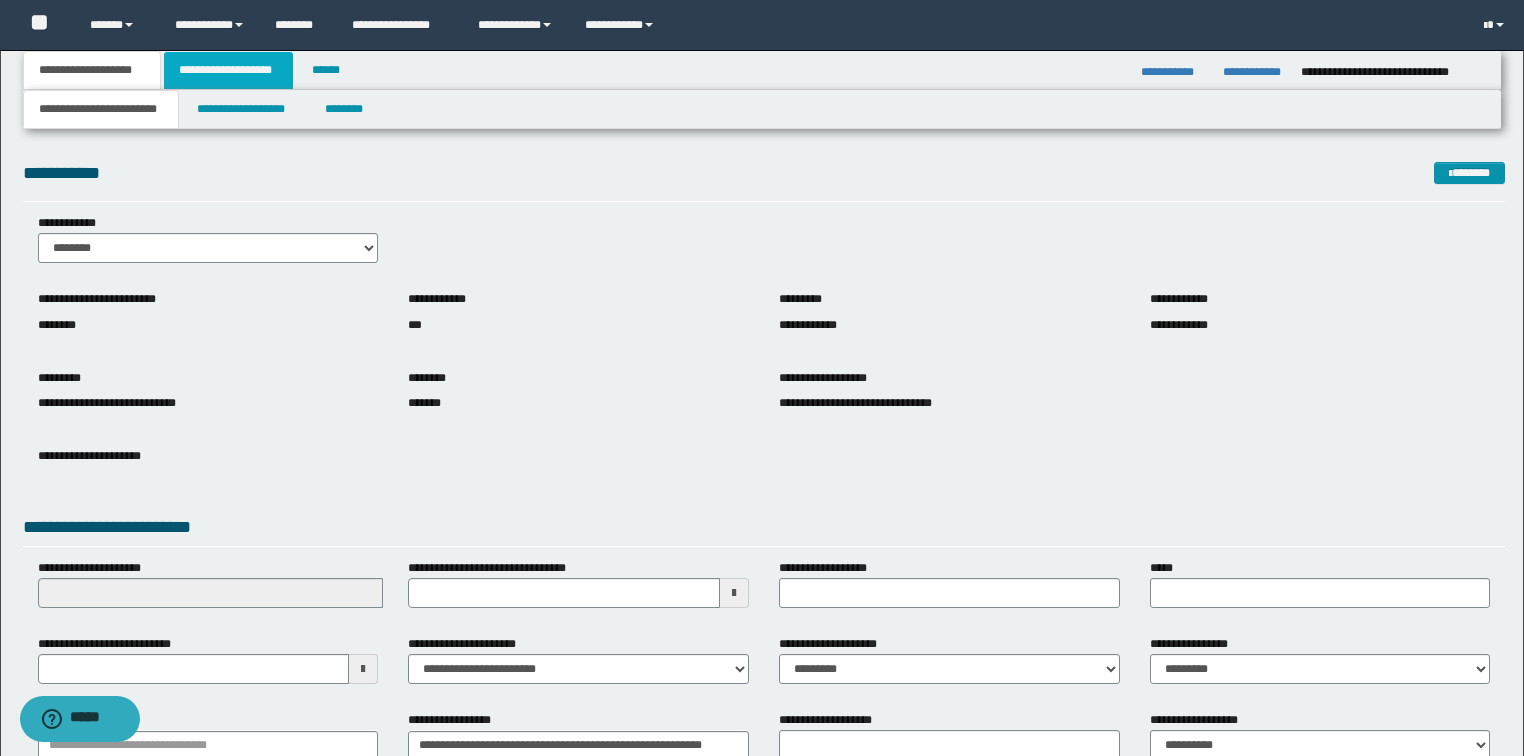 click on "**********" at bounding box center [228, 70] 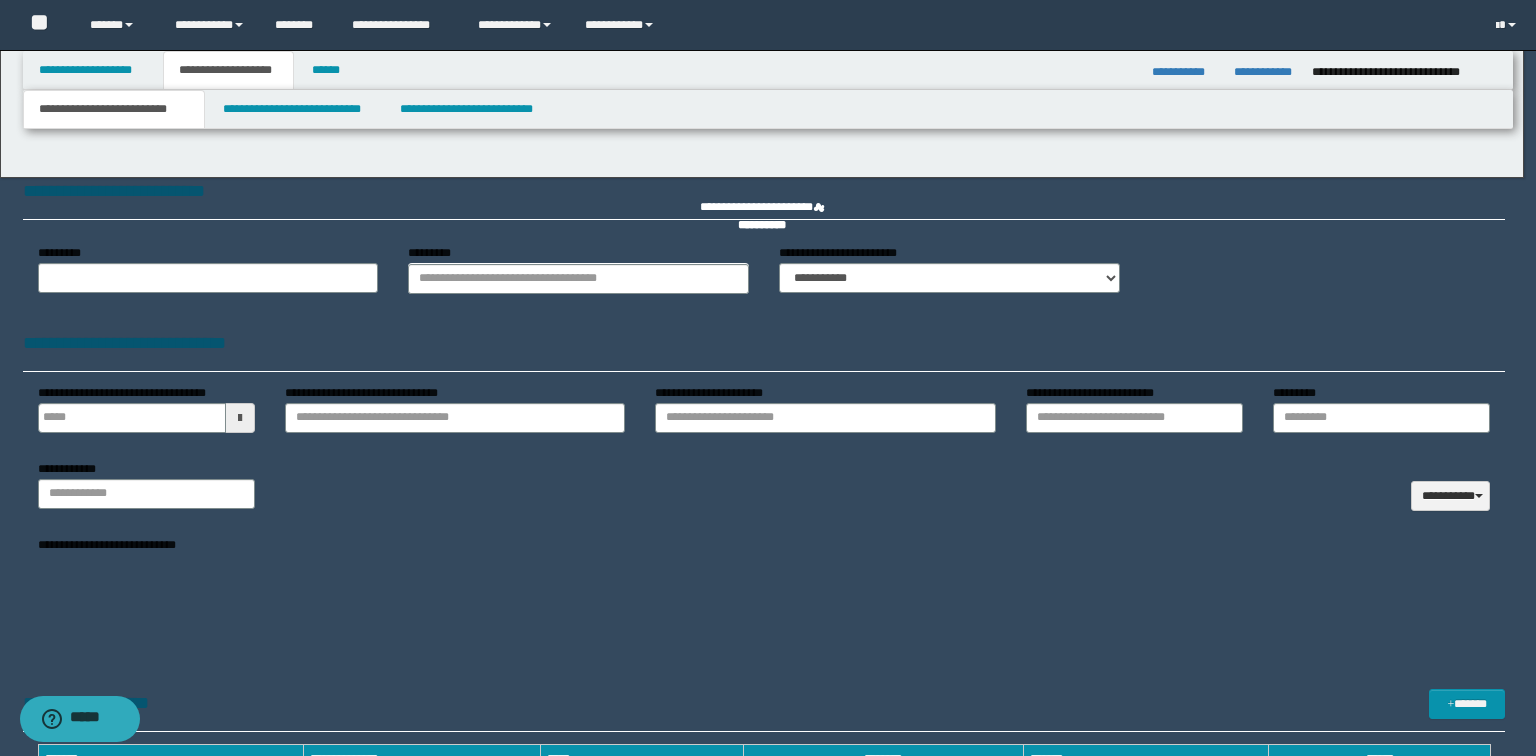 type 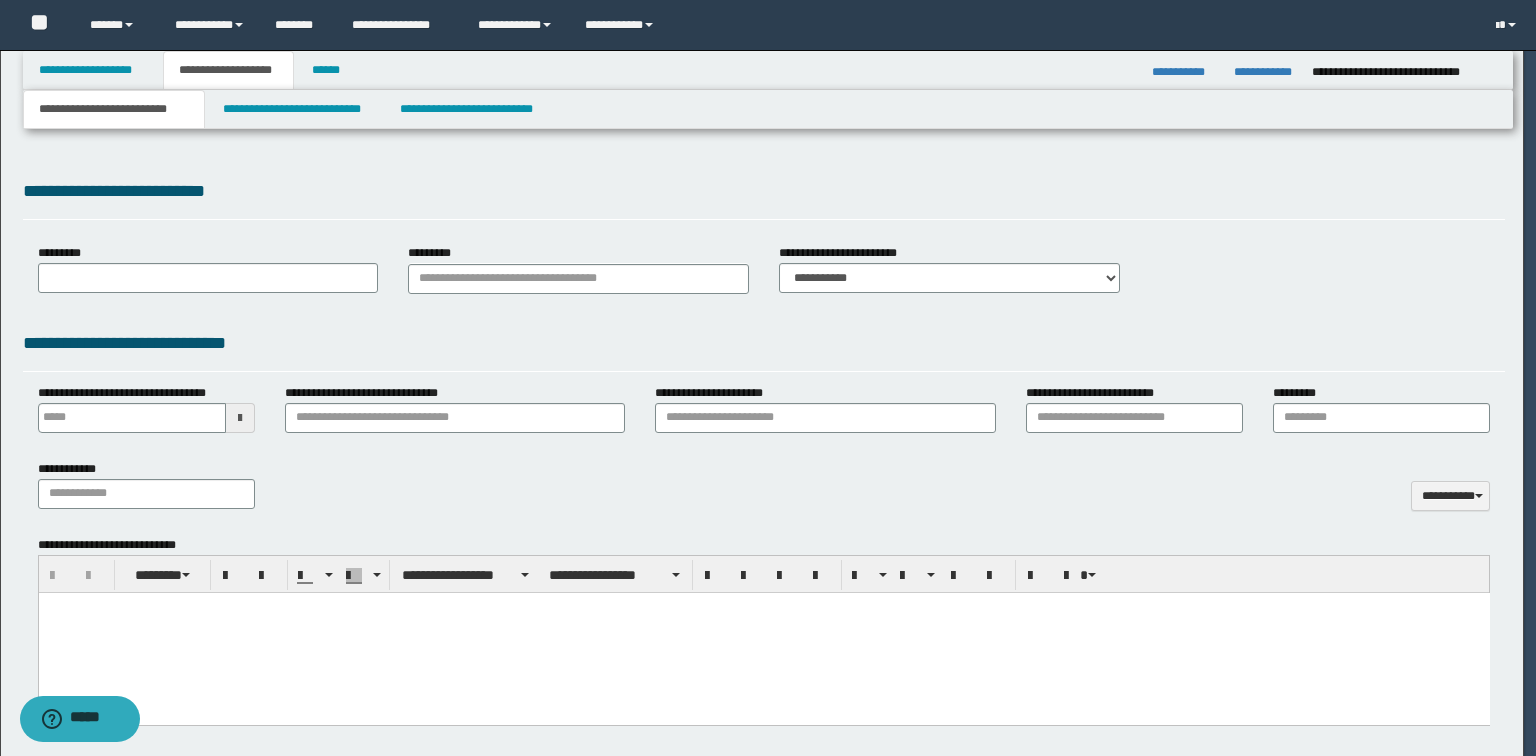 scroll, scrollTop: 0, scrollLeft: 0, axis: both 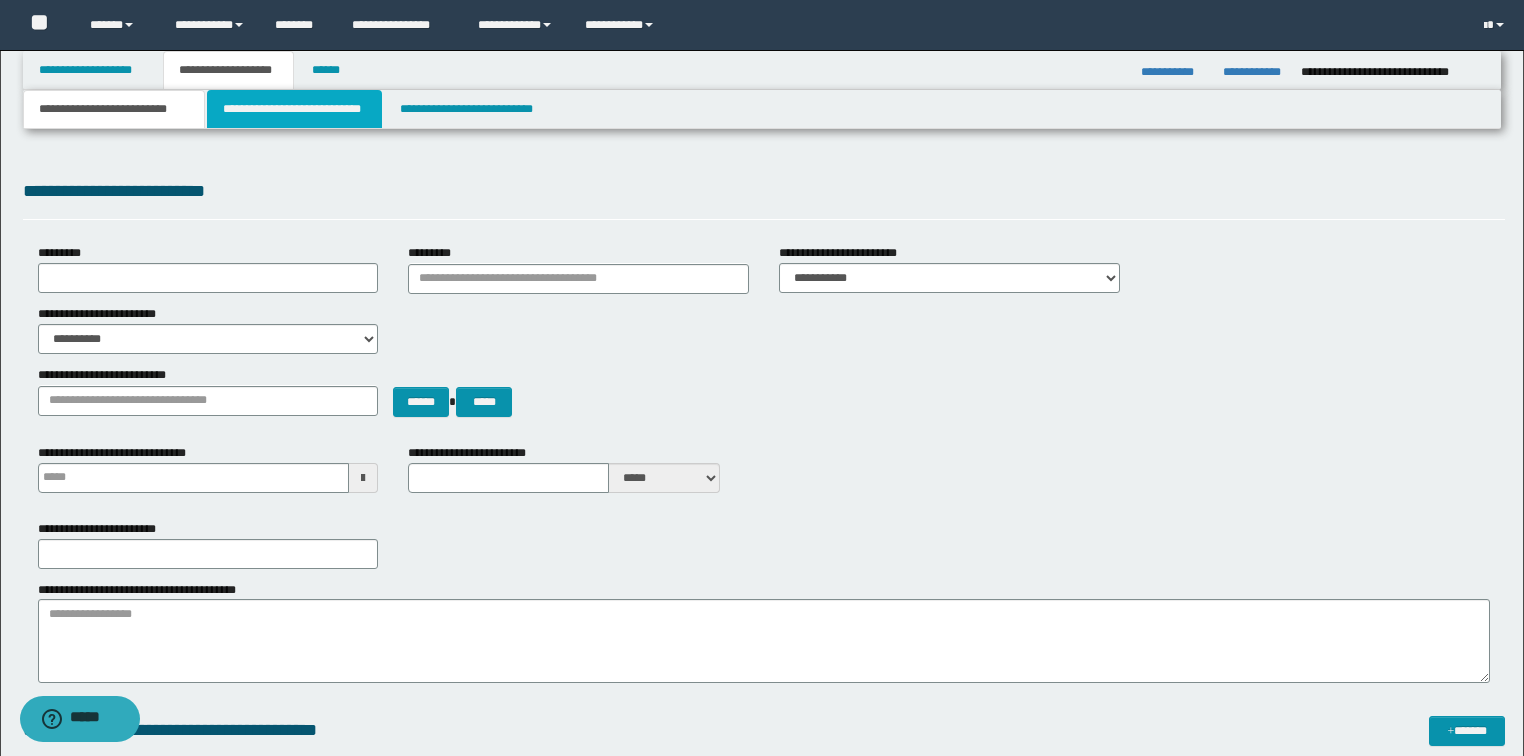 click on "**********" at bounding box center (294, 109) 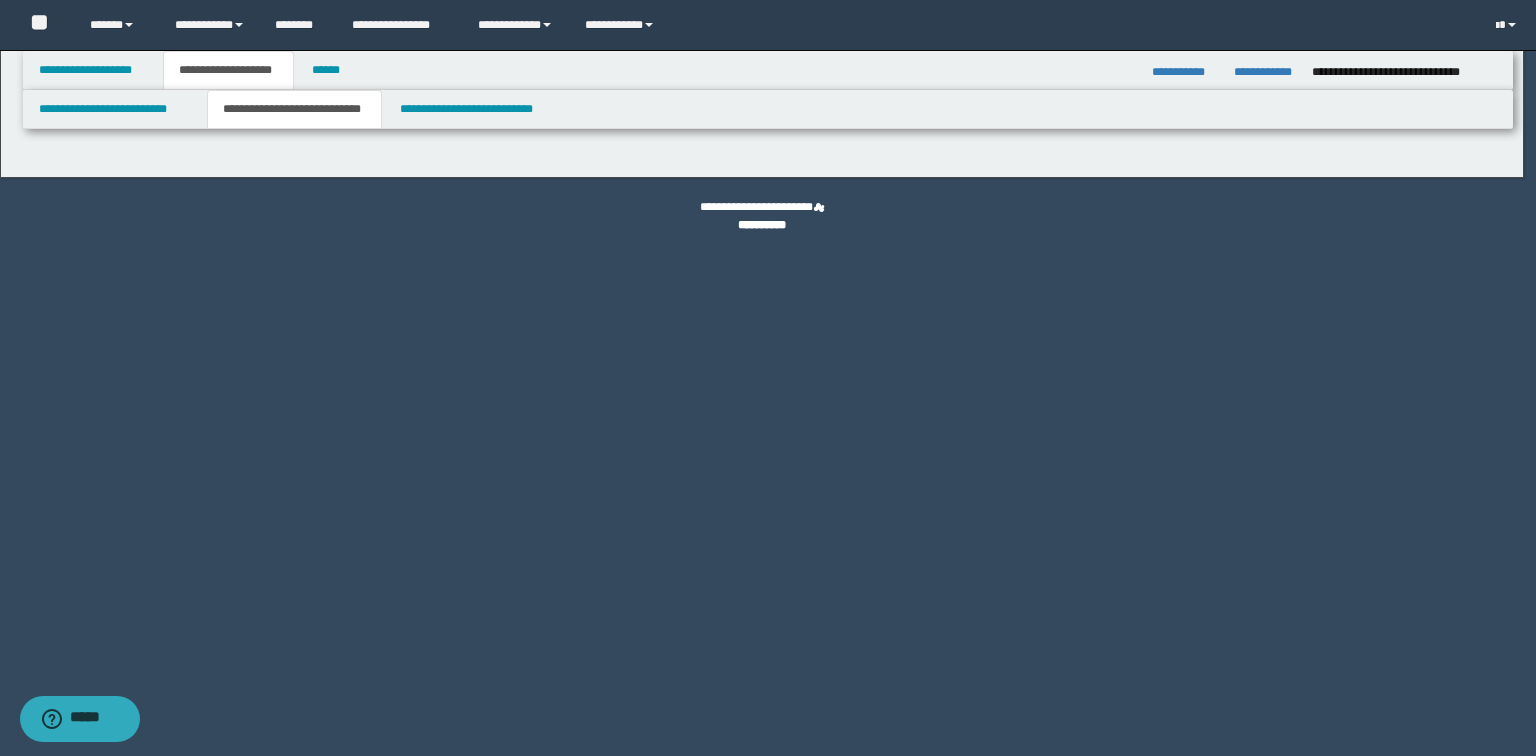 select on "*" 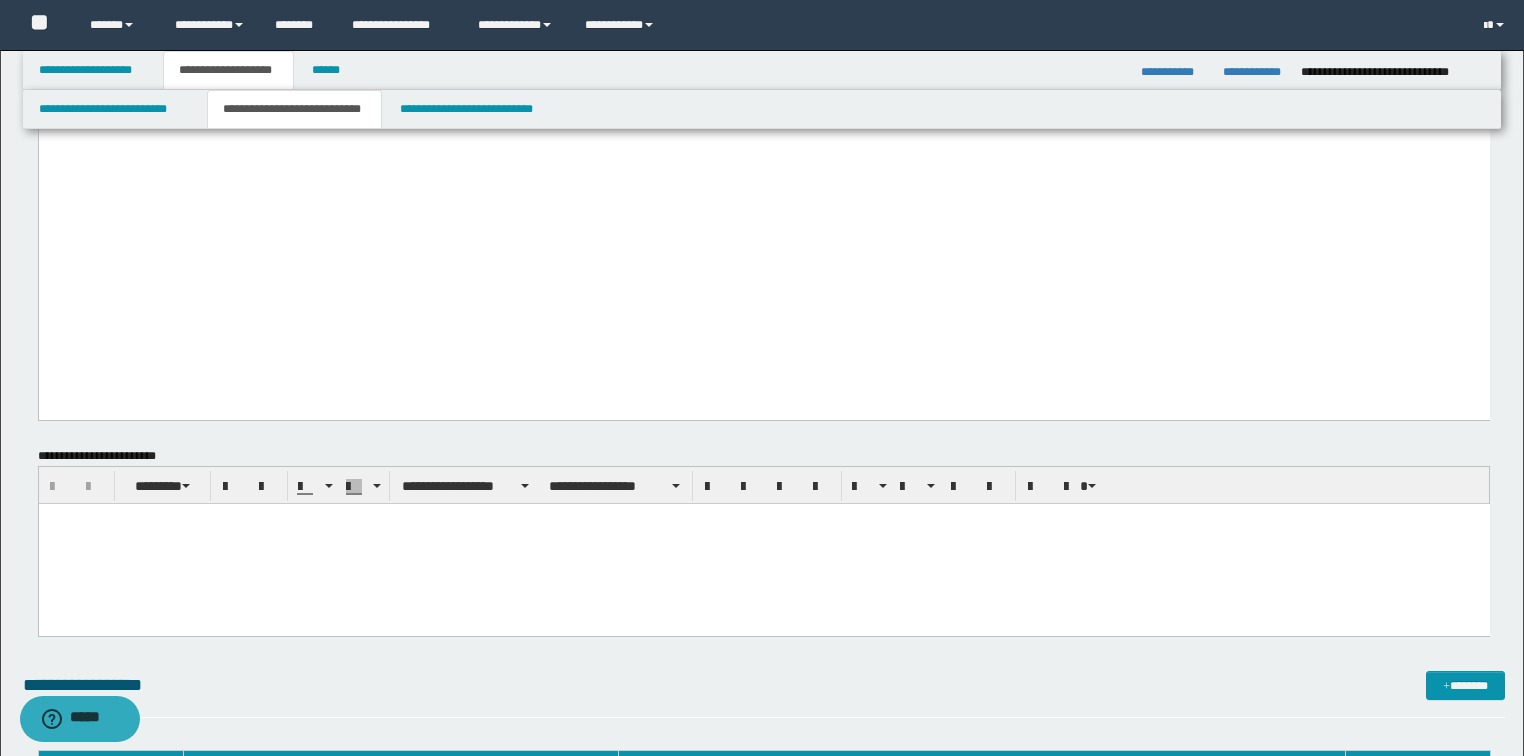 scroll, scrollTop: 1440, scrollLeft: 0, axis: vertical 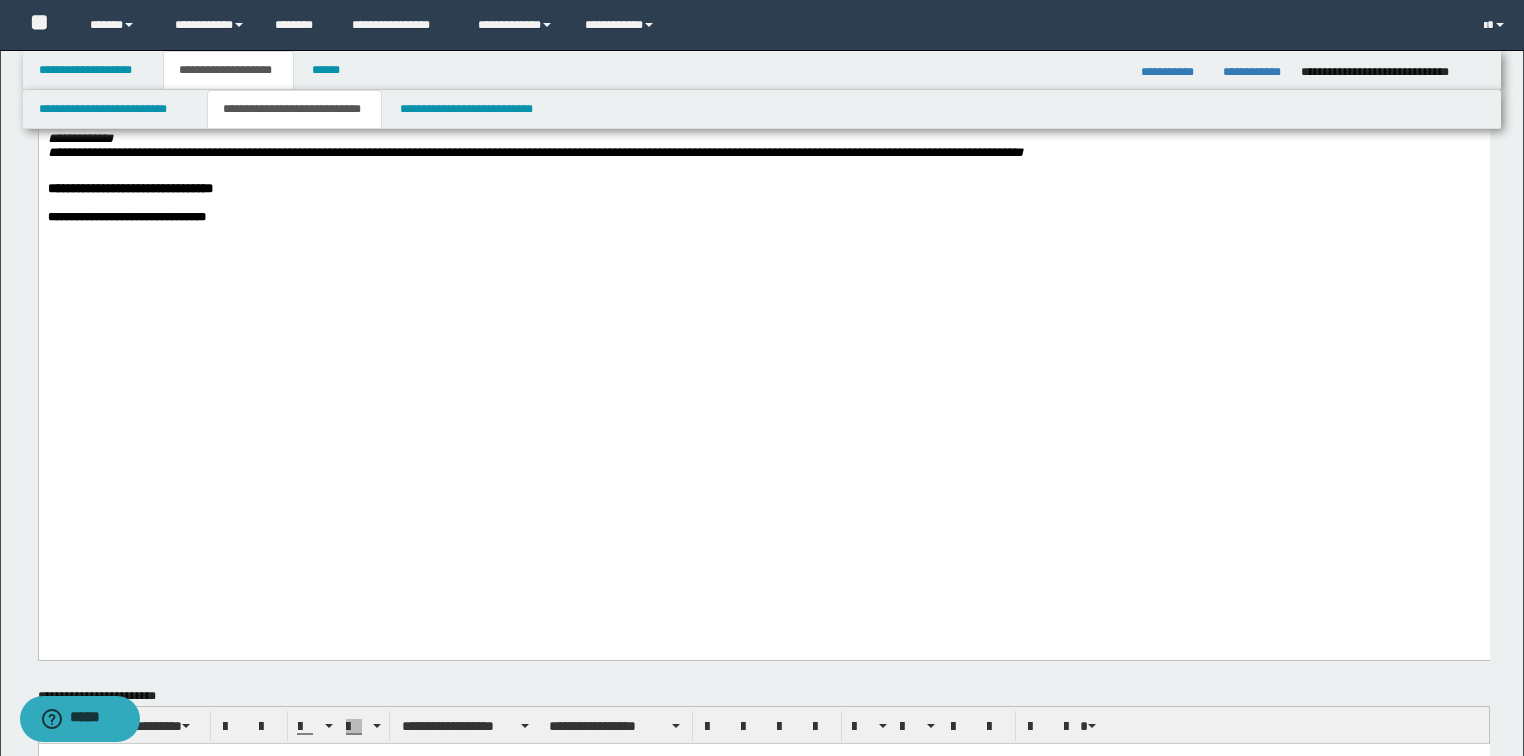 click on "**********" at bounding box center (763, 217) 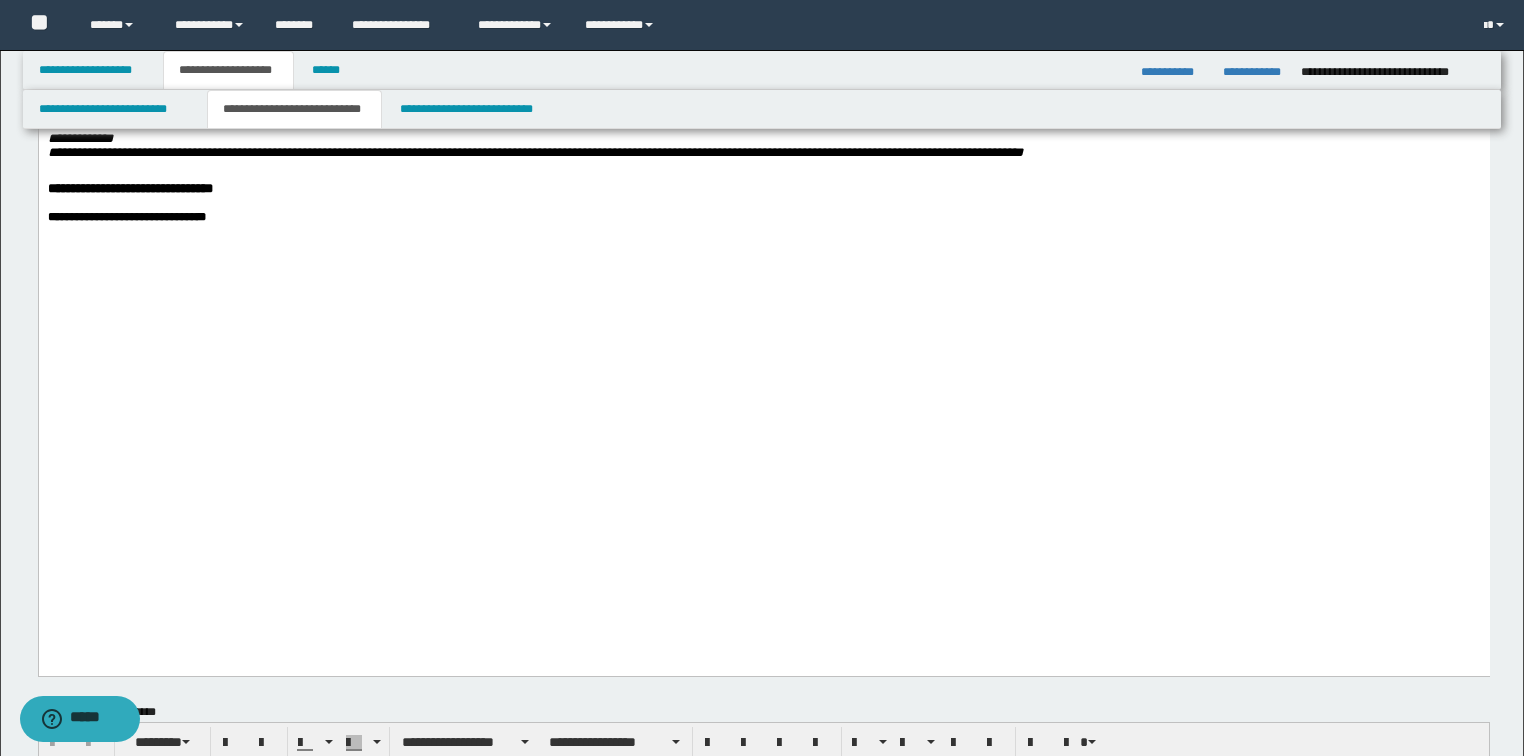 paste 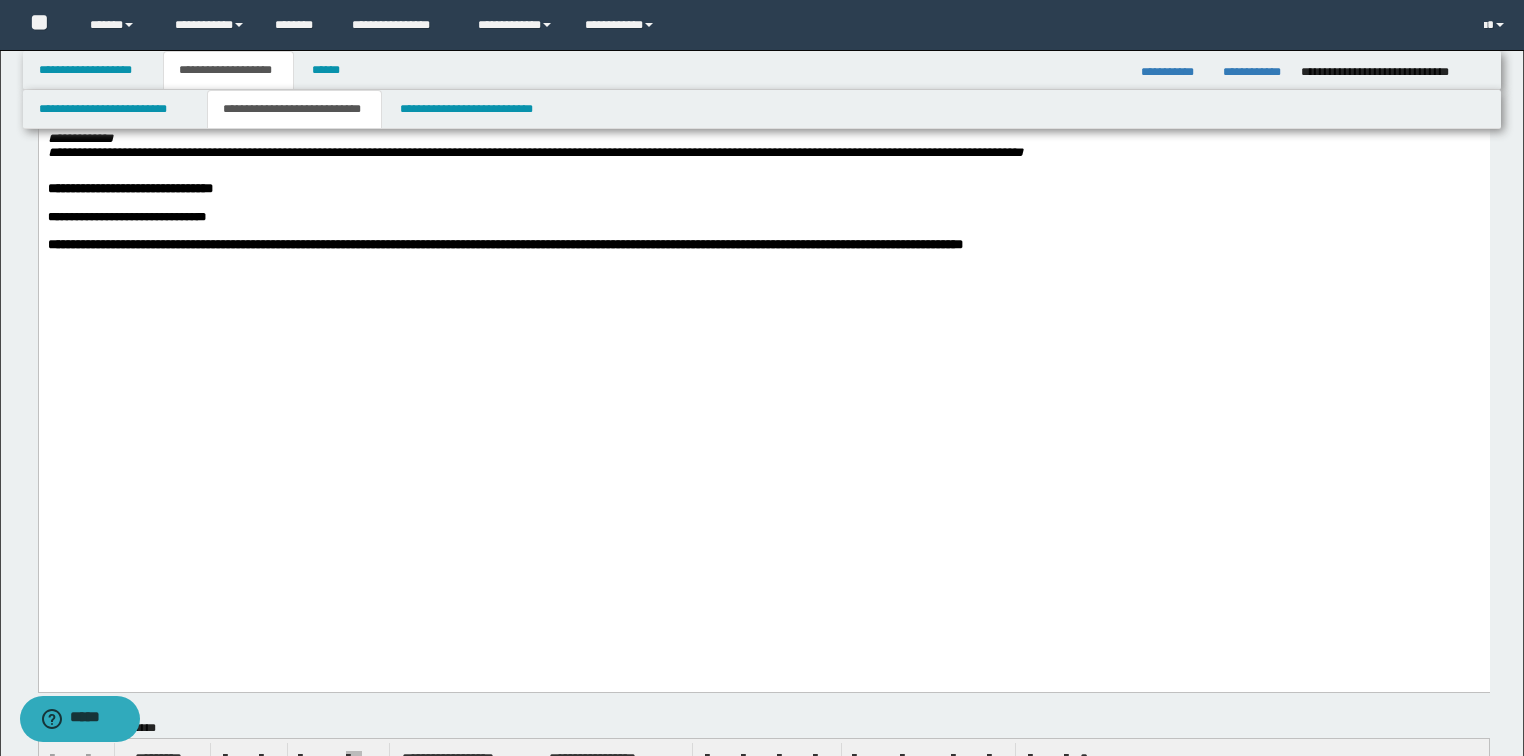 click on "**********" at bounding box center (763, -457) 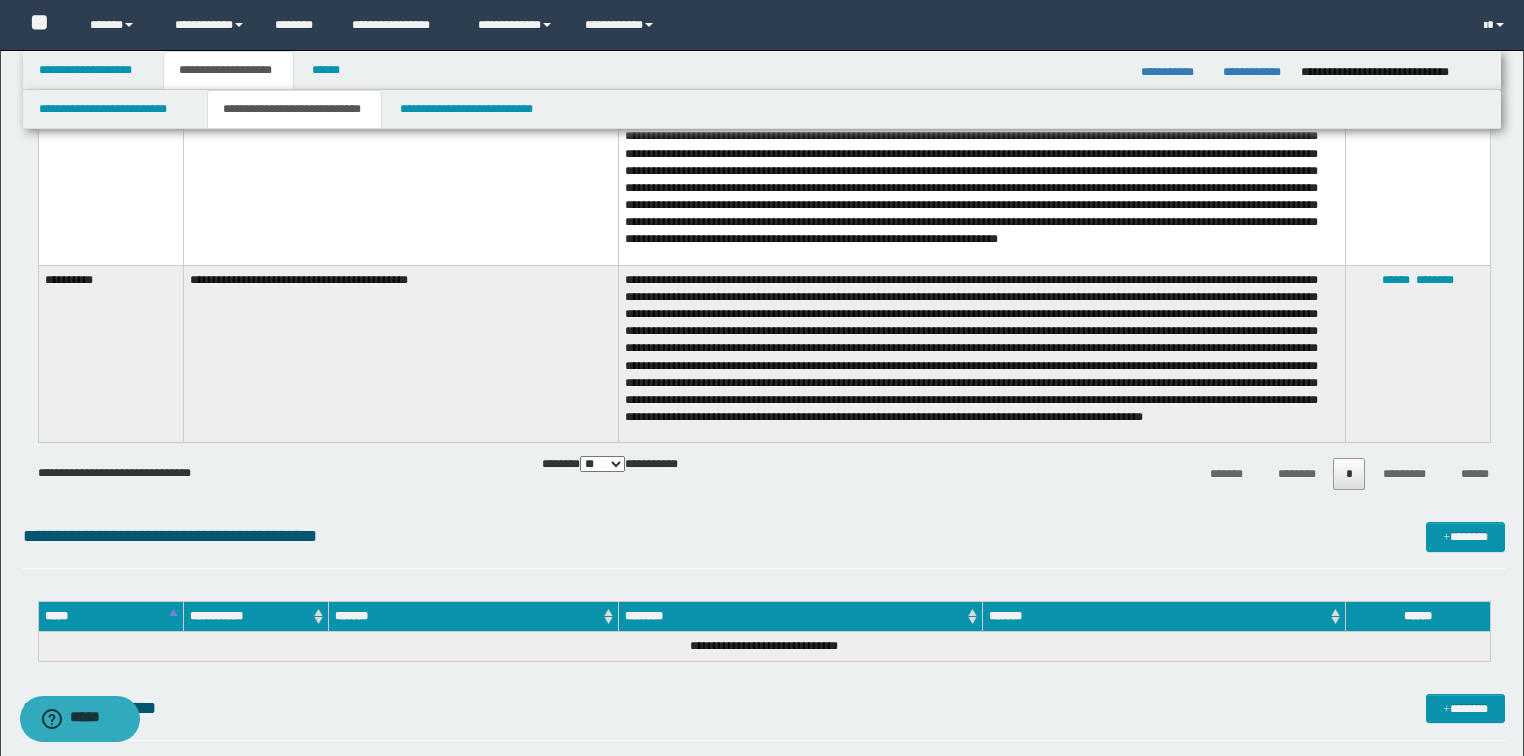 scroll, scrollTop: 2880, scrollLeft: 0, axis: vertical 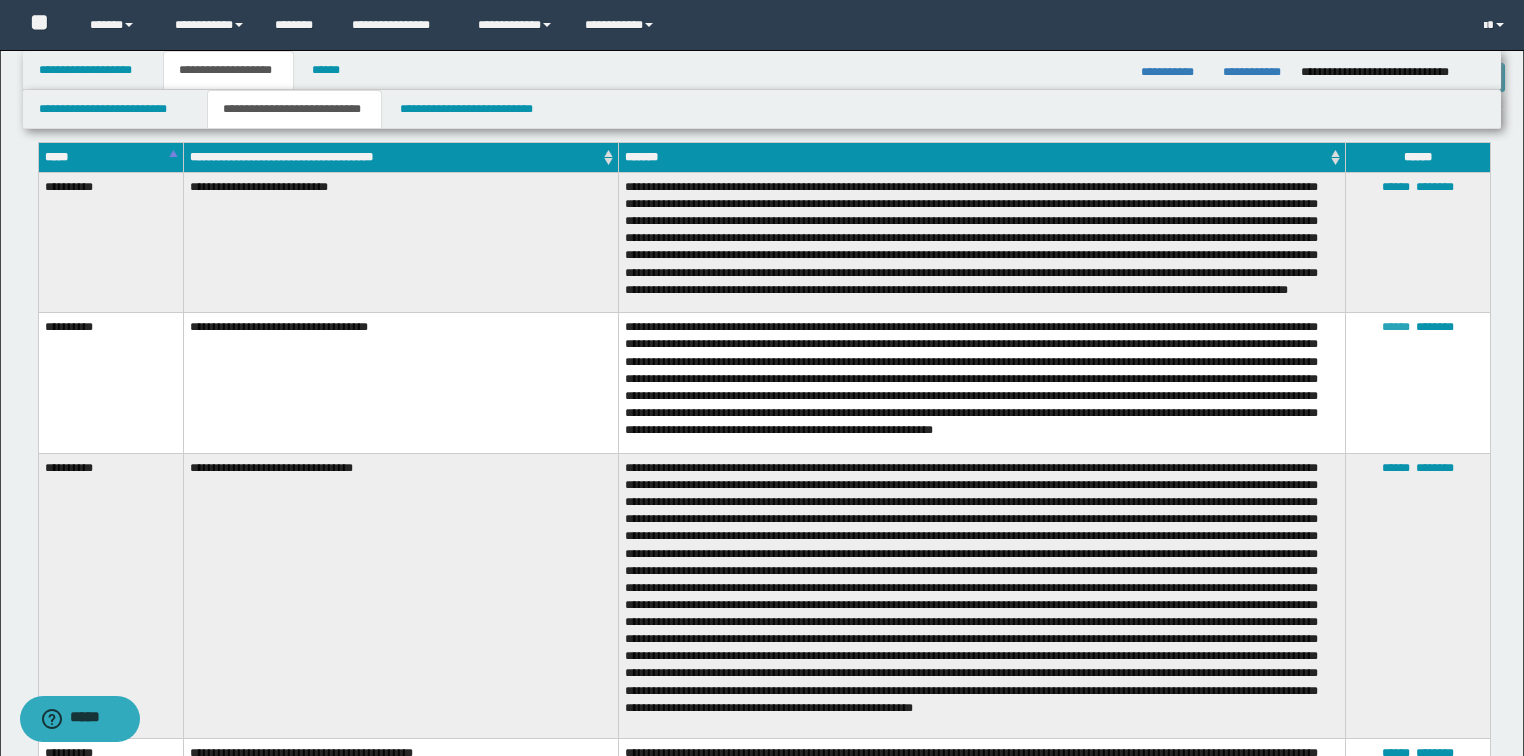 click on "******" at bounding box center [1396, 327] 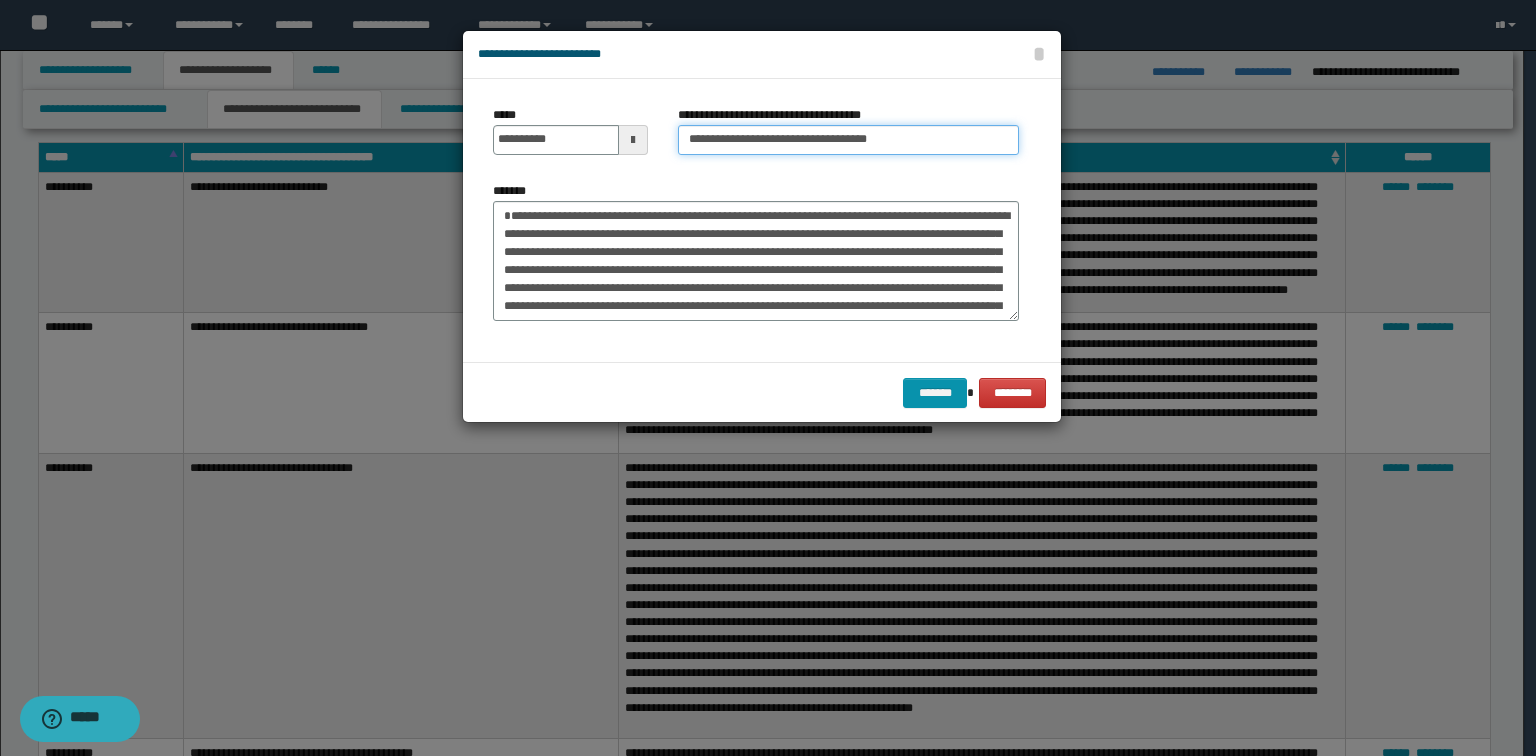 drag, startPoint x: 778, startPoint y: 144, endPoint x: 367, endPoint y: 139, distance: 411.03043 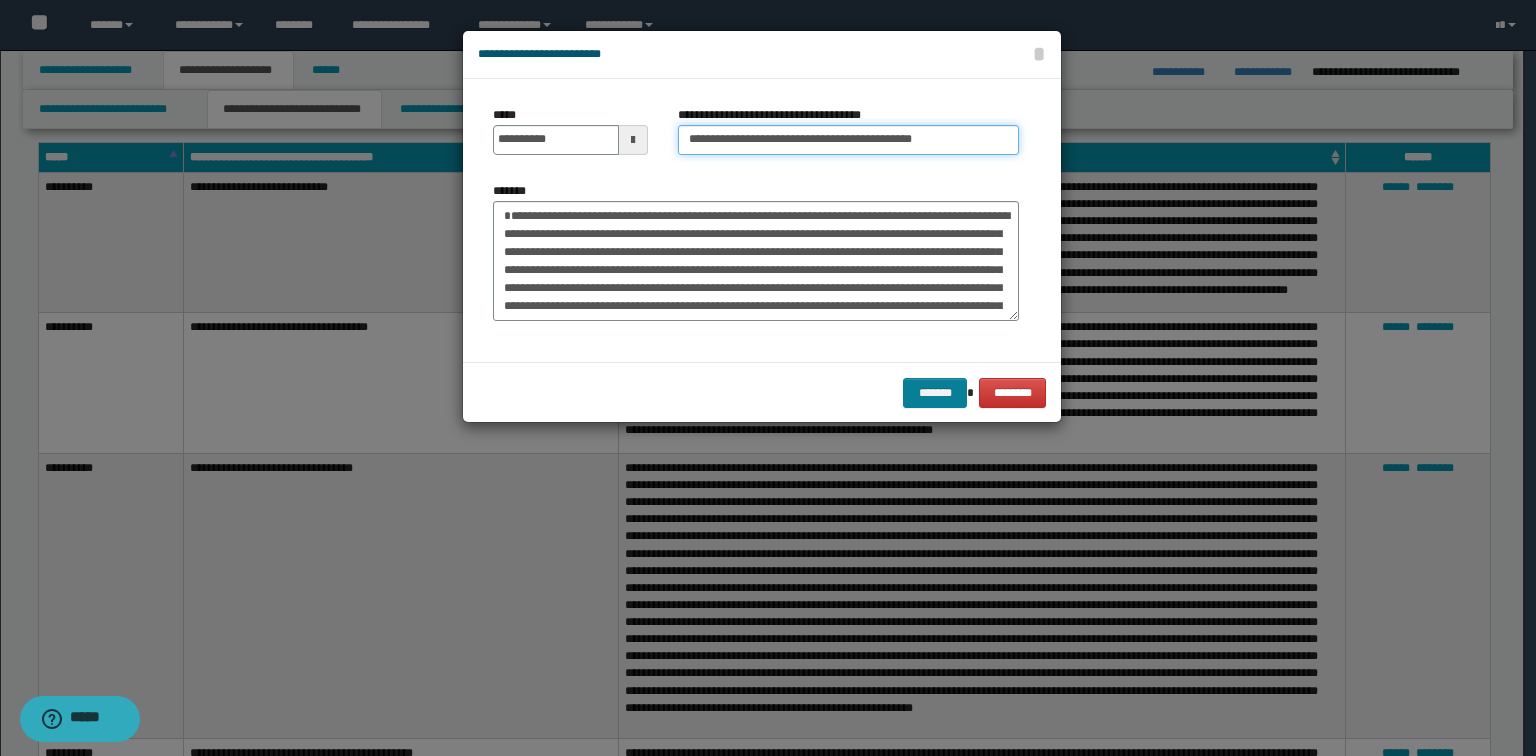 type on "**********" 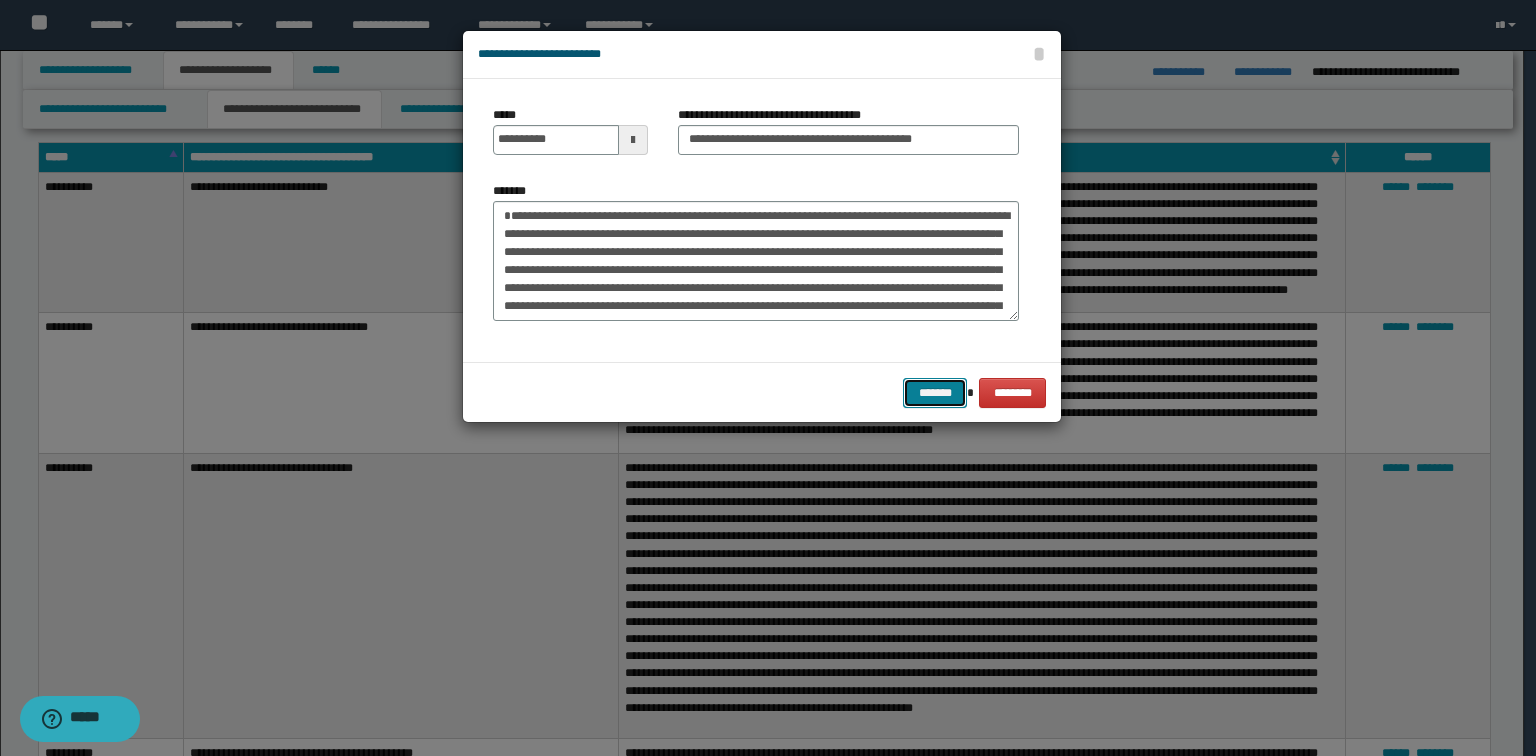 click on "*******" at bounding box center [935, 393] 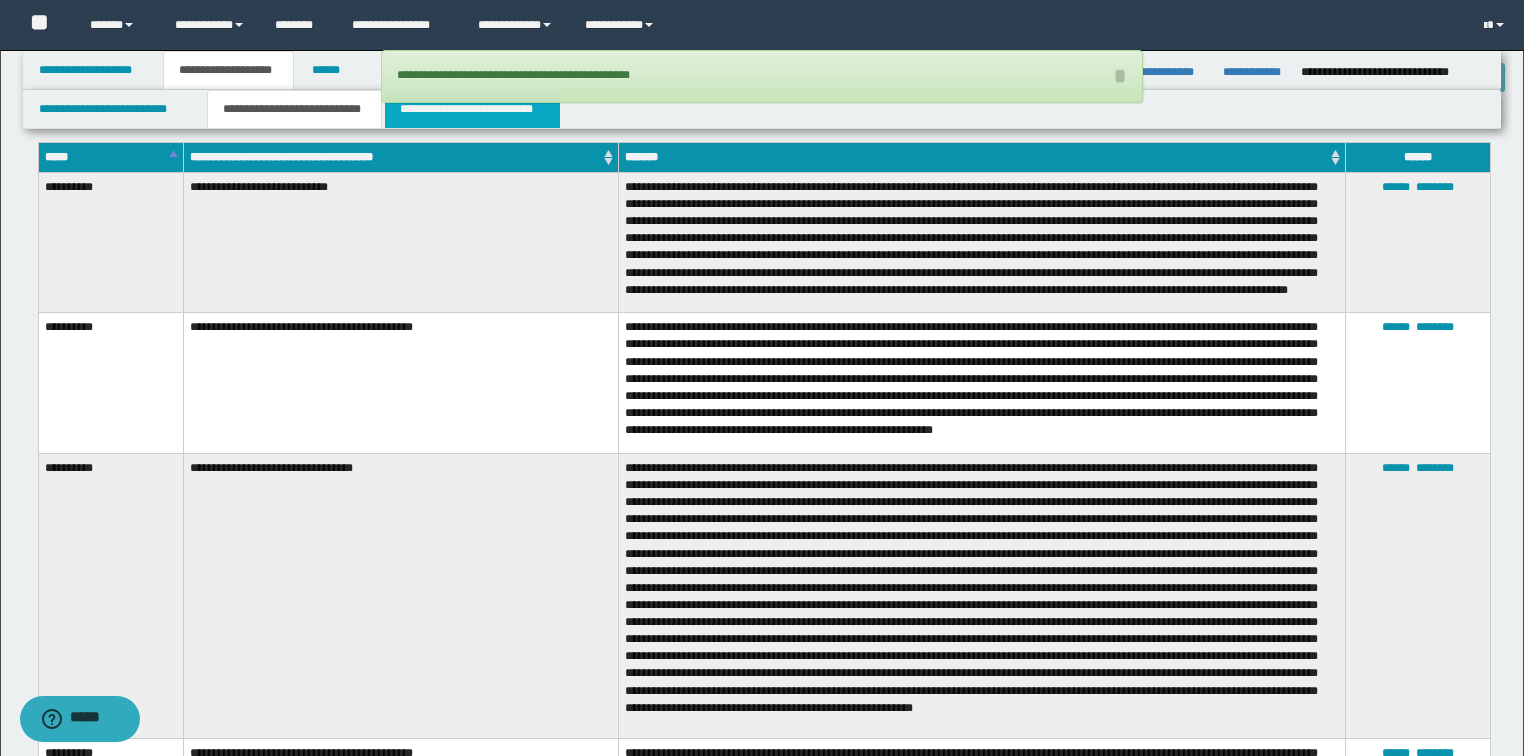 click on "**********" at bounding box center (472, 109) 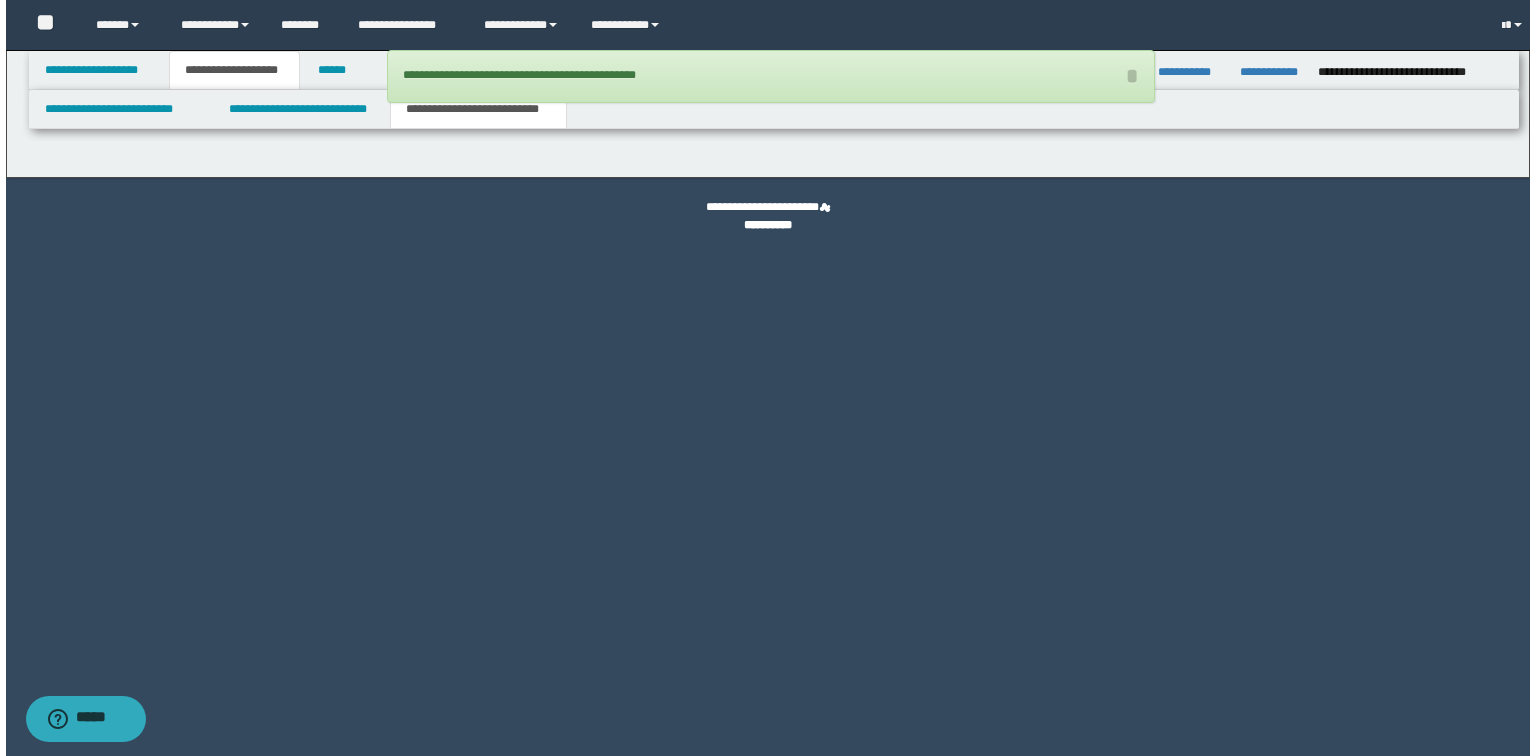 scroll, scrollTop: 0, scrollLeft: 0, axis: both 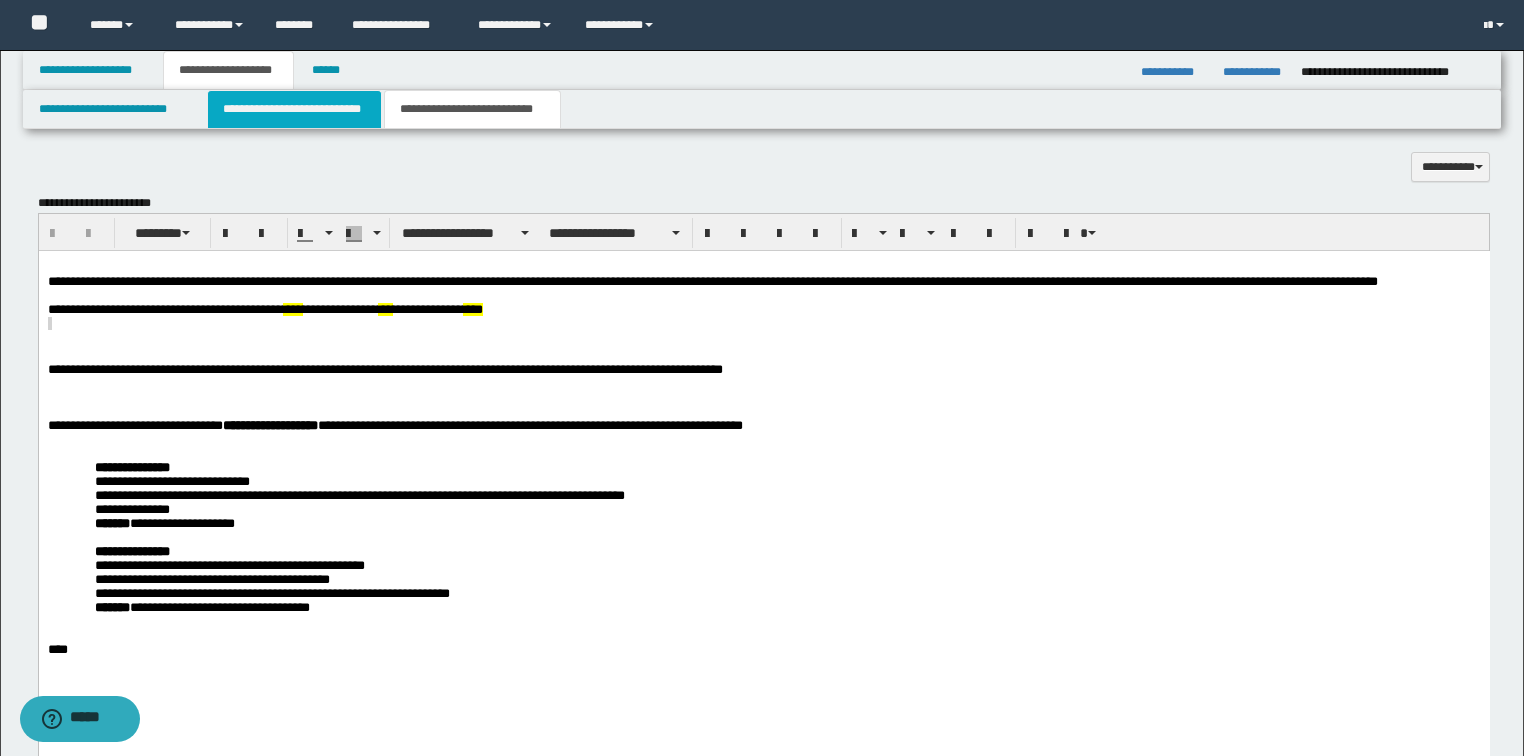 click on "**********" at bounding box center (294, 109) 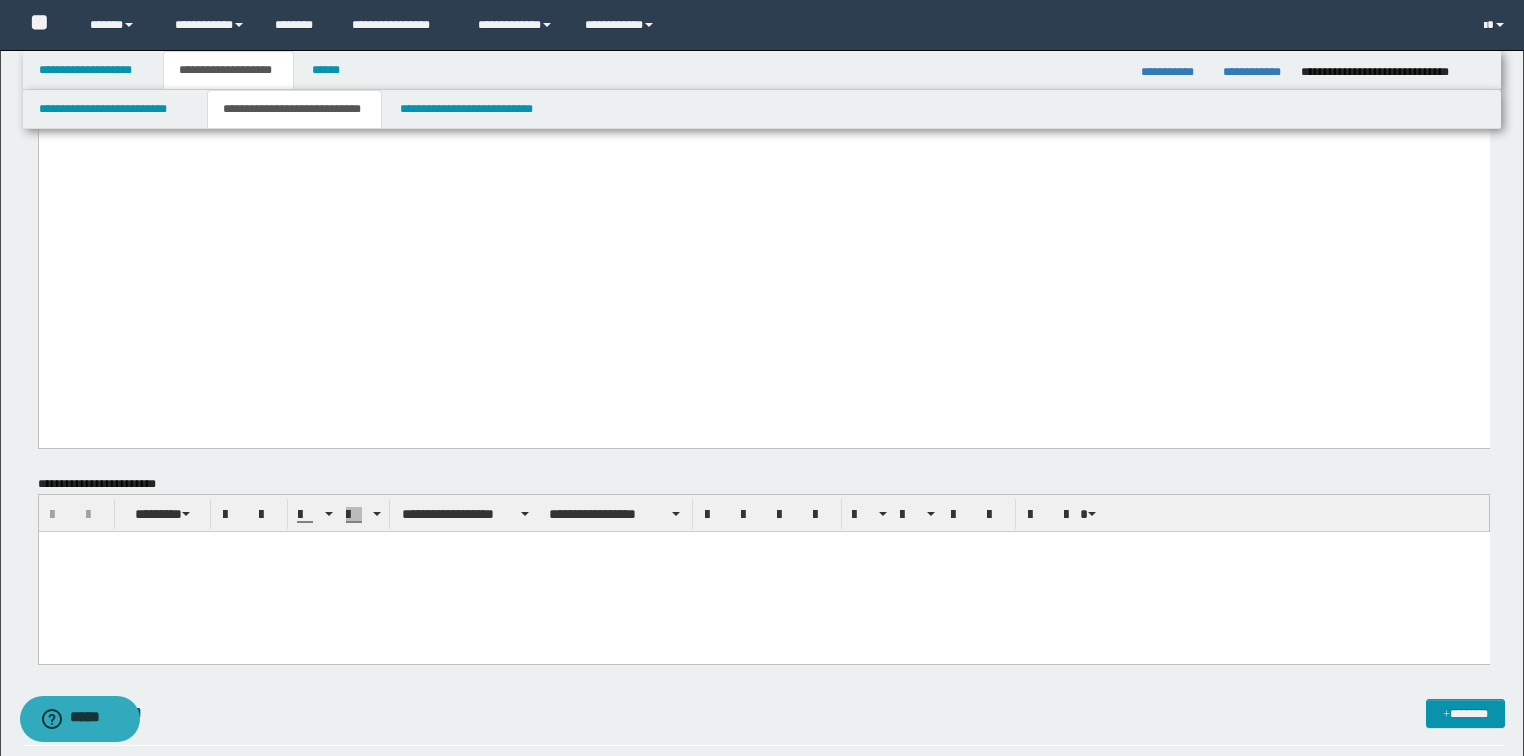 scroll, scrollTop: 1680, scrollLeft: 0, axis: vertical 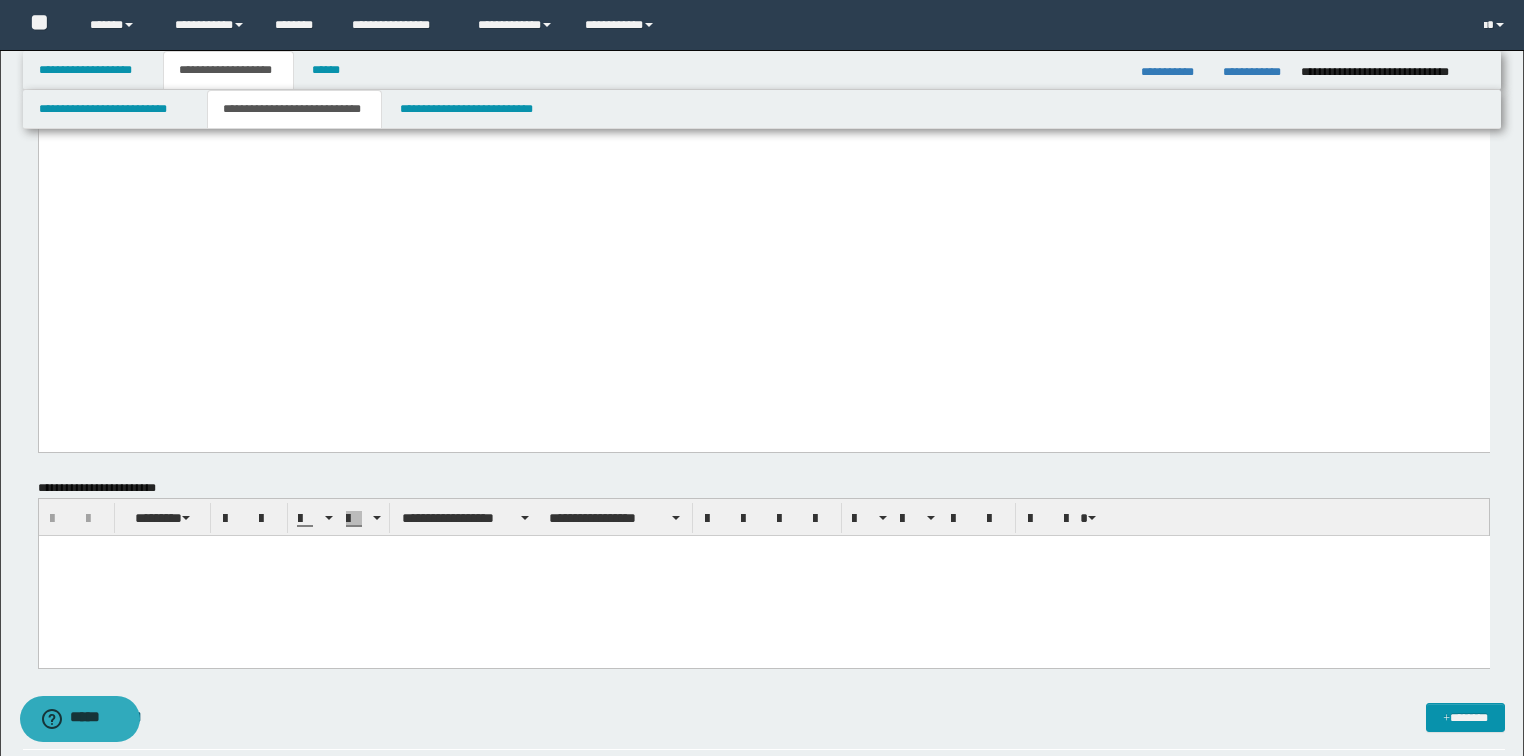click on "**********" at bounding box center (504, 4) 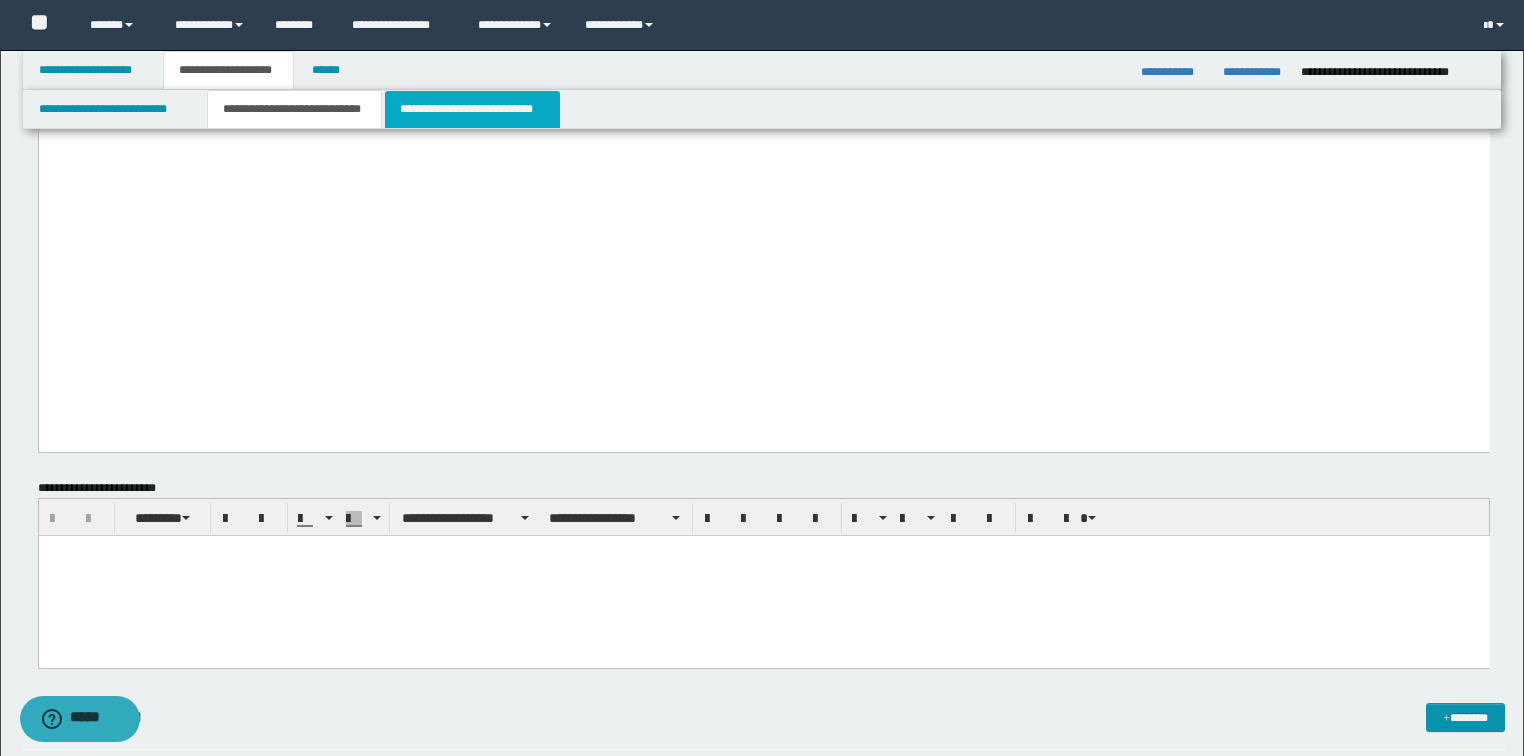 click on "**********" at bounding box center (472, 109) 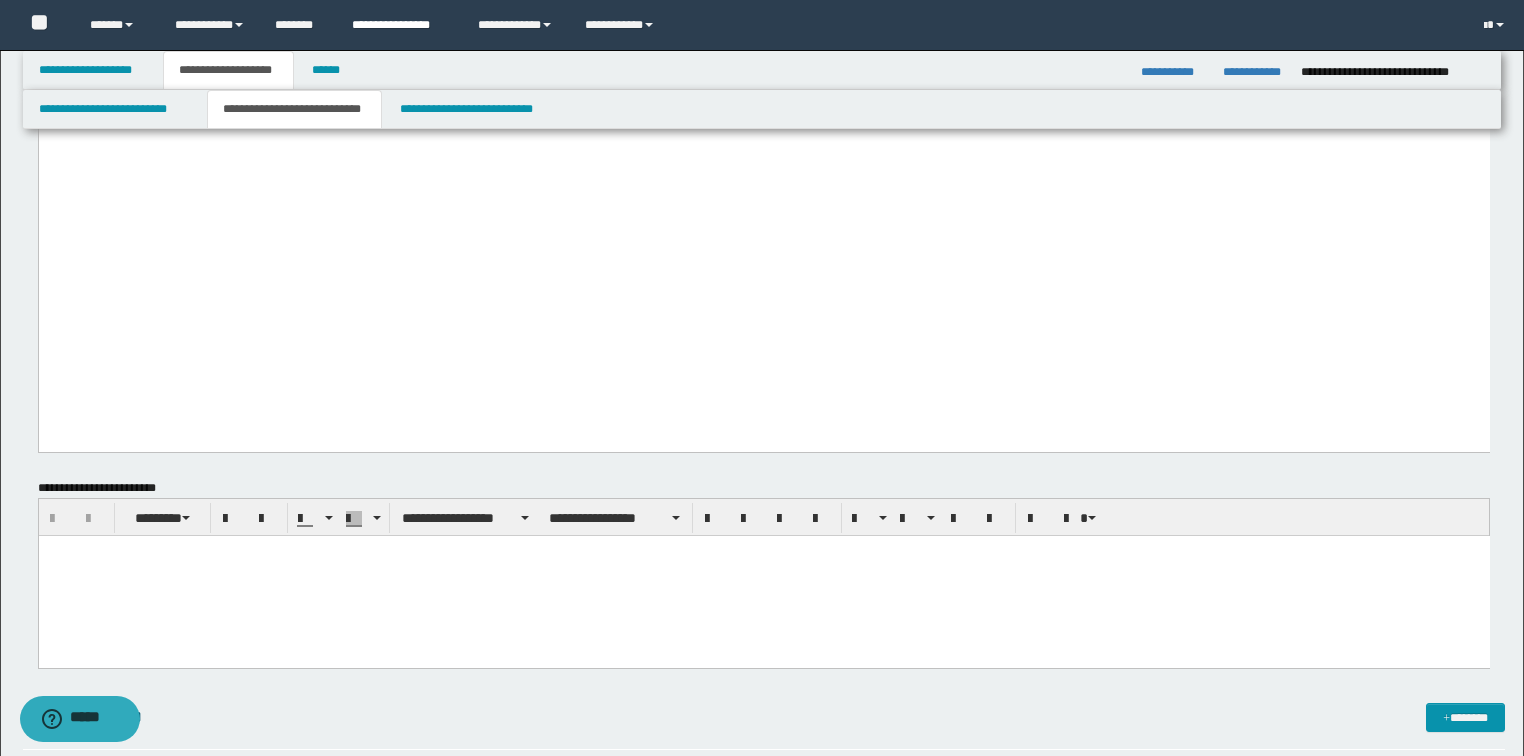 scroll, scrollTop: 944, scrollLeft: 0, axis: vertical 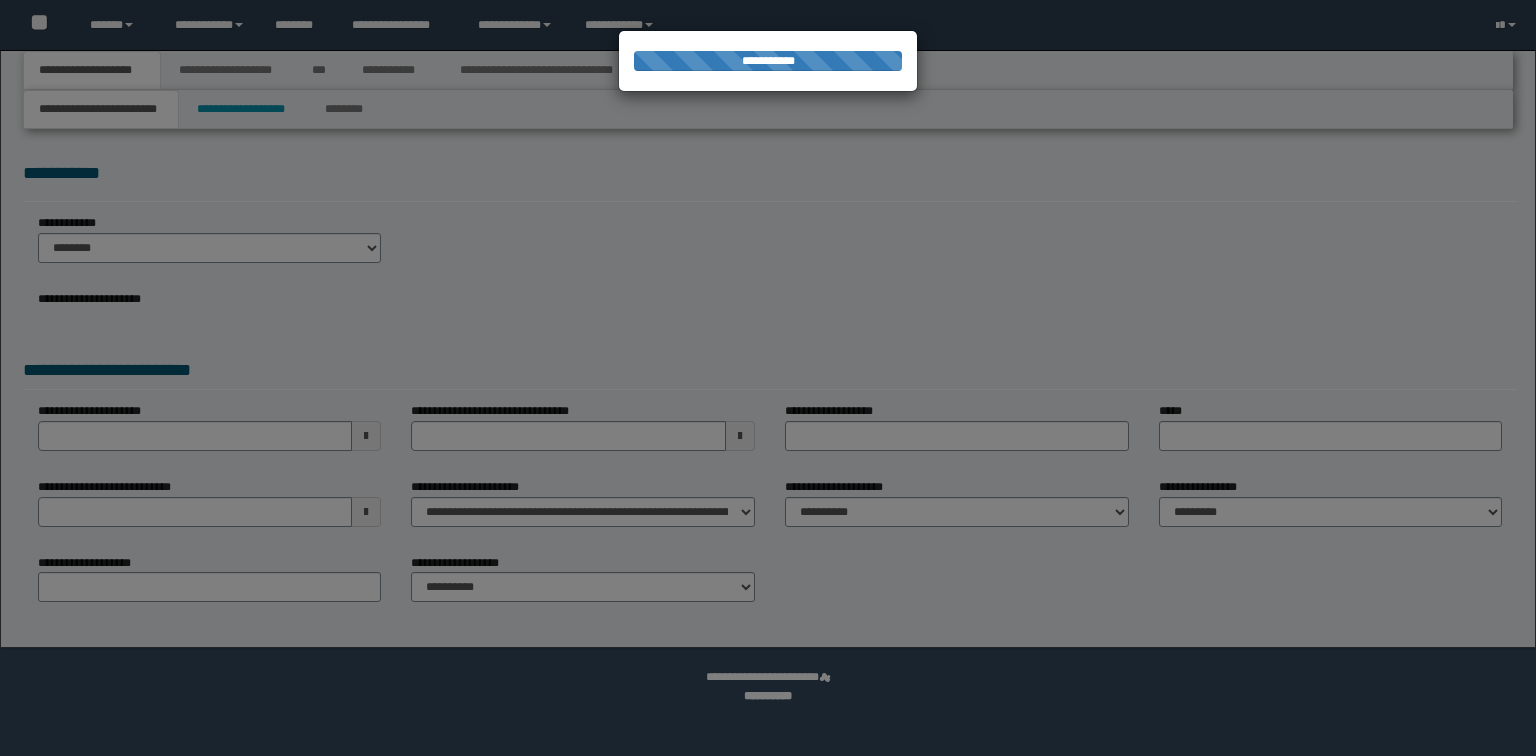 select on "*" 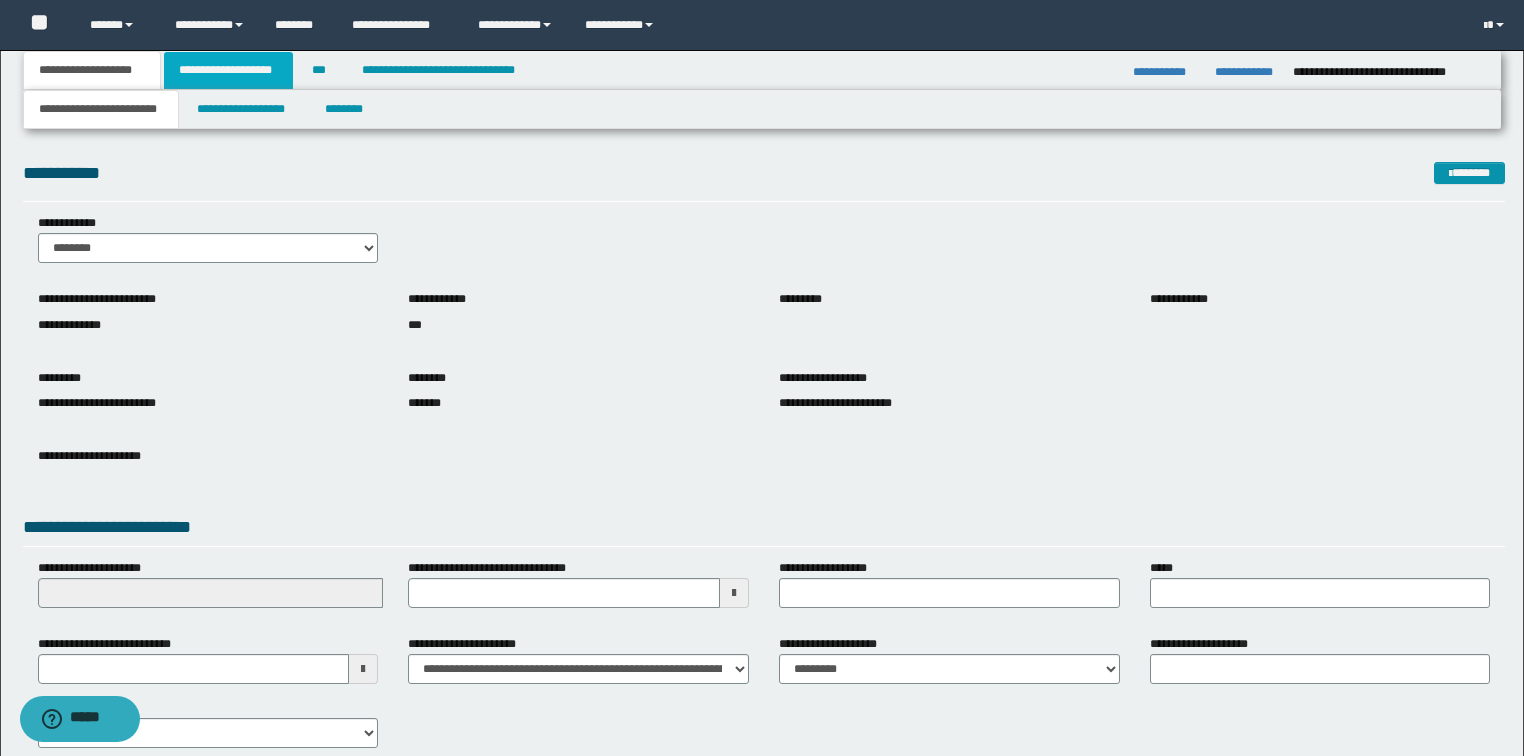 click on "**********" at bounding box center (228, 70) 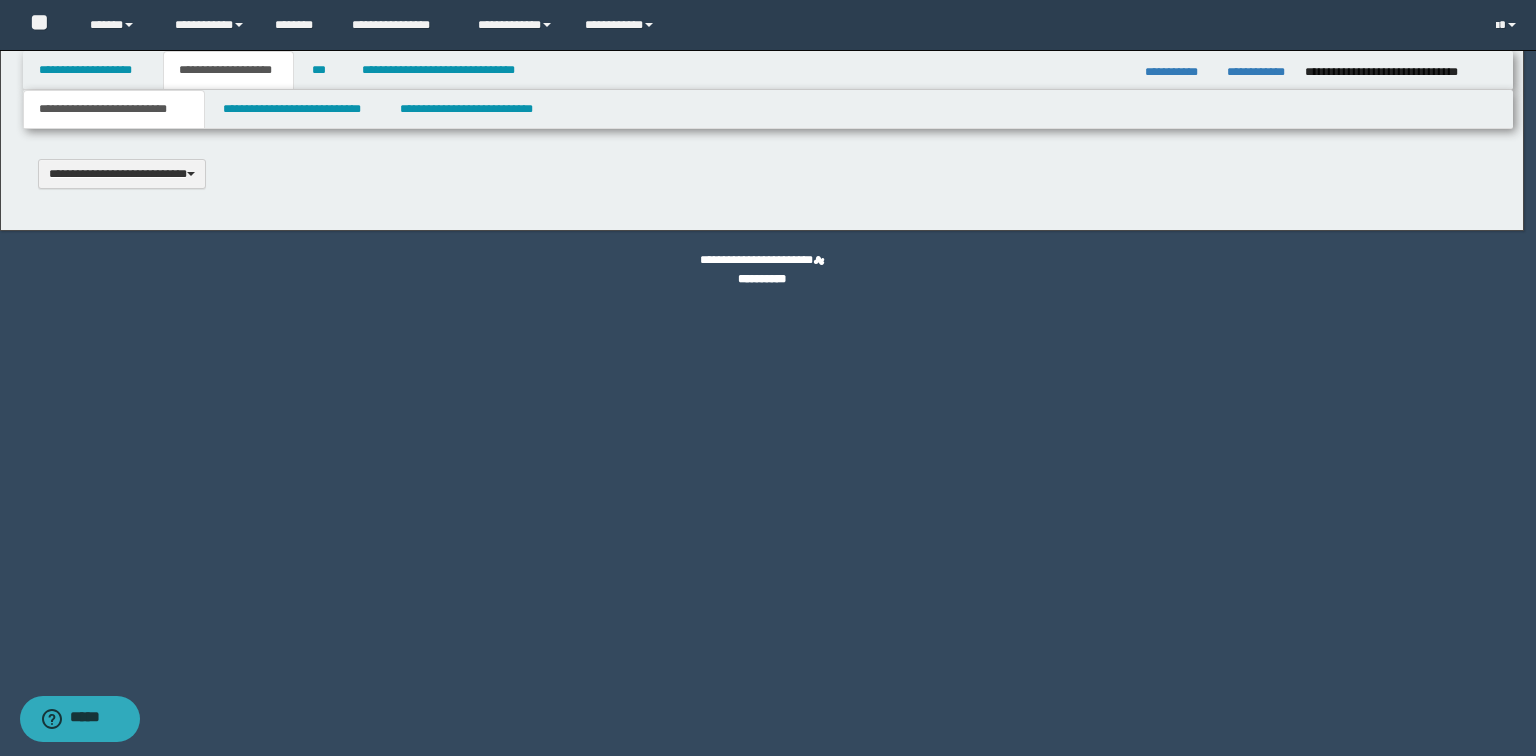 type 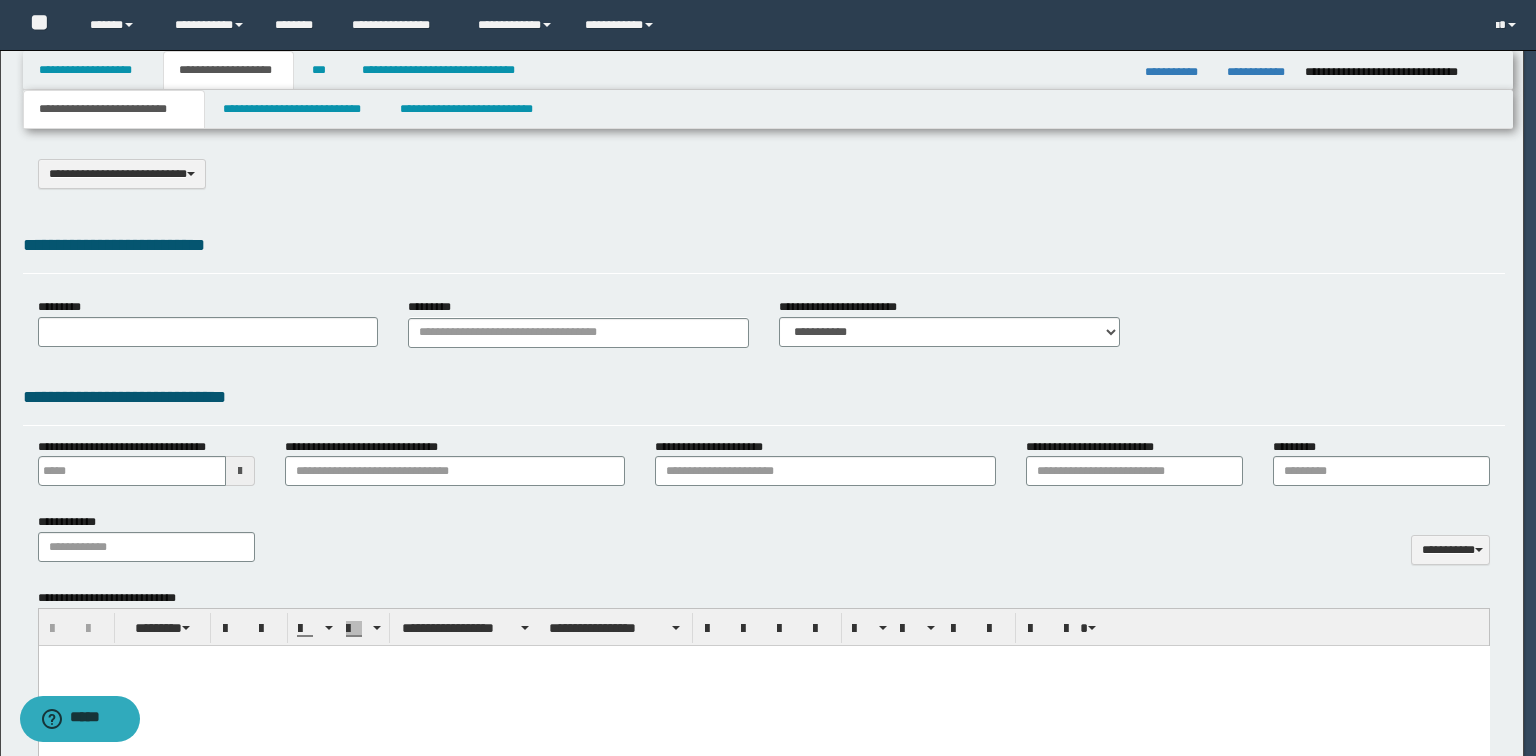type on "**********" 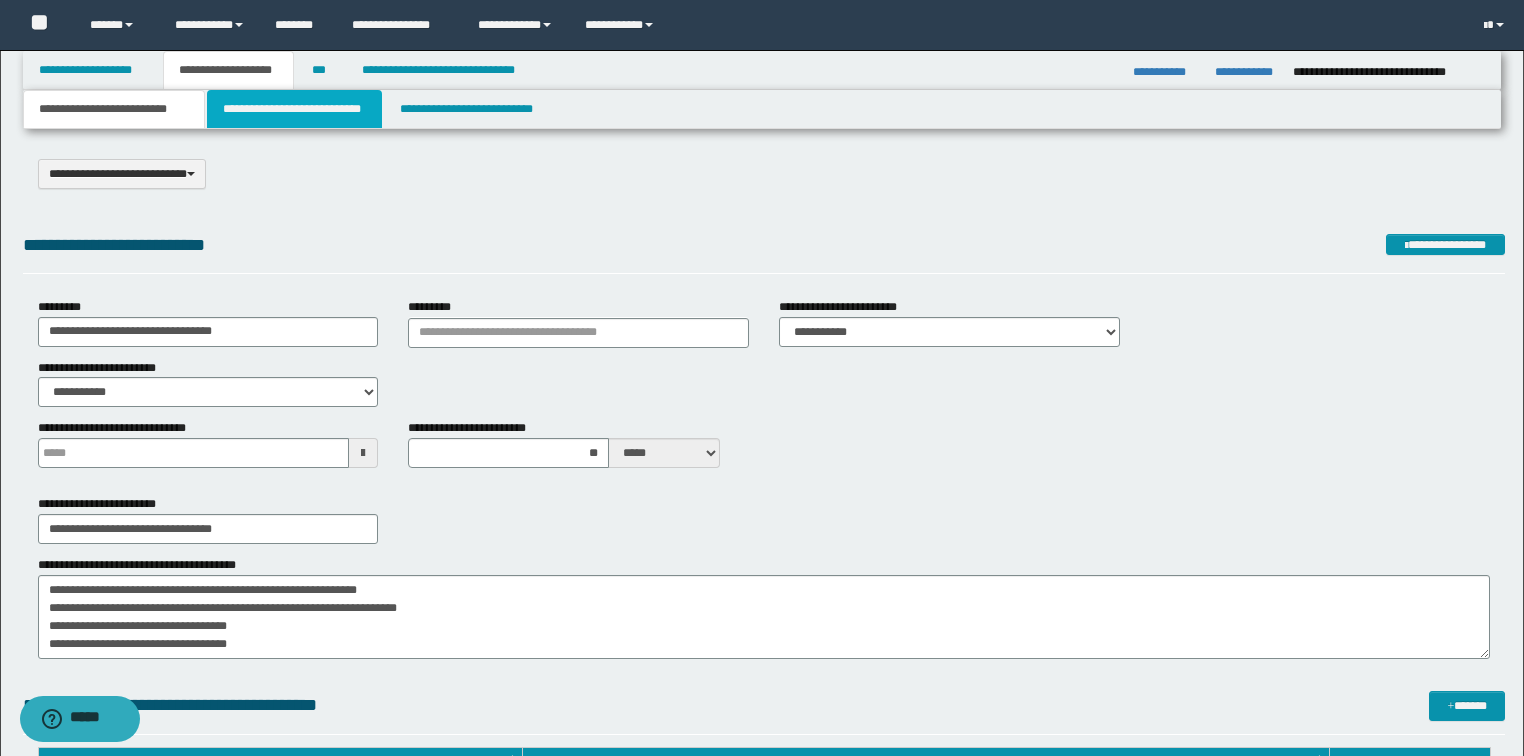 click on "**********" at bounding box center [294, 109] 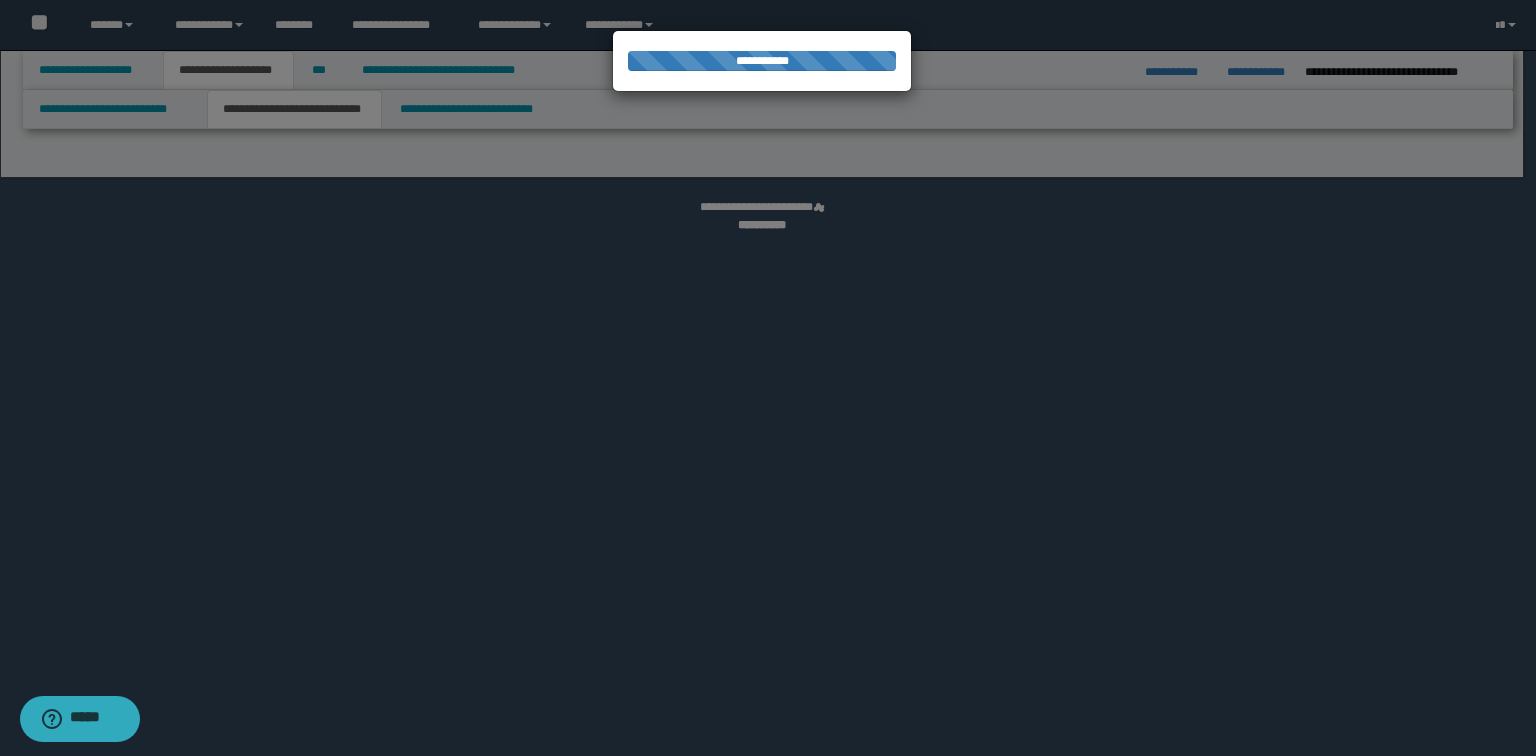 select on "*" 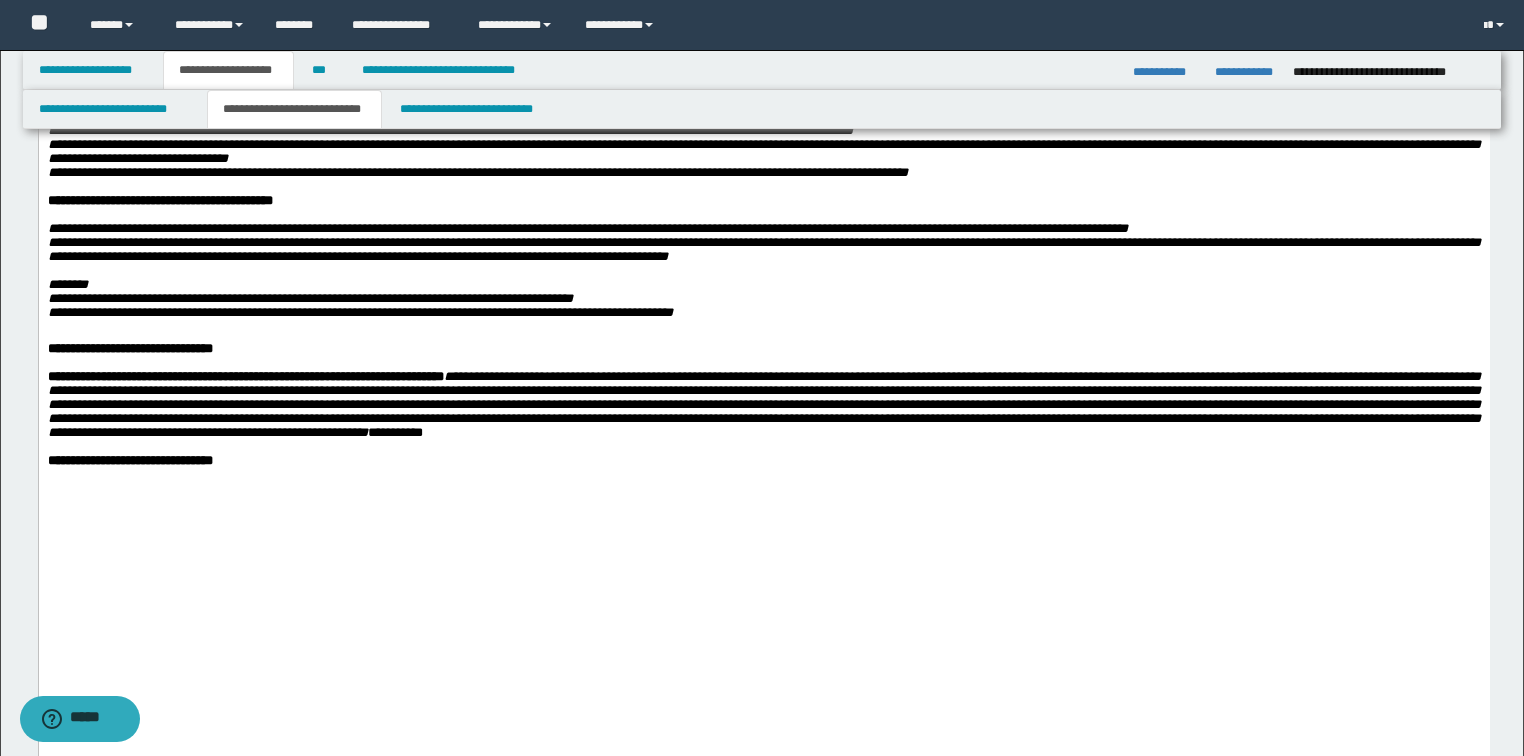 scroll, scrollTop: 1280, scrollLeft: 0, axis: vertical 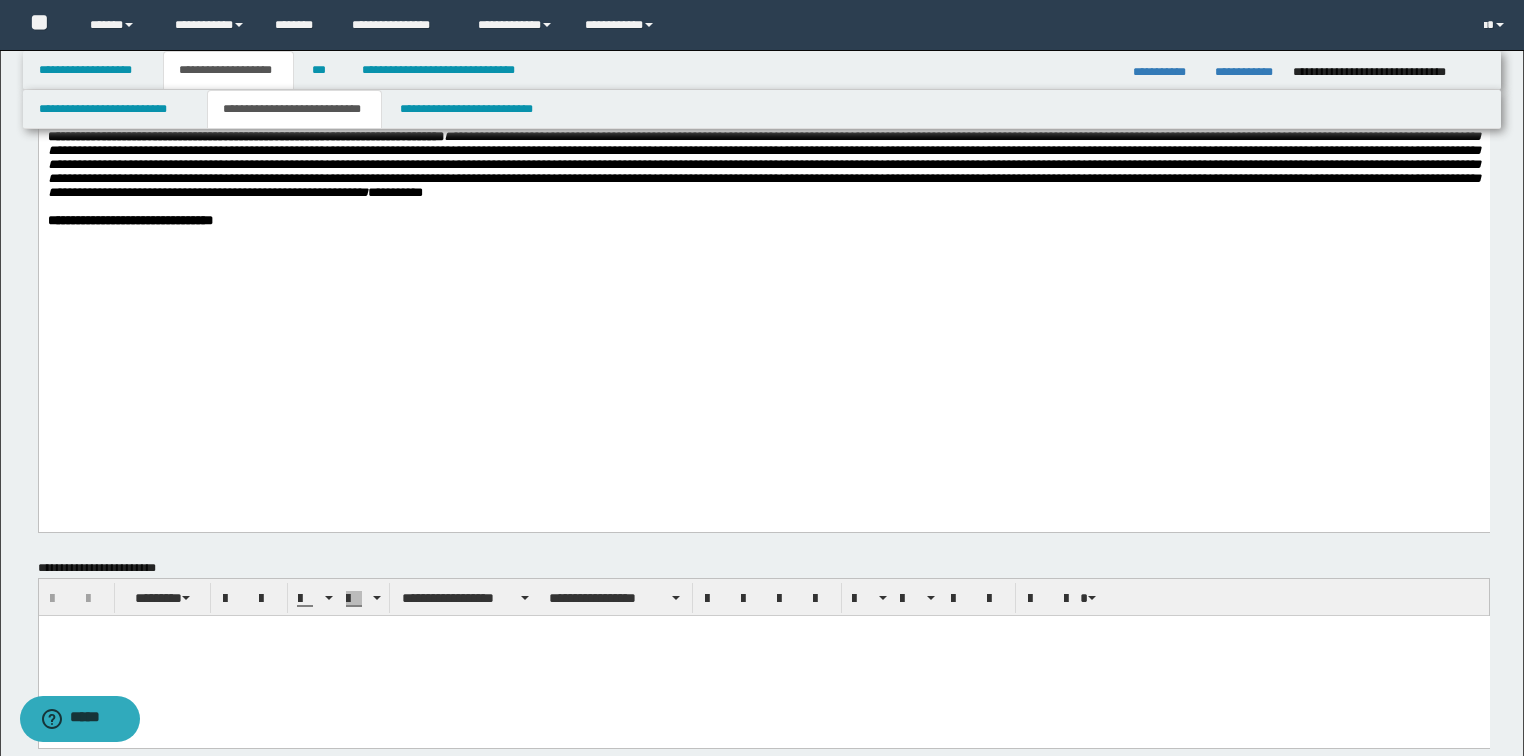 click on "**********" at bounding box center [763, -389] 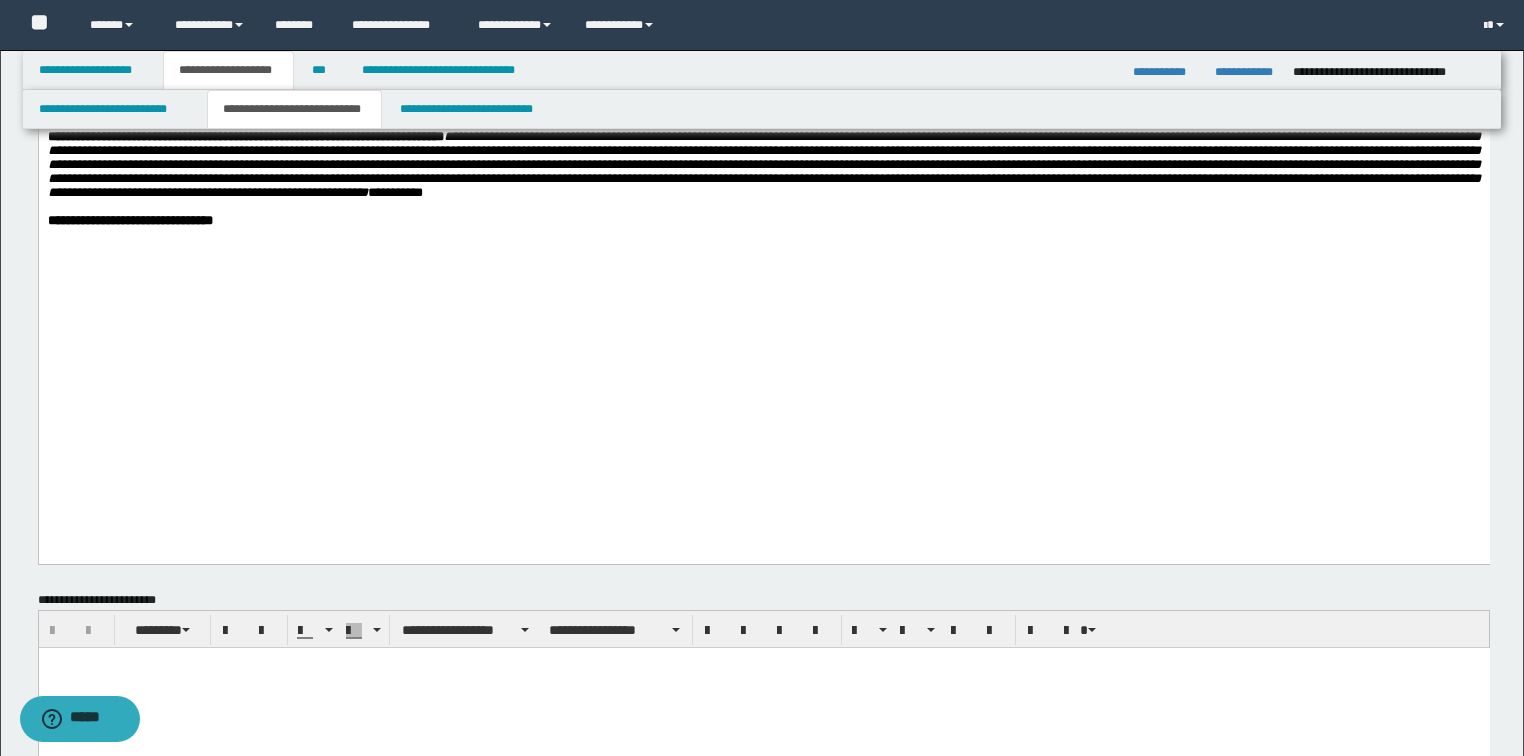 type 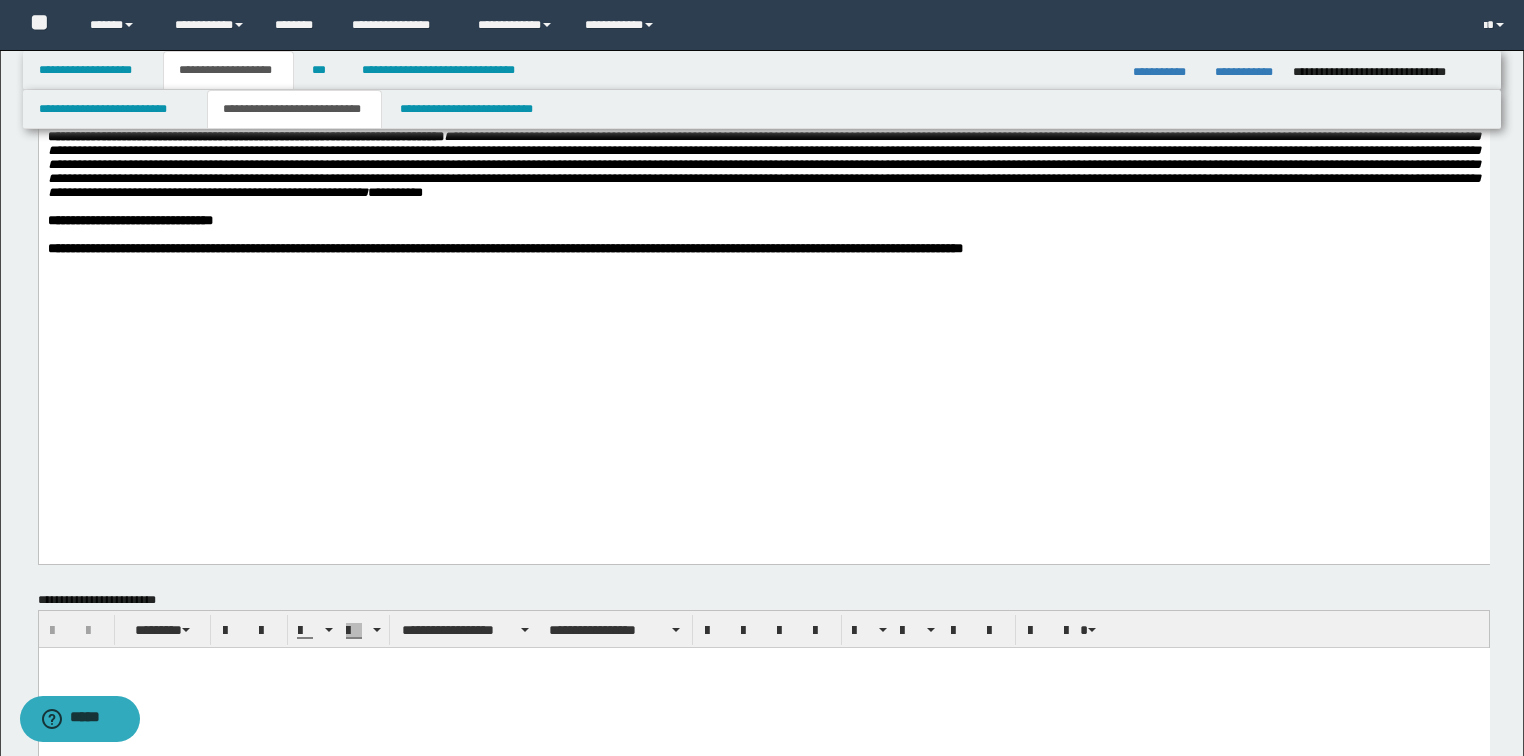 click on "**********" at bounding box center [504, 248] 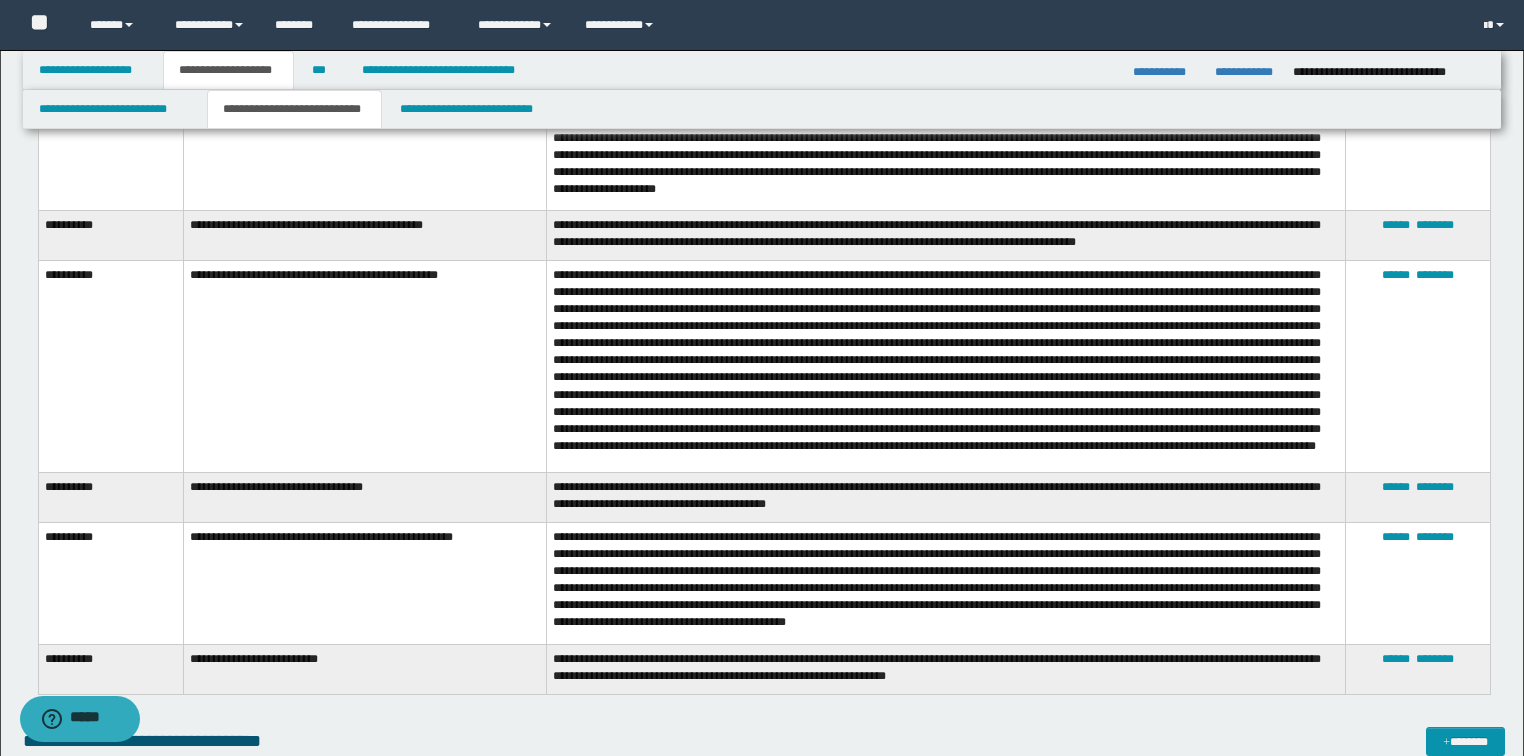 scroll, scrollTop: 5760, scrollLeft: 0, axis: vertical 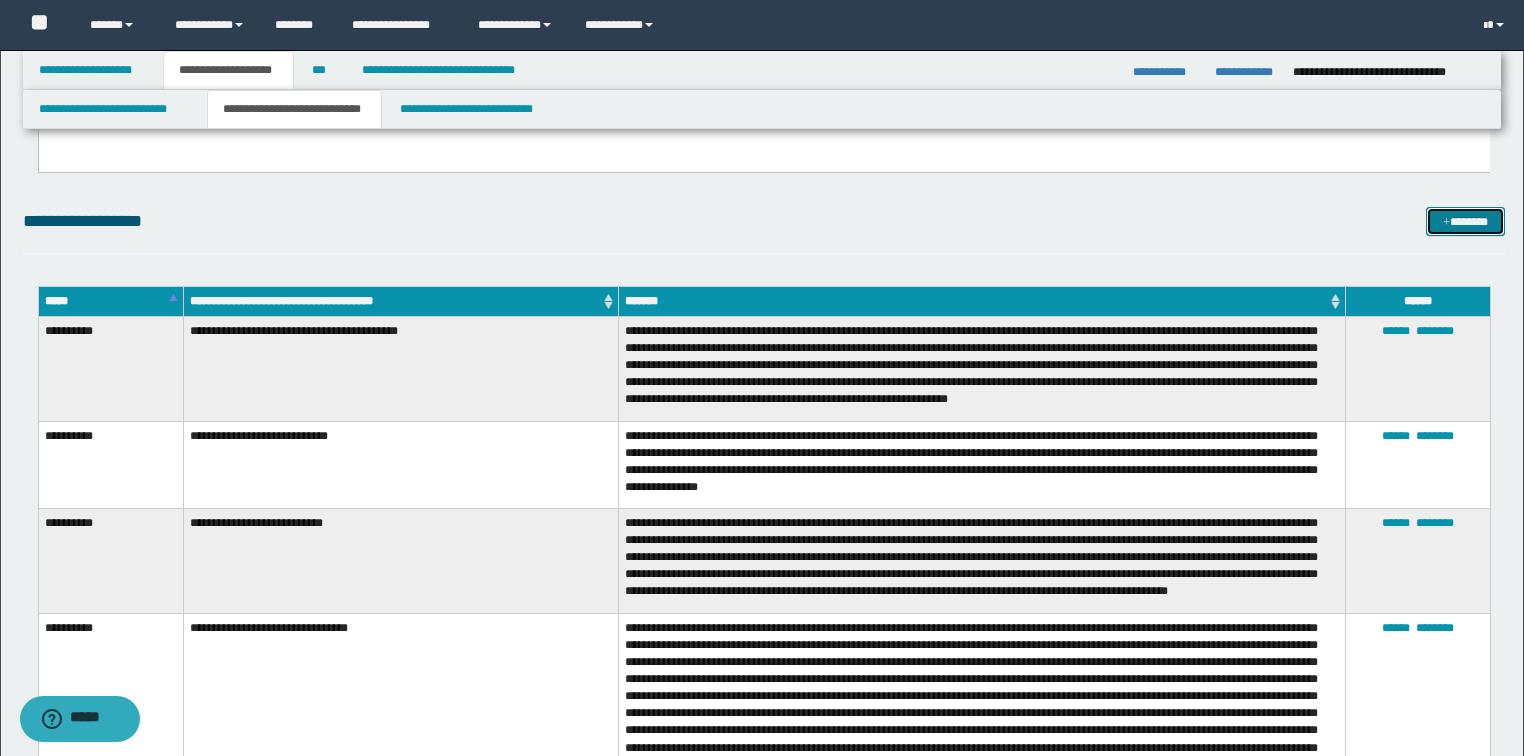 click on "*******" at bounding box center (1465, 222) 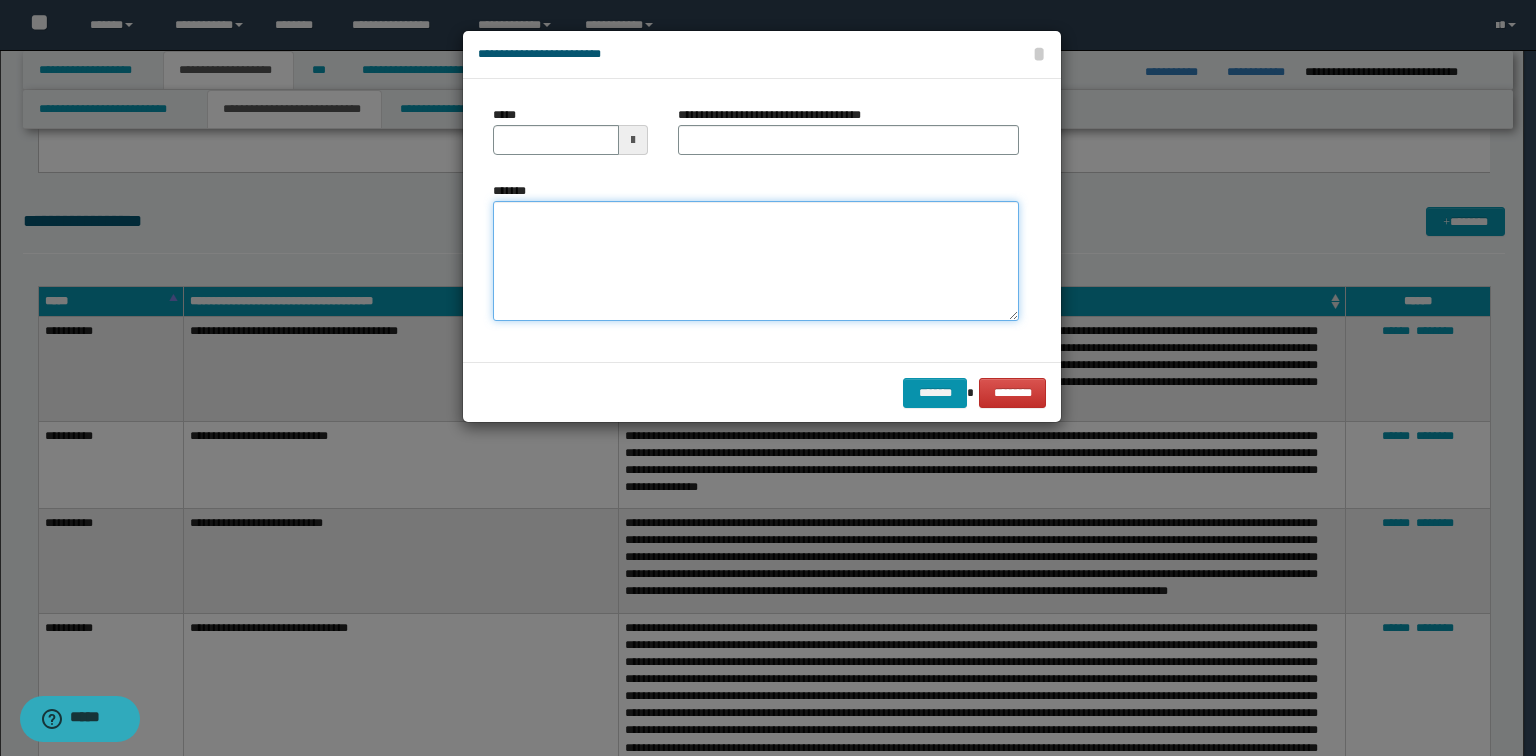 click on "*******" at bounding box center (756, 261) 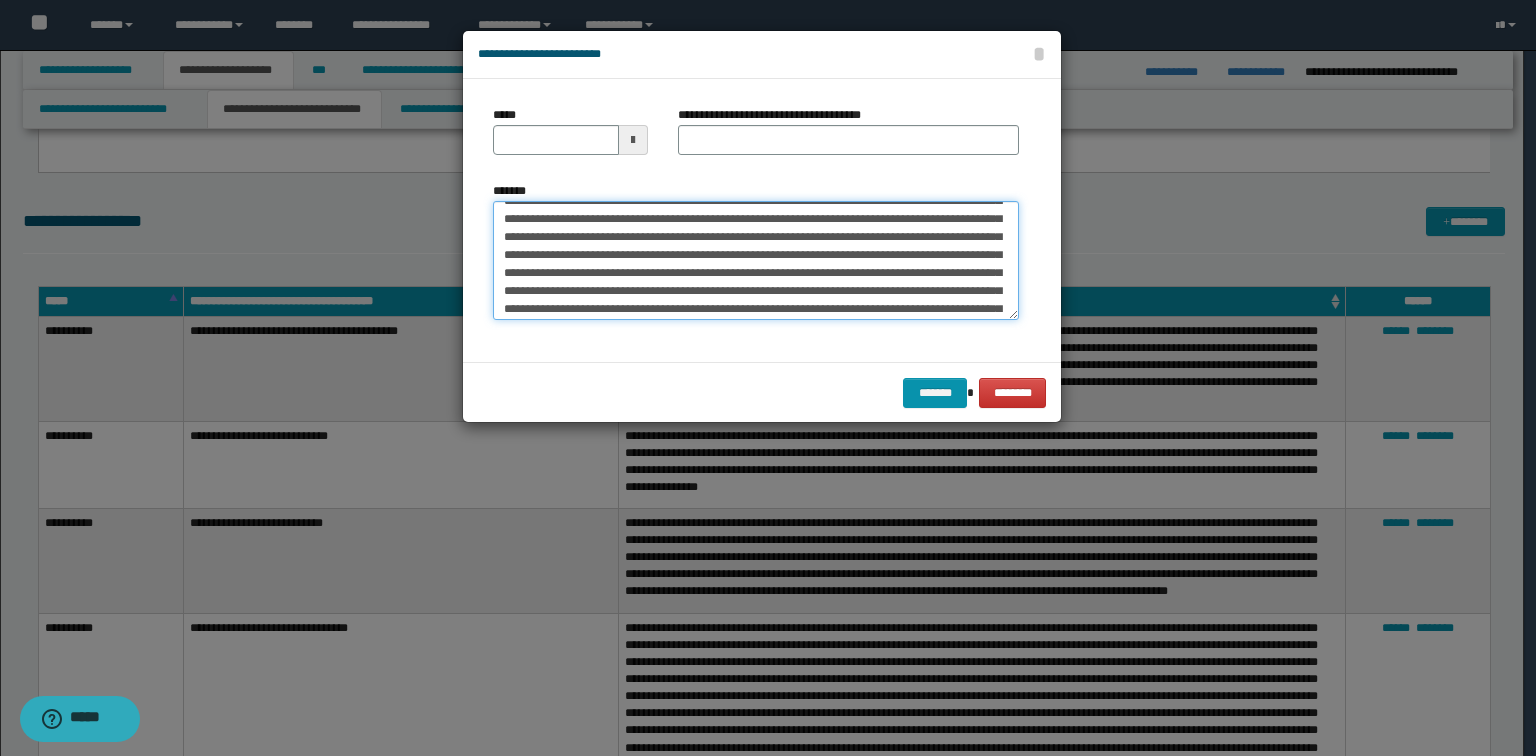 scroll, scrollTop: 0, scrollLeft: 0, axis: both 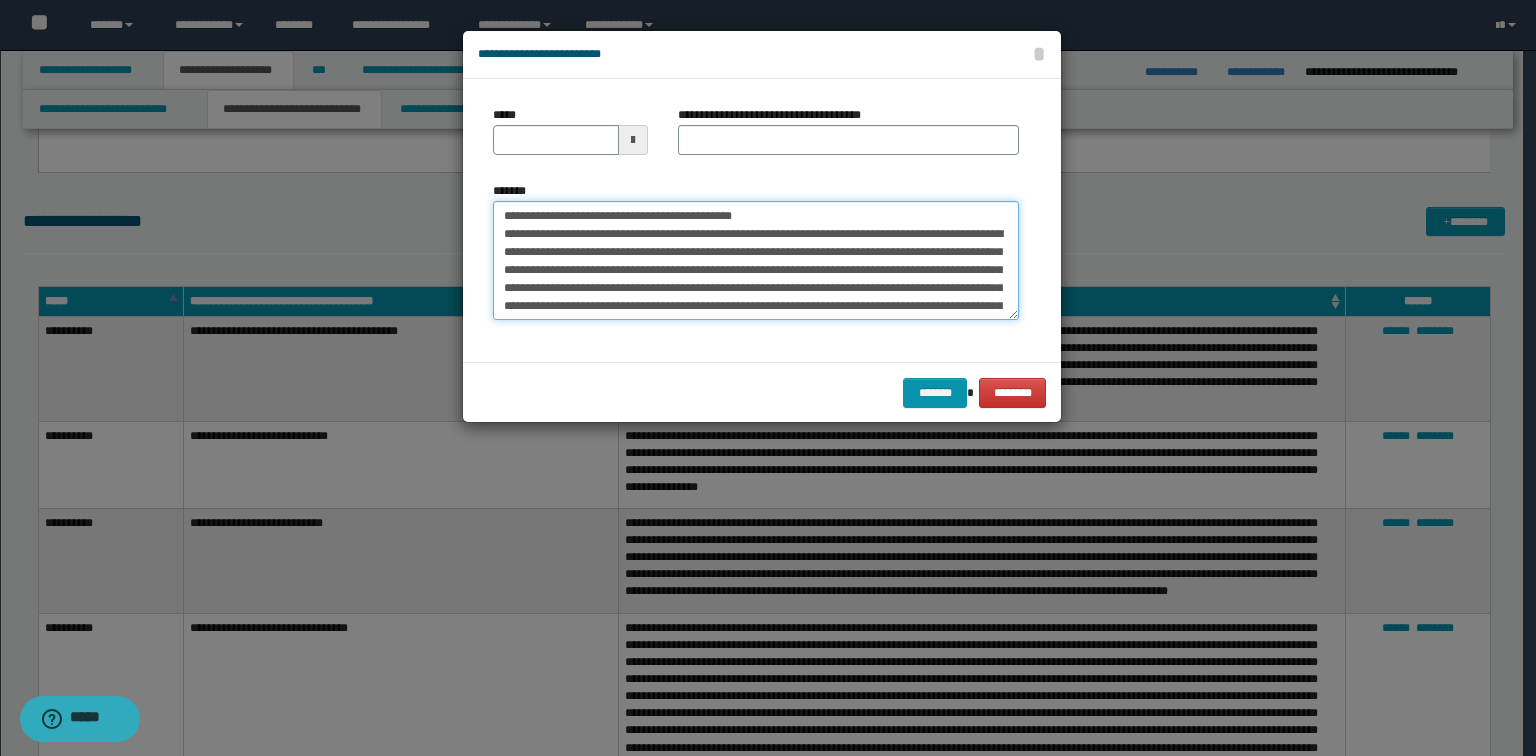 drag, startPoint x: 780, startPoint y: 214, endPoint x: 571, endPoint y: 208, distance: 209.0861 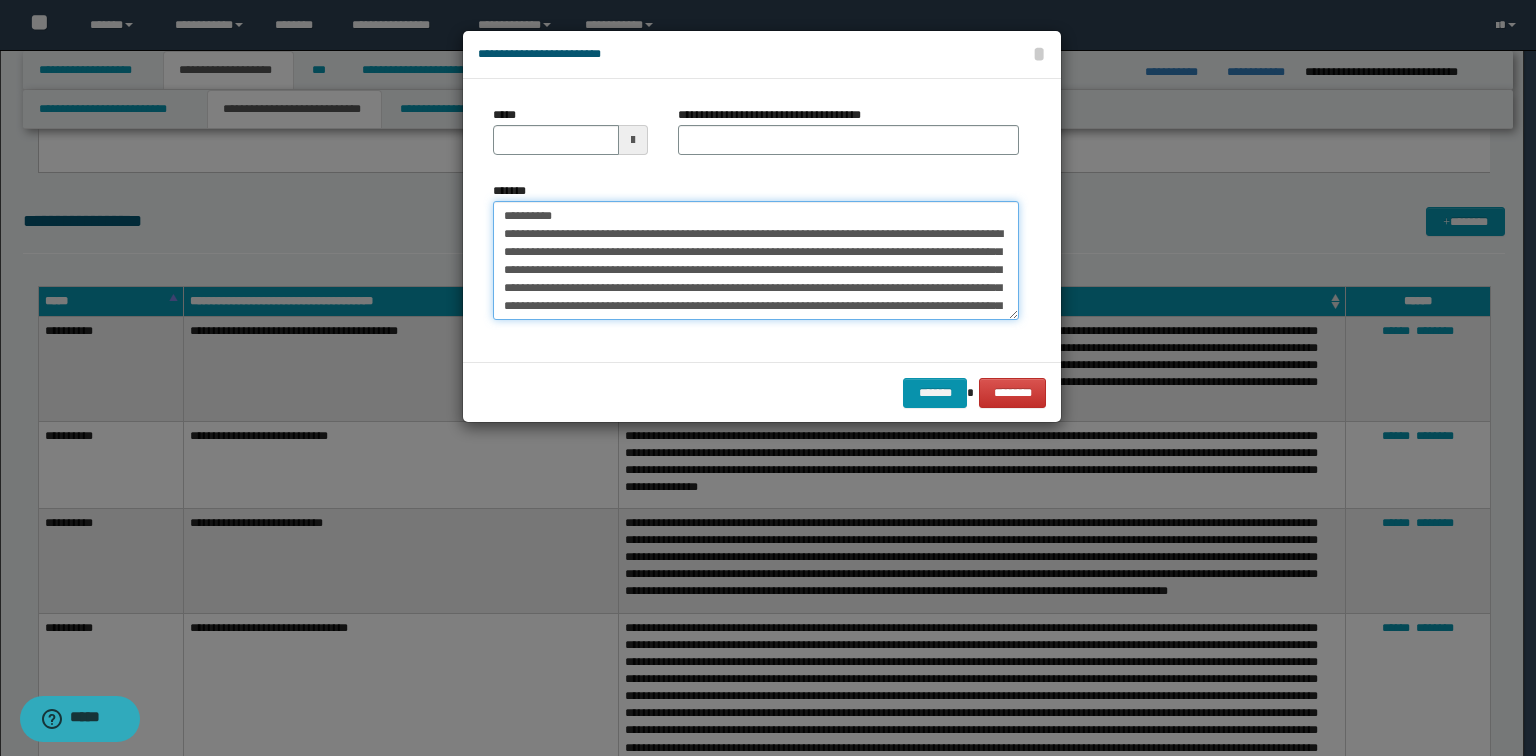type on "**********" 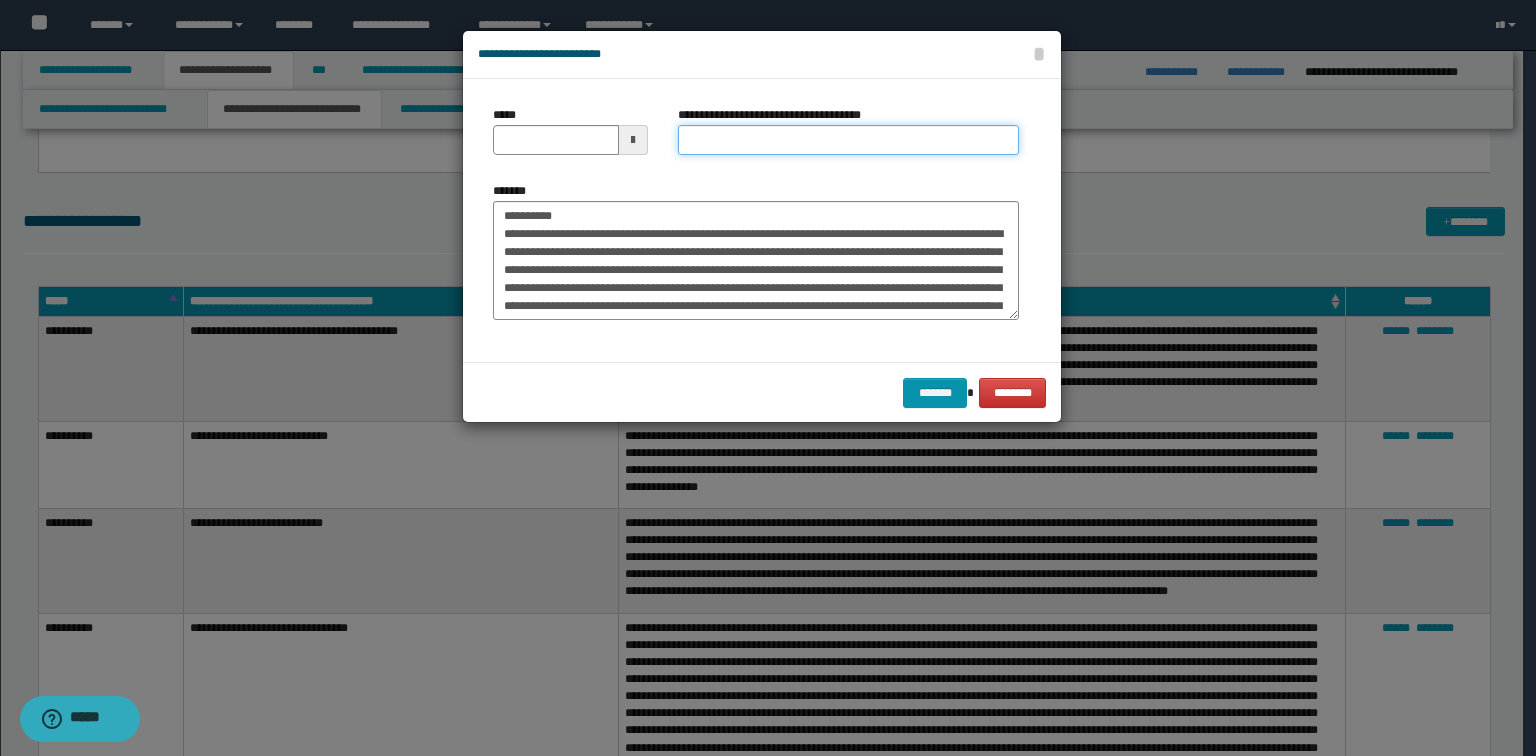 click on "**********" at bounding box center (848, 140) 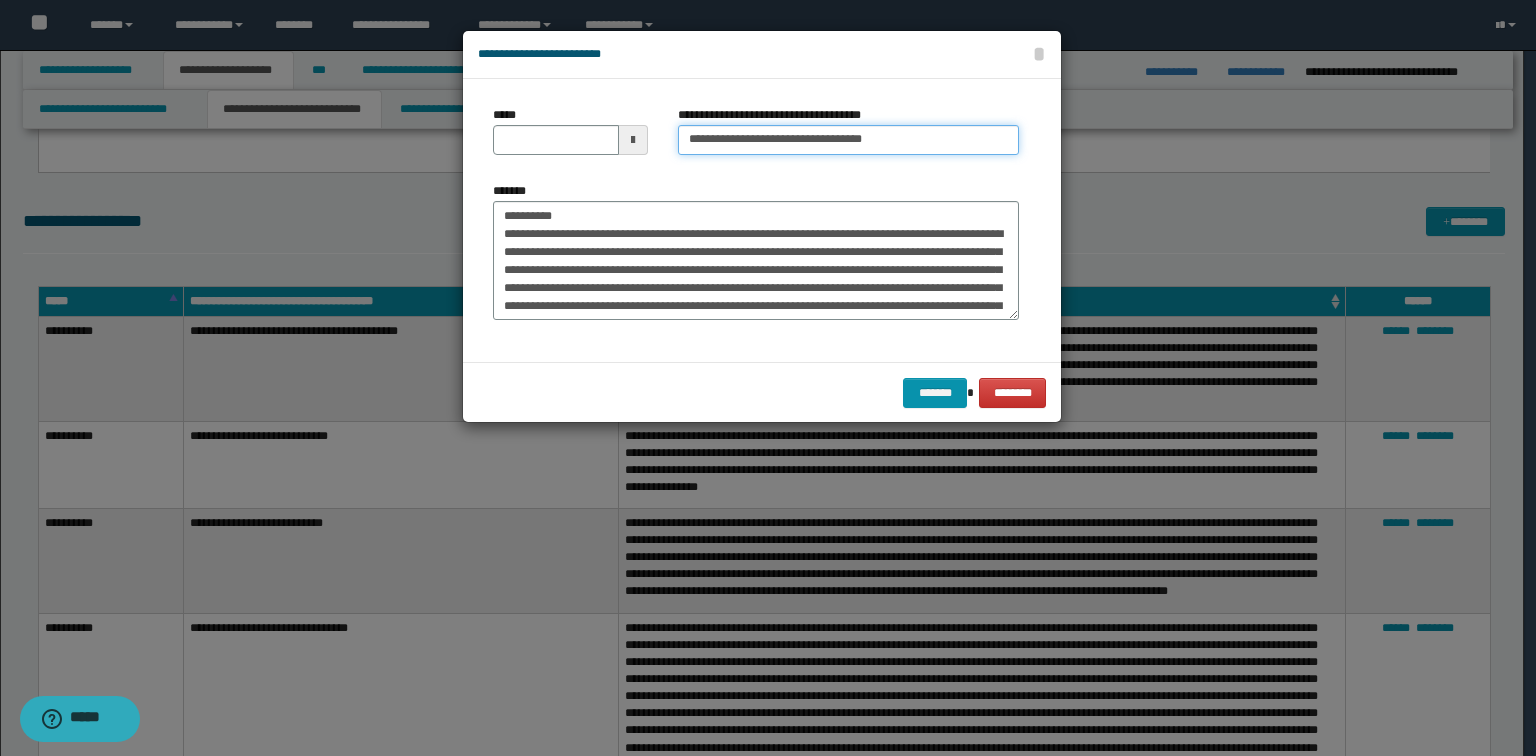 type on "**********" 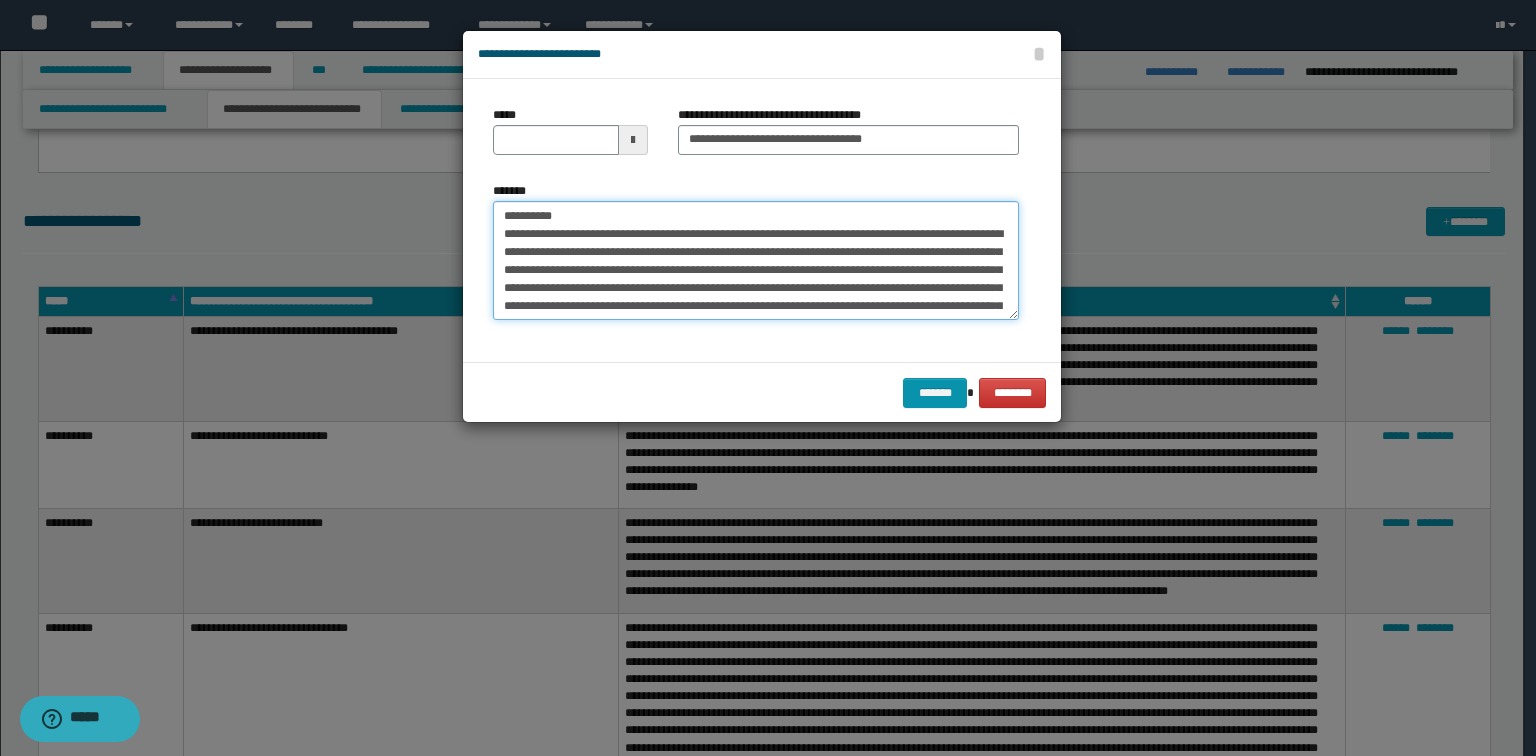 drag, startPoint x: 429, startPoint y: 213, endPoint x: 76, endPoint y: 212, distance: 353.0014 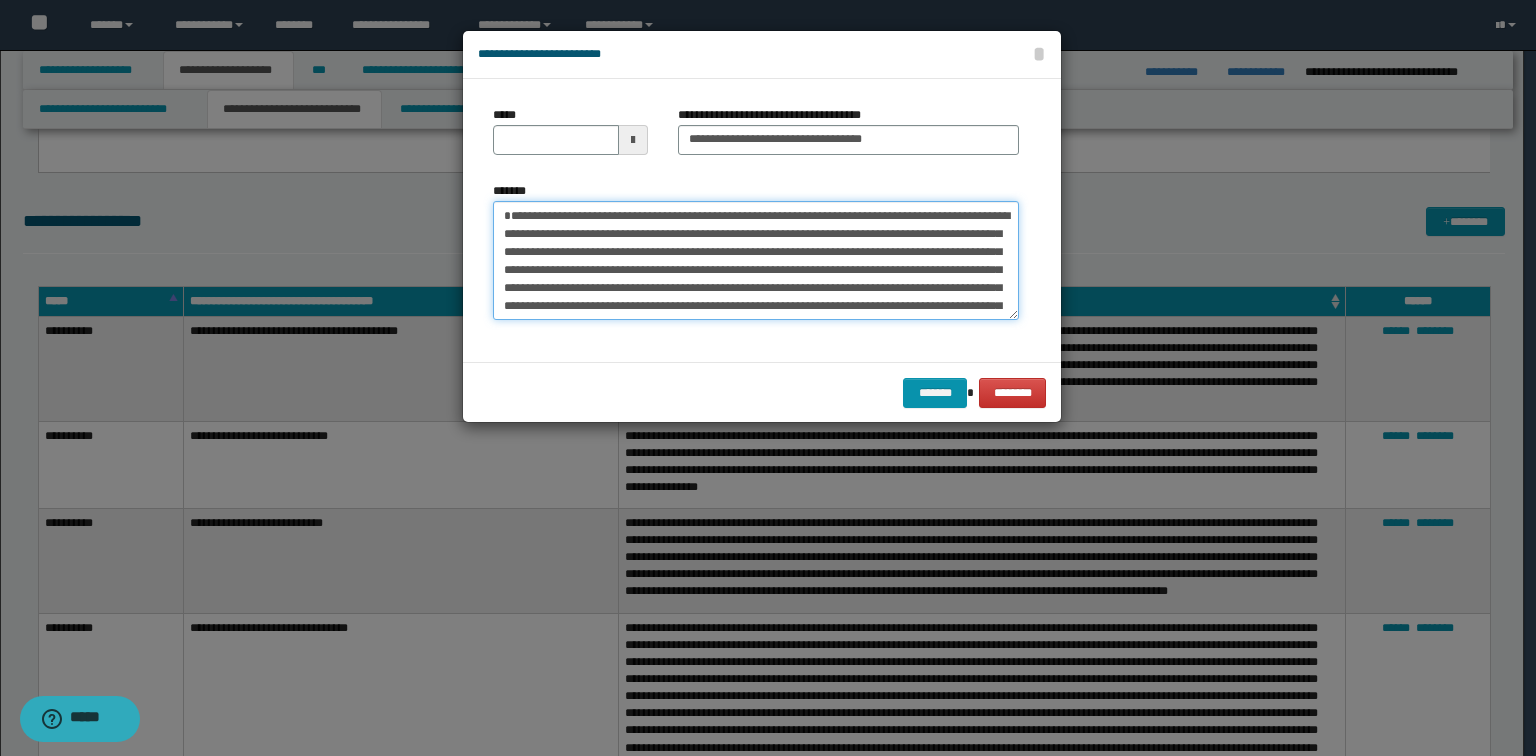 type 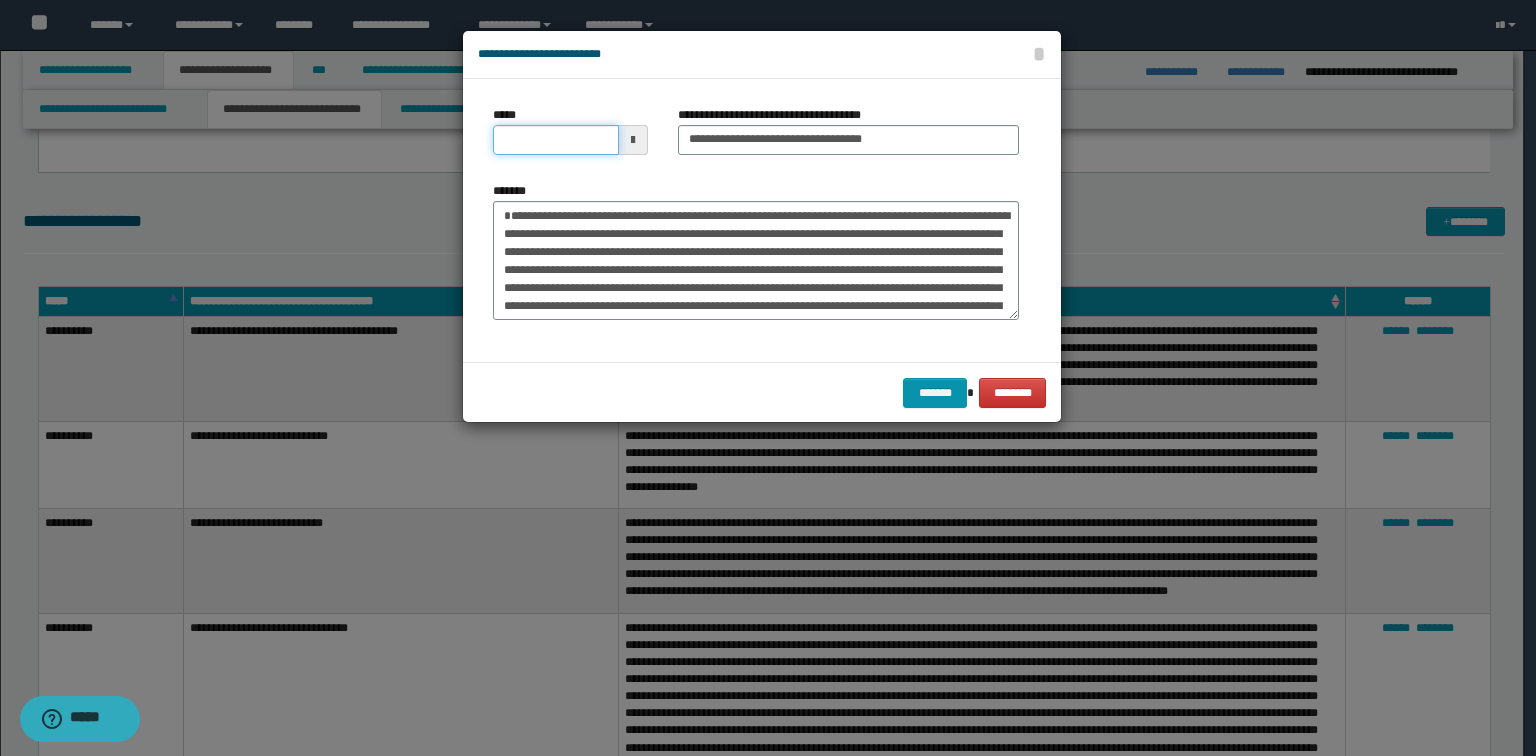 click on "*****" at bounding box center [556, 140] 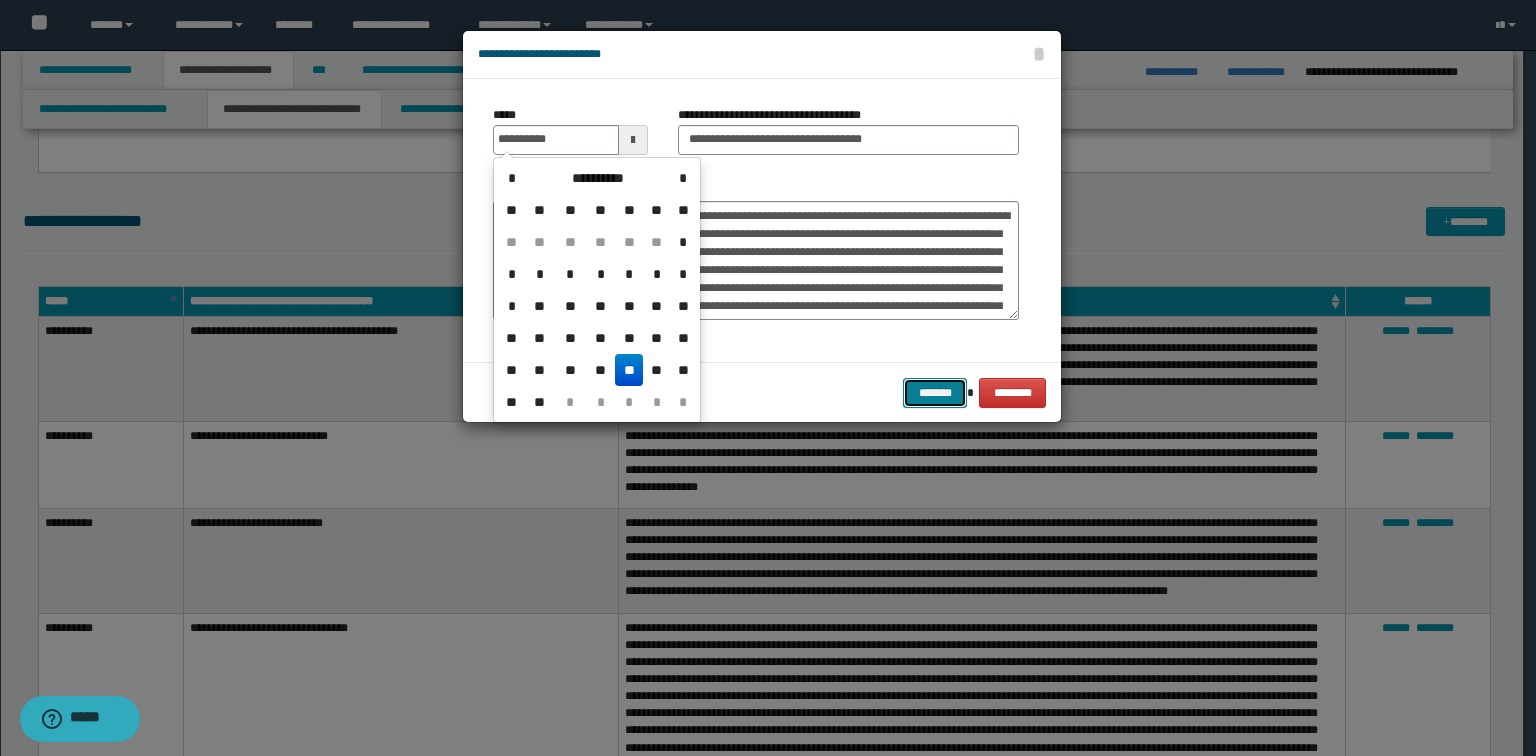 type on "**********" 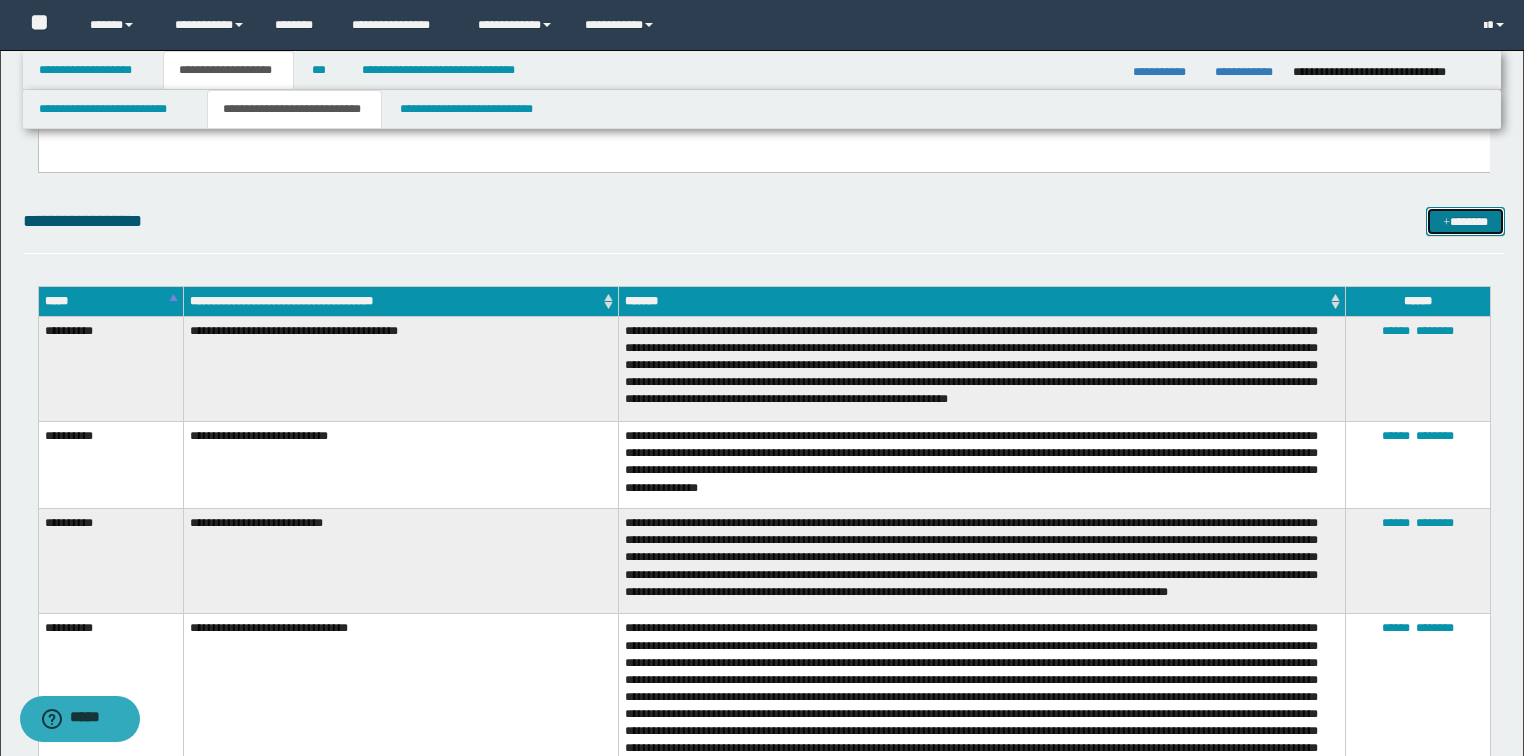 click on "*******" at bounding box center [1465, 222] 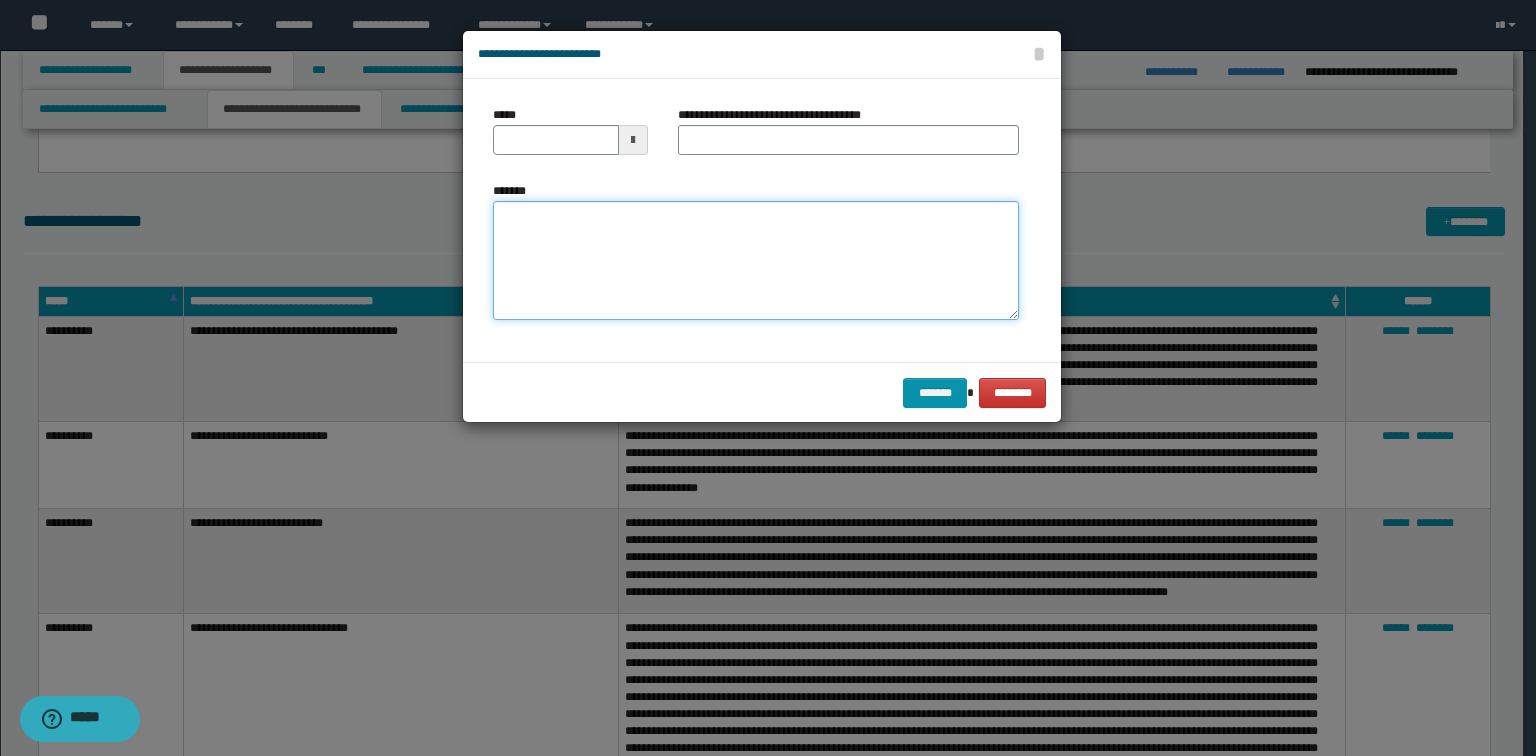 click on "*******" at bounding box center (756, 261) 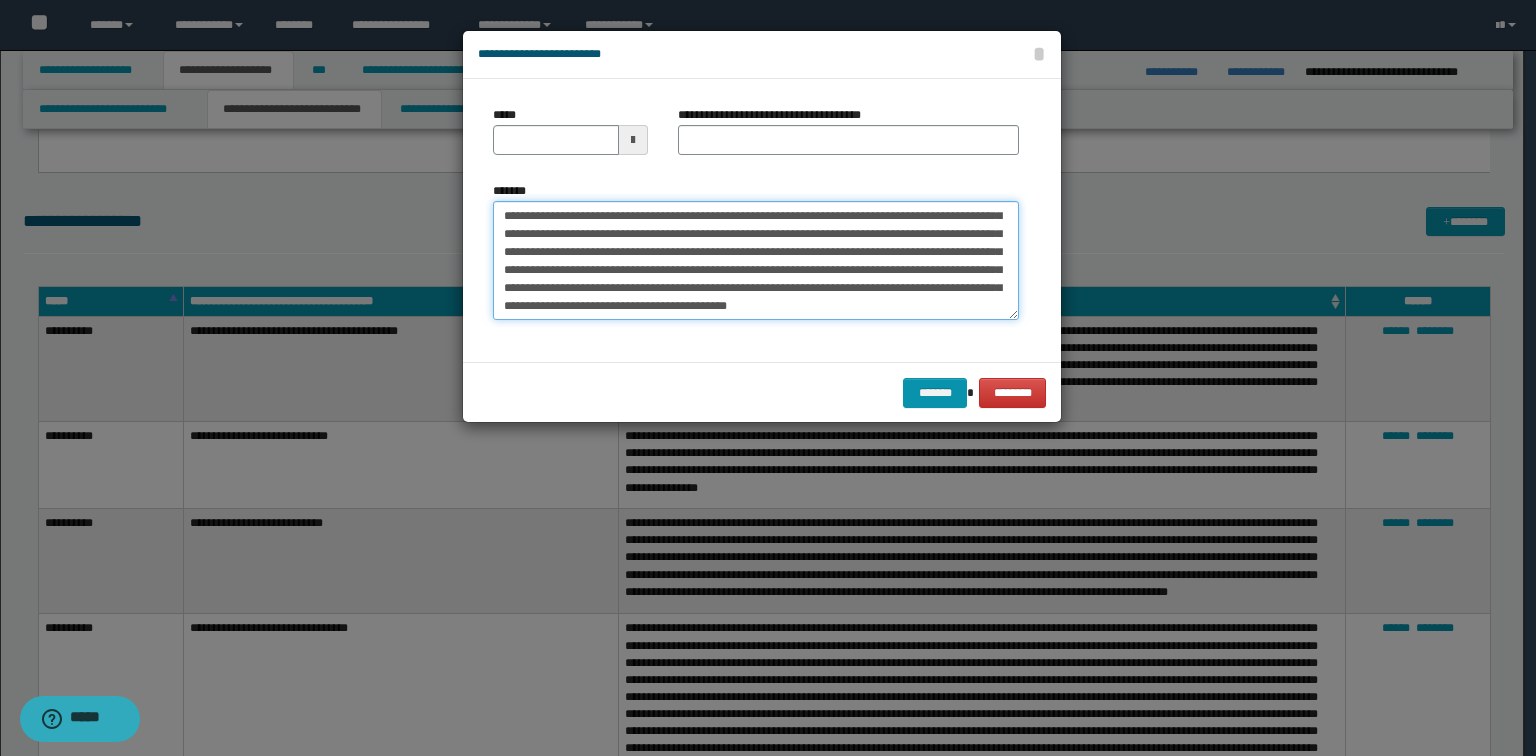 scroll, scrollTop: 0, scrollLeft: 0, axis: both 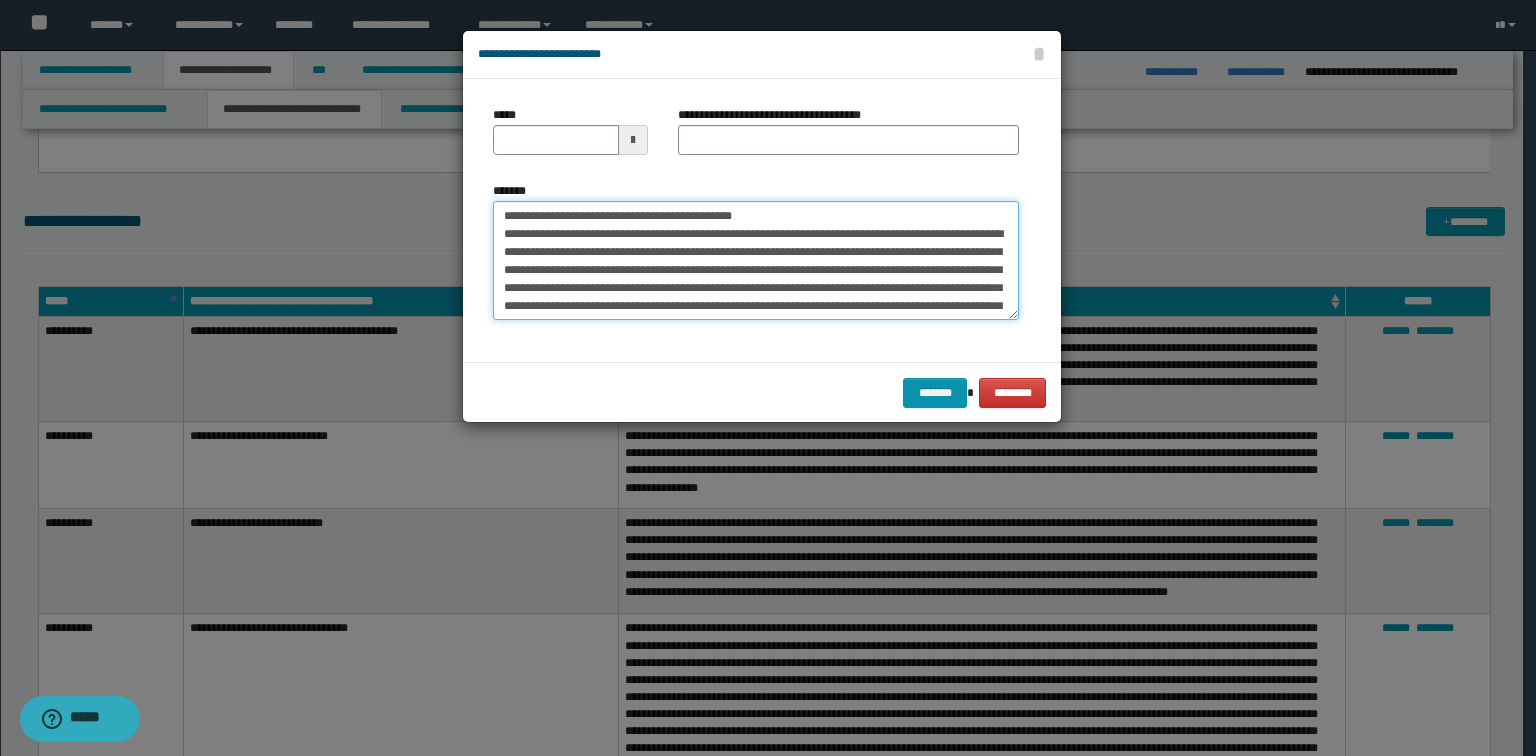 click on "**********" at bounding box center (756, 261) 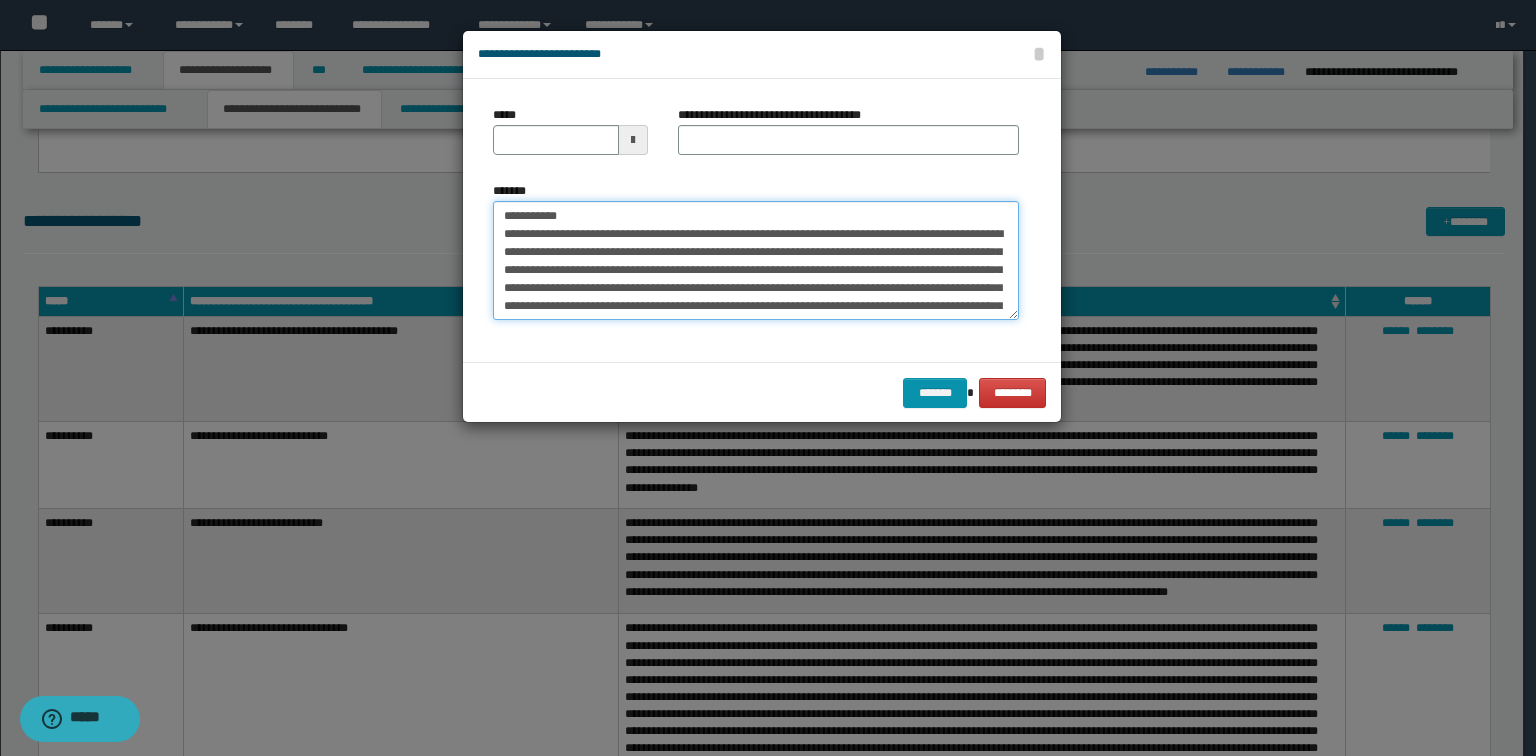 type on "**********" 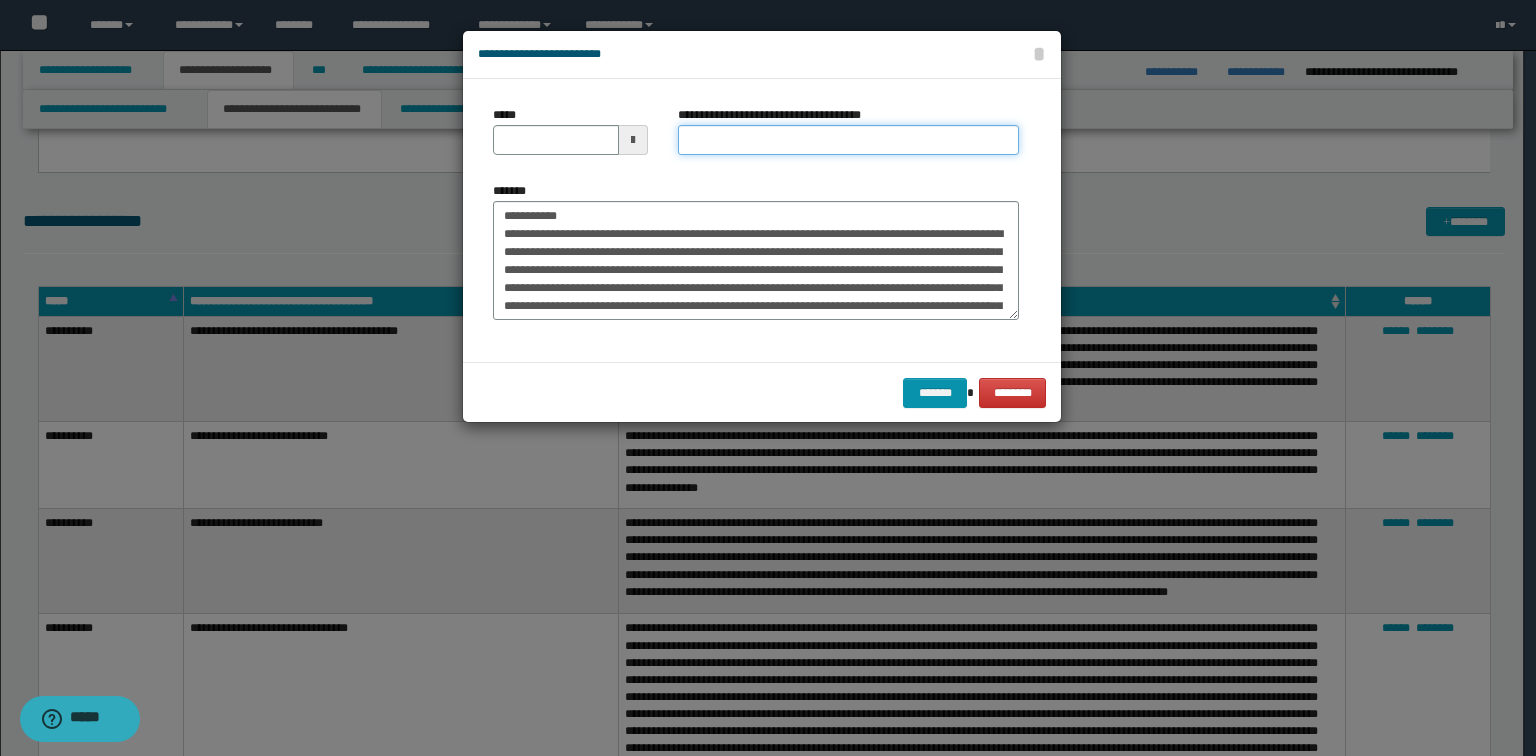 drag, startPoint x: 724, startPoint y: 148, endPoint x: 647, endPoint y: 184, distance: 85 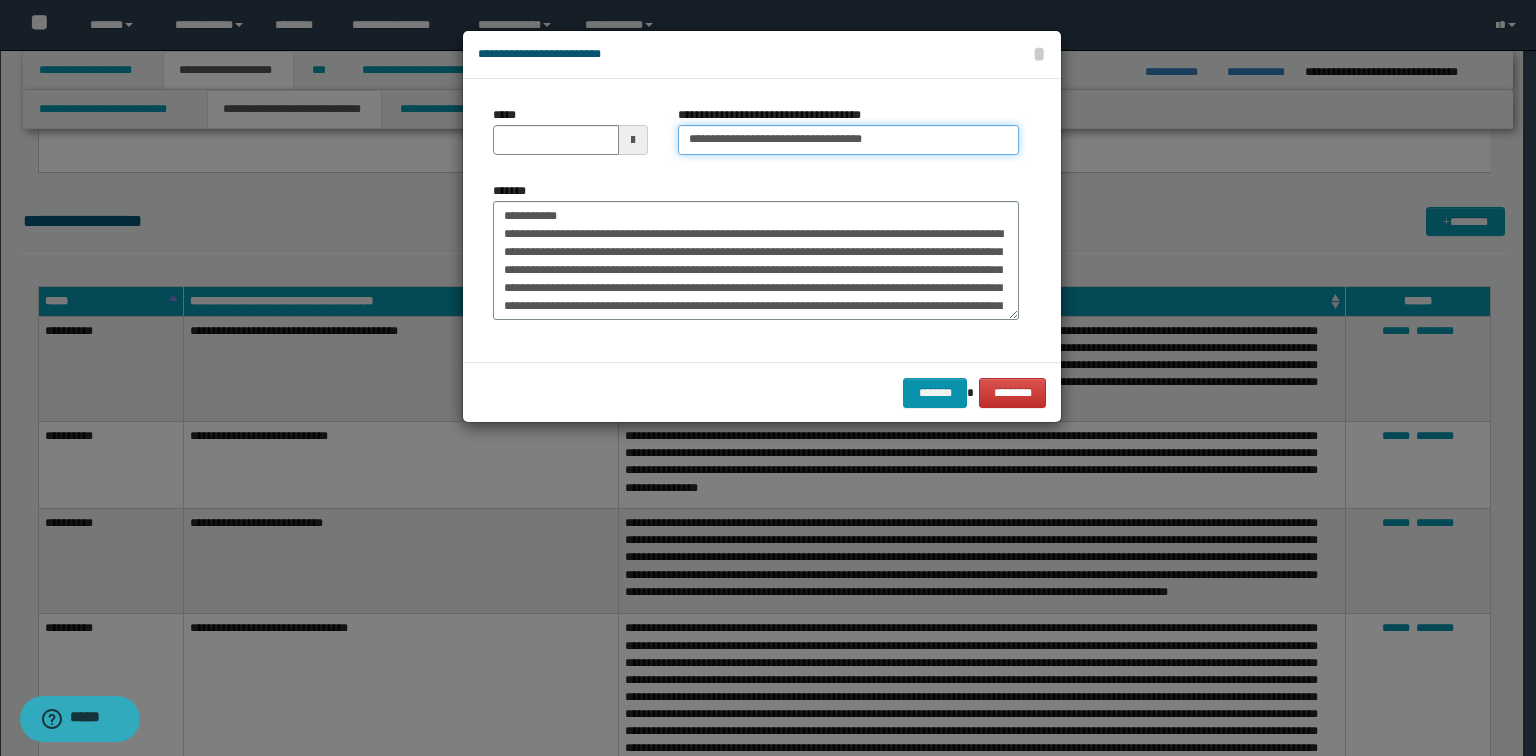 type on "**********" 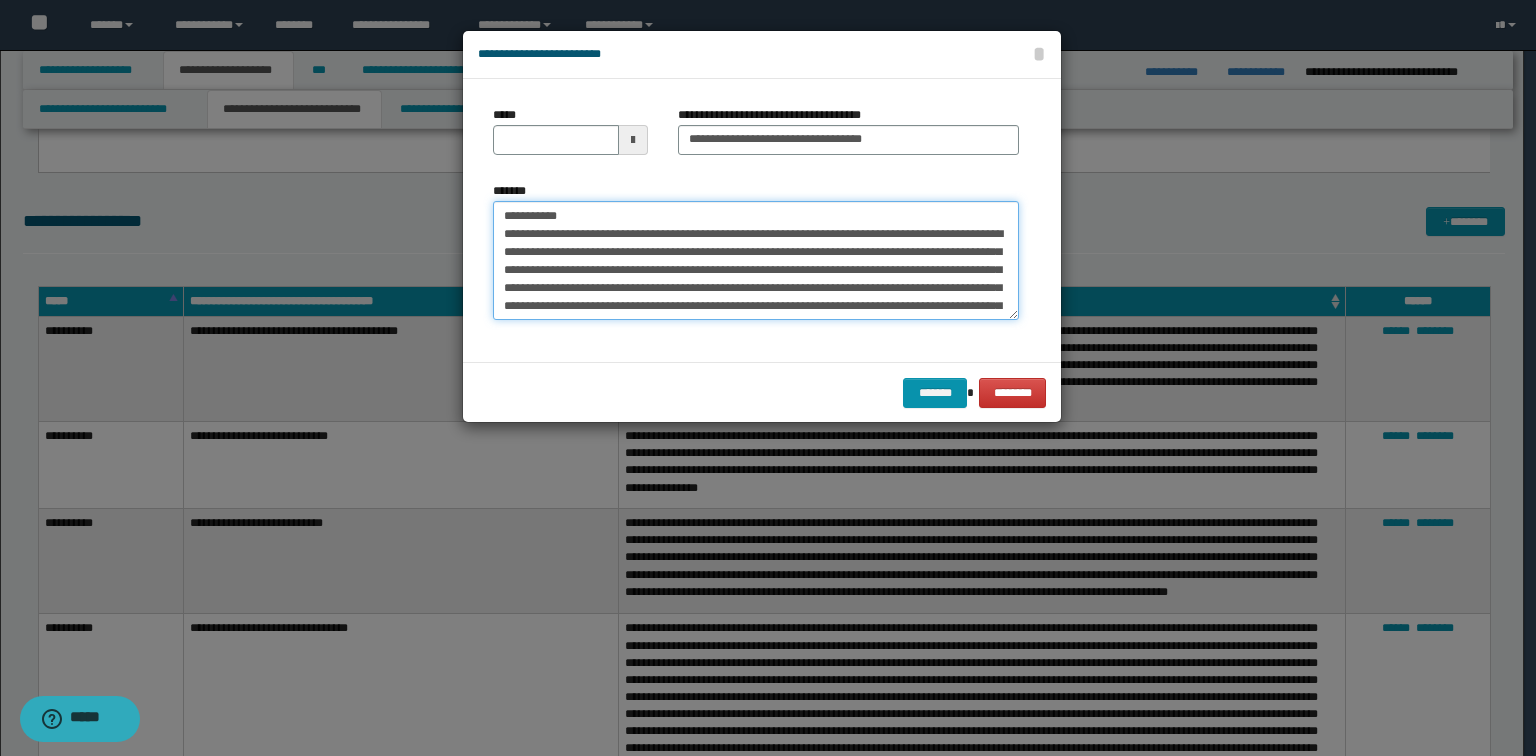 drag, startPoint x: 602, startPoint y: 212, endPoint x: 0, endPoint y: 154, distance: 604.78754 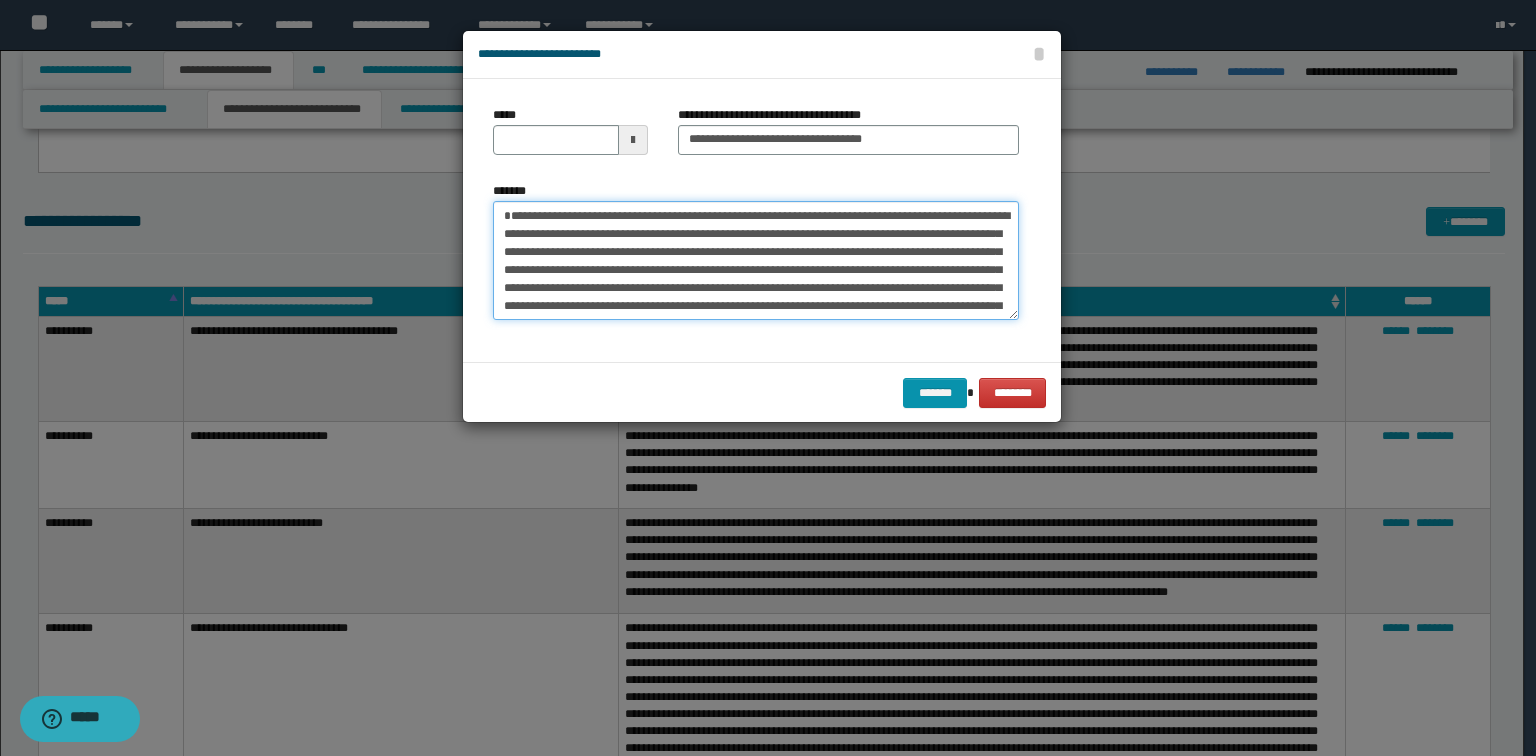 type 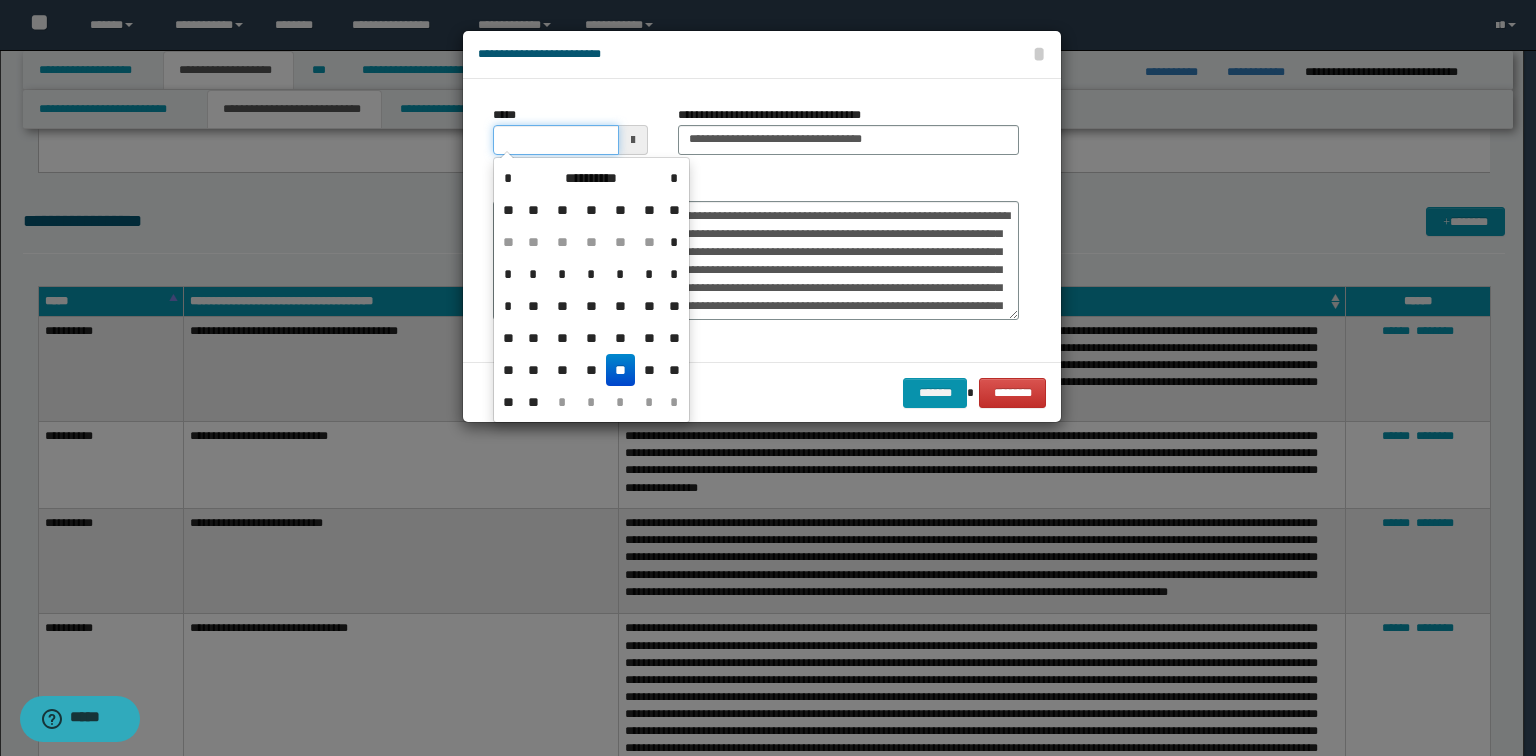 click on "*****" at bounding box center (556, 140) 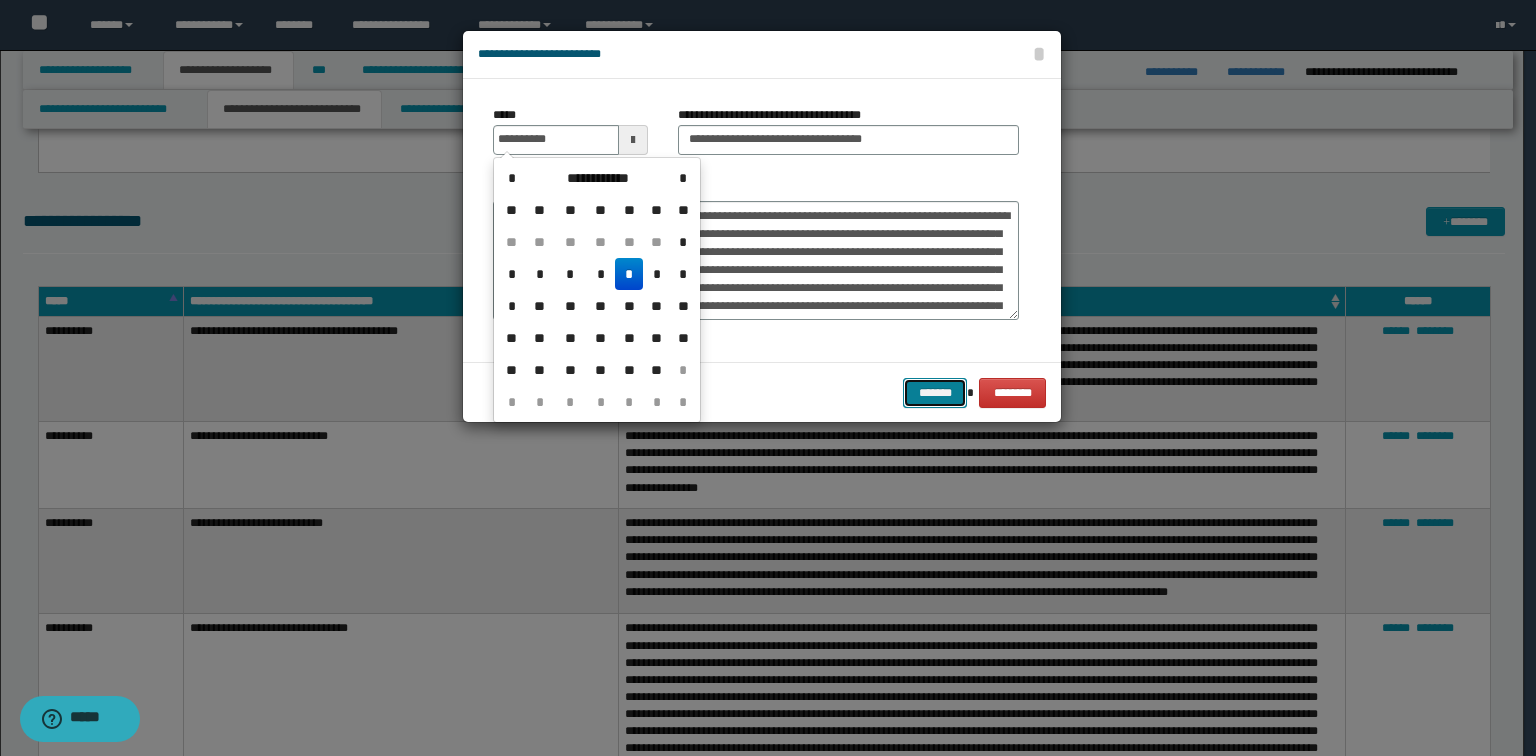 type on "**********" 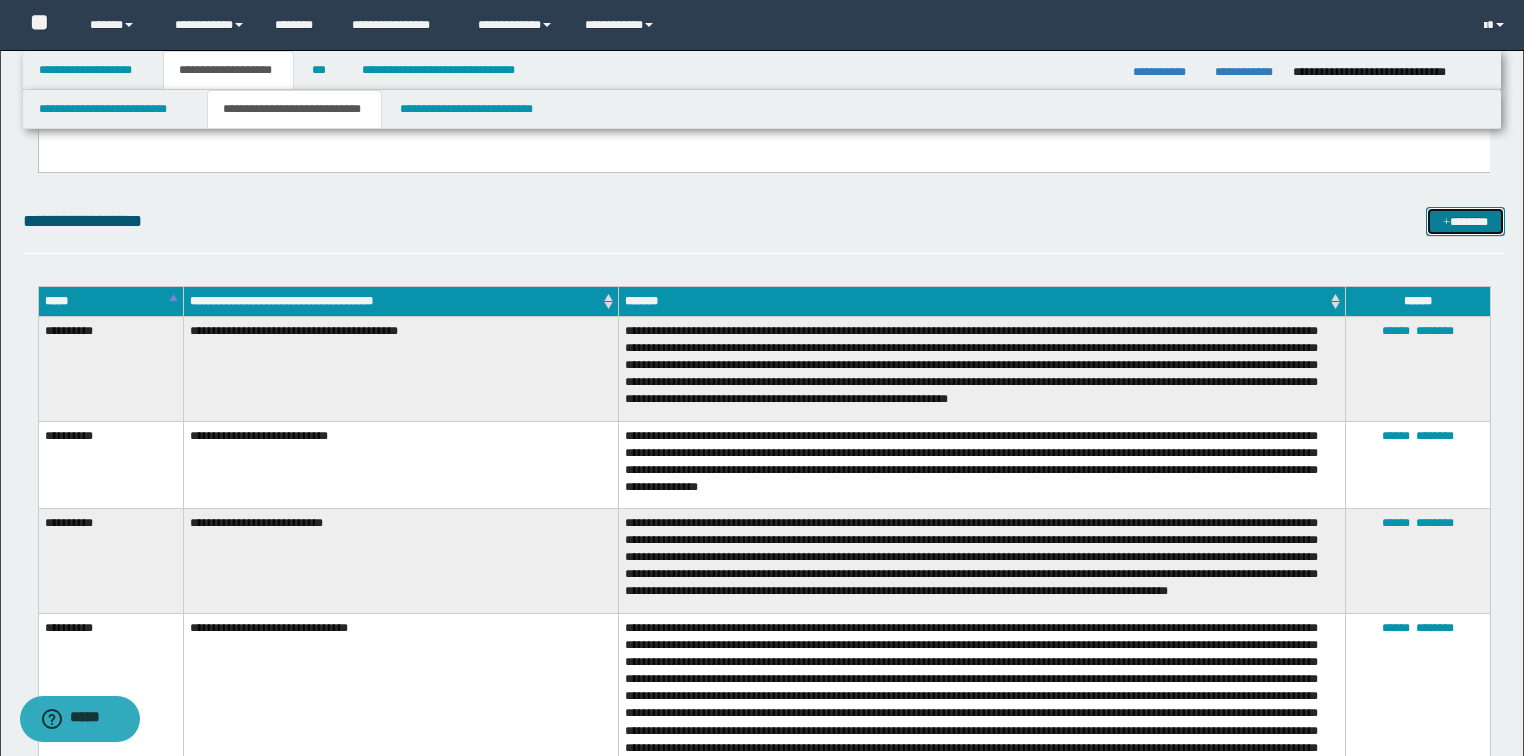 click on "*******" at bounding box center (1465, 222) 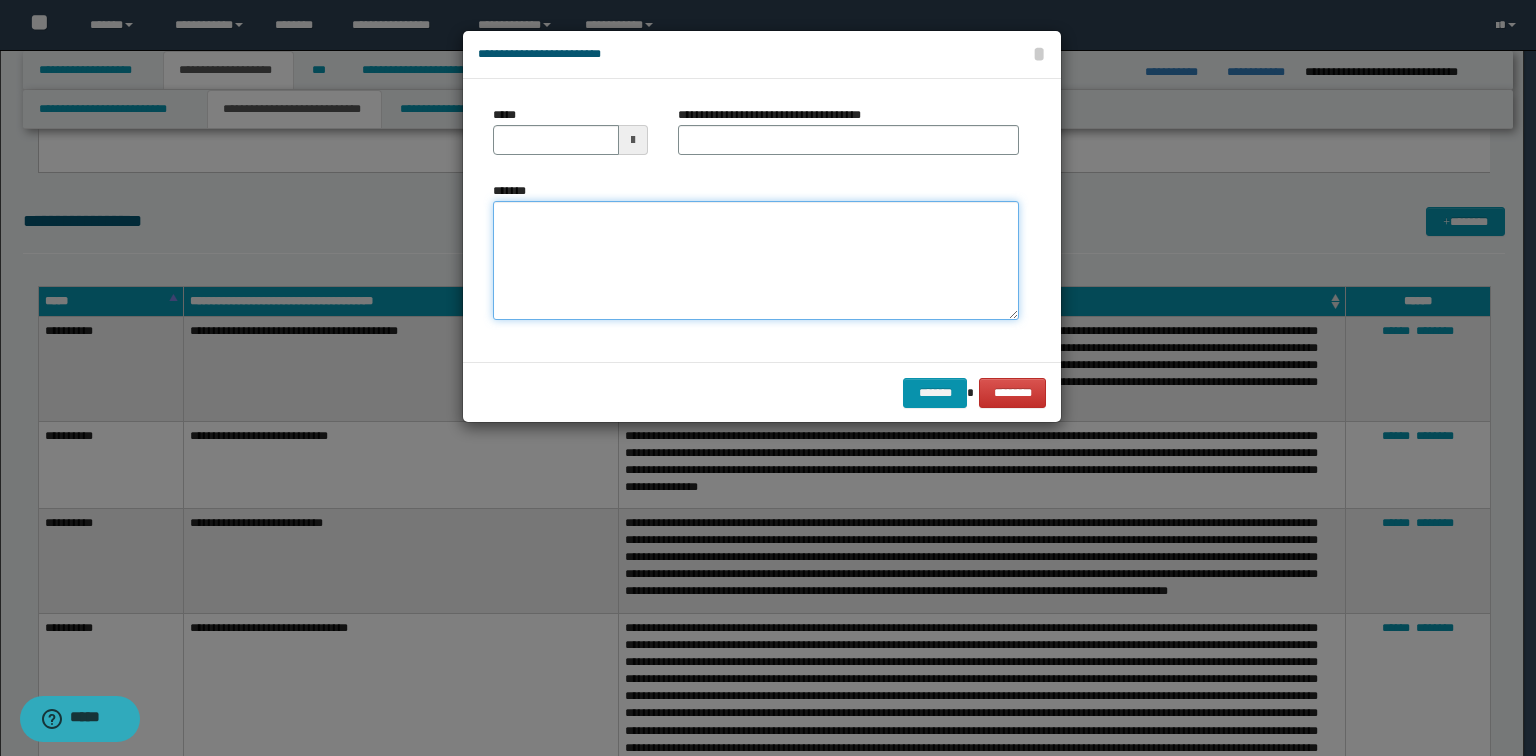 click on "*******" at bounding box center [756, 261] 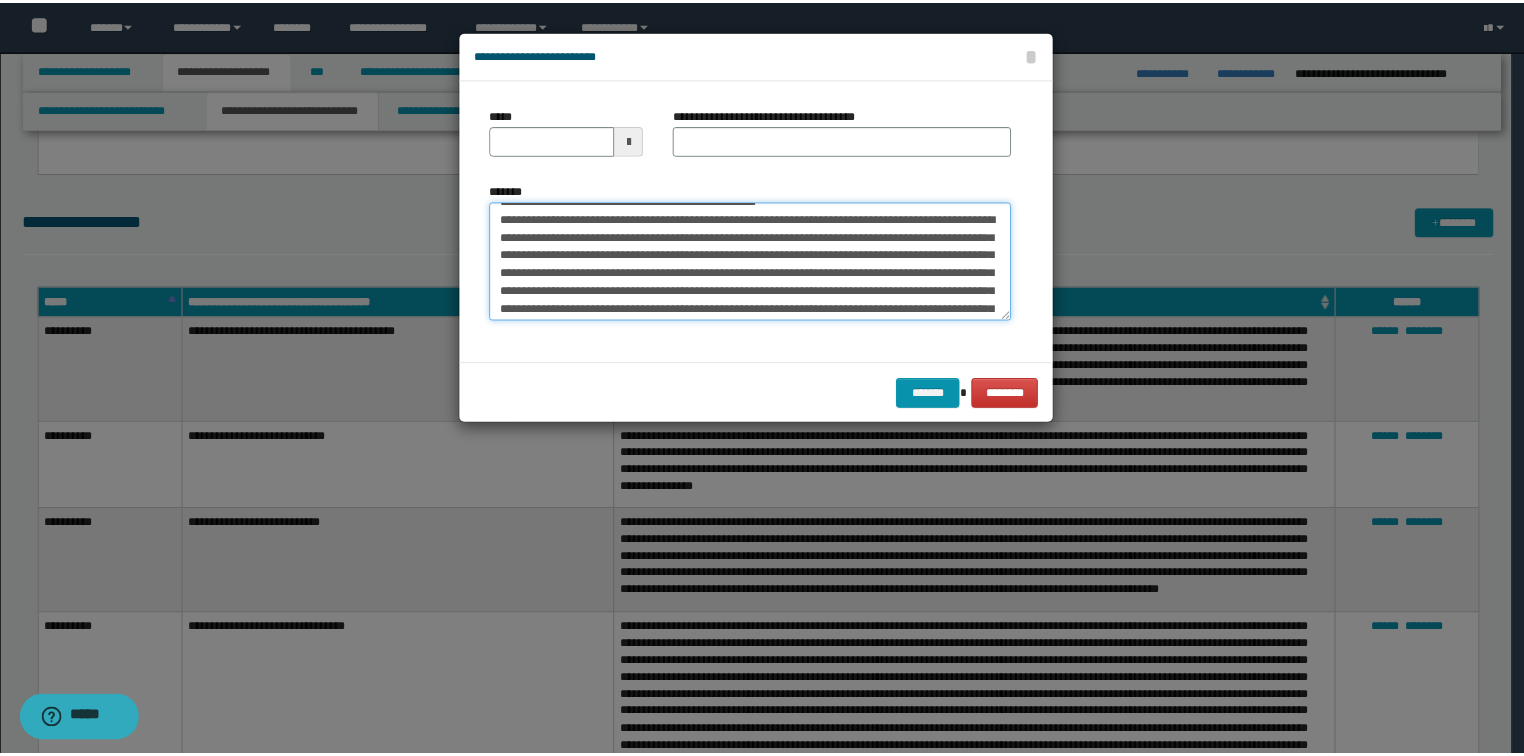scroll, scrollTop: 0, scrollLeft: 0, axis: both 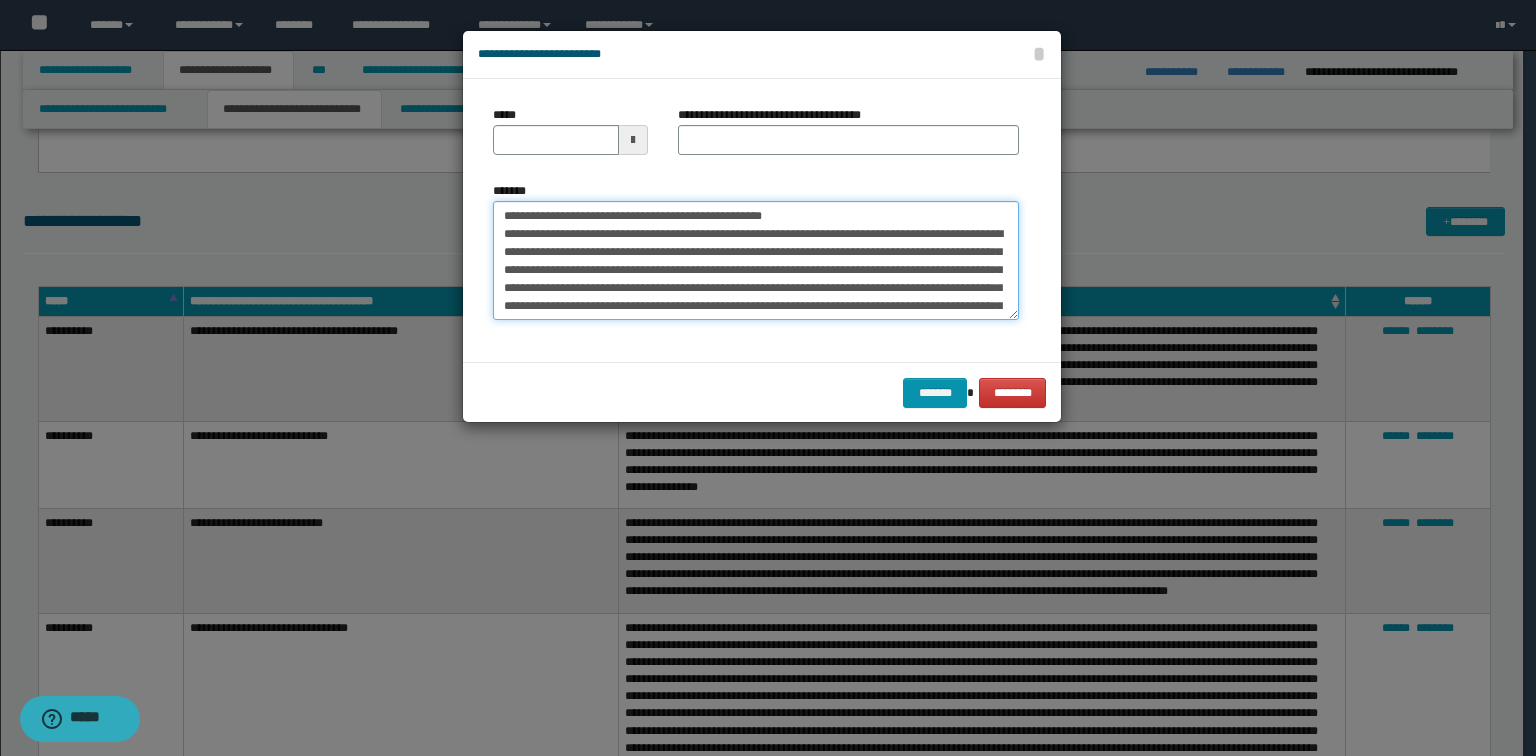 drag, startPoint x: 808, startPoint y: 221, endPoint x: 569, endPoint y: 206, distance: 239.47025 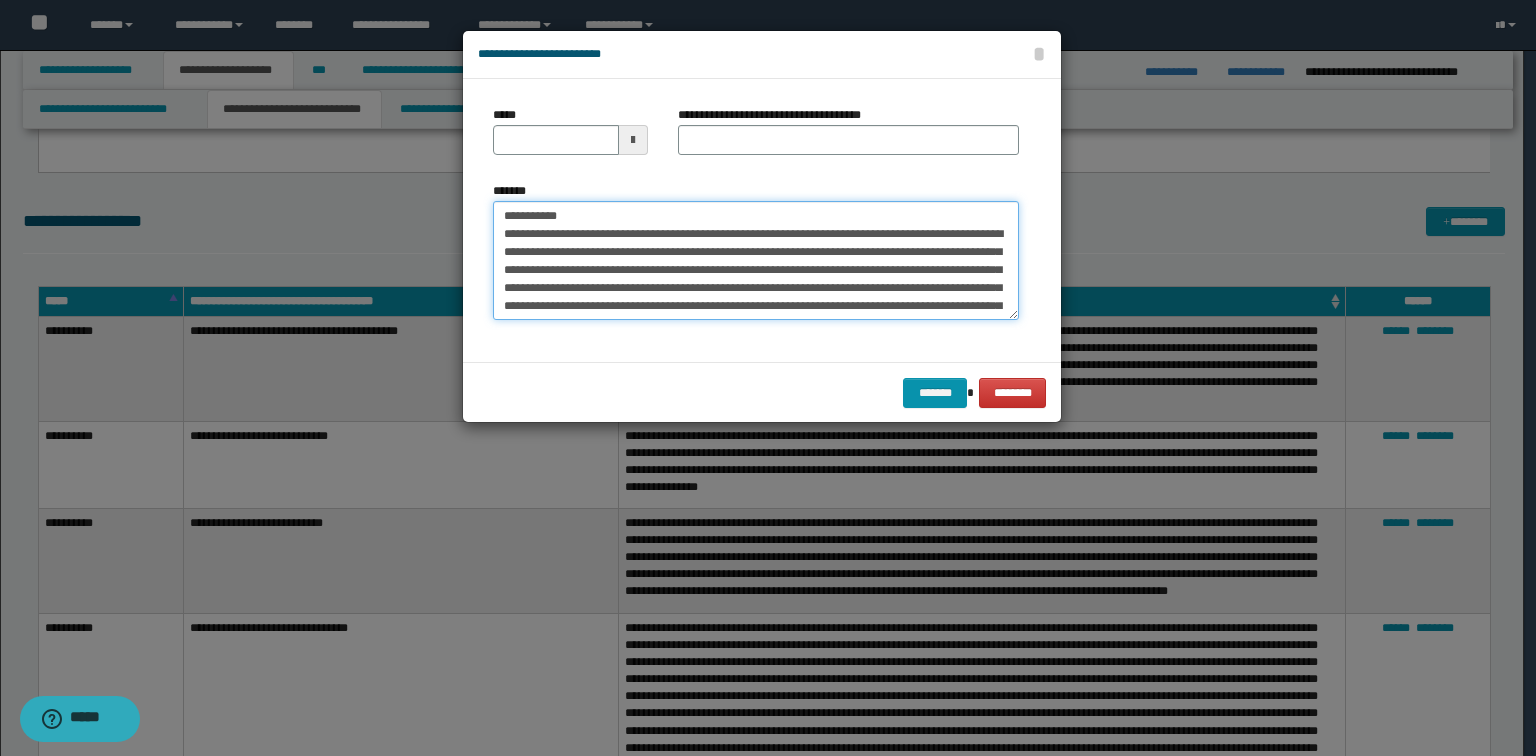 type on "**********" 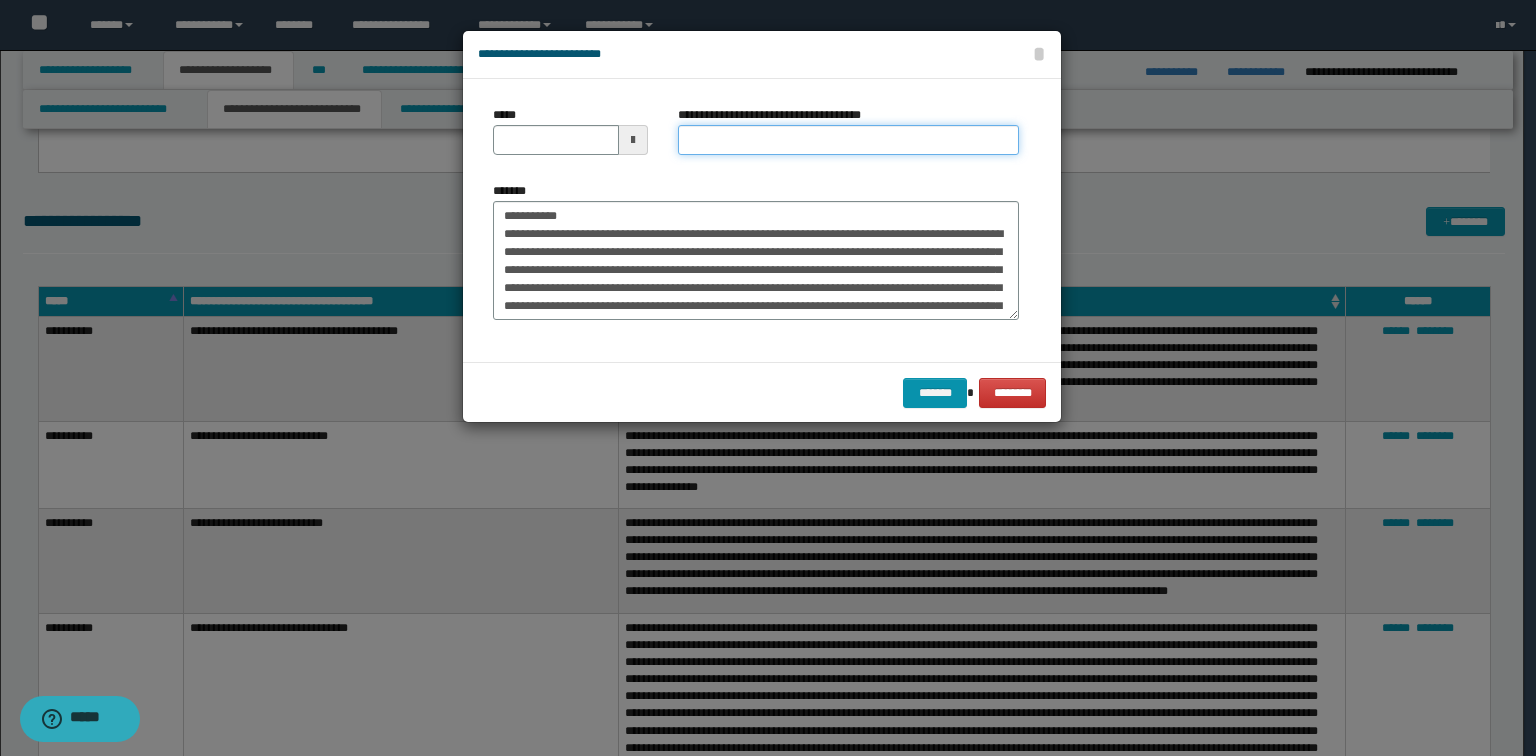 click on "**********" at bounding box center (848, 140) 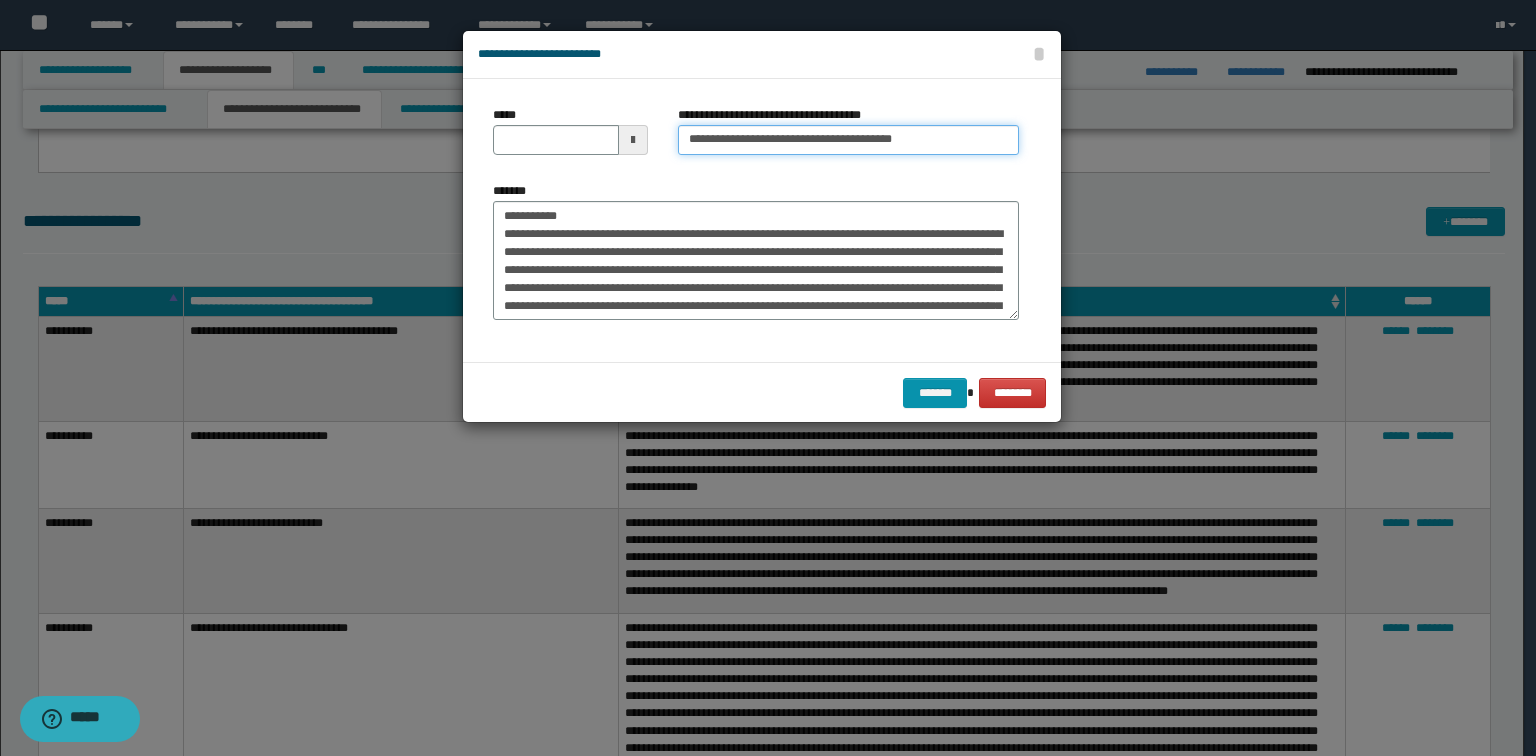 type on "**********" 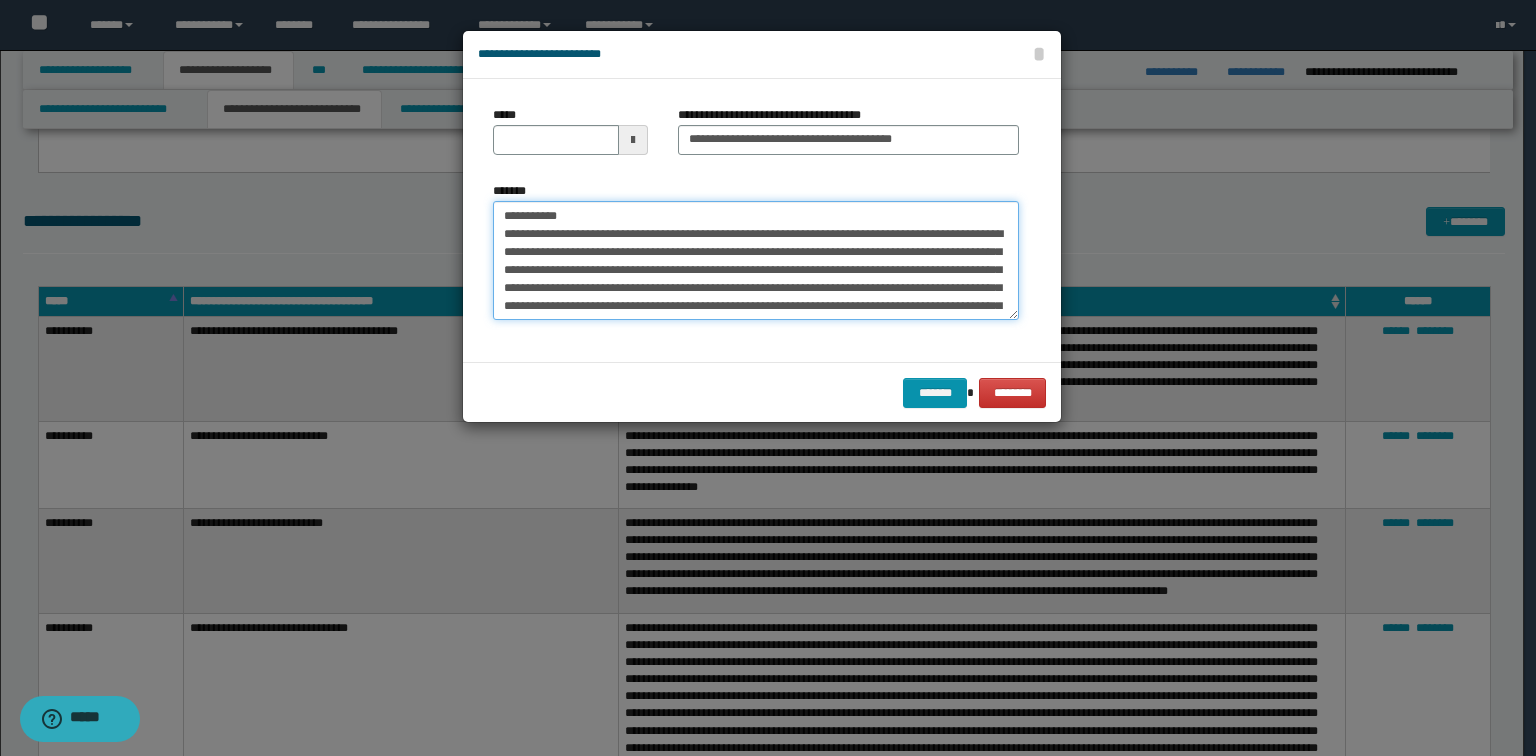 drag, startPoint x: 603, startPoint y: 206, endPoint x: 179, endPoint y: 173, distance: 425.28226 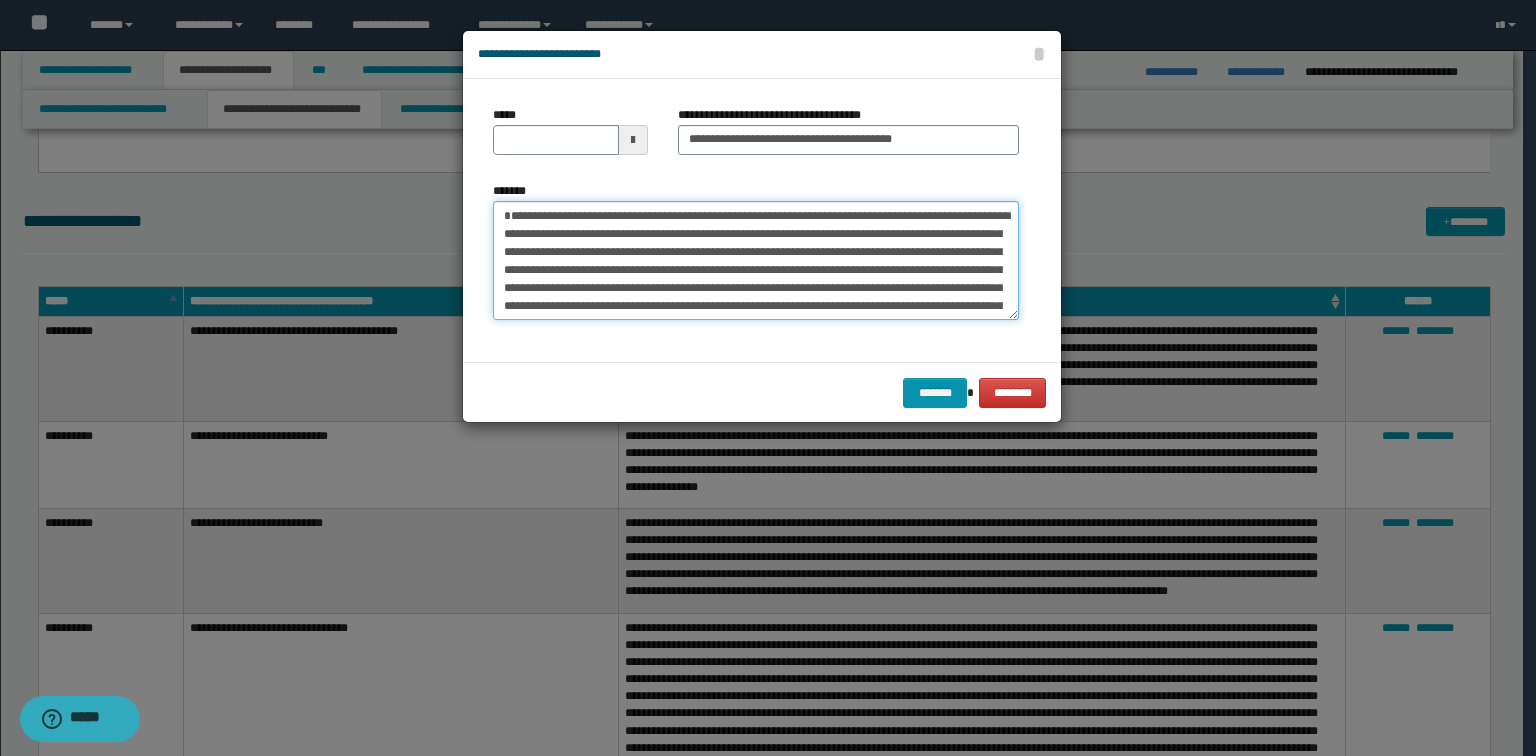 type 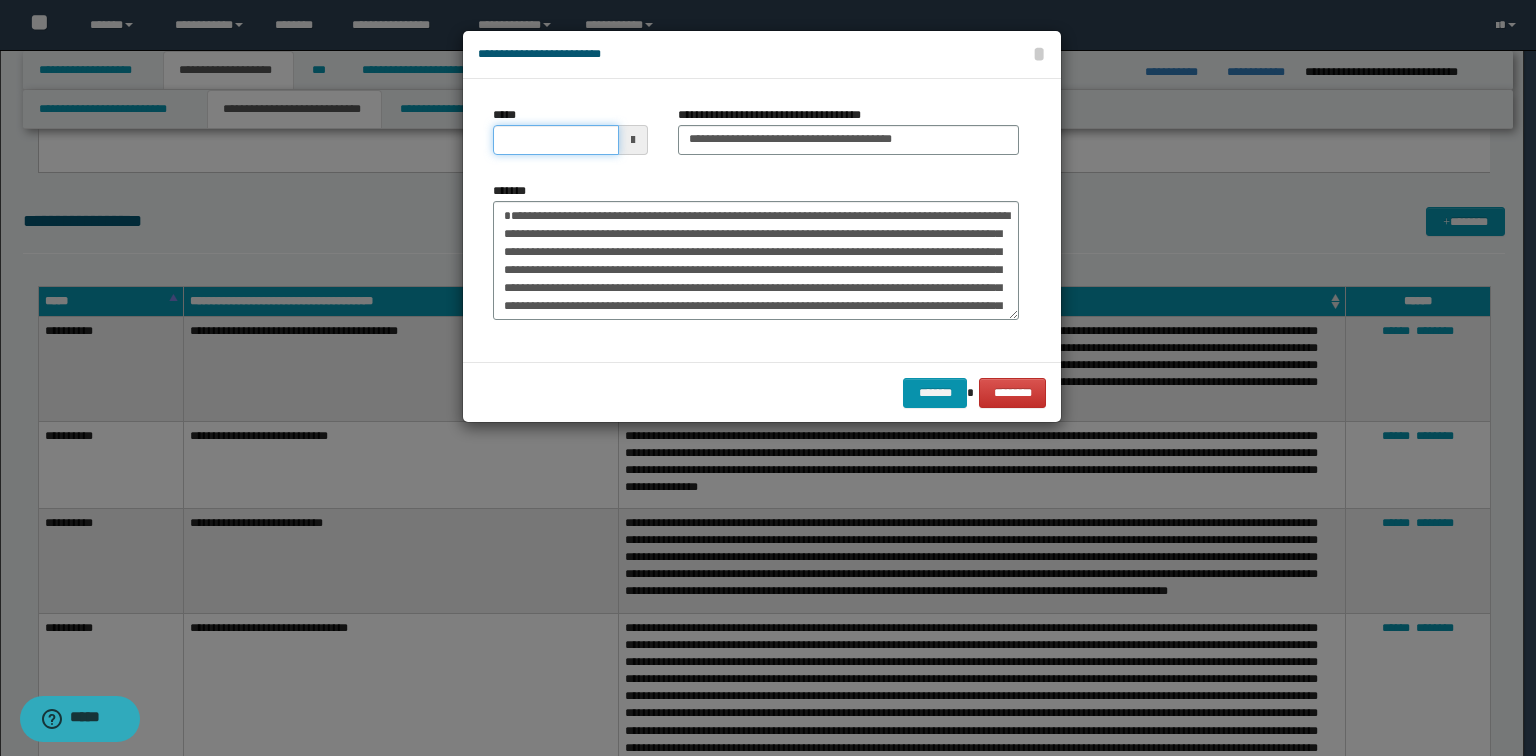 click on "*****" at bounding box center (556, 140) 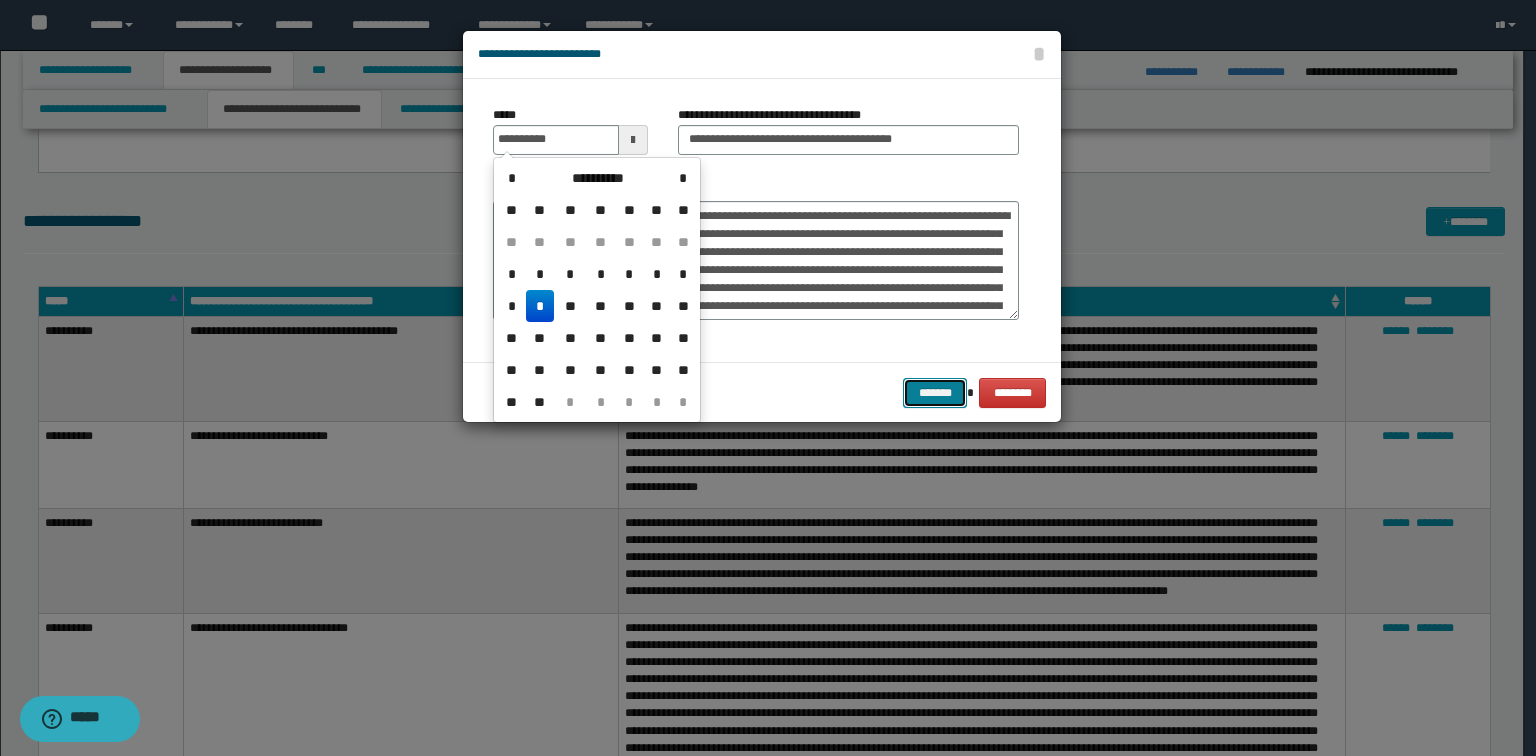 type on "**********" 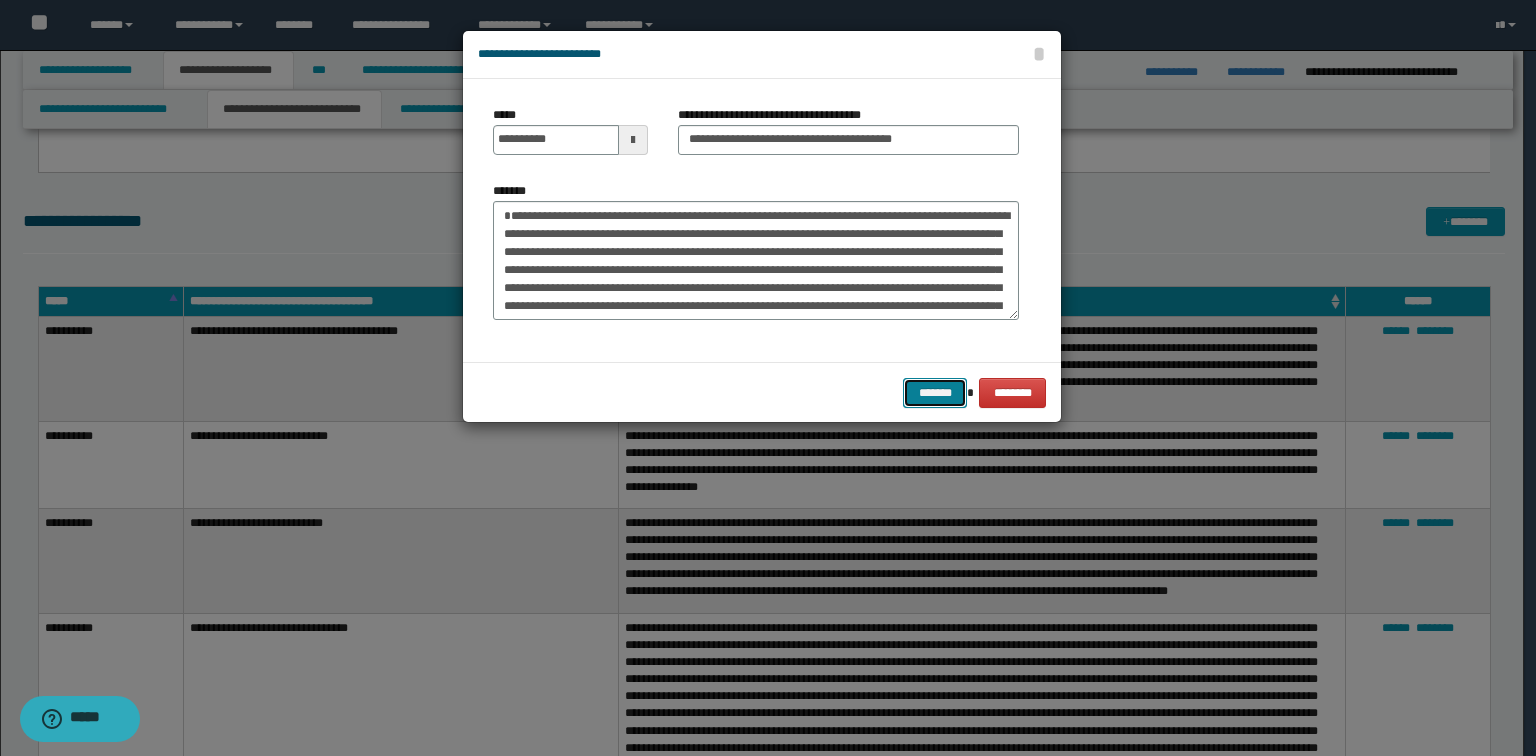 click on "*******" at bounding box center (935, 393) 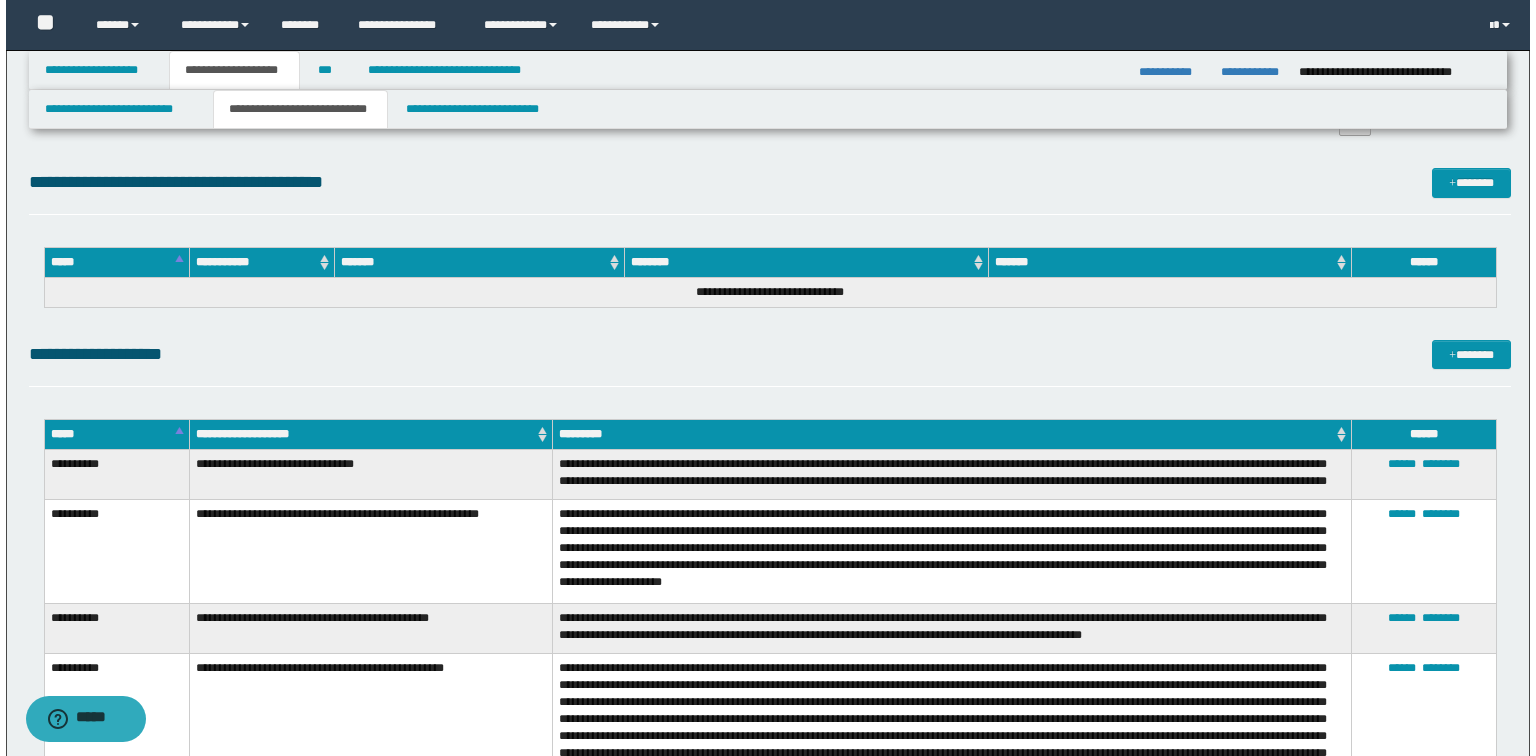 scroll, scrollTop: 5852, scrollLeft: 0, axis: vertical 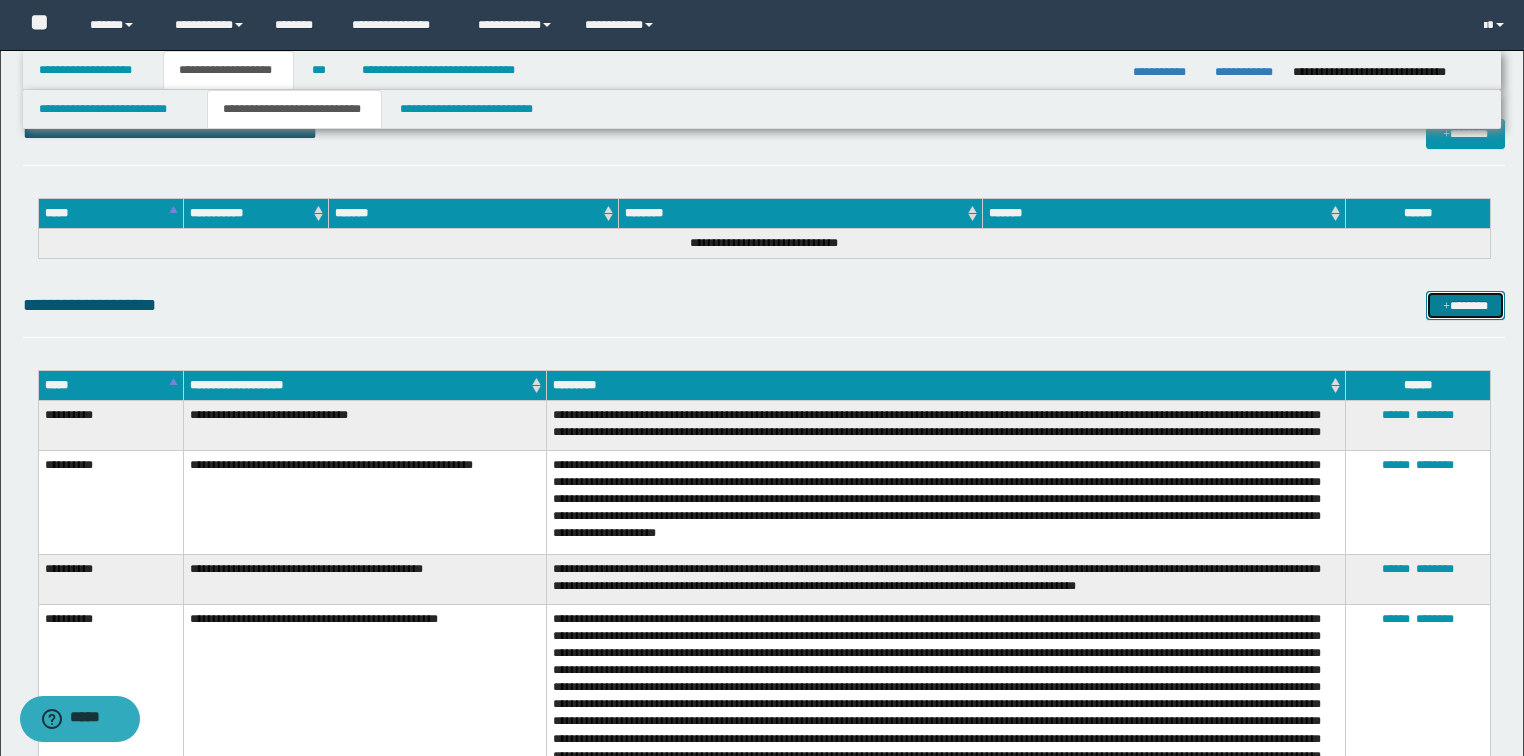 click on "*******" at bounding box center [1465, 306] 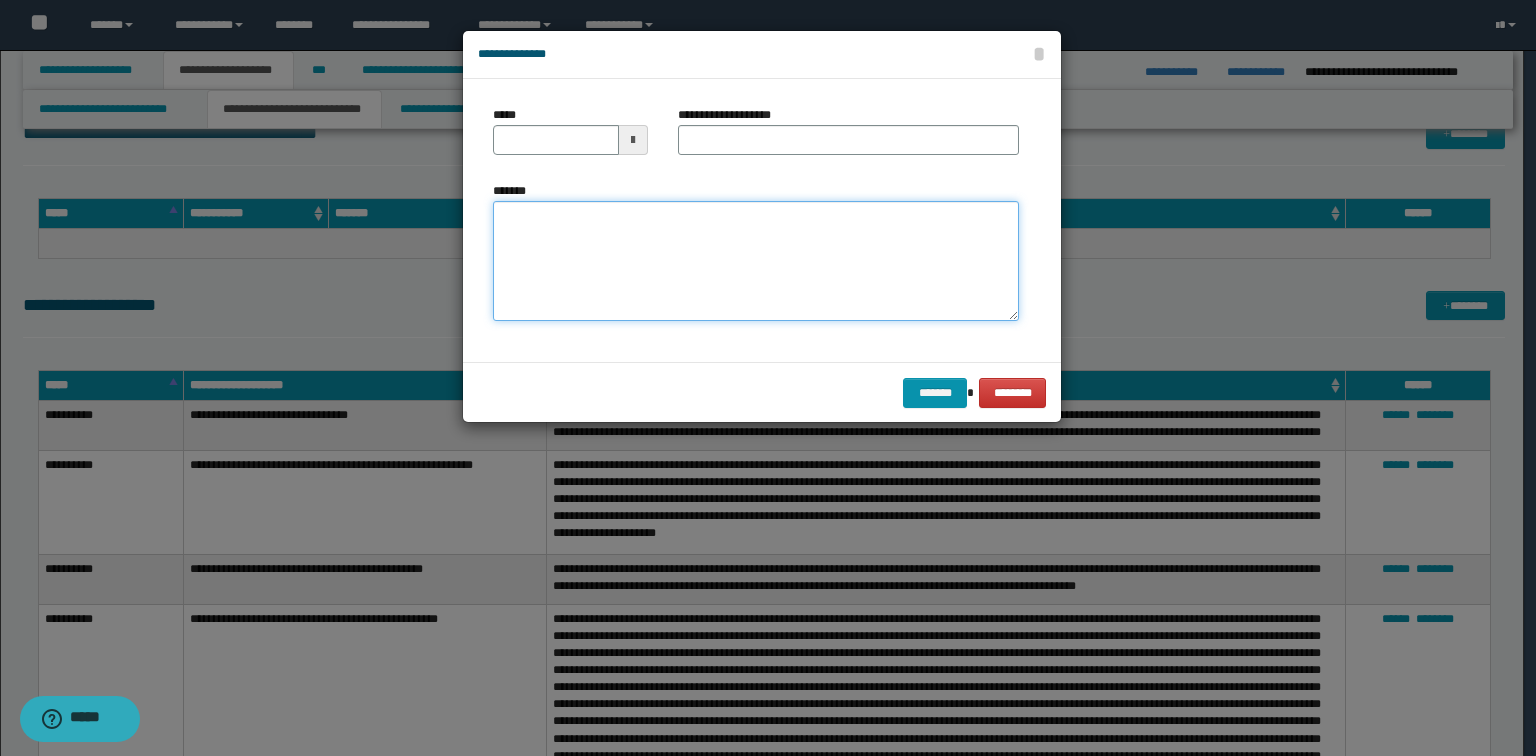 click on "*******" at bounding box center [756, 261] 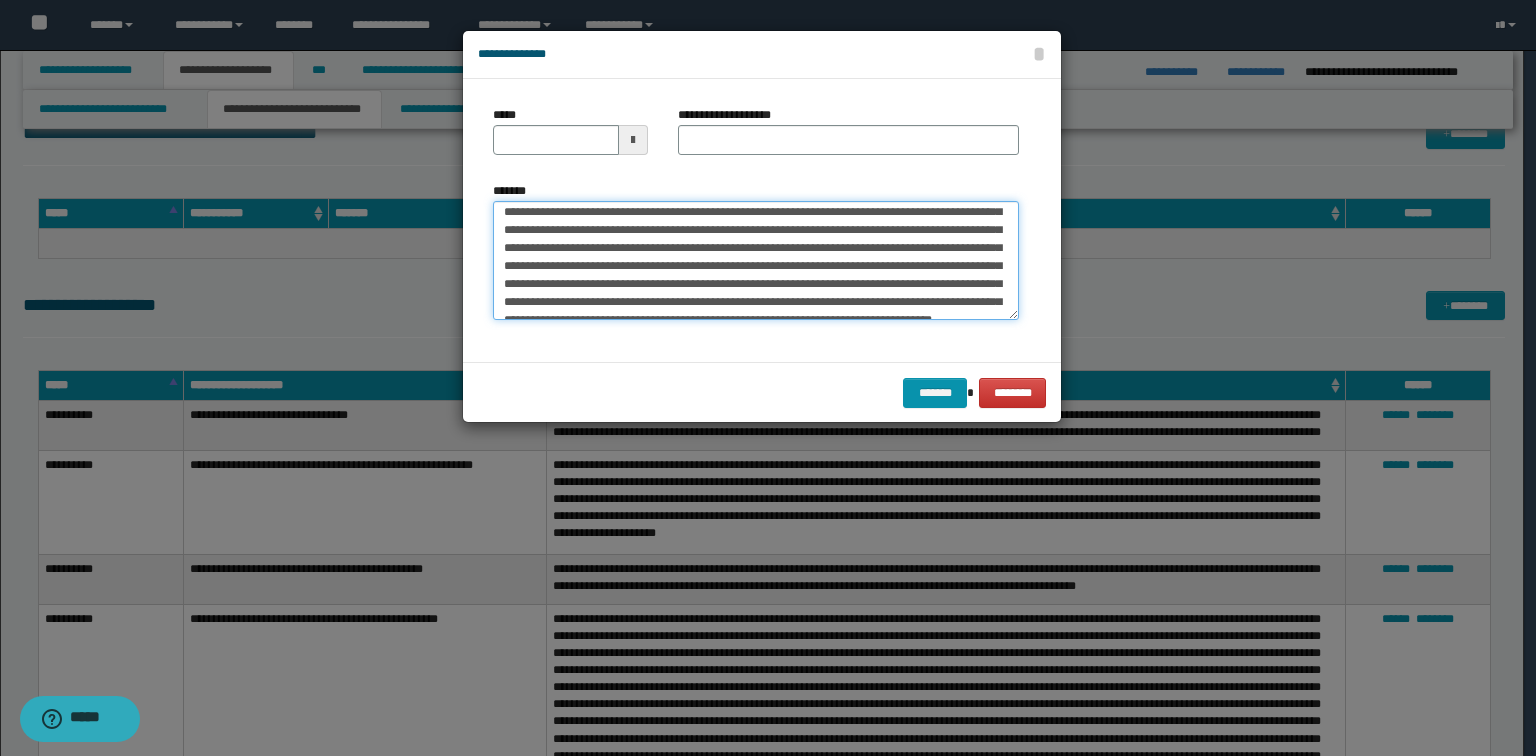 scroll, scrollTop: 0, scrollLeft: 0, axis: both 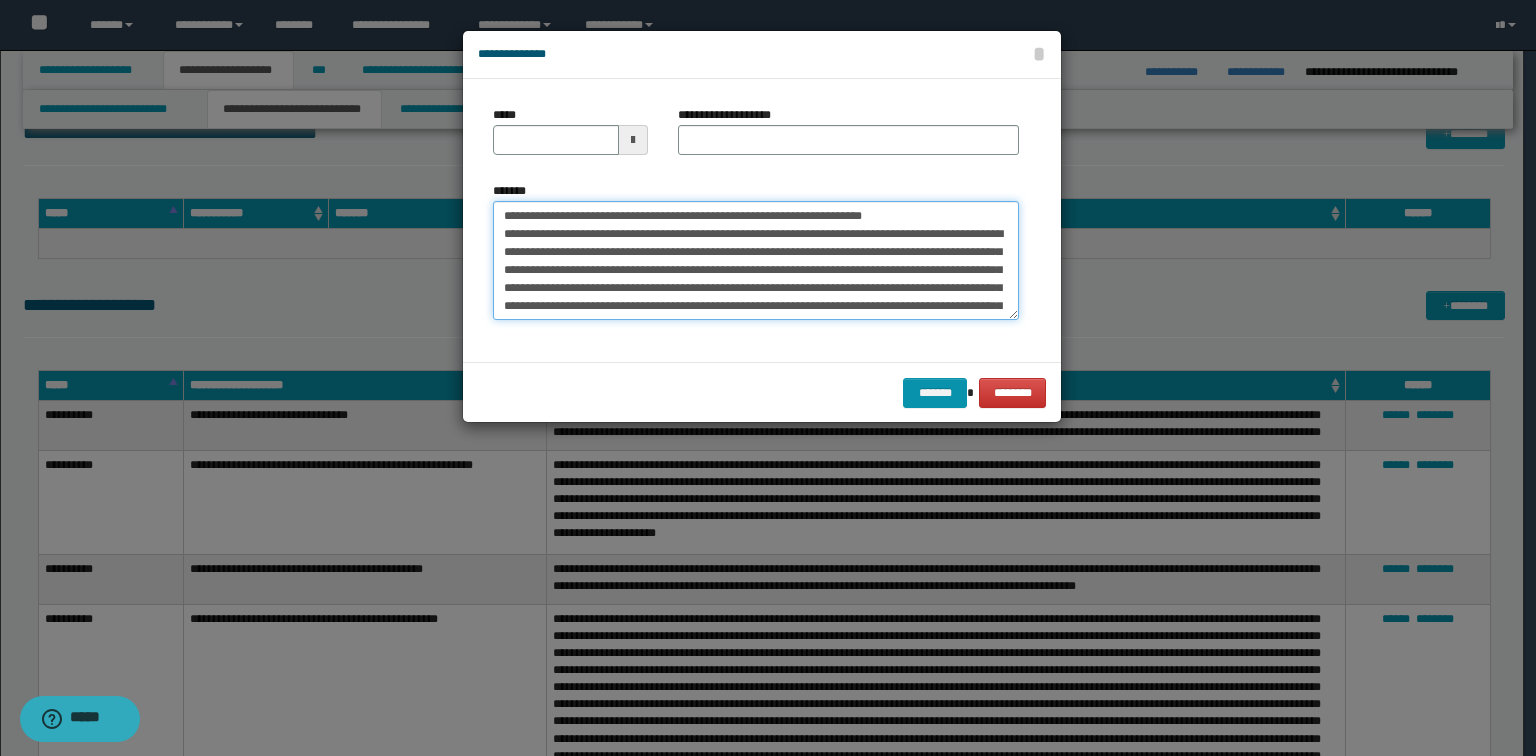 drag, startPoint x: 909, startPoint y: 215, endPoint x: 569, endPoint y: 204, distance: 340.1779 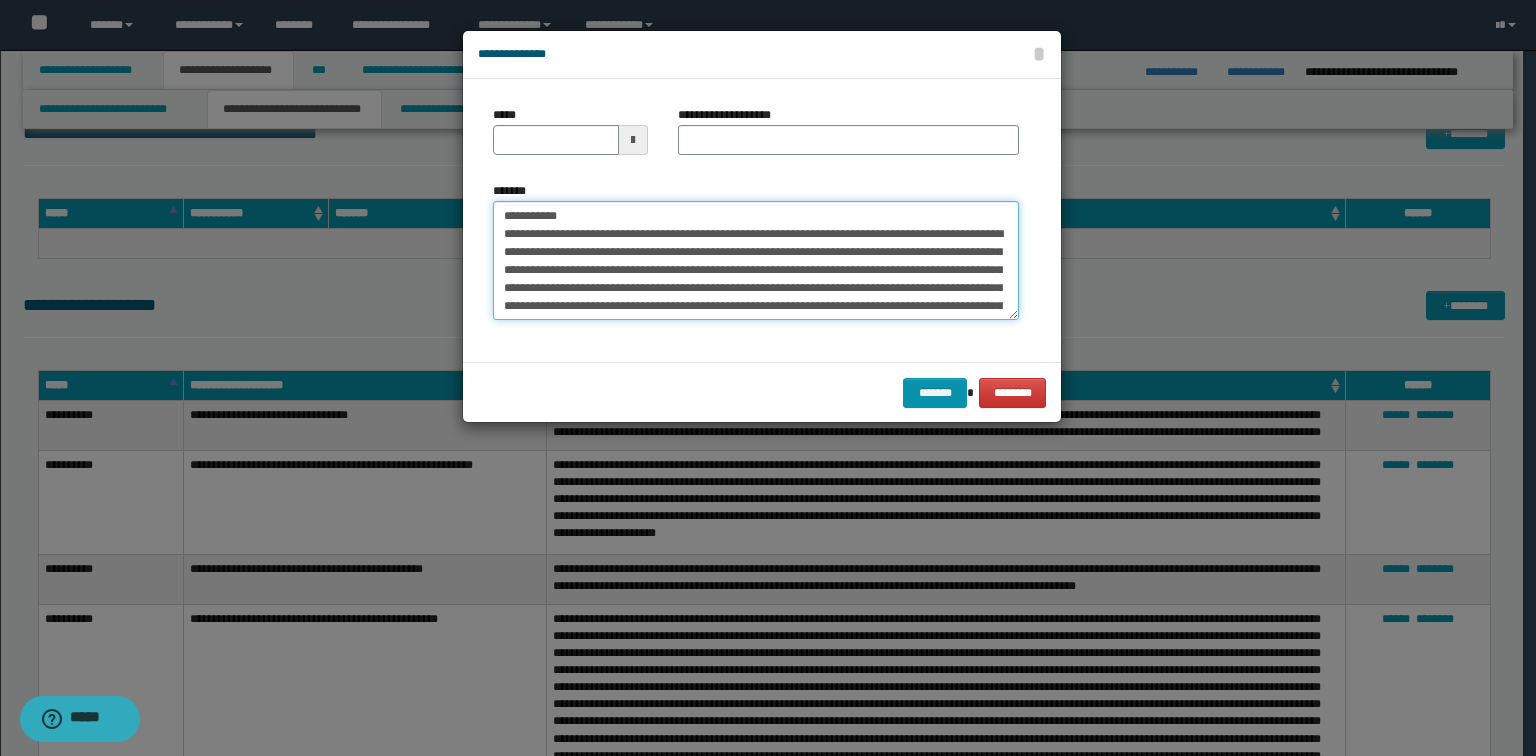type on "**********" 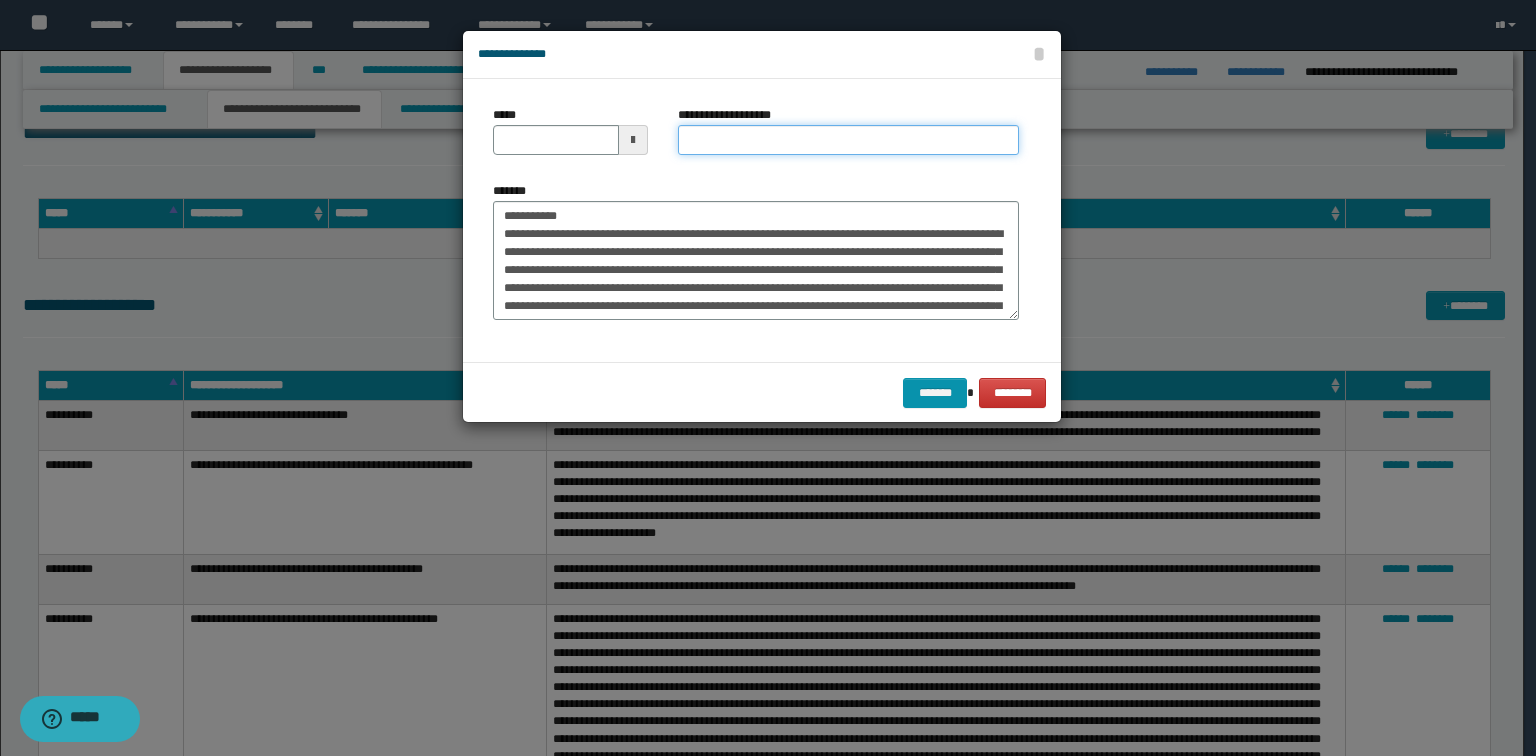 click on "**********" at bounding box center [848, 140] 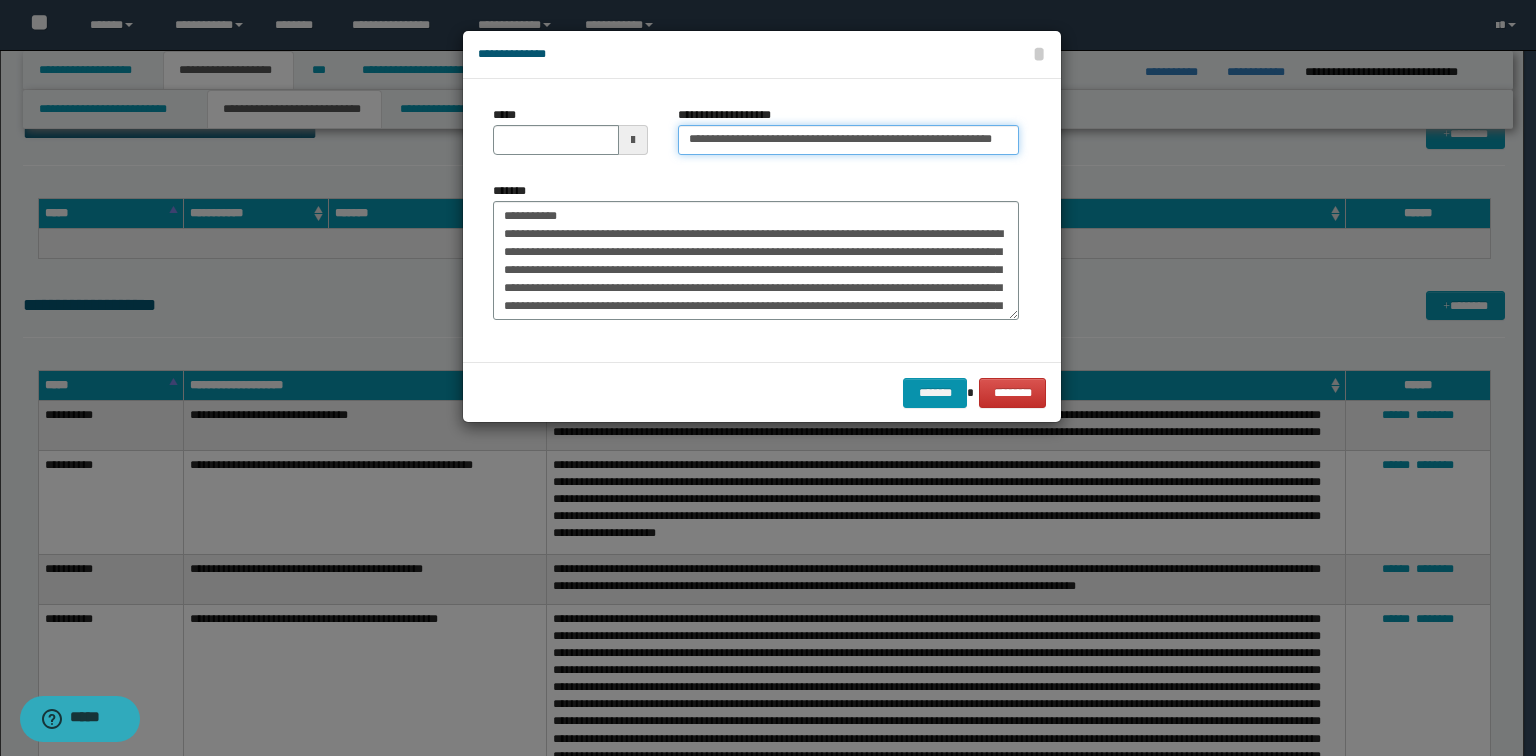 scroll, scrollTop: 0, scrollLeft: 18, axis: horizontal 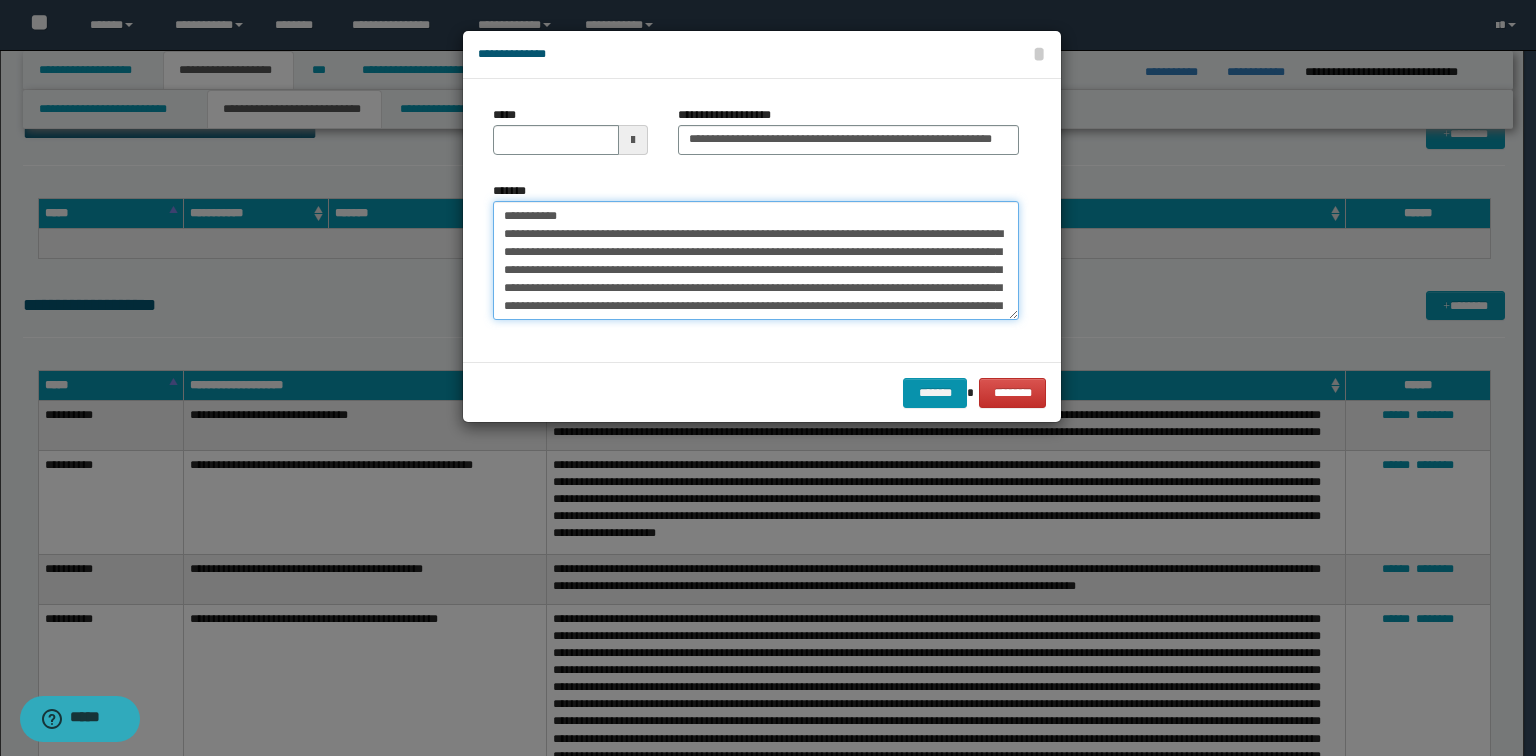 drag, startPoint x: 584, startPoint y: 216, endPoint x: 59, endPoint y: 164, distance: 527.569 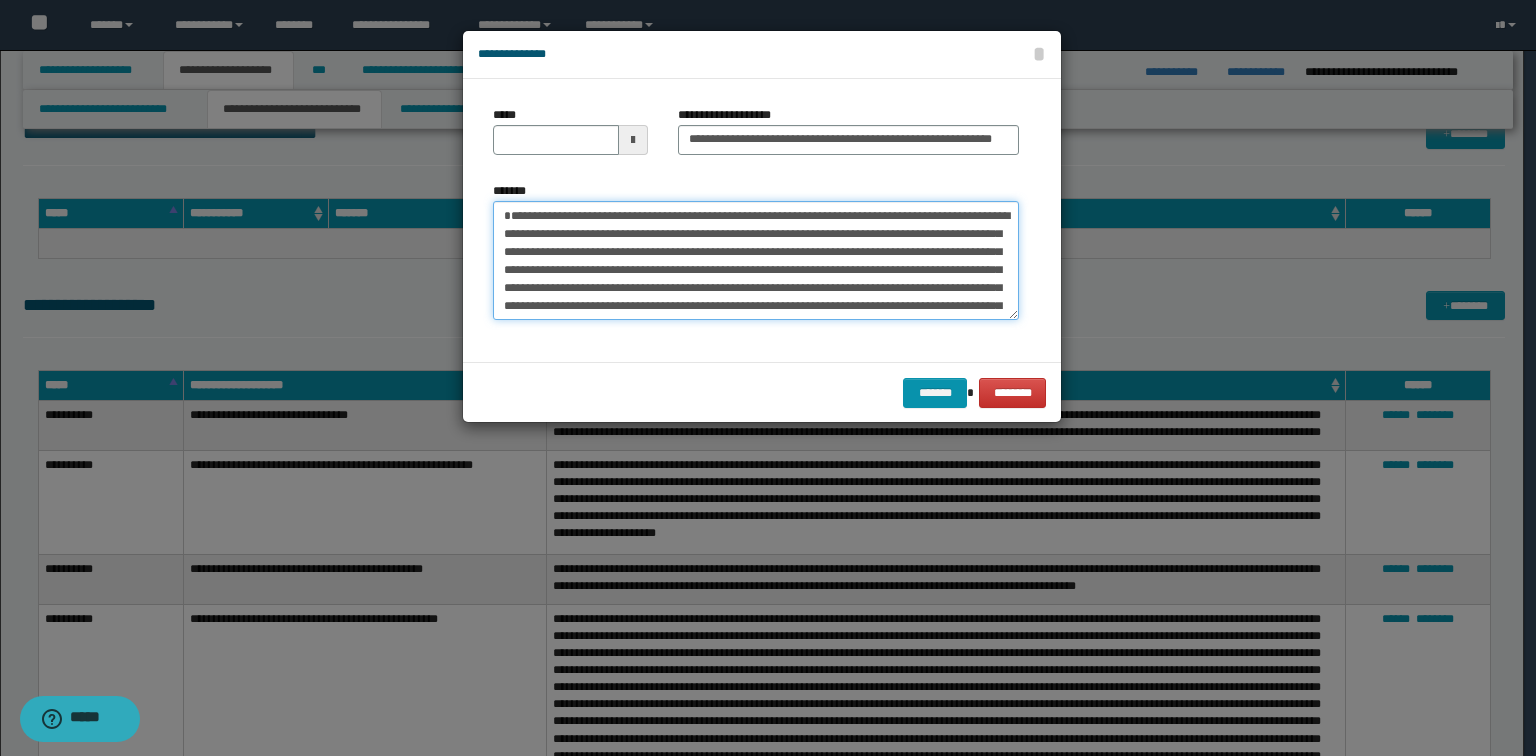 type 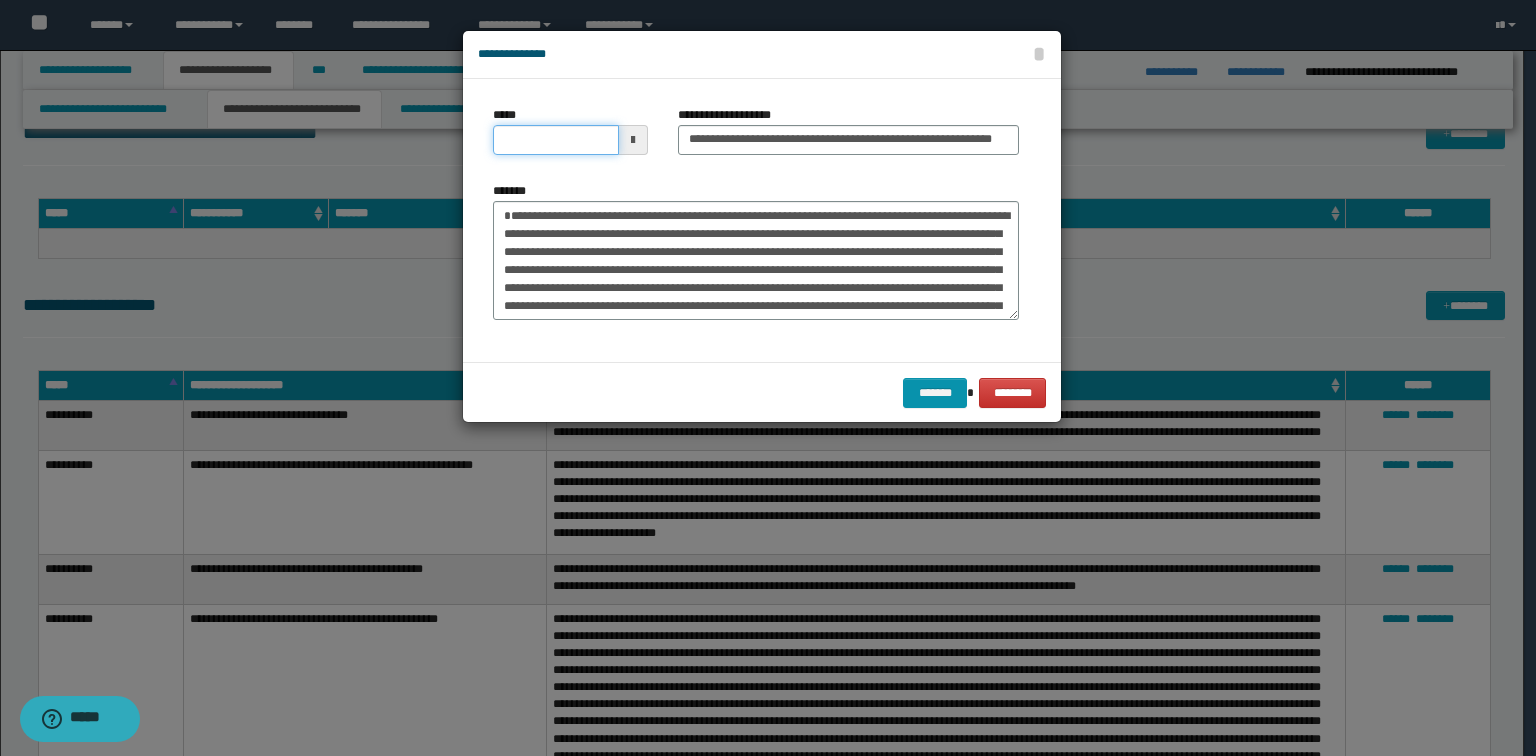 click on "*****" at bounding box center (556, 140) 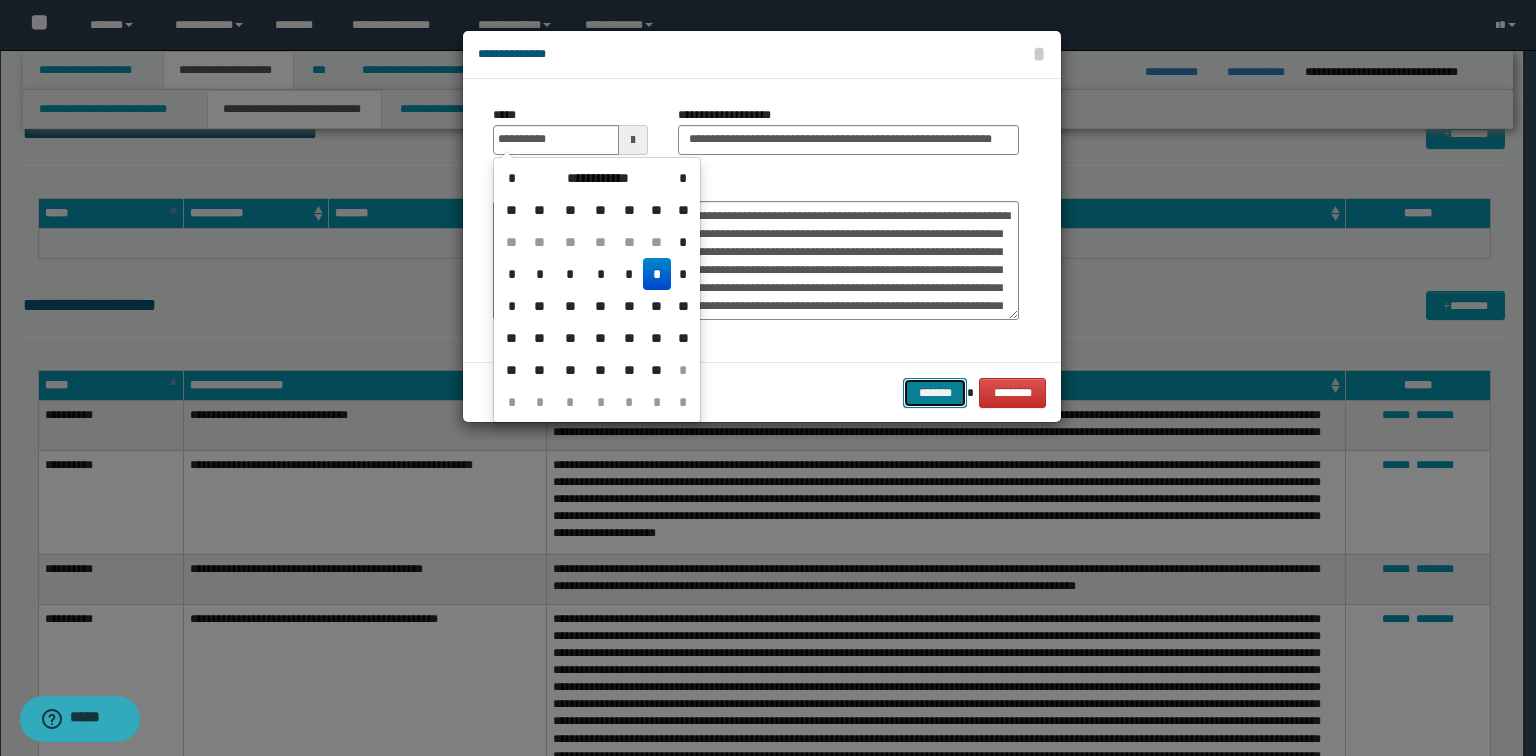 type on "**********" 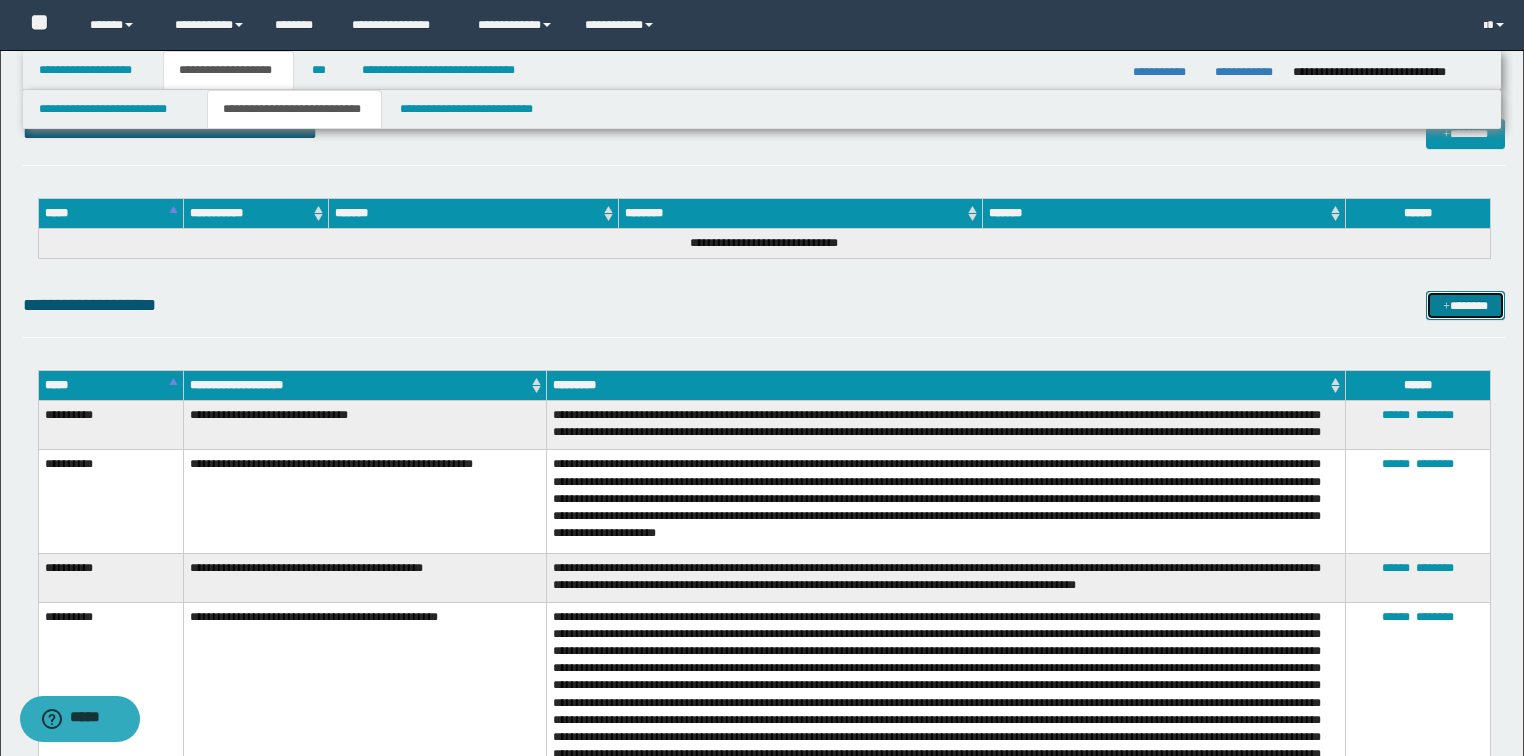 click on "*******" at bounding box center [1465, 306] 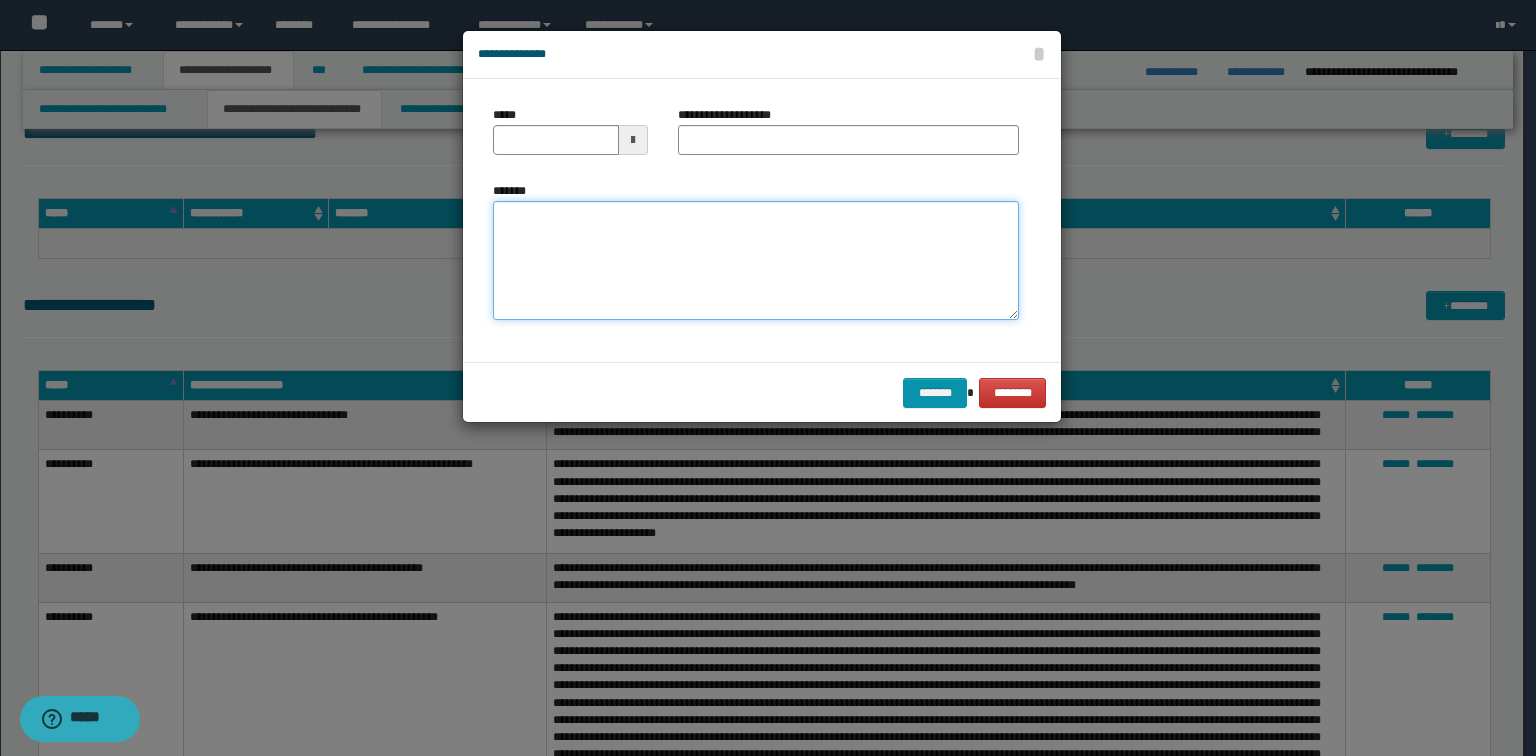 click on "*******" at bounding box center [756, 261] 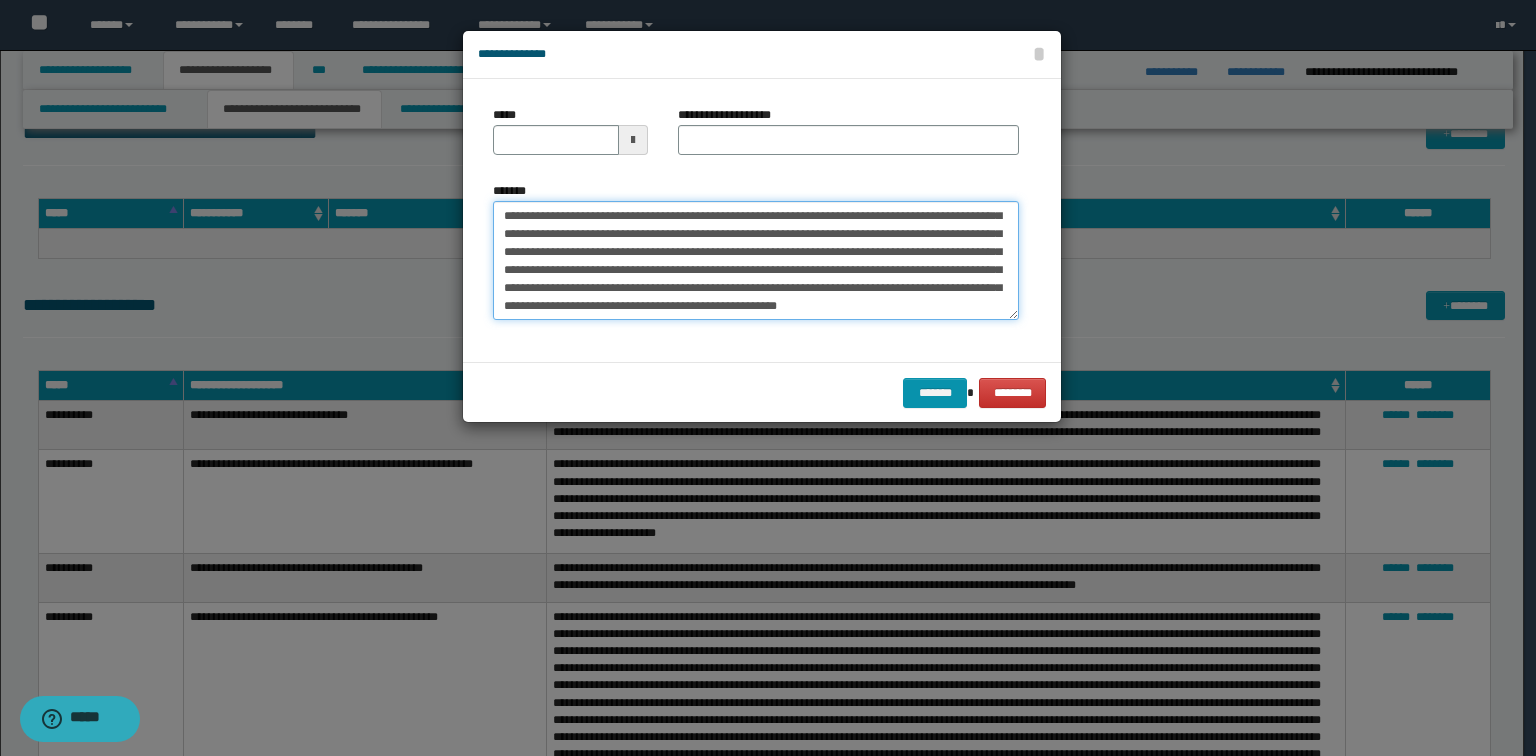 scroll, scrollTop: 0, scrollLeft: 0, axis: both 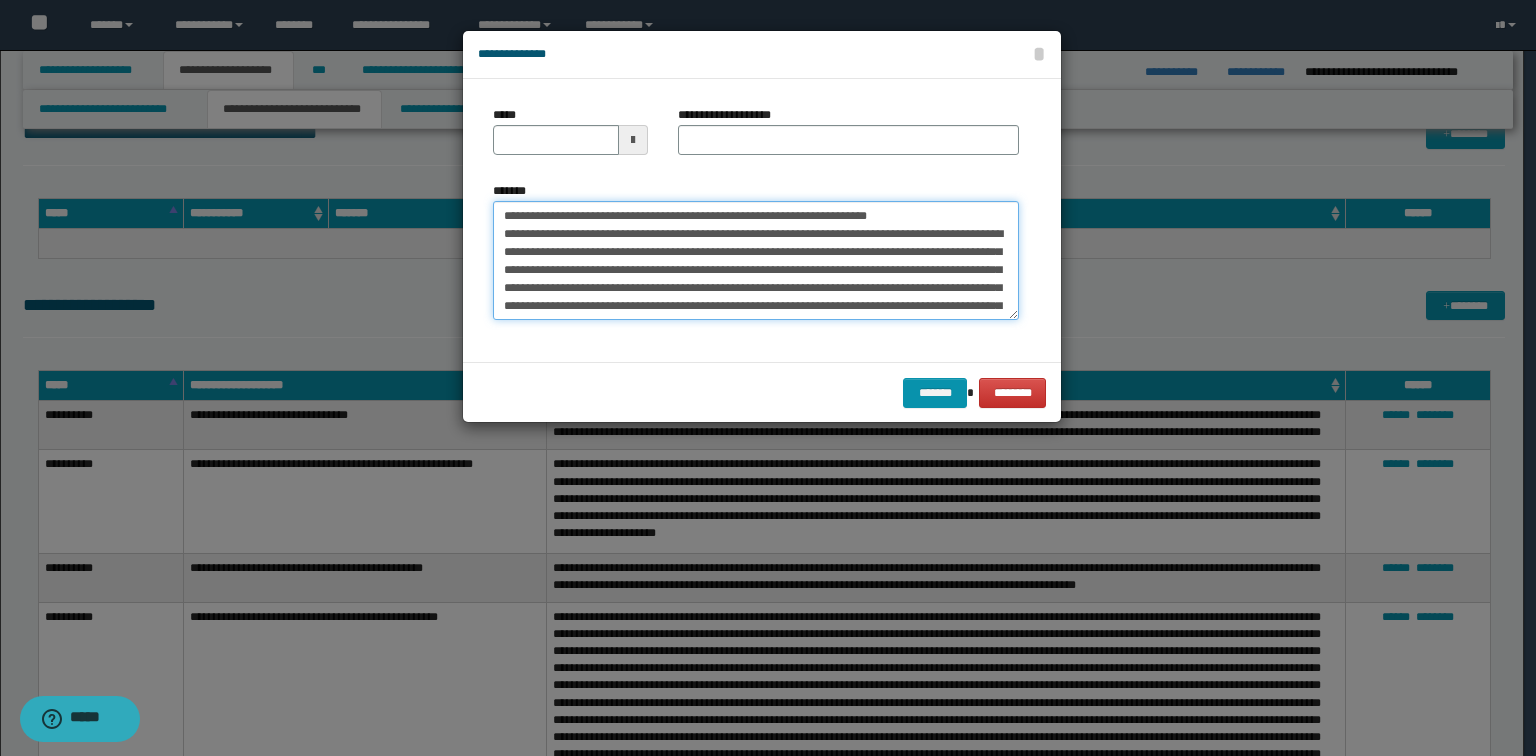 drag, startPoint x: 921, startPoint y: 214, endPoint x: 569, endPoint y: 204, distance: 352.14203 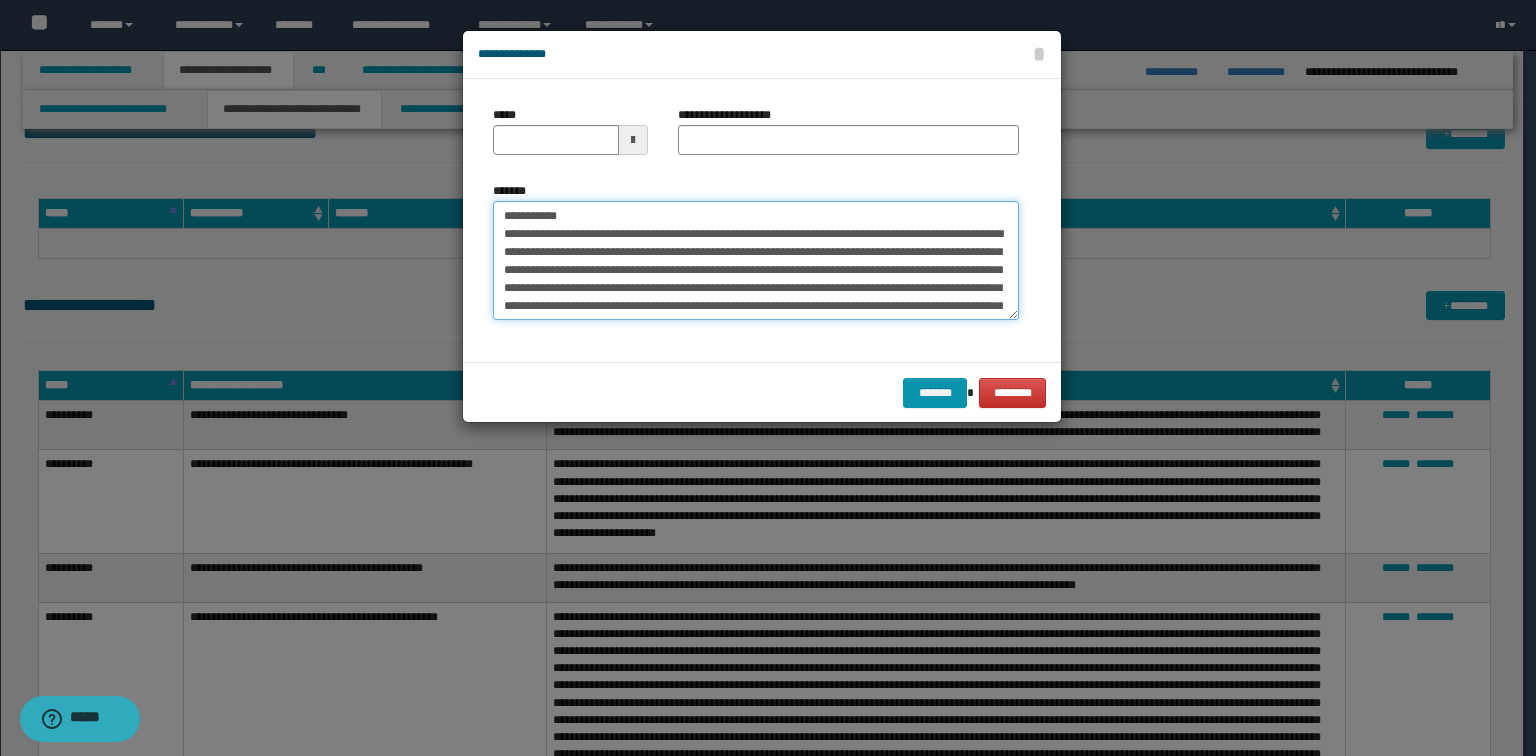 type on "**********" 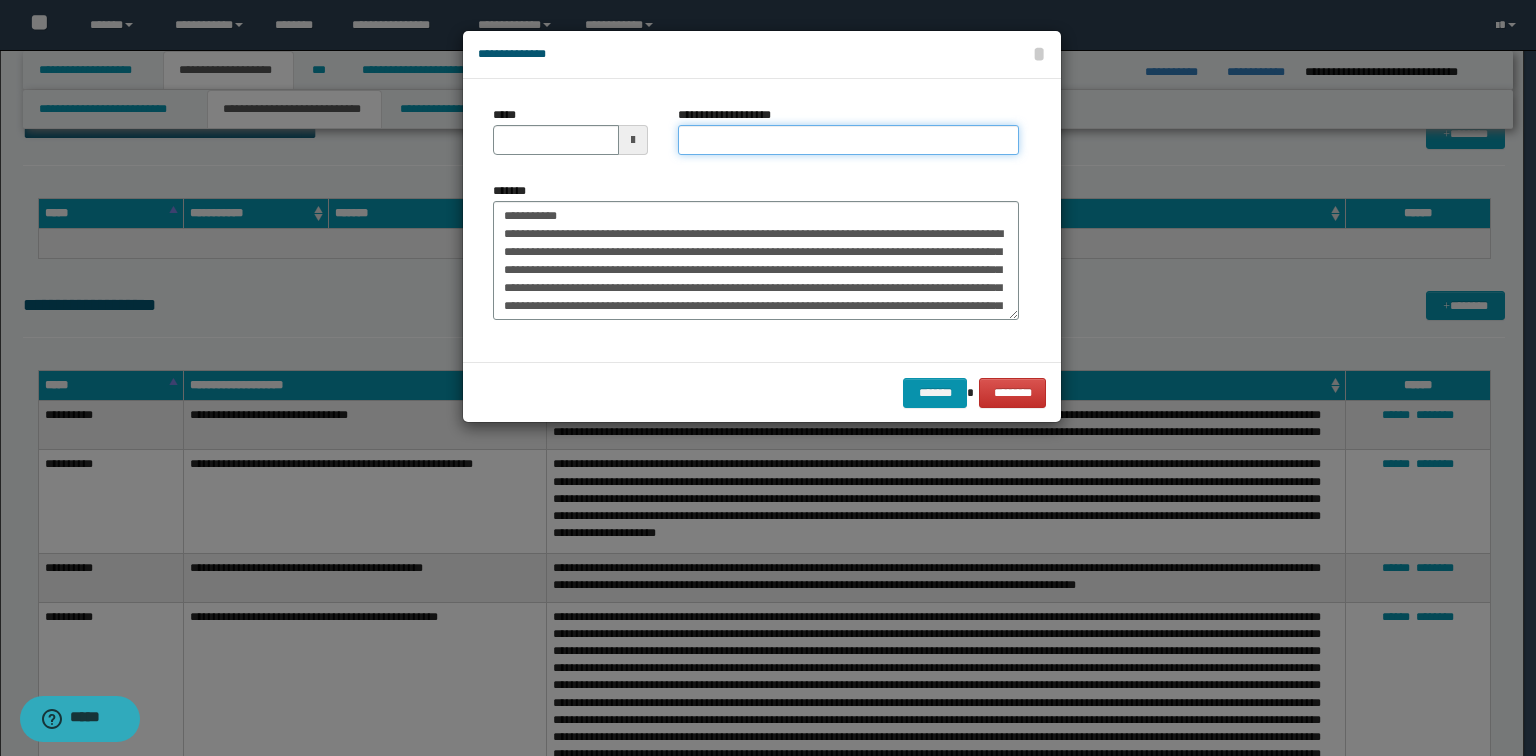 click on "**********" at bounding box center (848, 140) 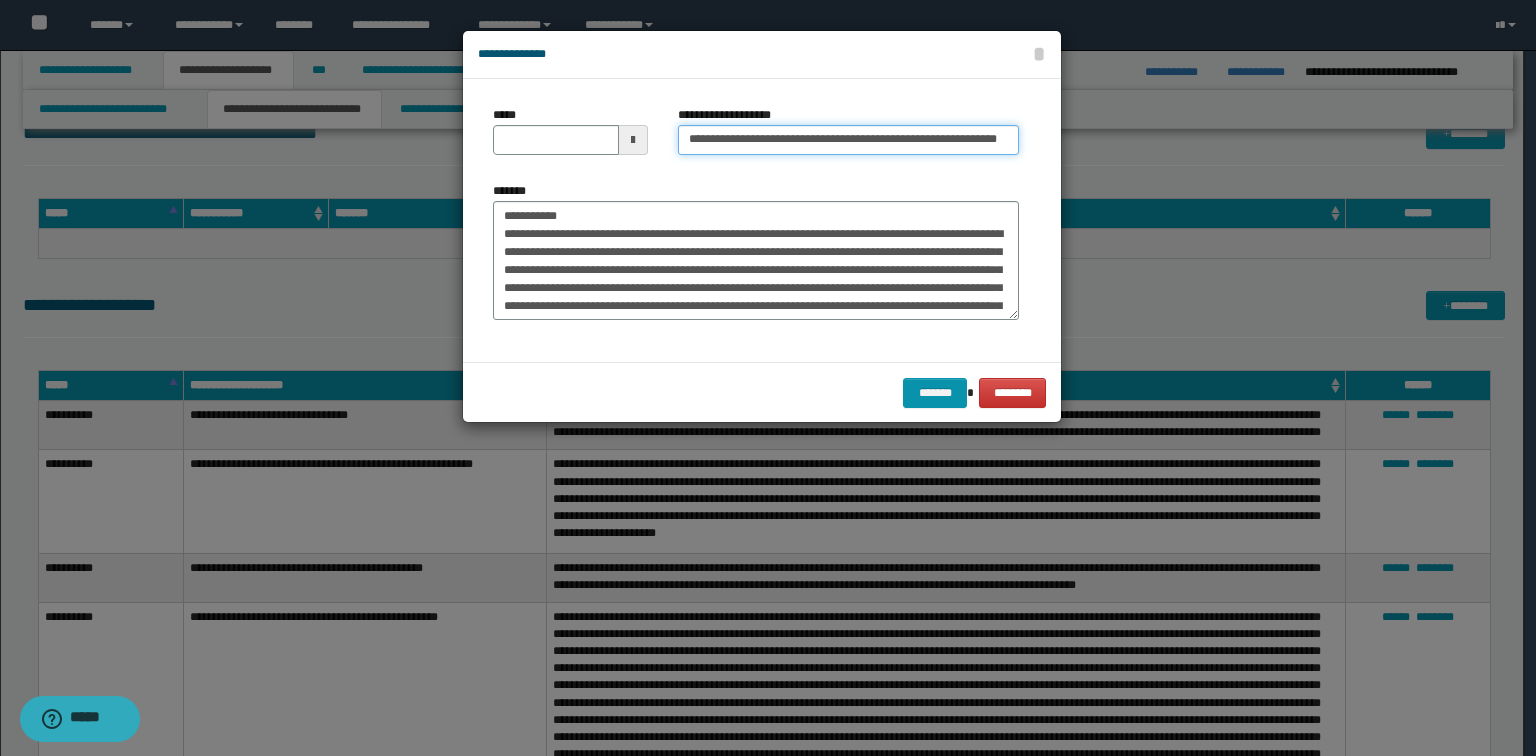 scroll, scrollTop: 0, scrollLeft: 20, axis: horizontal 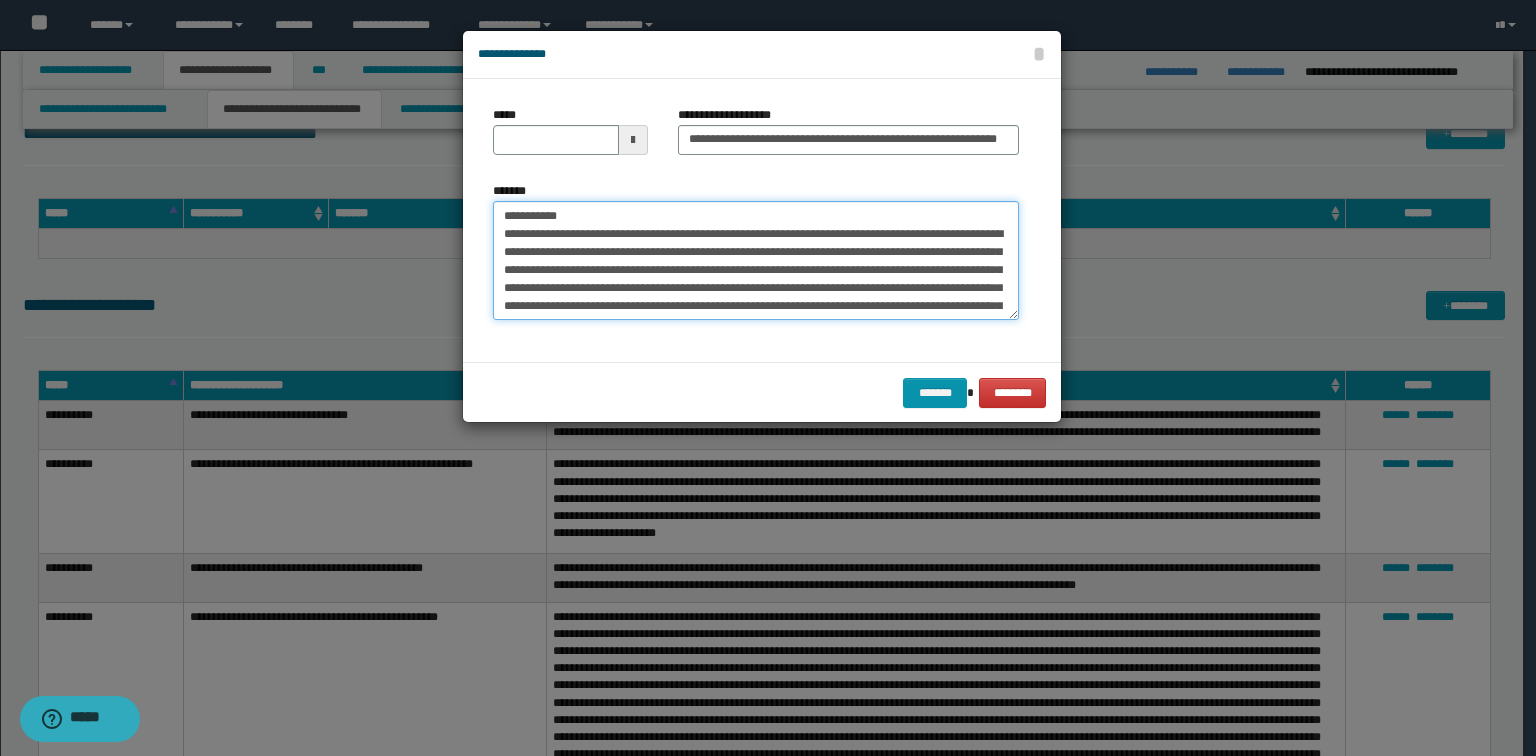 drag, startPoint x: 584, startPoint y: 216, endPoint x: 0, endPoint y: 140, distance: 588.92444 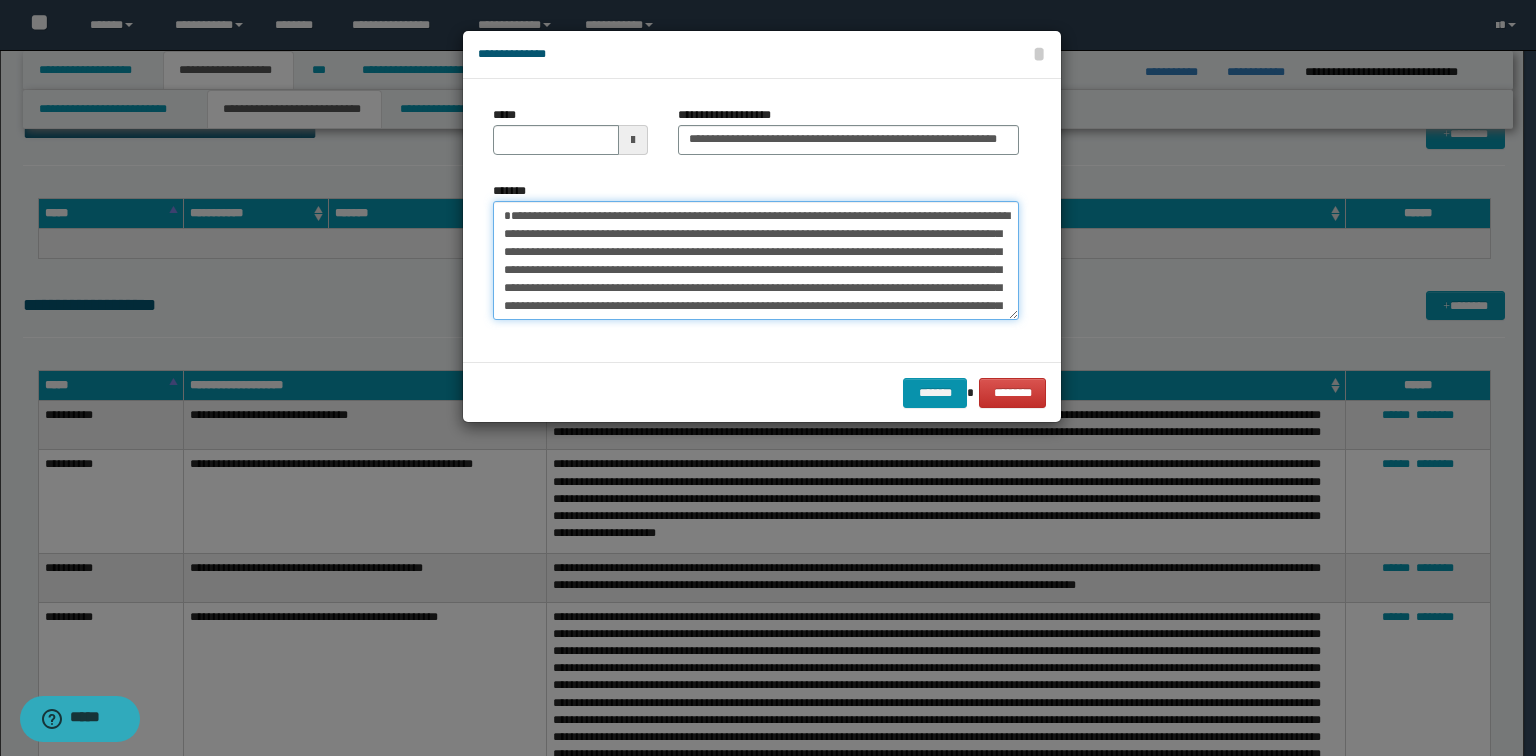 type 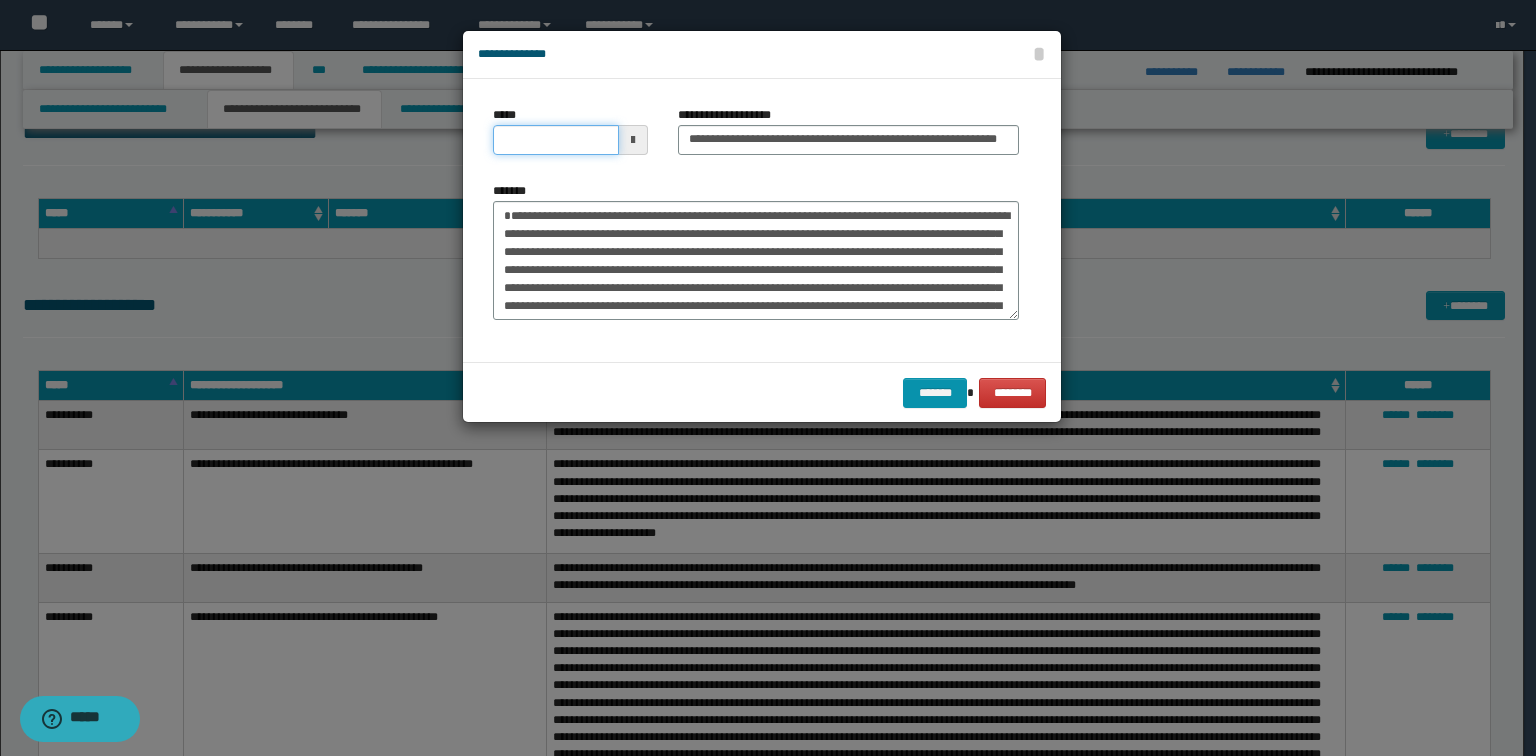 click on "*****" at bounding box center [556, 140] 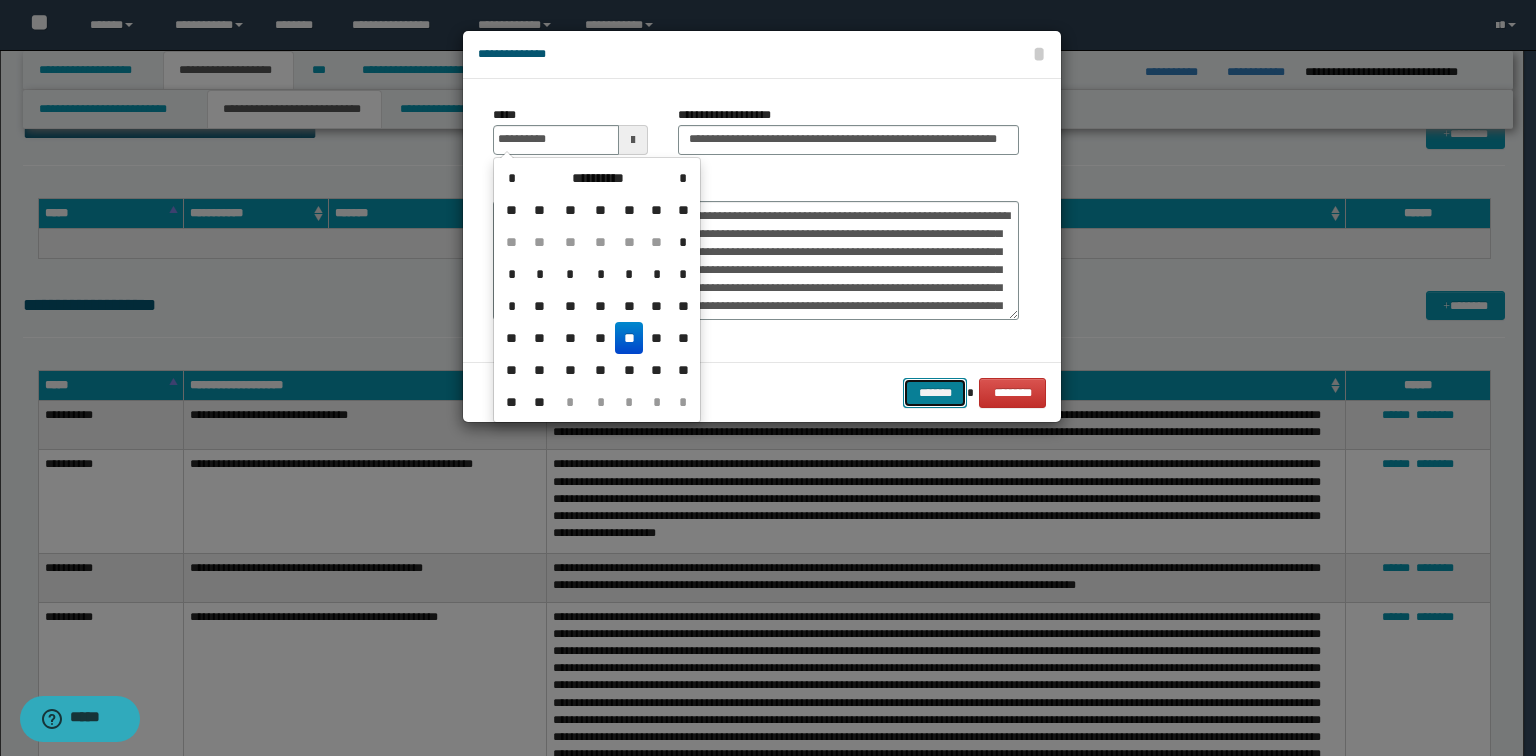 type on "**********" 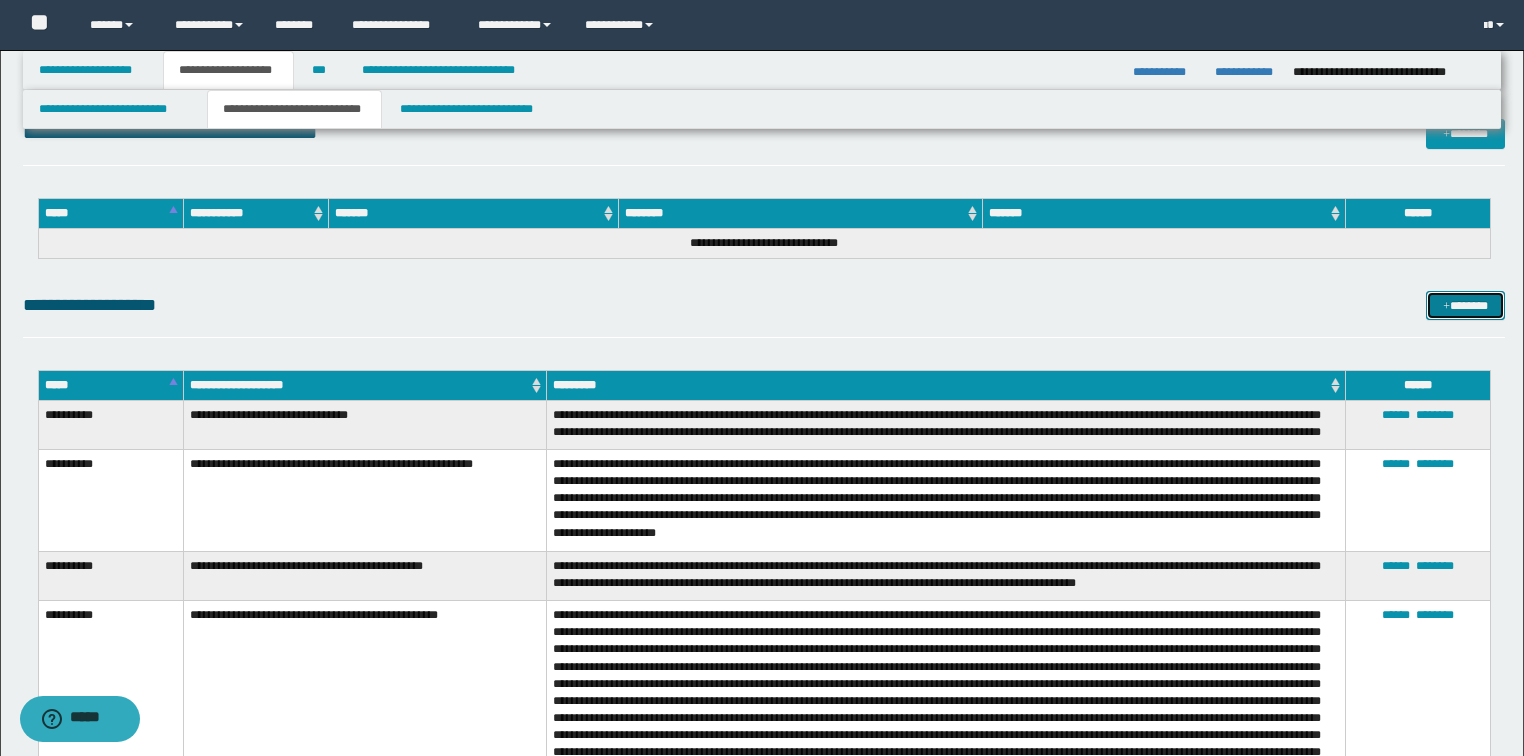 click on "*******" at bounding box center [1465, 306] 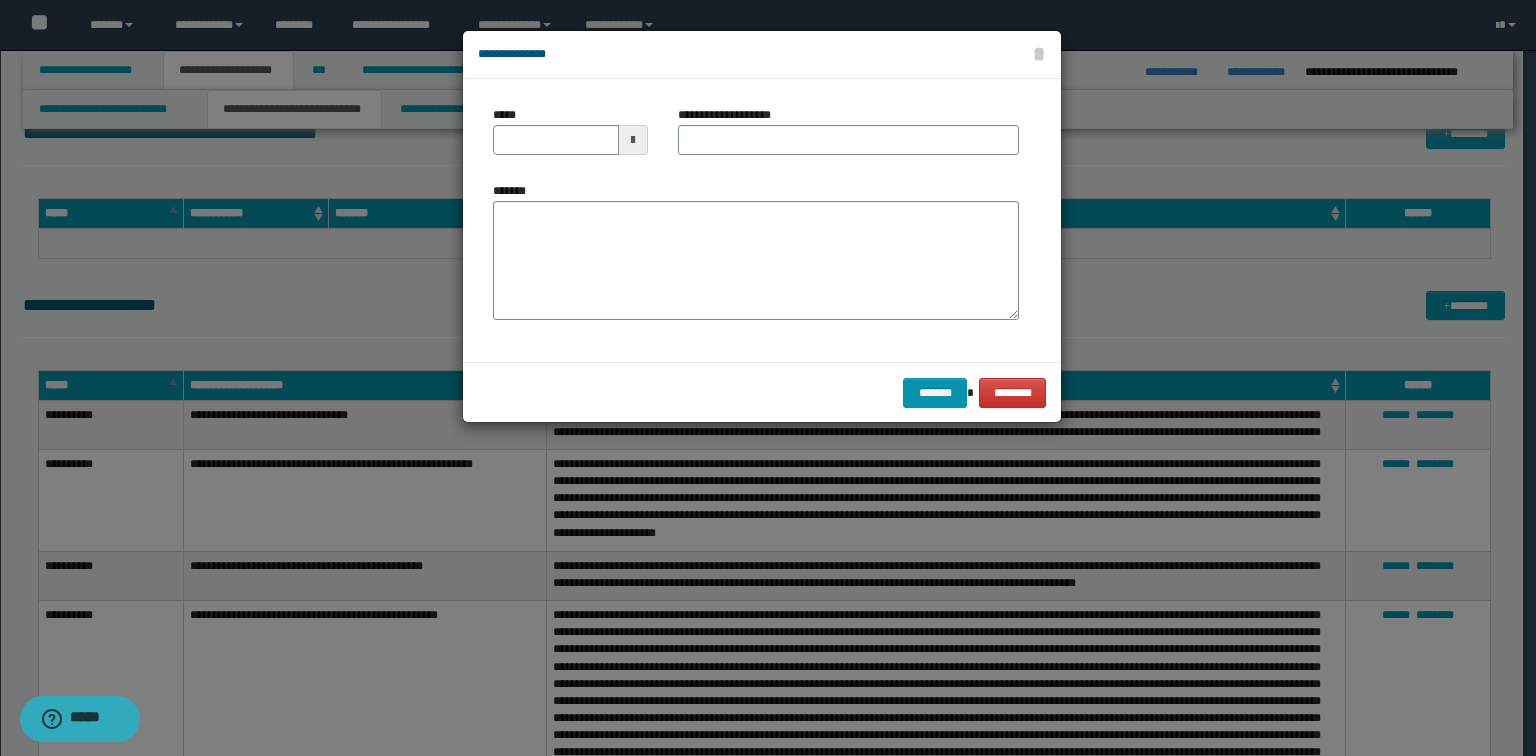 click on "*******" at bounding box center (756, 261) 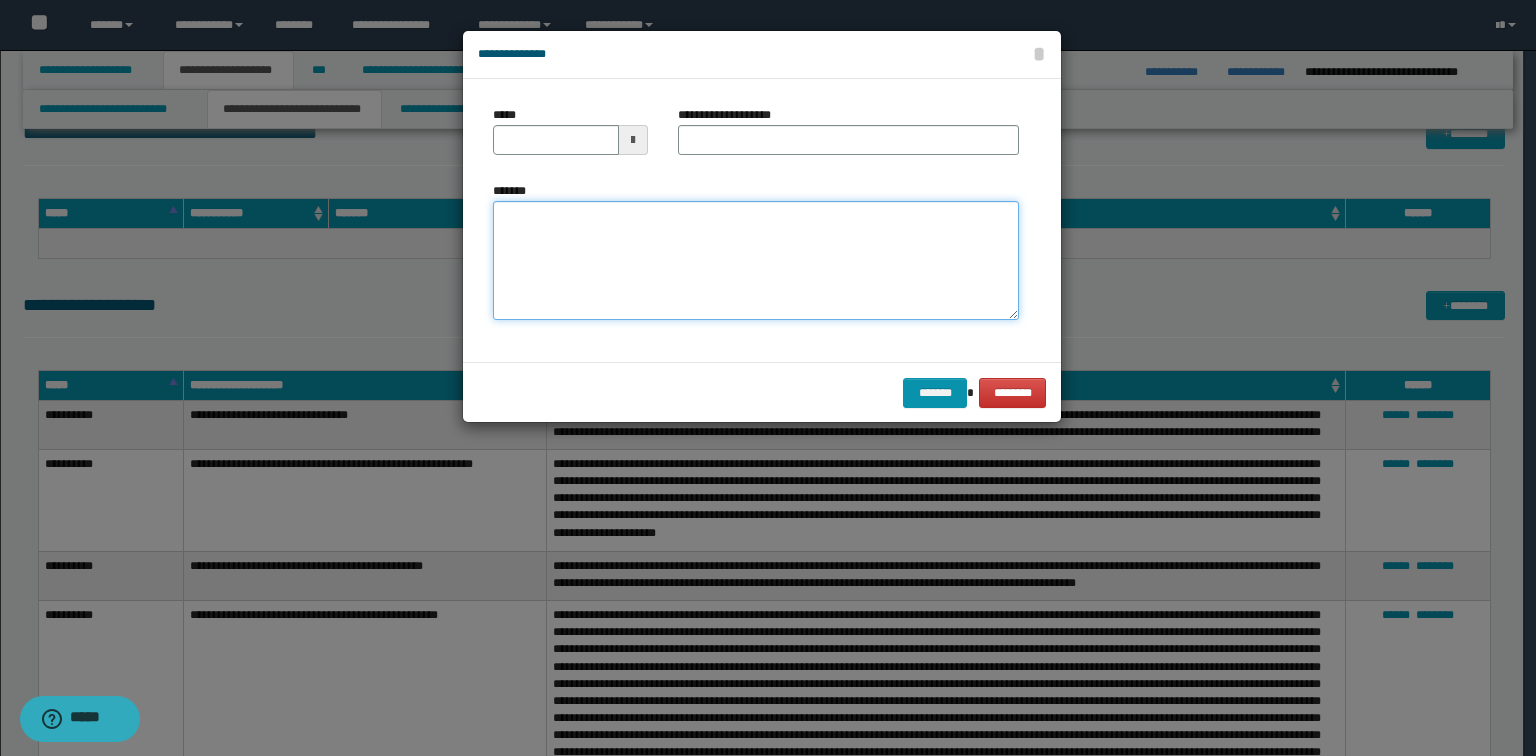 click on "*******" at bounding box center (756, 261) 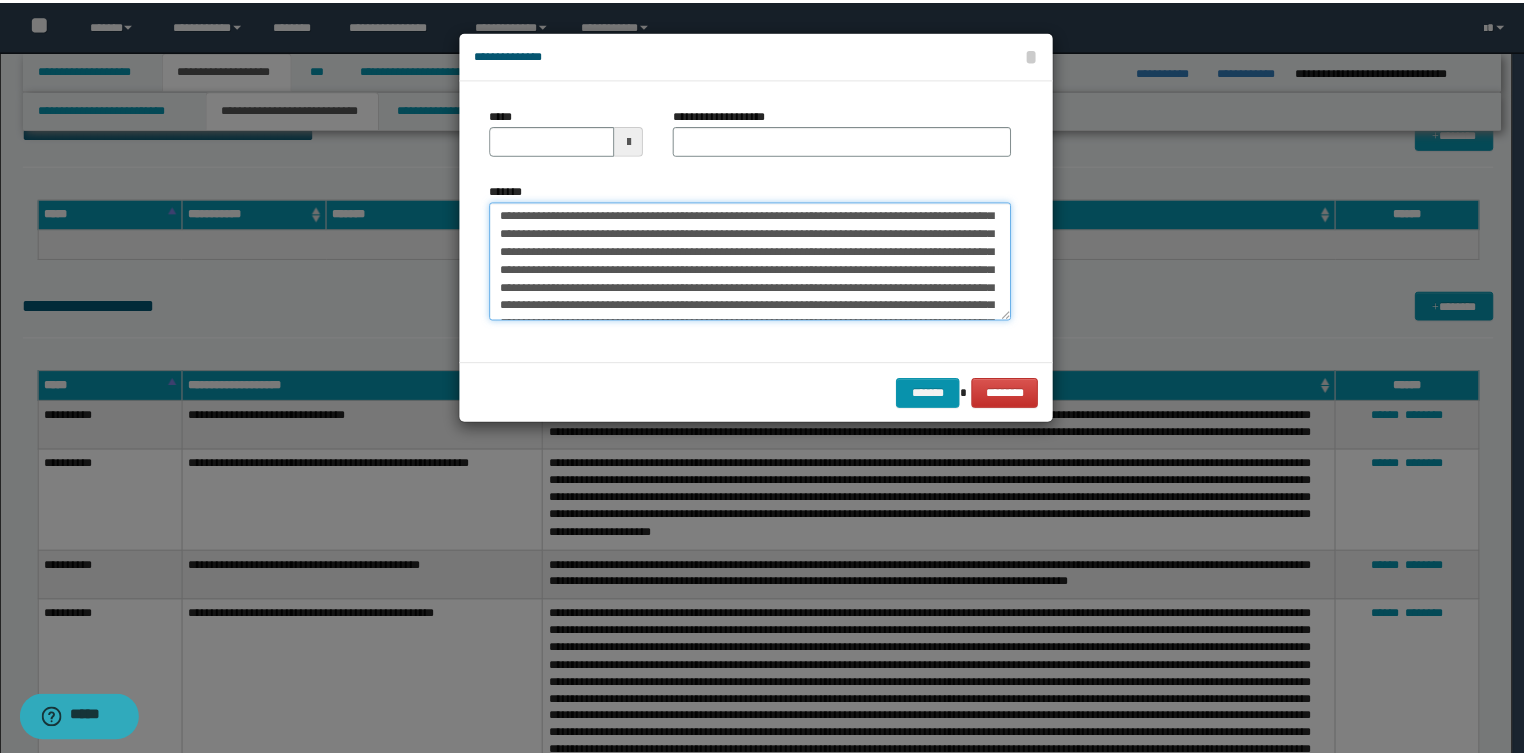 scroll, scrollTop: 0, scrollLeft: 0, axis: both 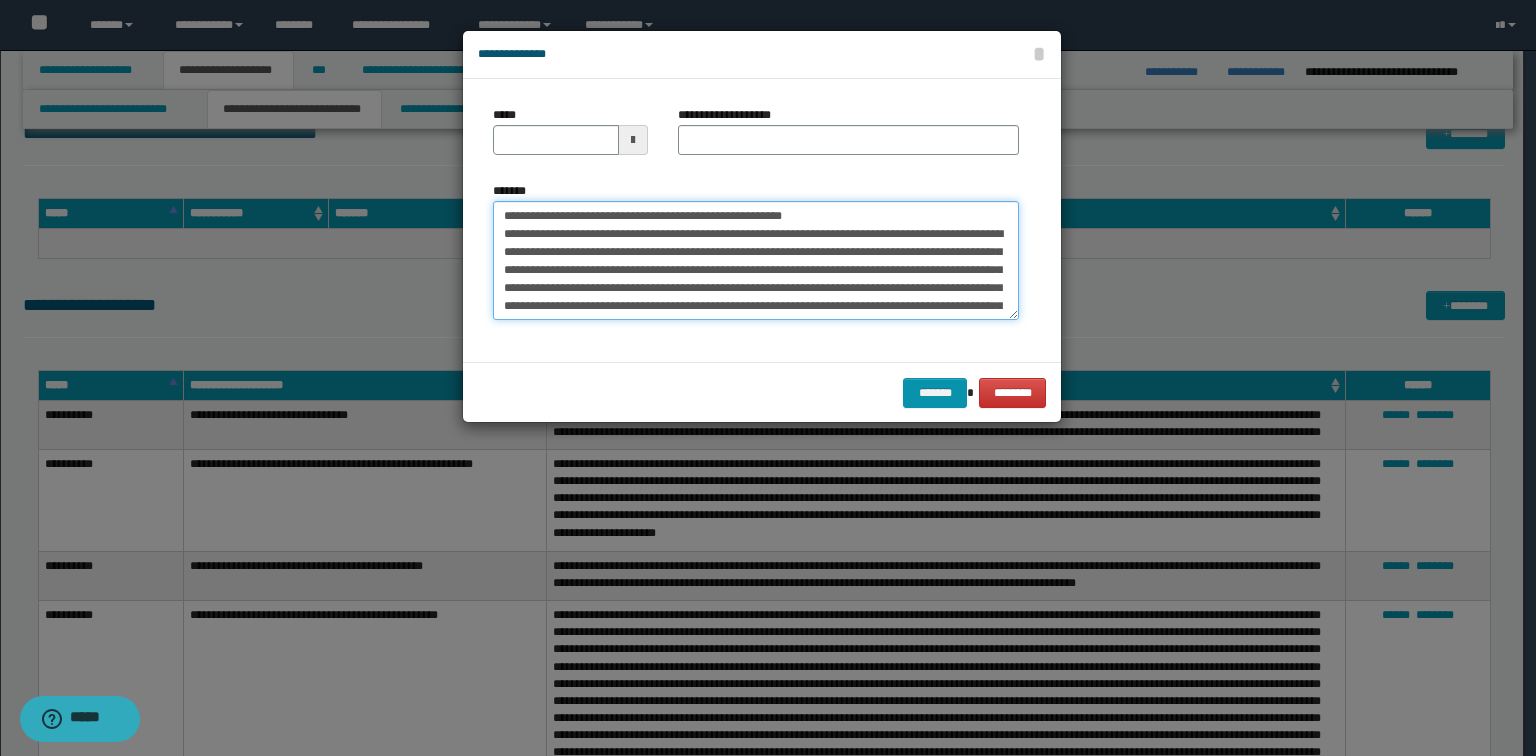 drag, startPoint x: 849, startPoint y: 209, endPoint x: 569, endPoint y: 205, distance: 280.02856 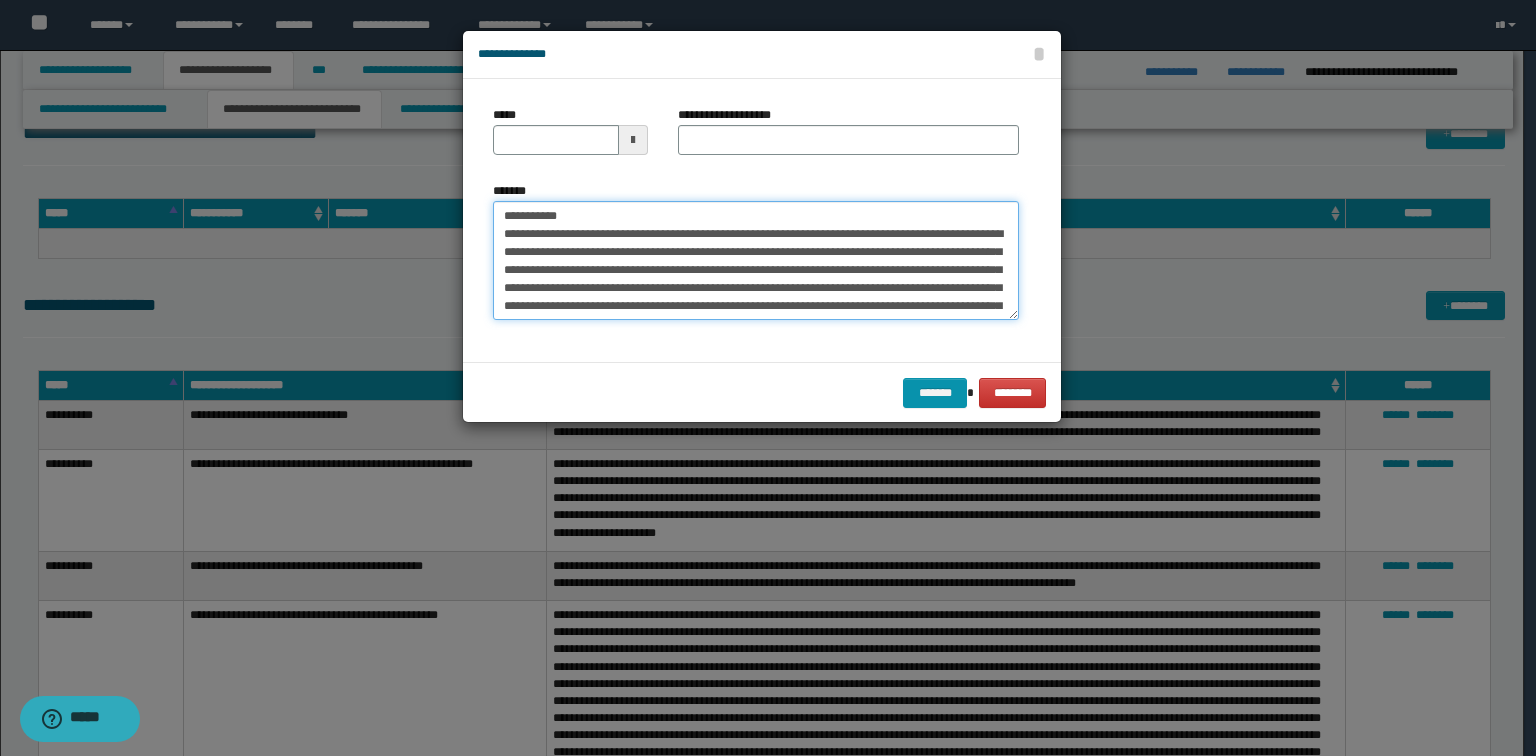 type on "**********" 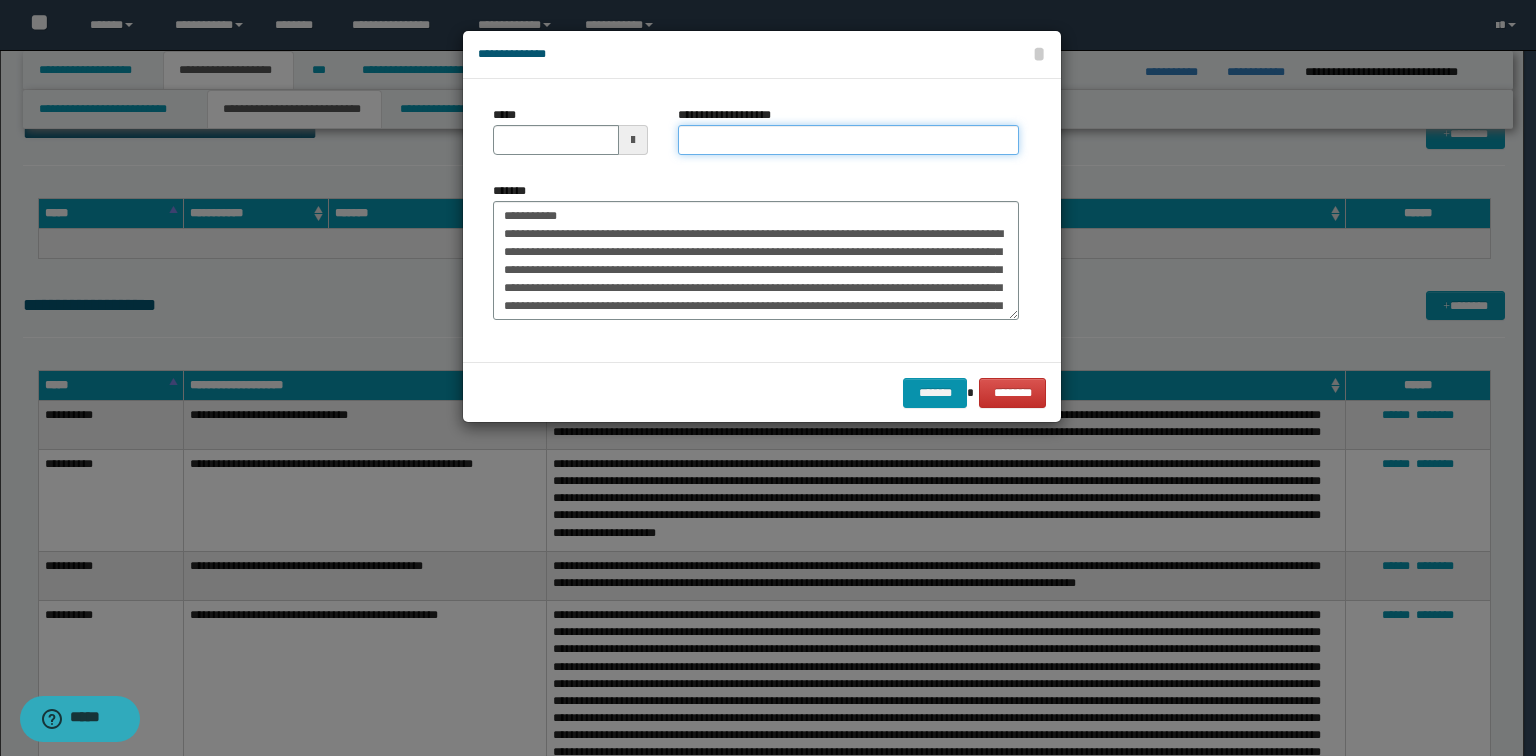 click on "**********" at bounding box center (848, 140) 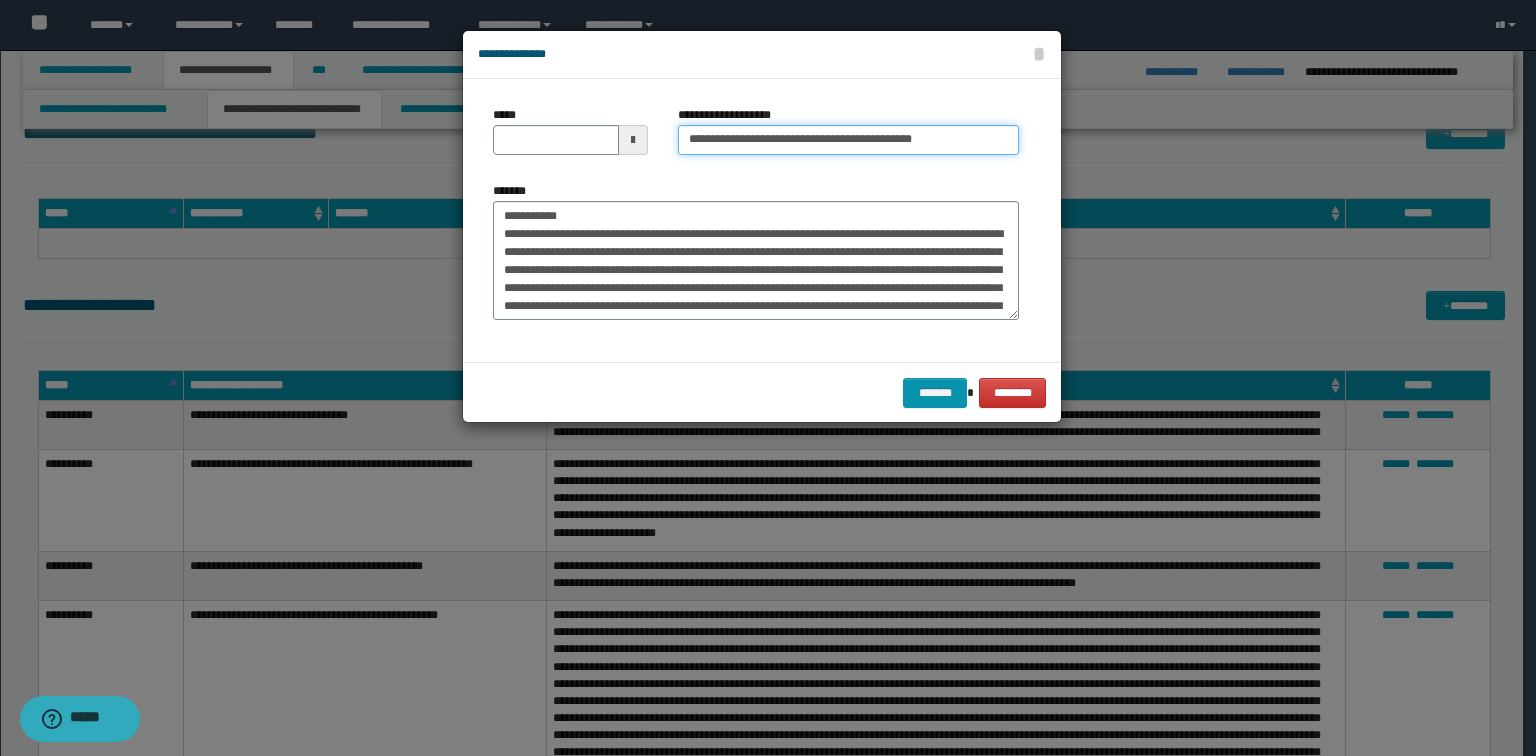 type on "**********" 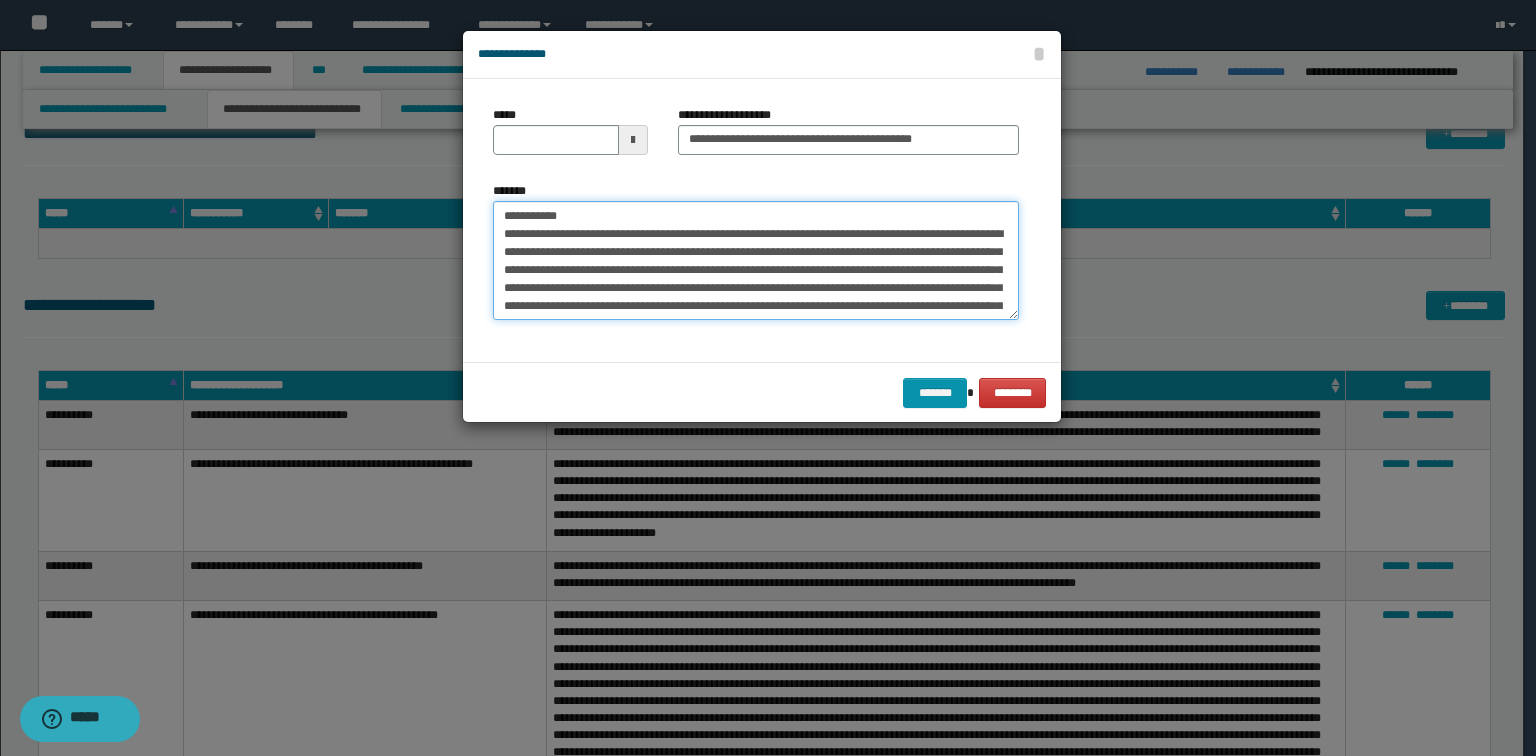 drag, startPoint x: 614, startPoint y: 216, endPoint x: 0, endPoint y: 195, distance: 614.359 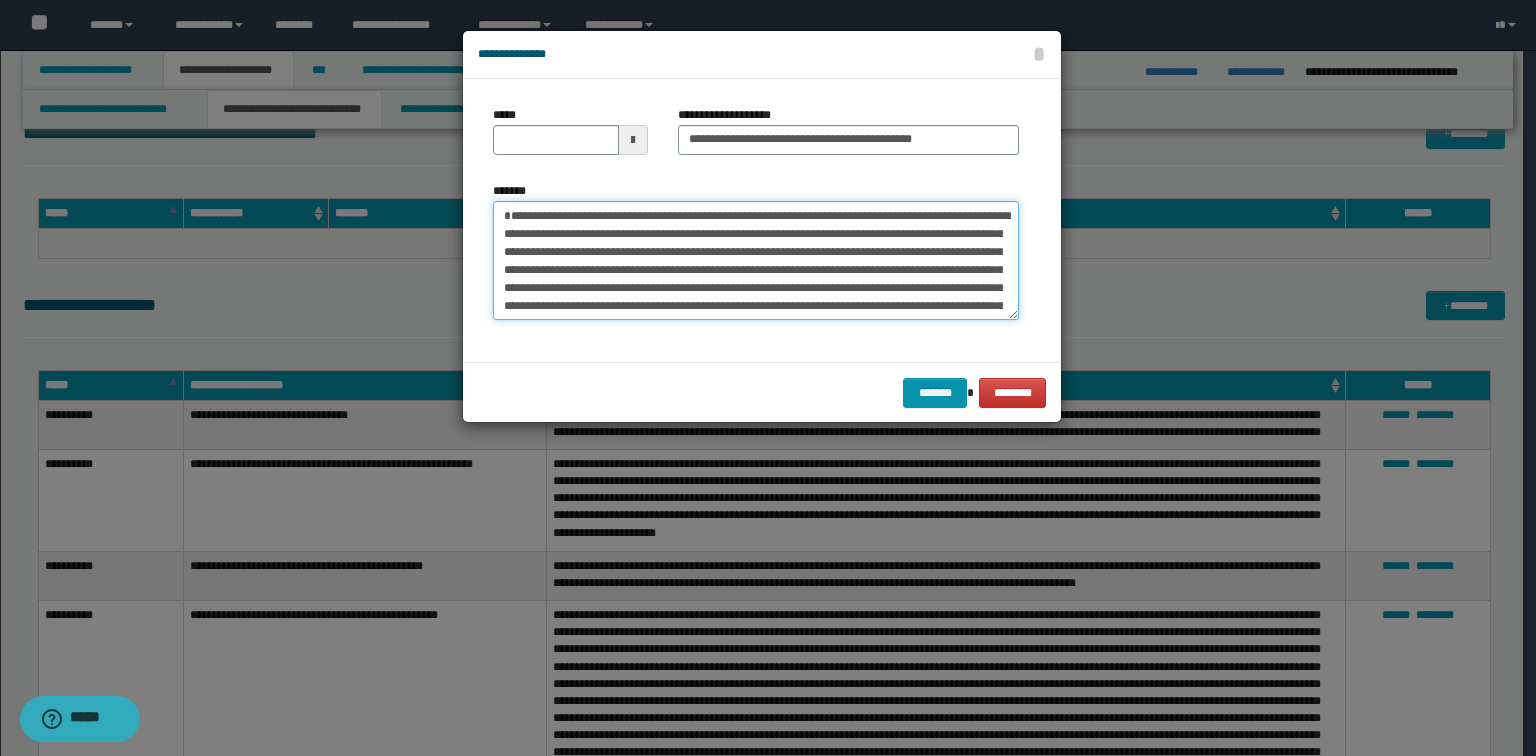 type 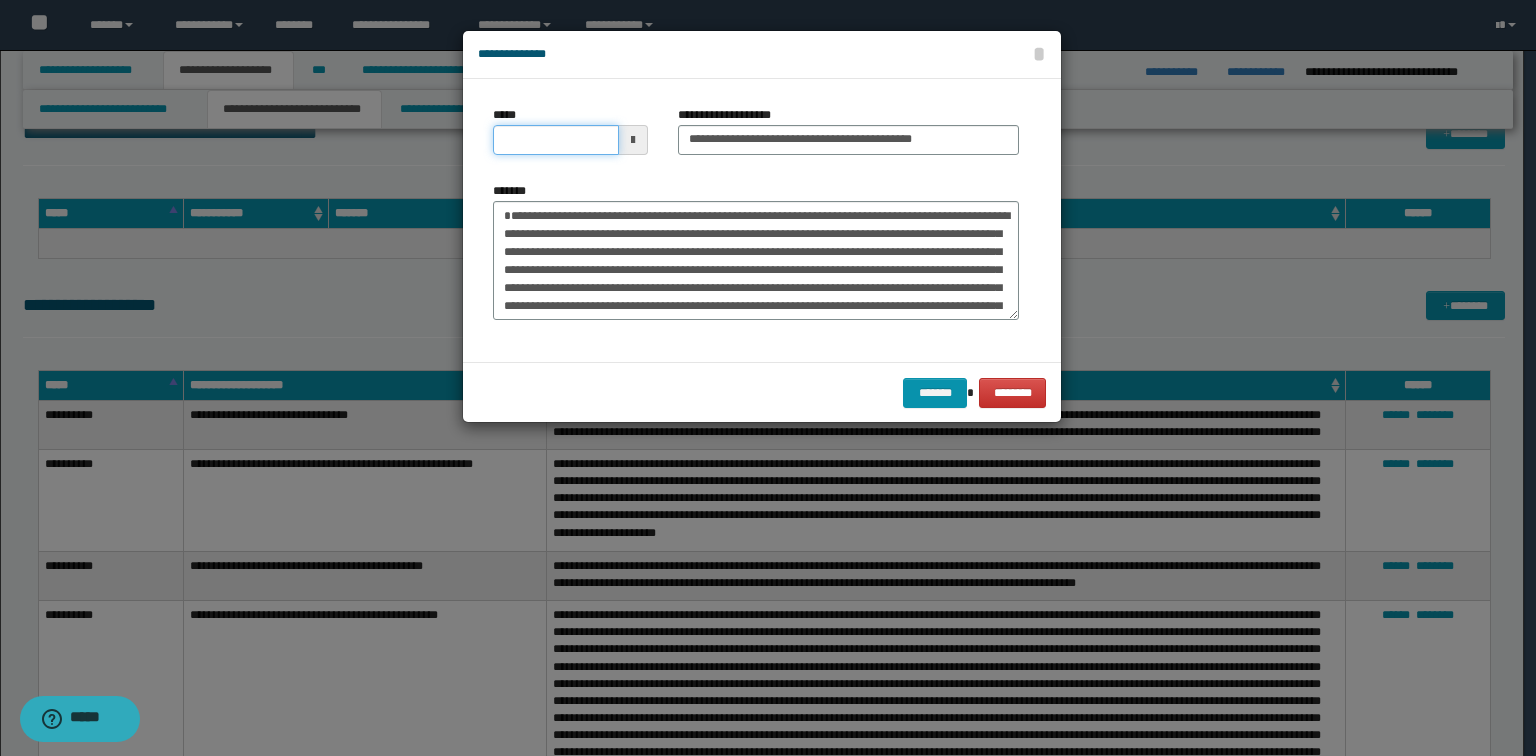 click on "*****" at bounding box center [556, 140] 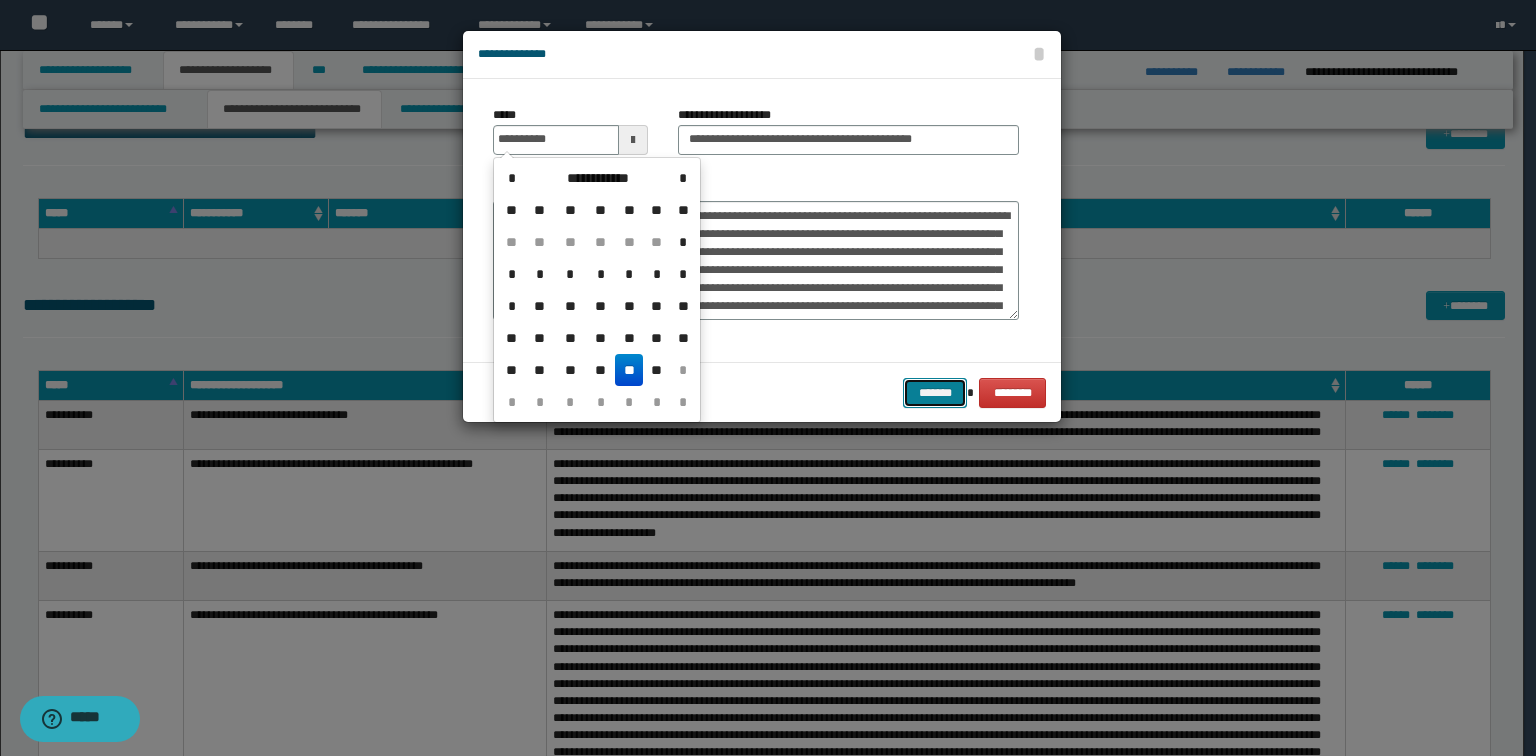 type on "**********" 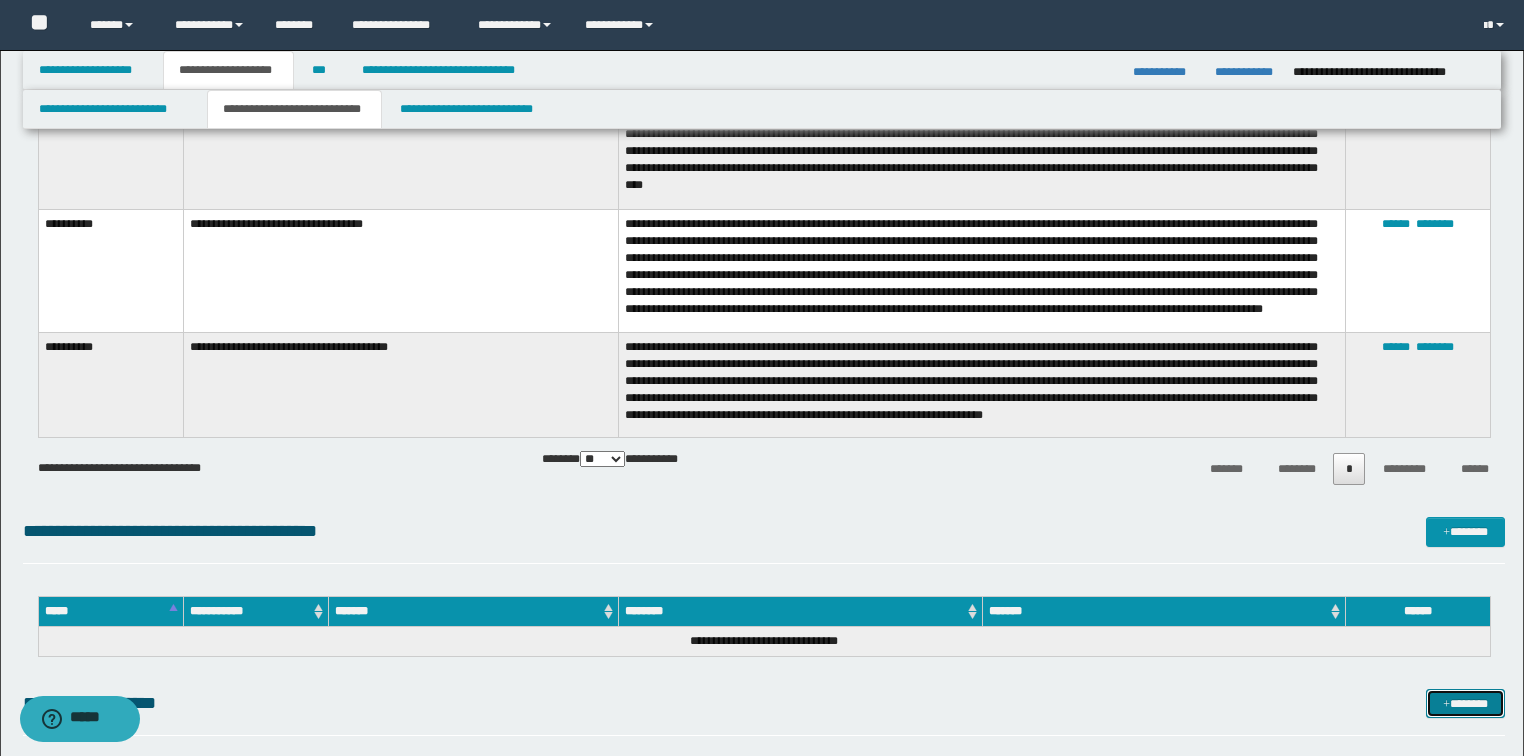 scroll, scrollTop: 5452, scrollLeft: 0, axis: vertical 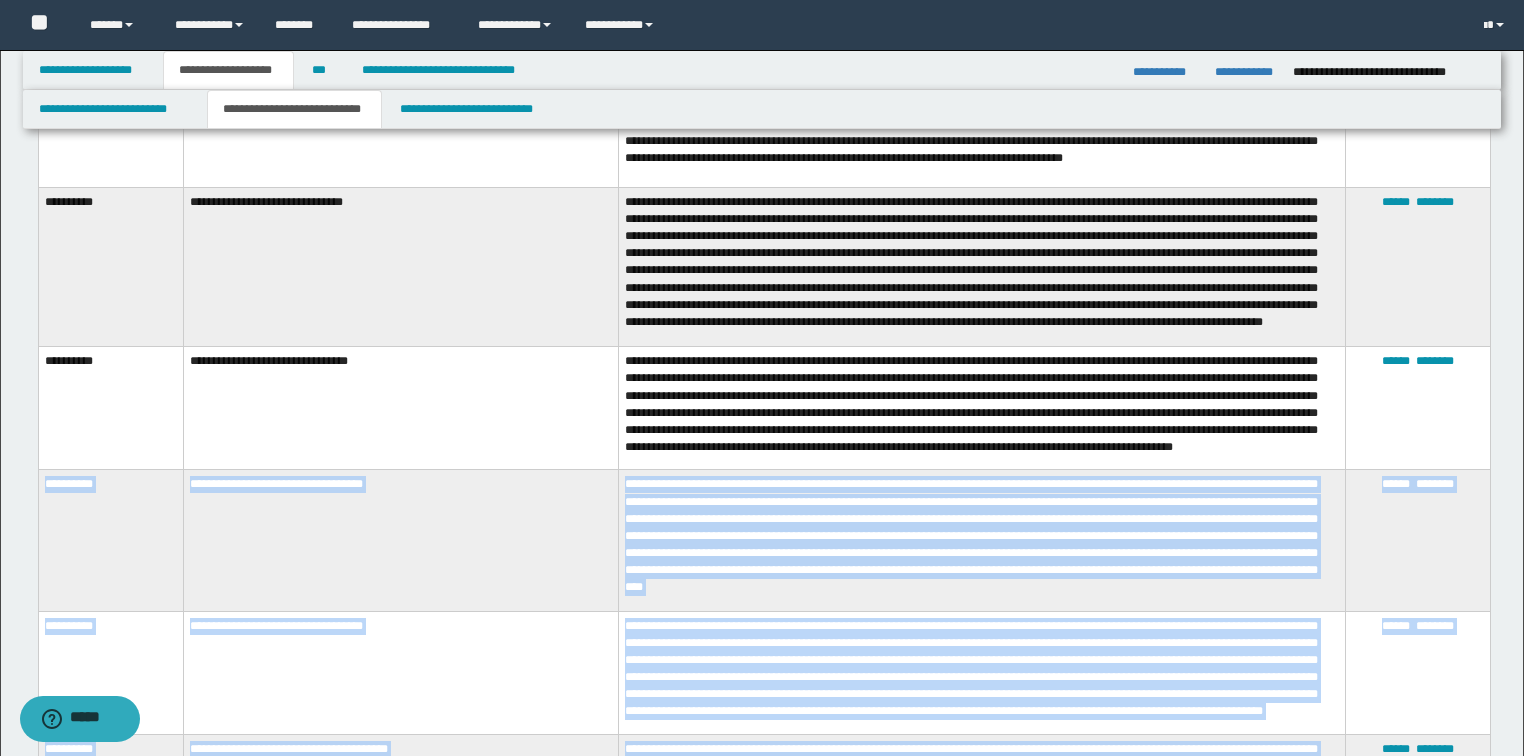 drag, startPoint x: 1188, startPoint y: 424, endPoint x: 43, endPoint y: 496, distance: 1147.2615 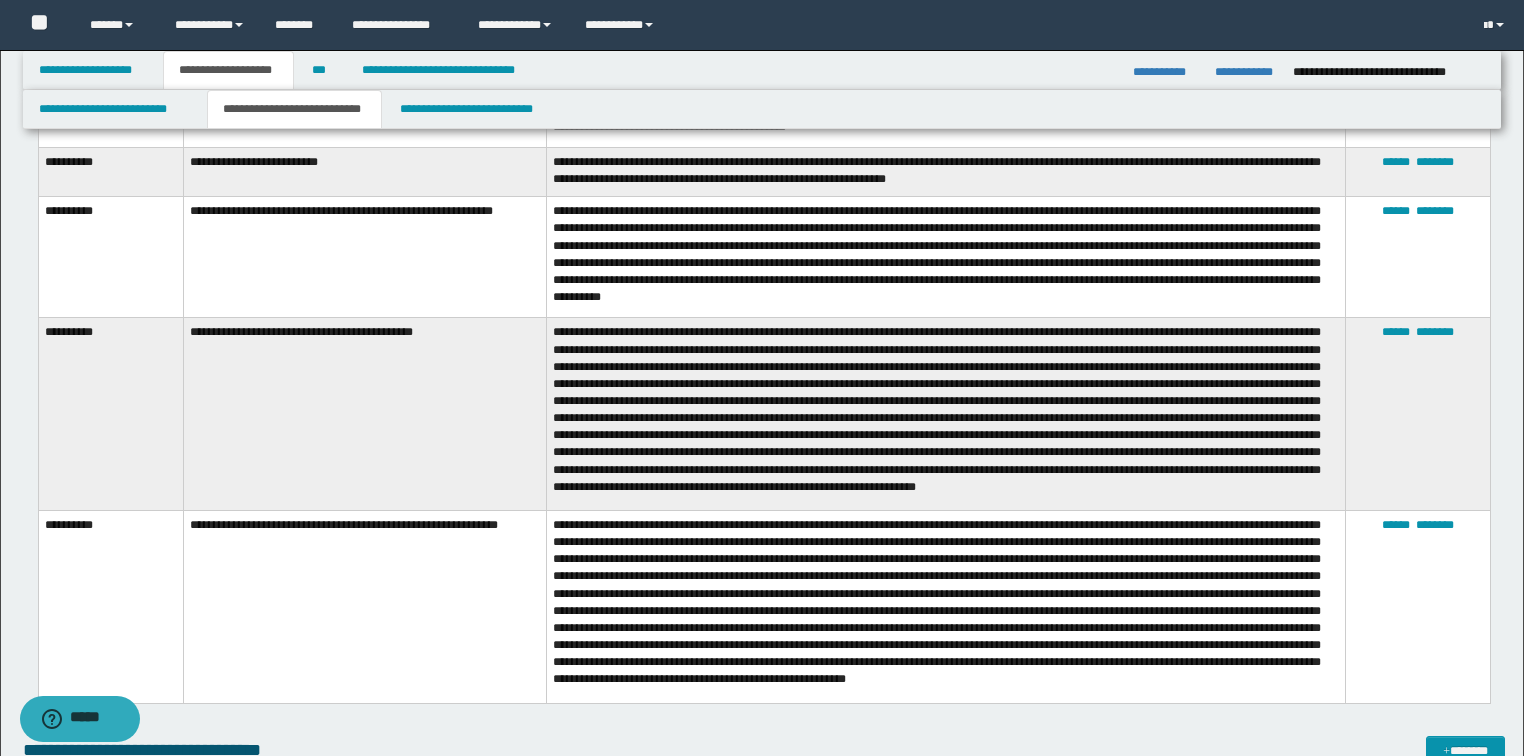 scroll, scrollTop: 6732, scrollLeft: 0, axis: vertical 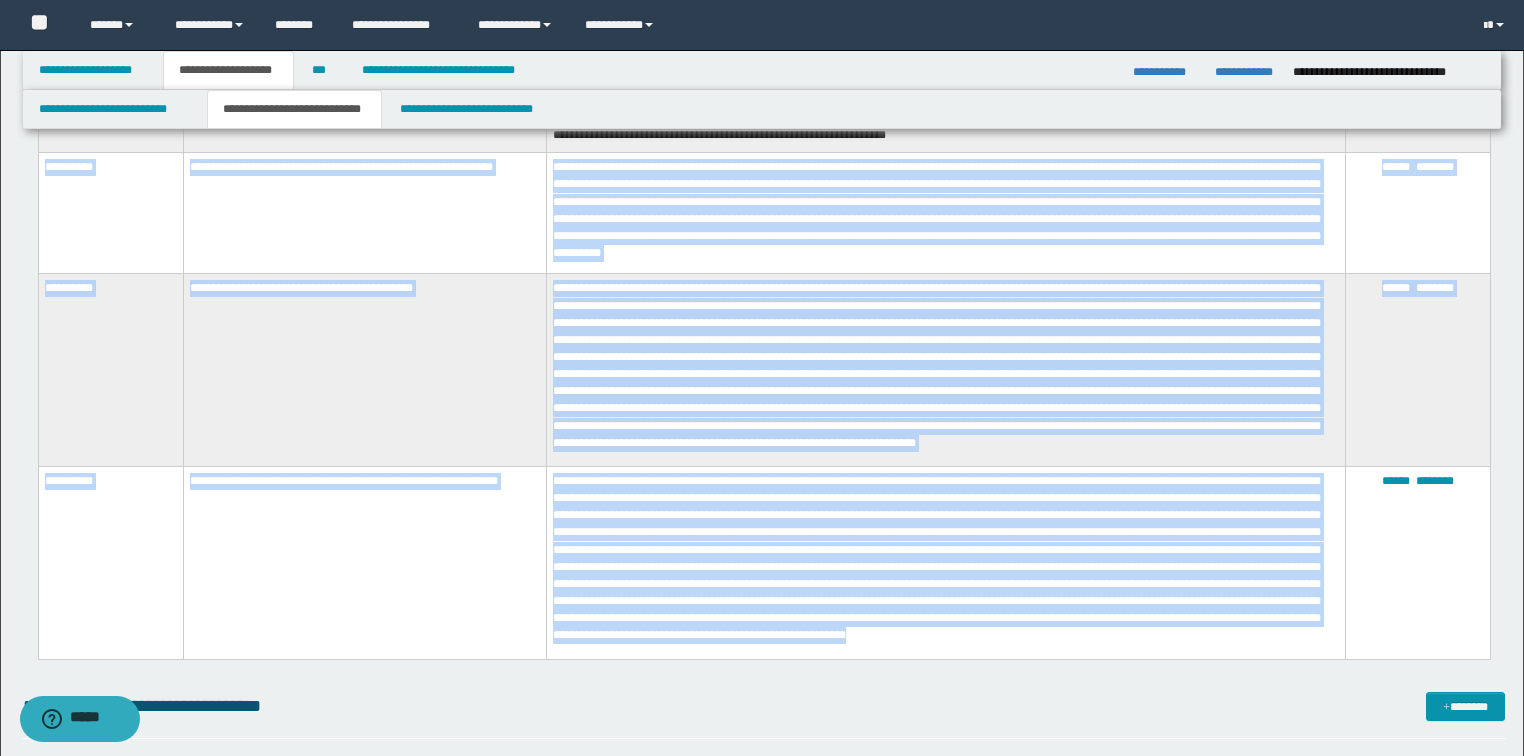 drag, startPoint x: 37, startPoint y: 173, endPoint x: 1151, endPoint y: 658, distance: 1214.9984 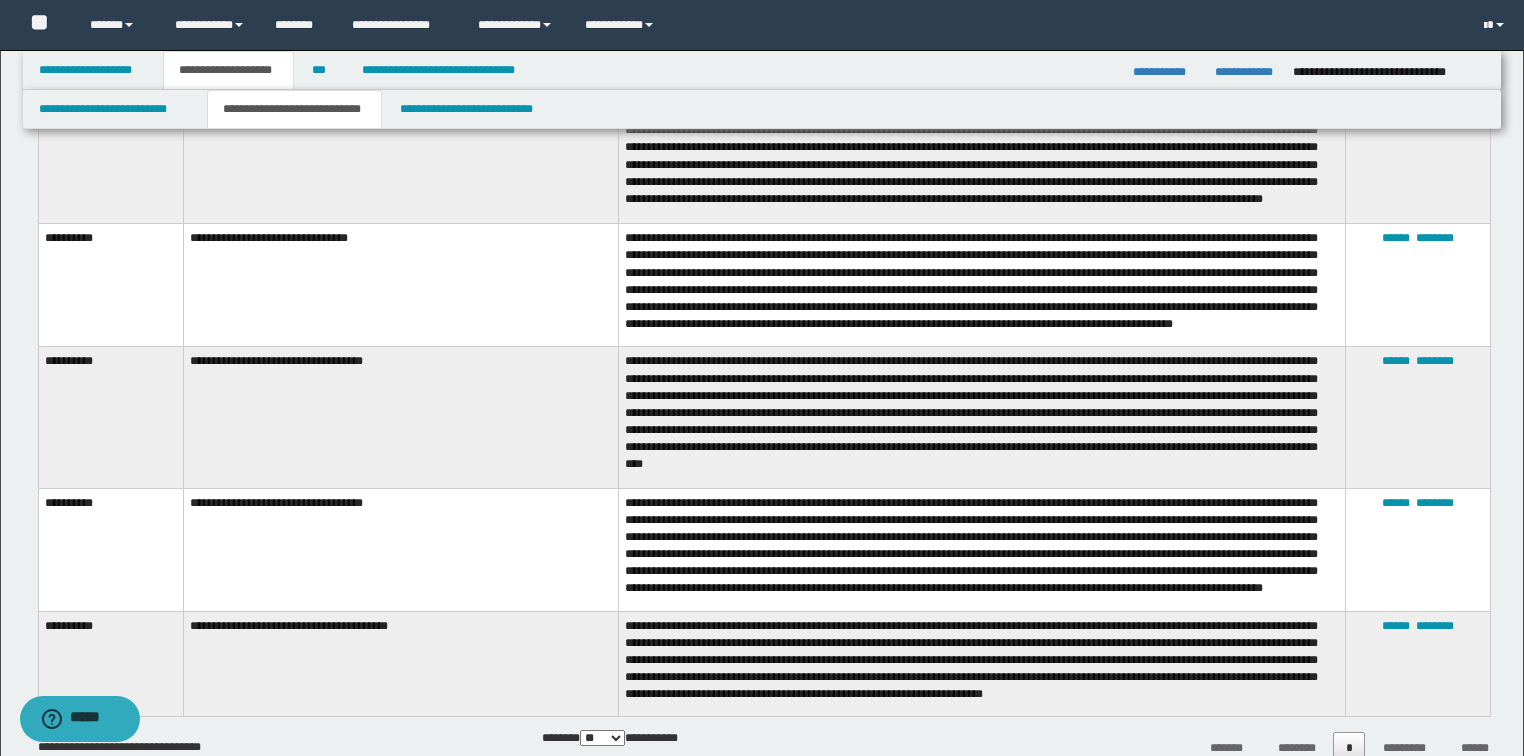 scroll, scrollTop: 5212, scrollLeft: 0, axis: vertical 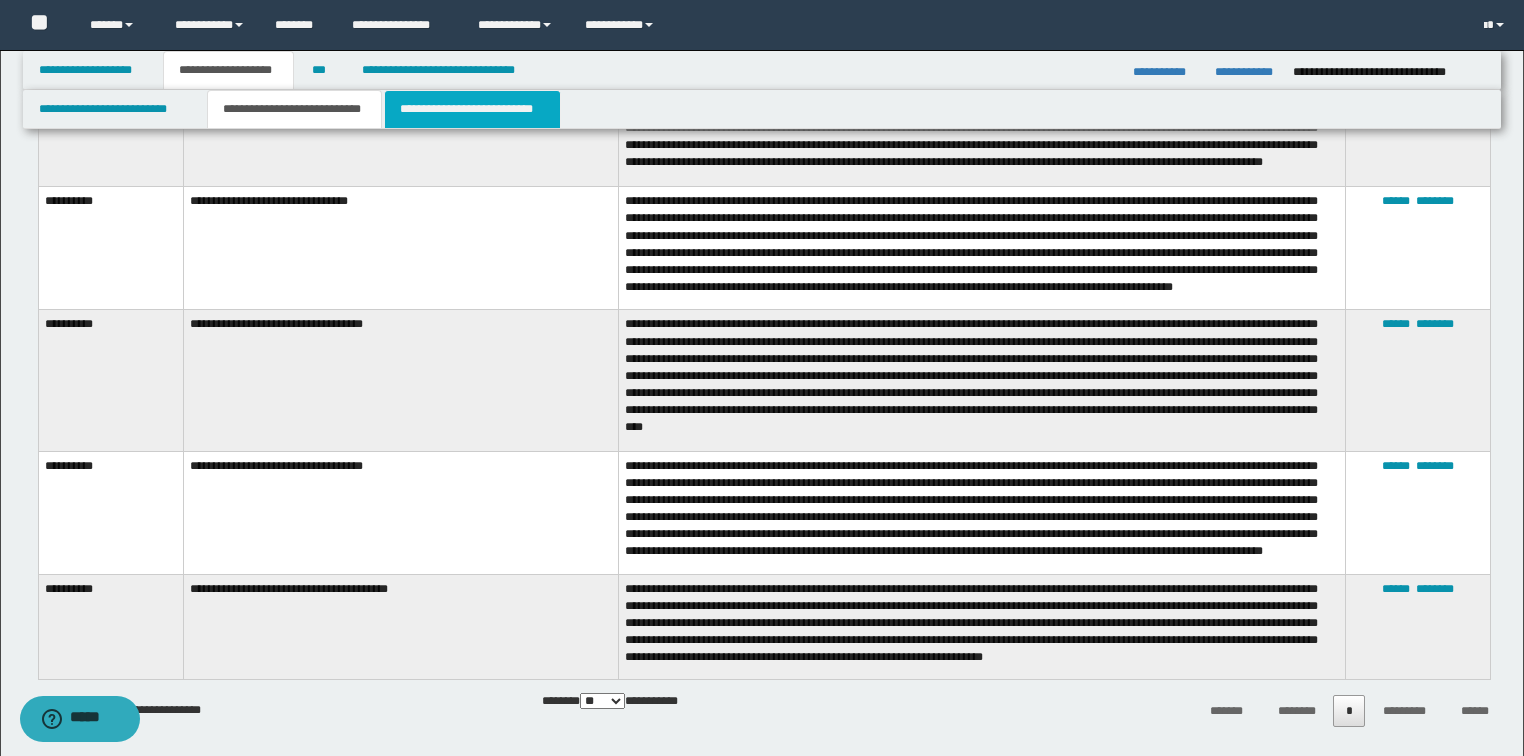 click on "**********" at bounding box center (472, 109) 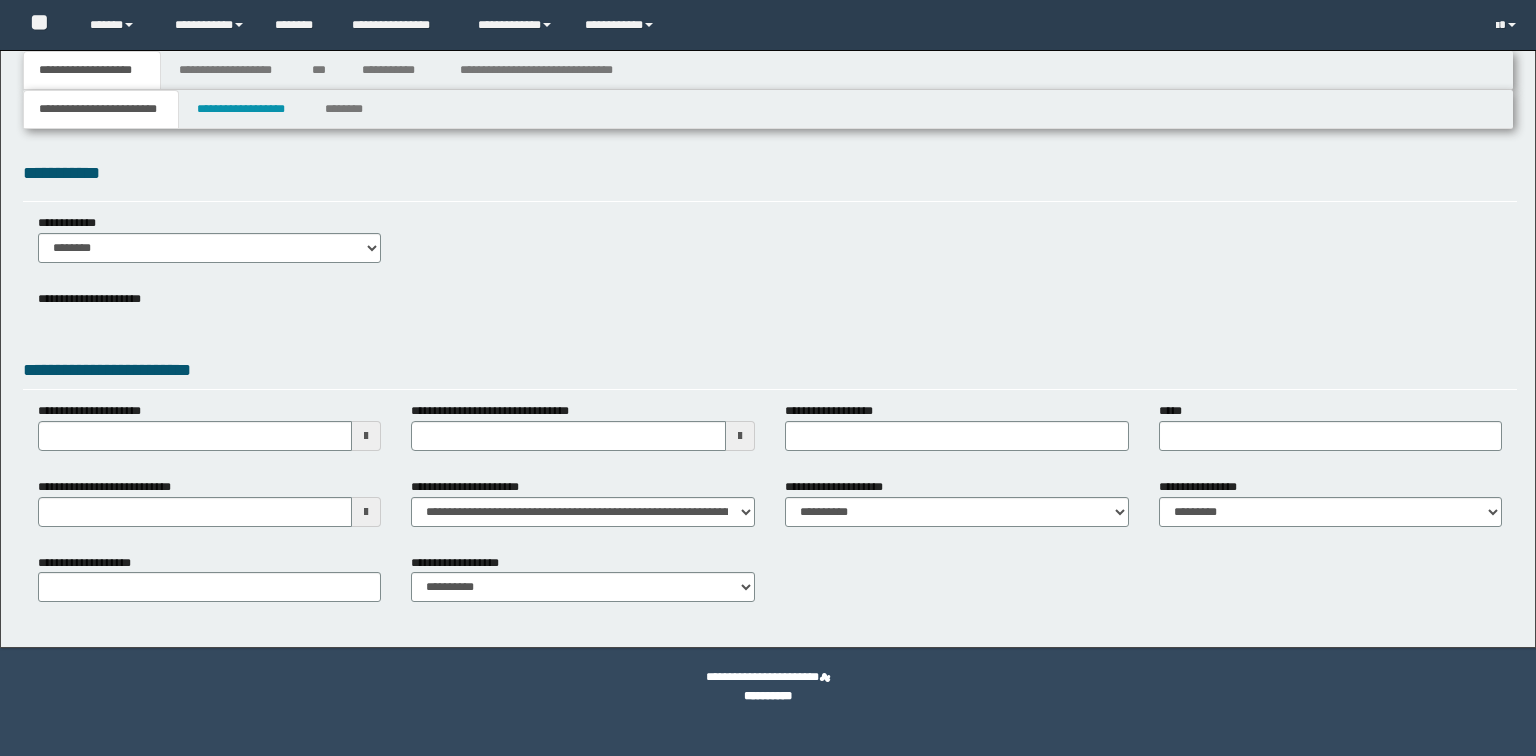 scroll, scrollTop: 0, scrollLeft: 0, axis: both 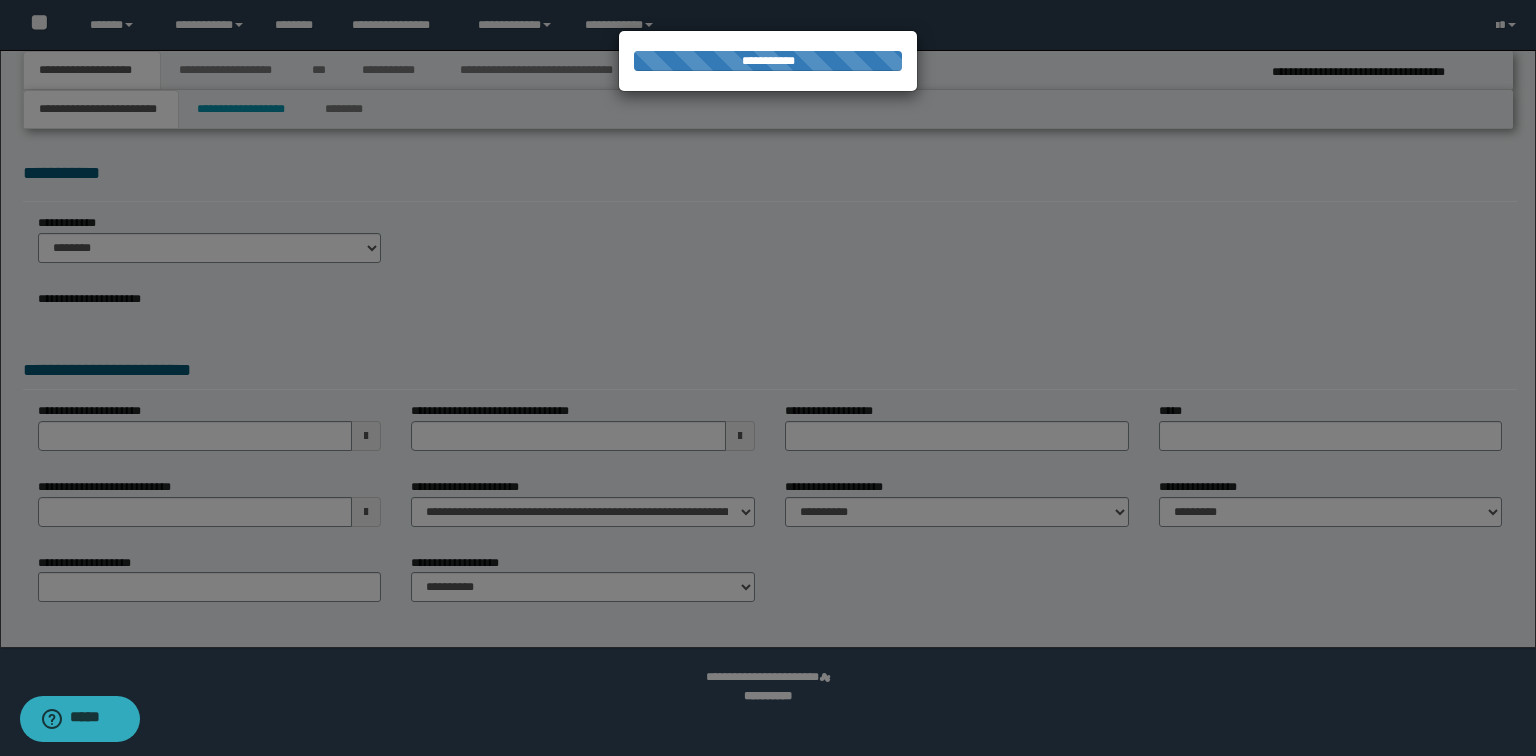select on "*" 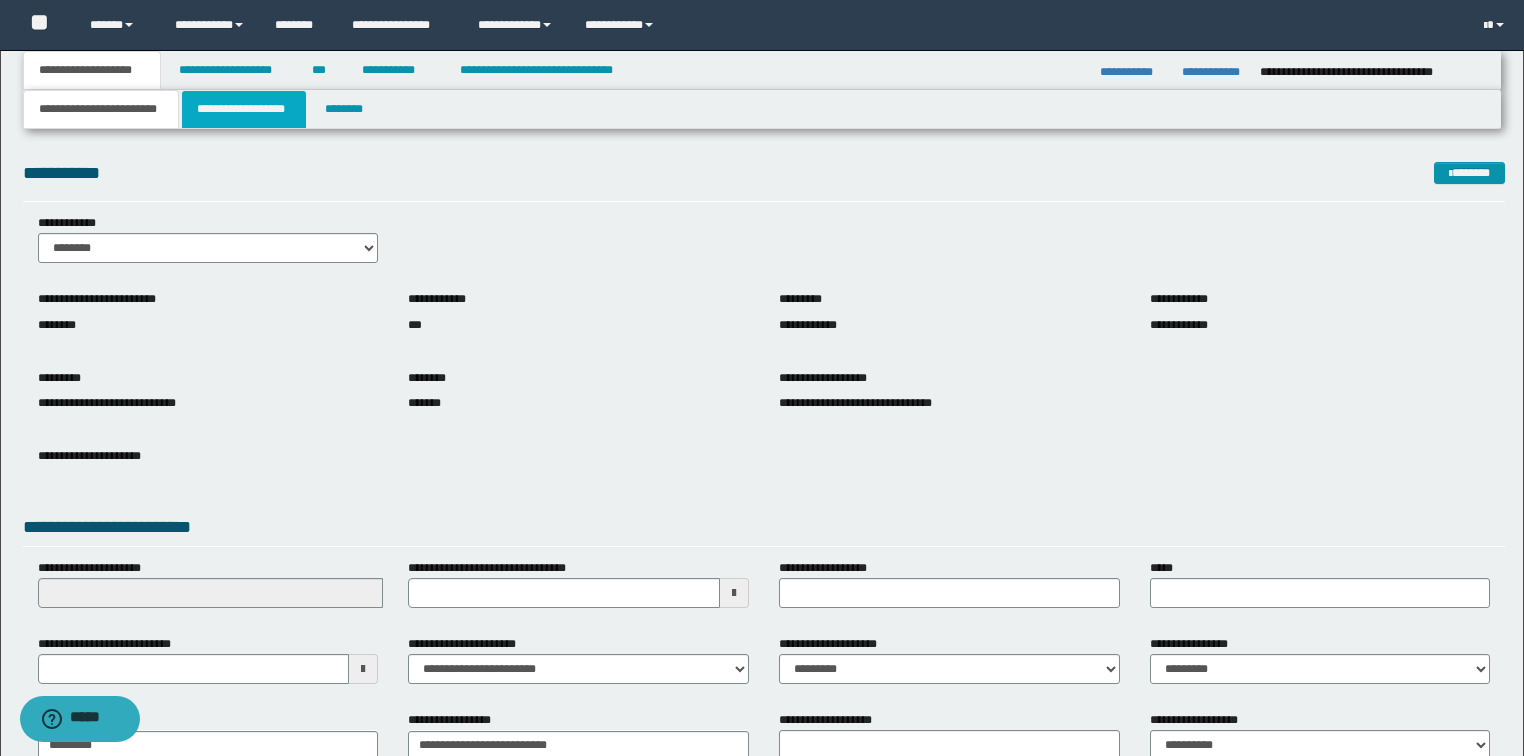 click on "**********" at bounding box center (244, 109) 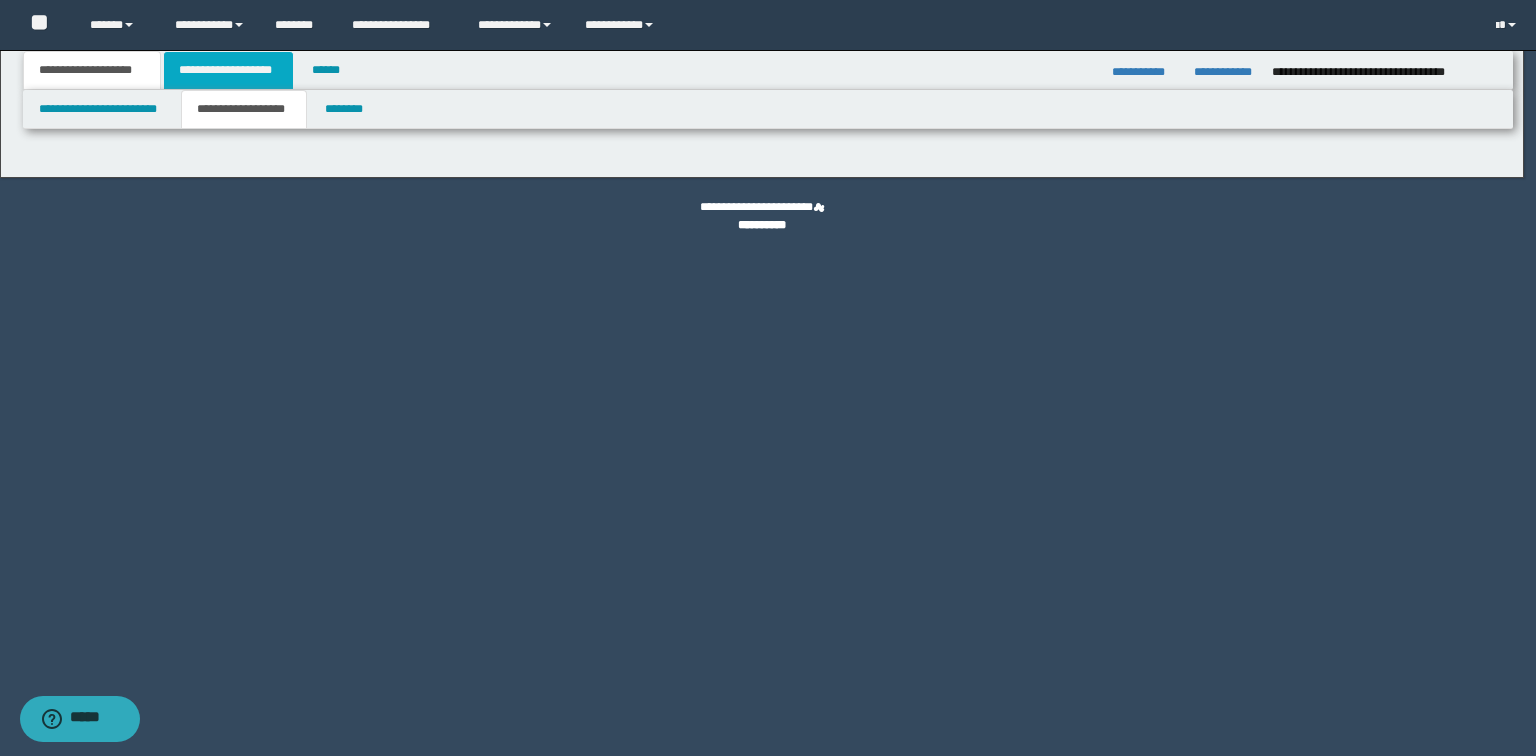 type on "**********" 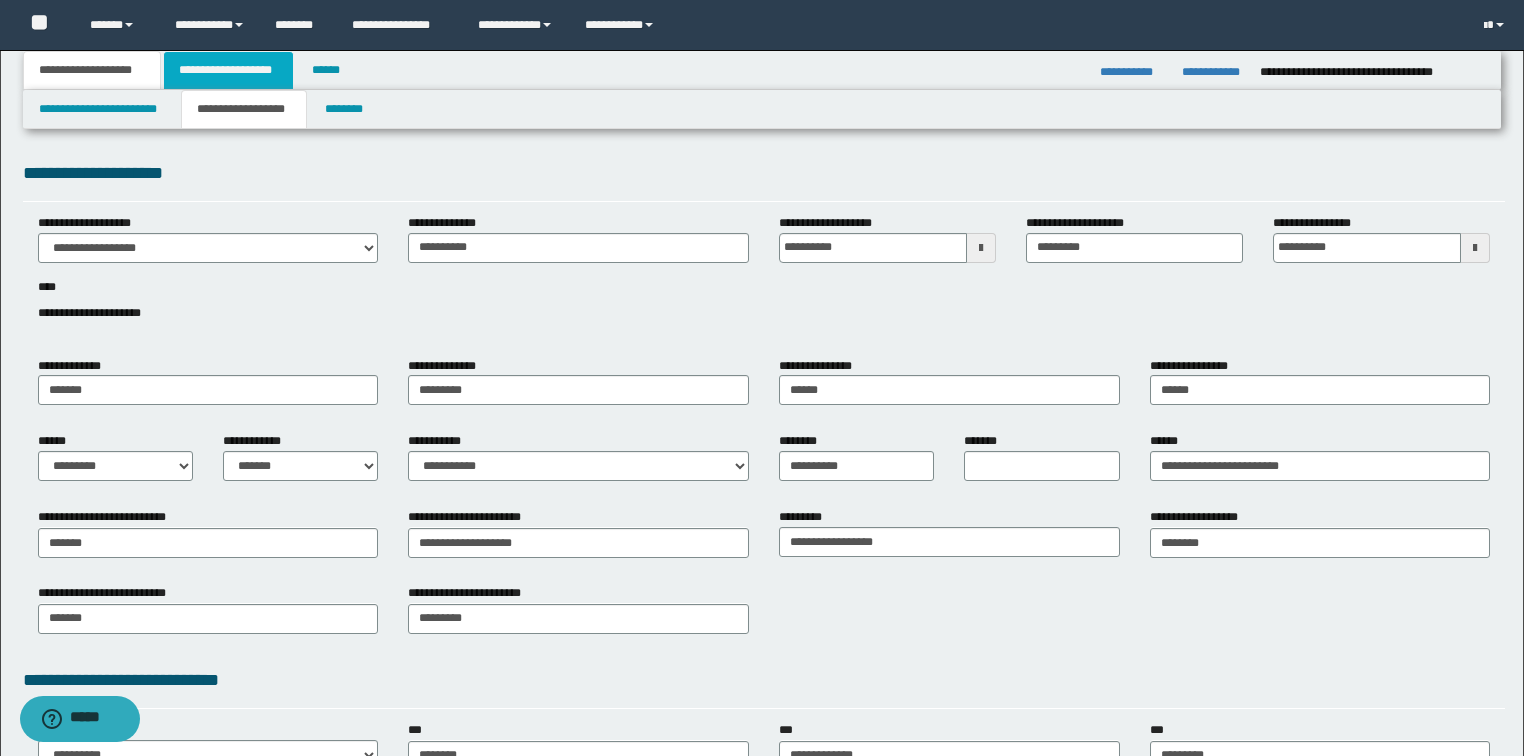 click on "**********" at bounding box center [228, 70] 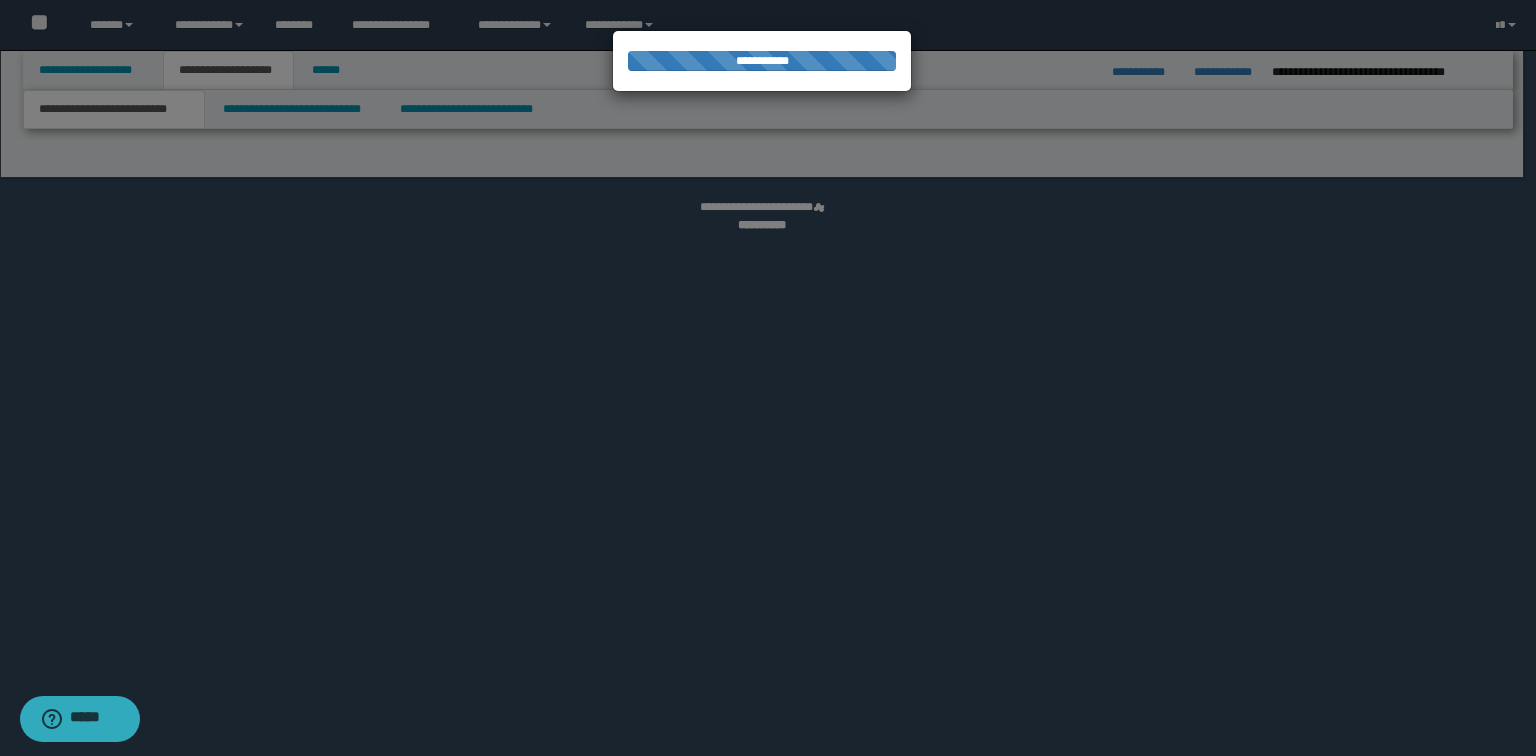 select on "*" 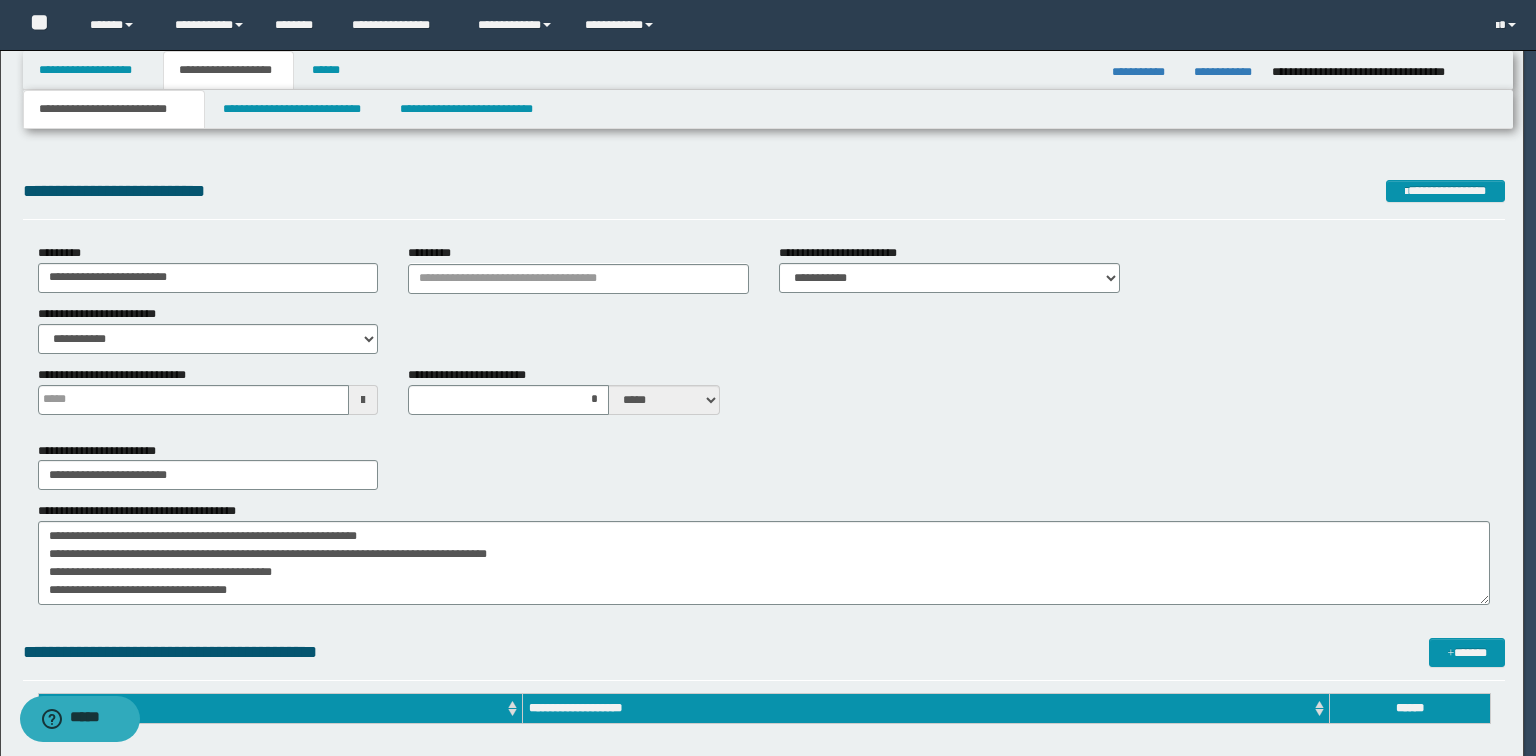 scroll, scrollTop: 0, scrollLeft: 0, axis: both 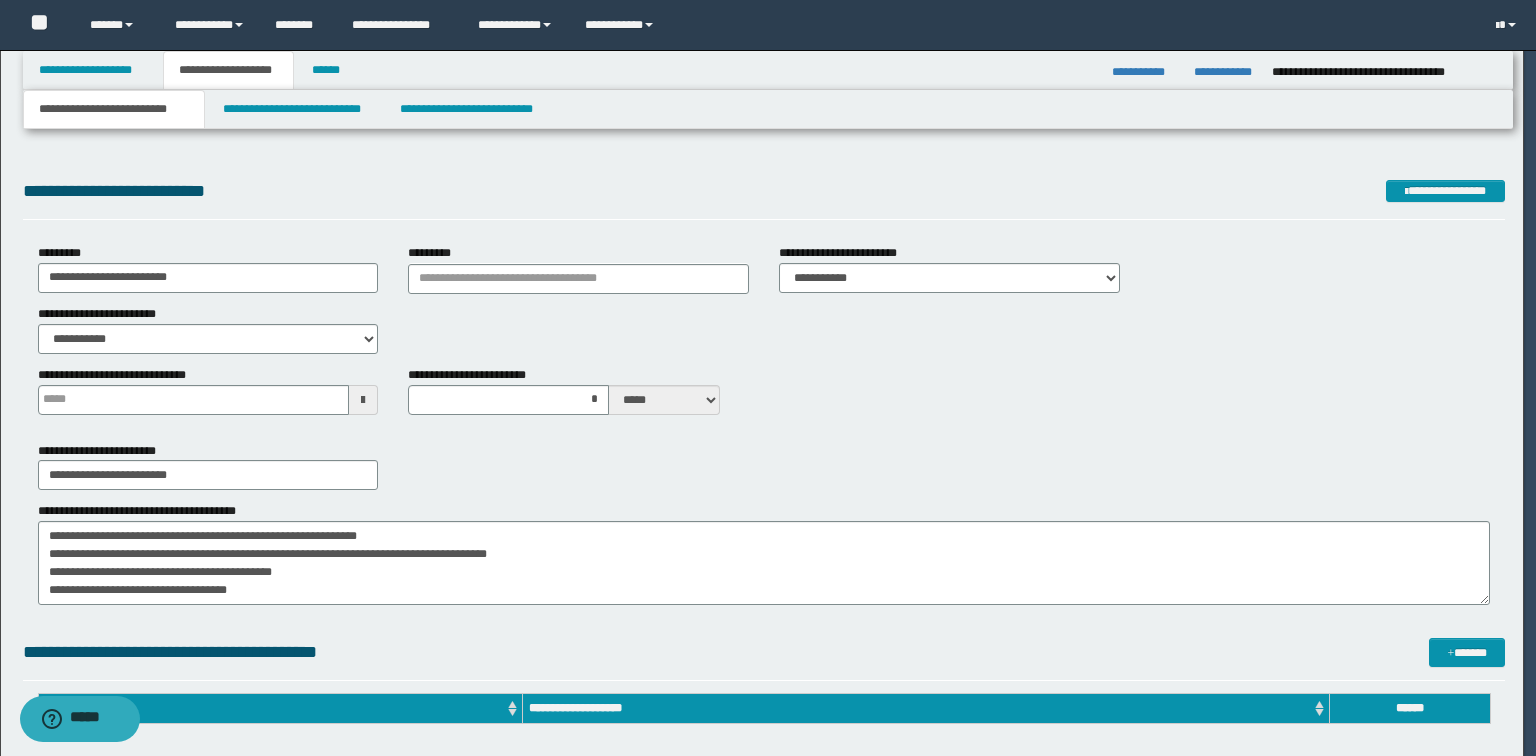 type 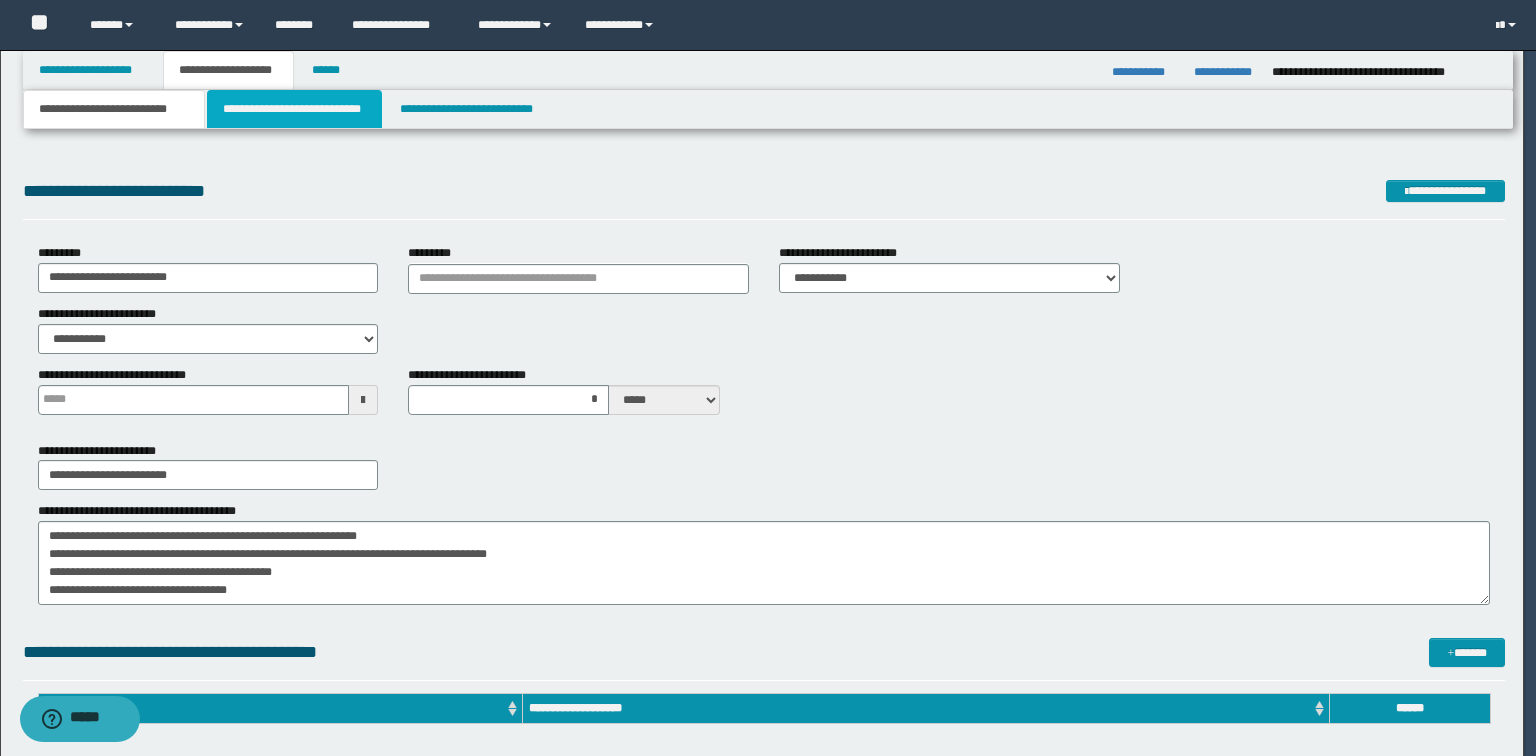 click on "**********" at bounding box center (294, 109) 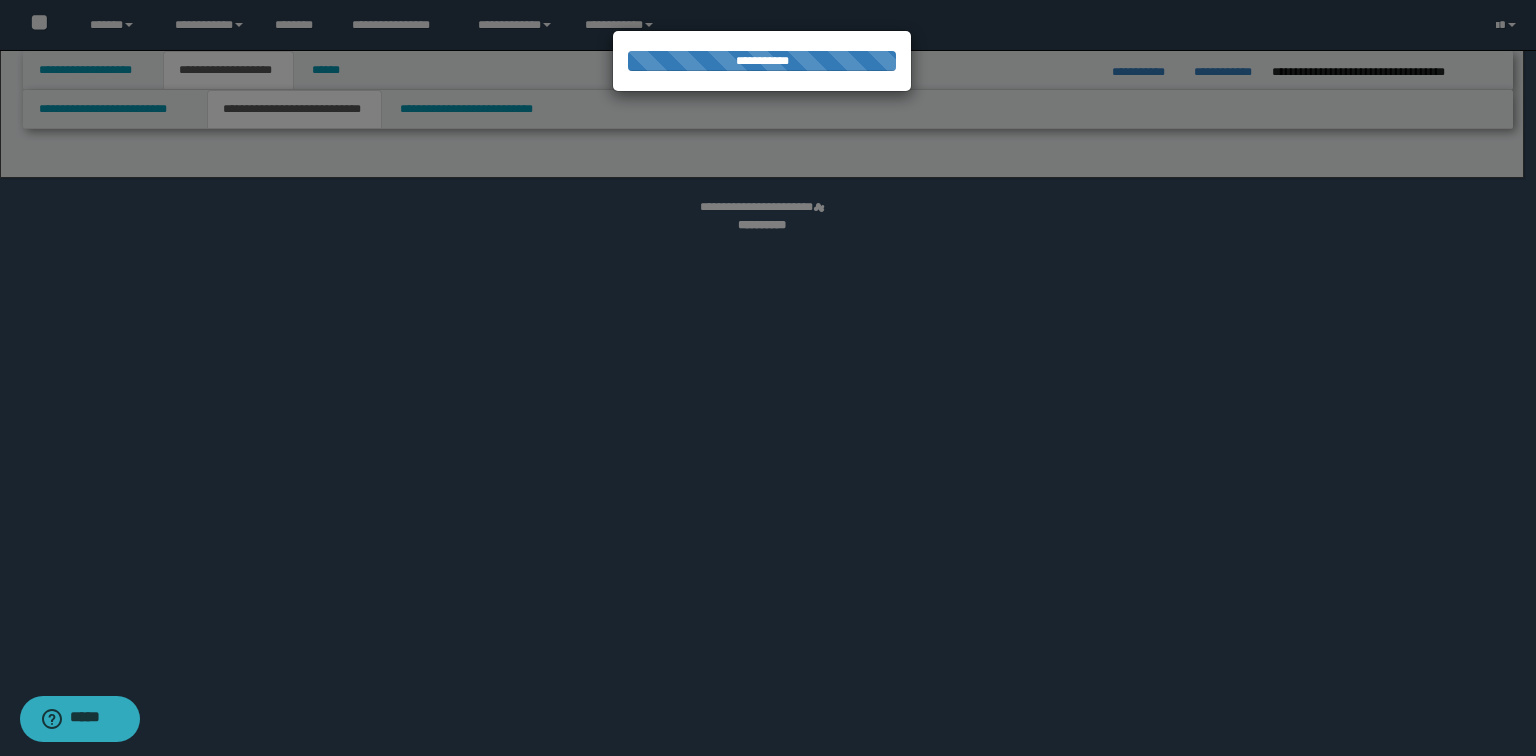 select on "*" 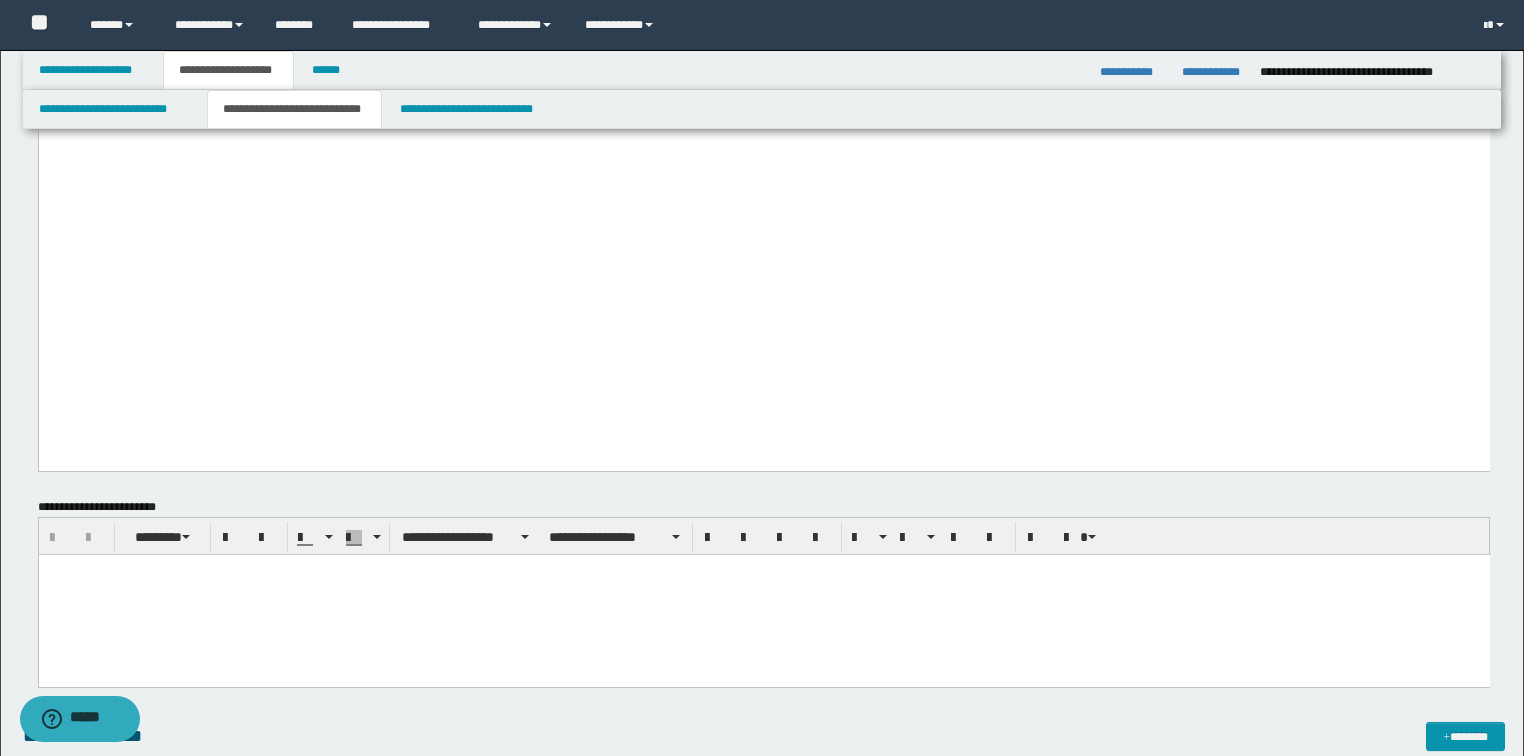 scroll, scrollTop: 1520, scrollLeft: 0, axis: vertical 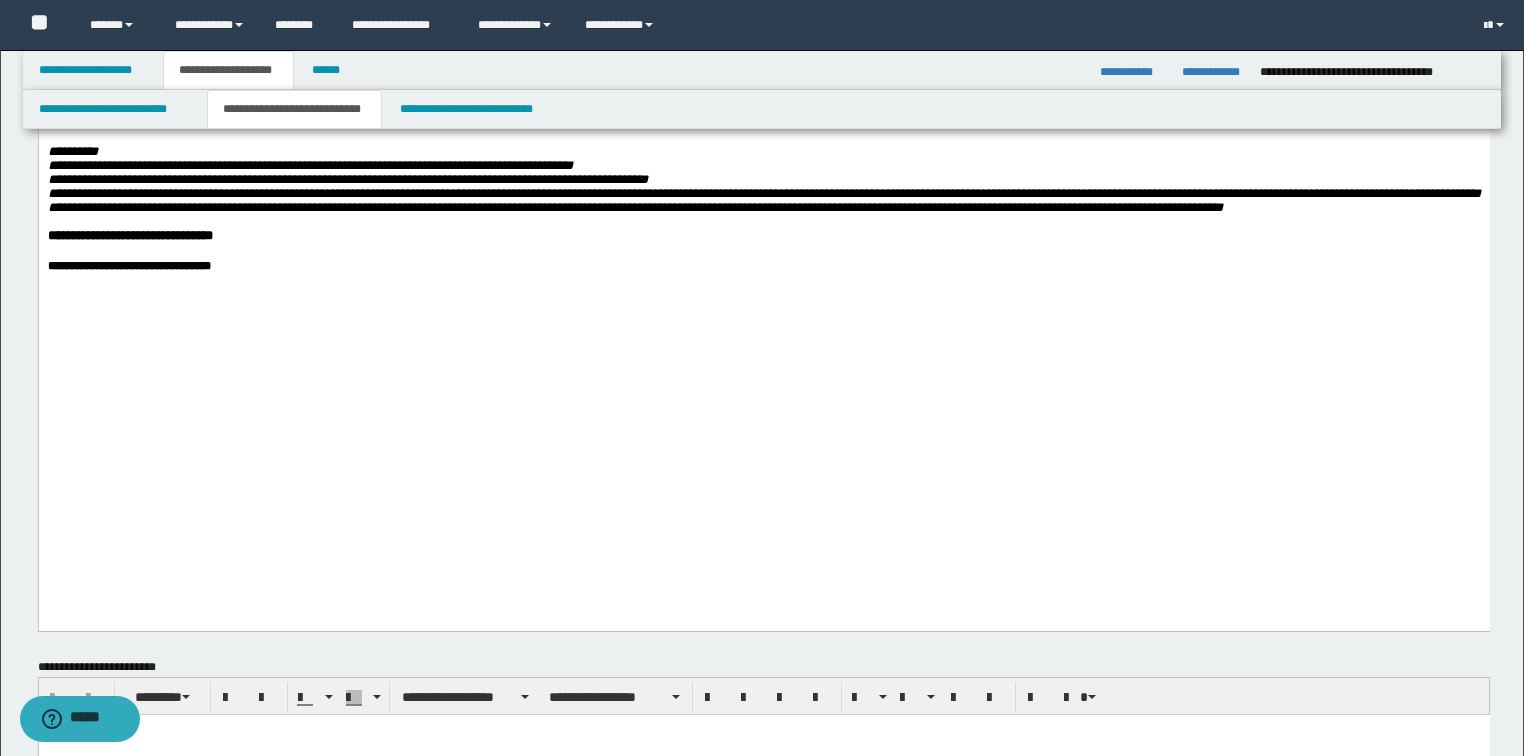 click on "**********" at bounding box center (763, -487) 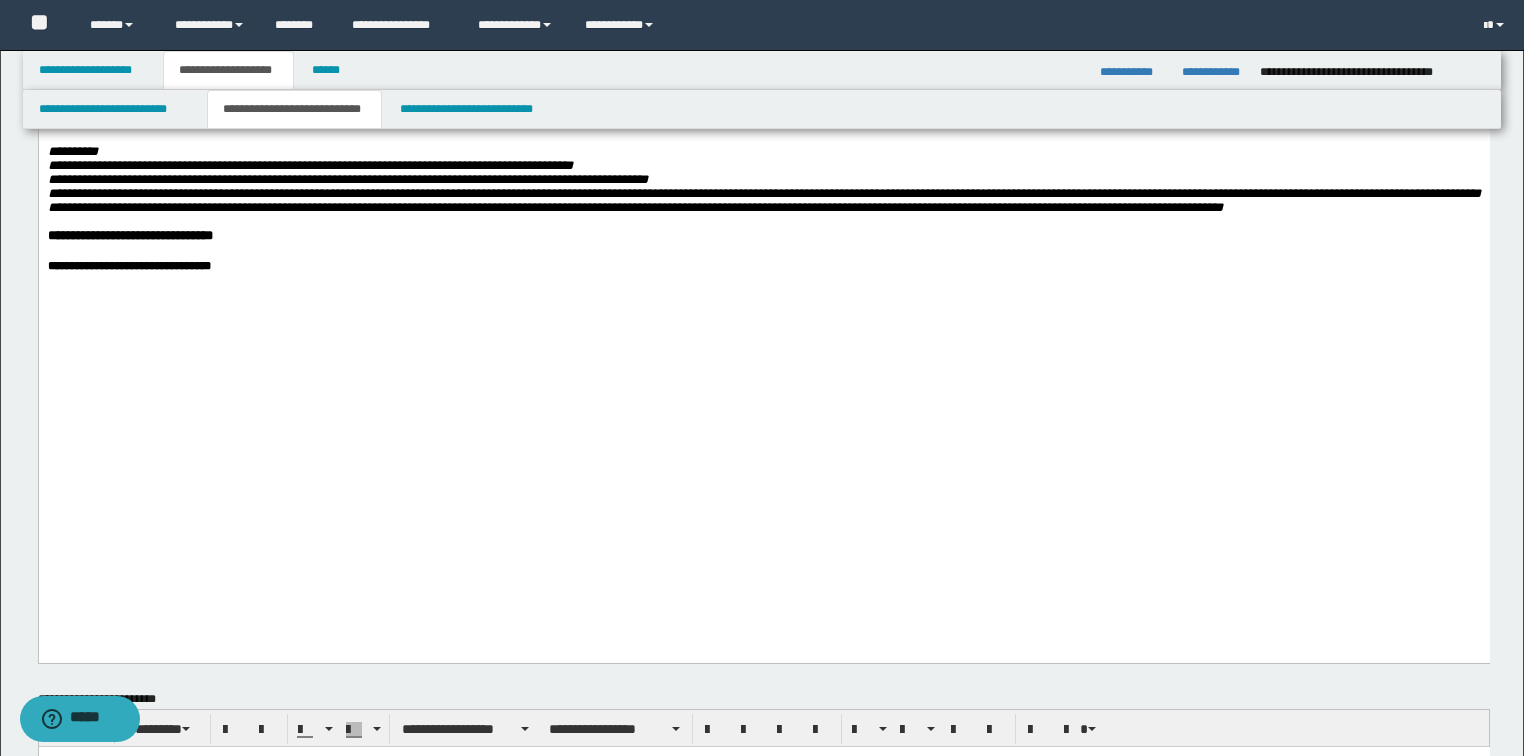 type 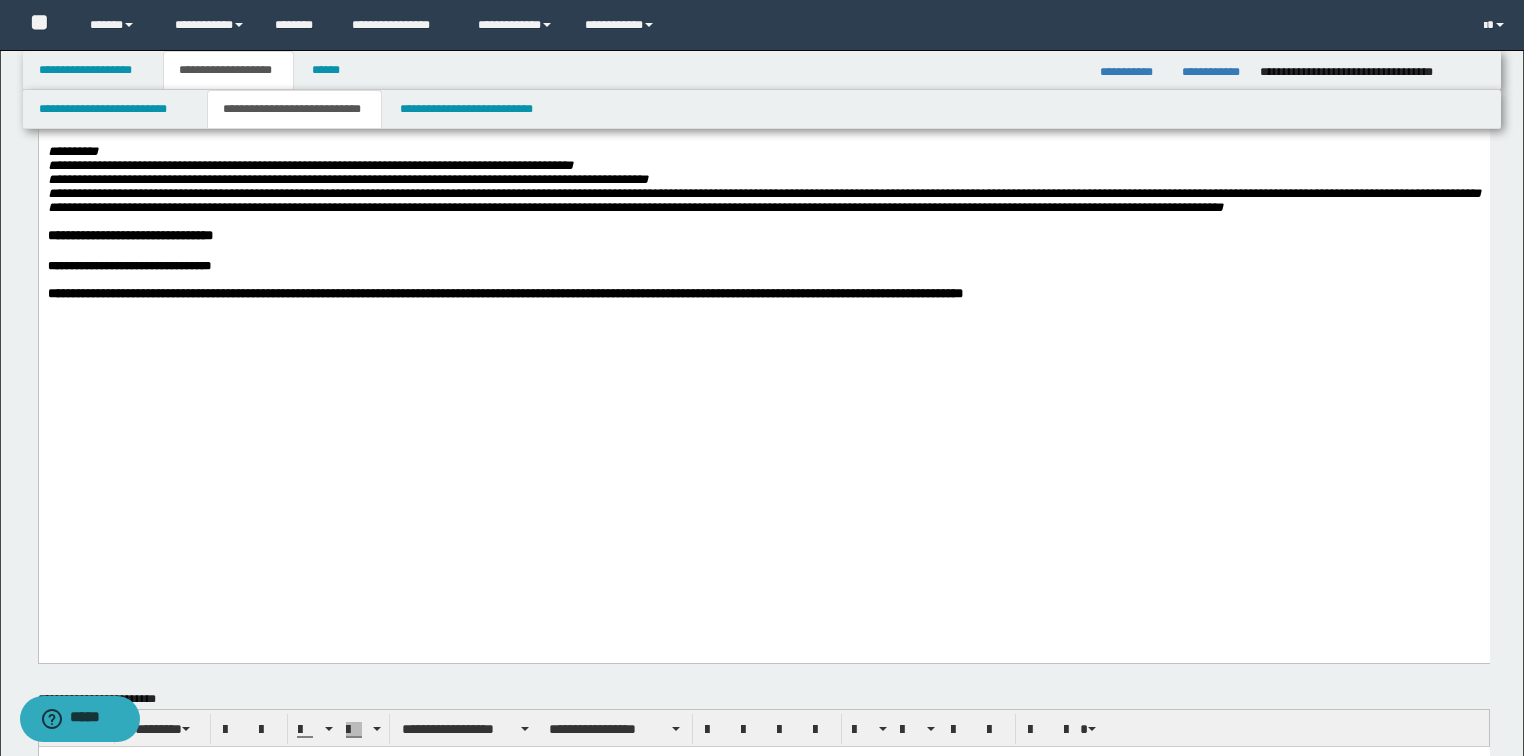 click on "**********" at bounding box center [504, 293] 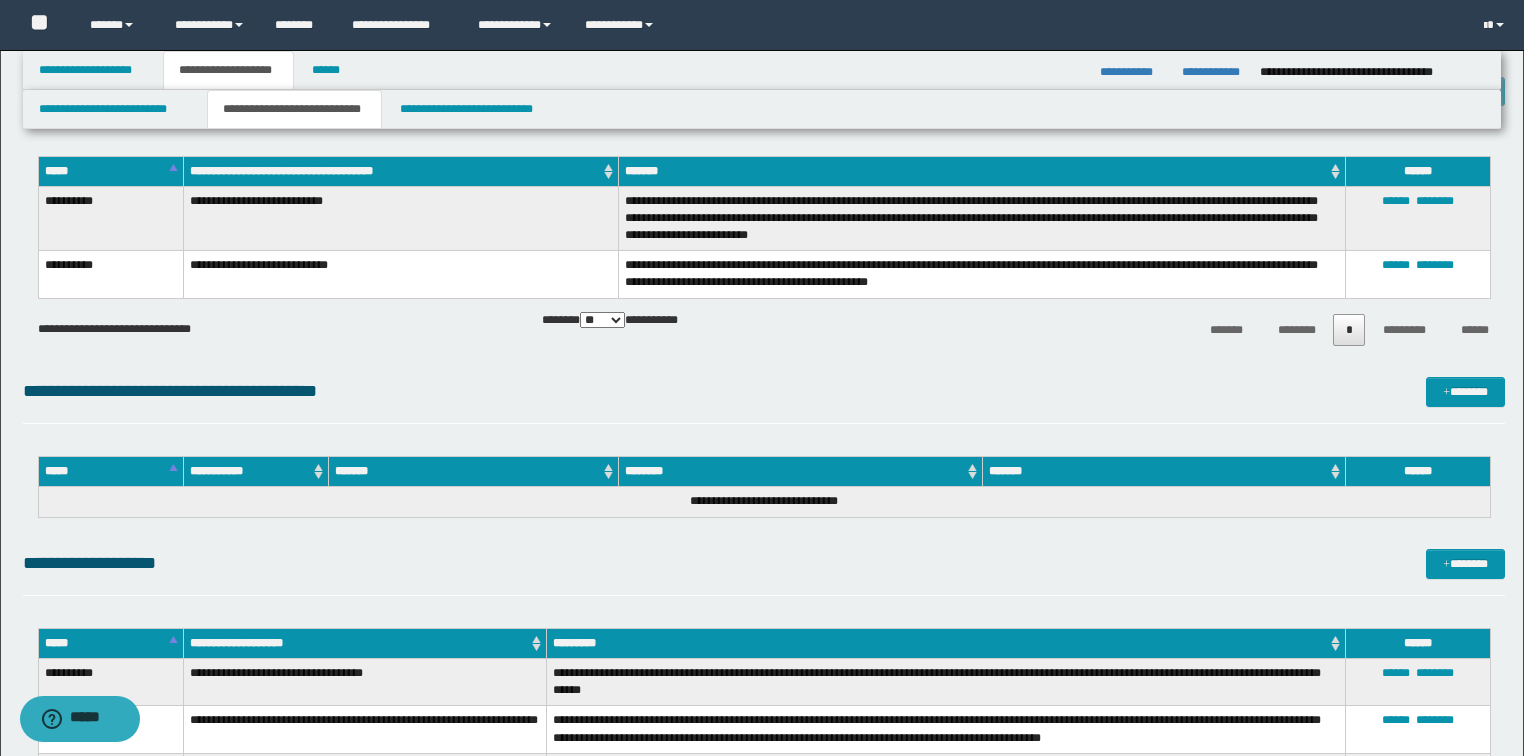 scroll, scrollTop: 2320, scrollLeft: 0, axis: vertical 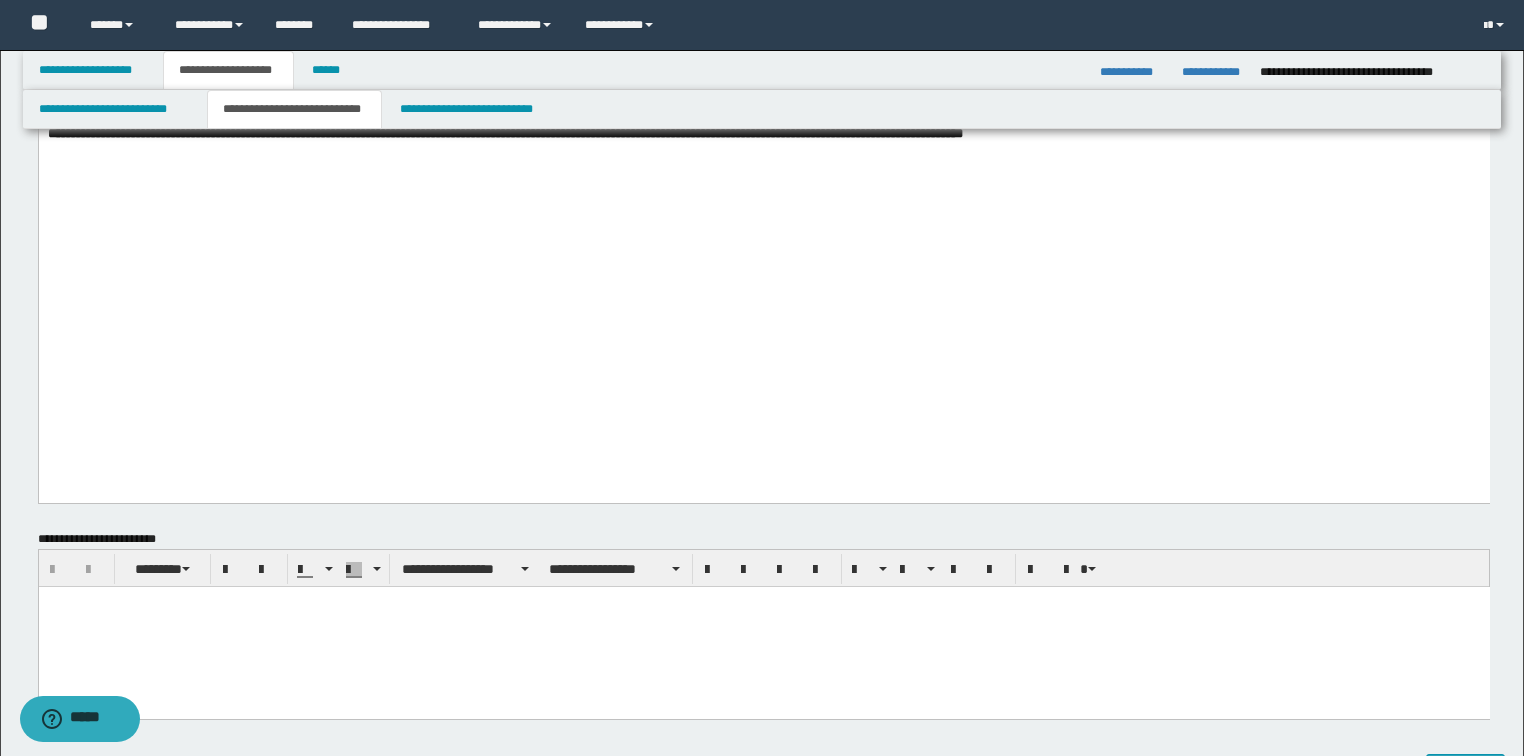click on "**********" at bounding box center (504, 133) 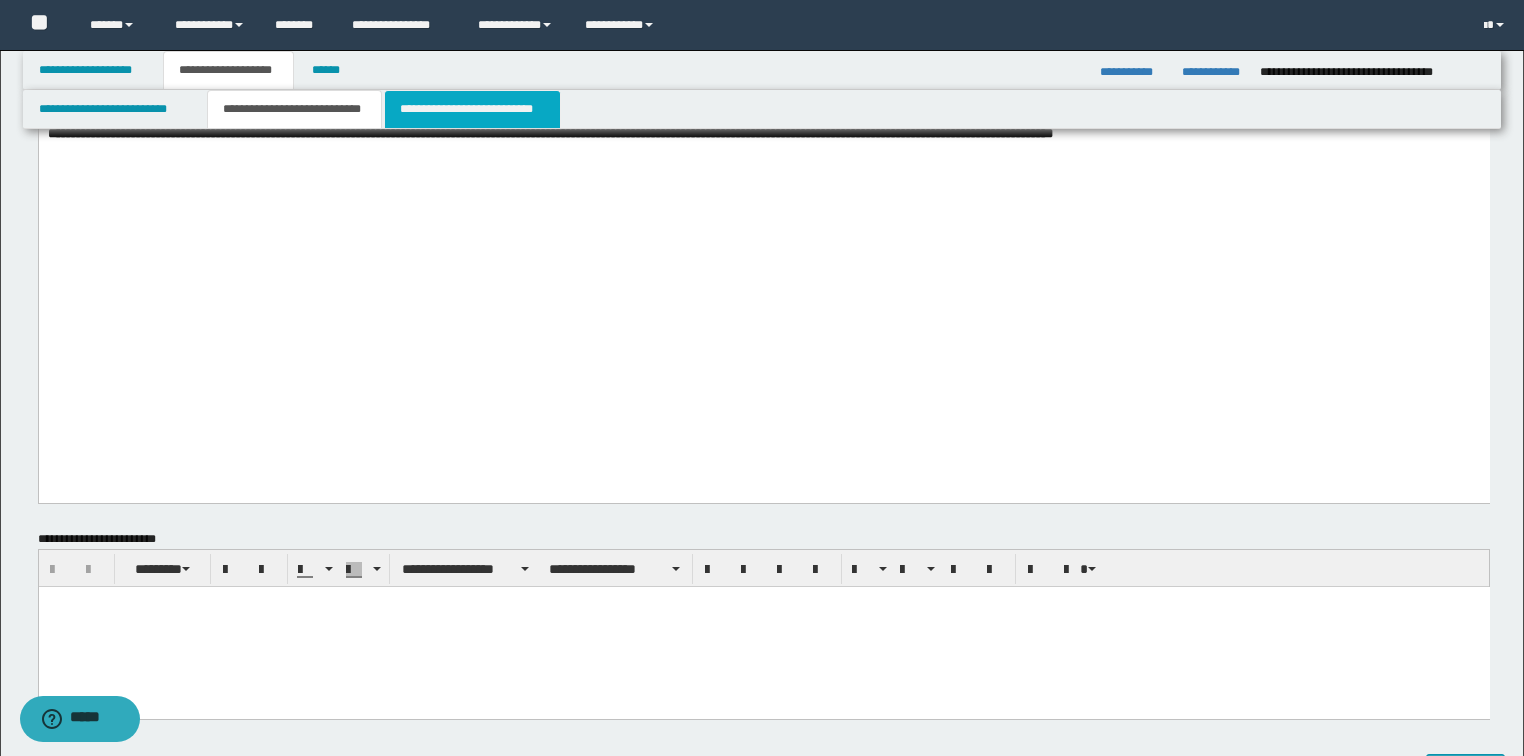 click on "**********" at bounding box center [472, 109] 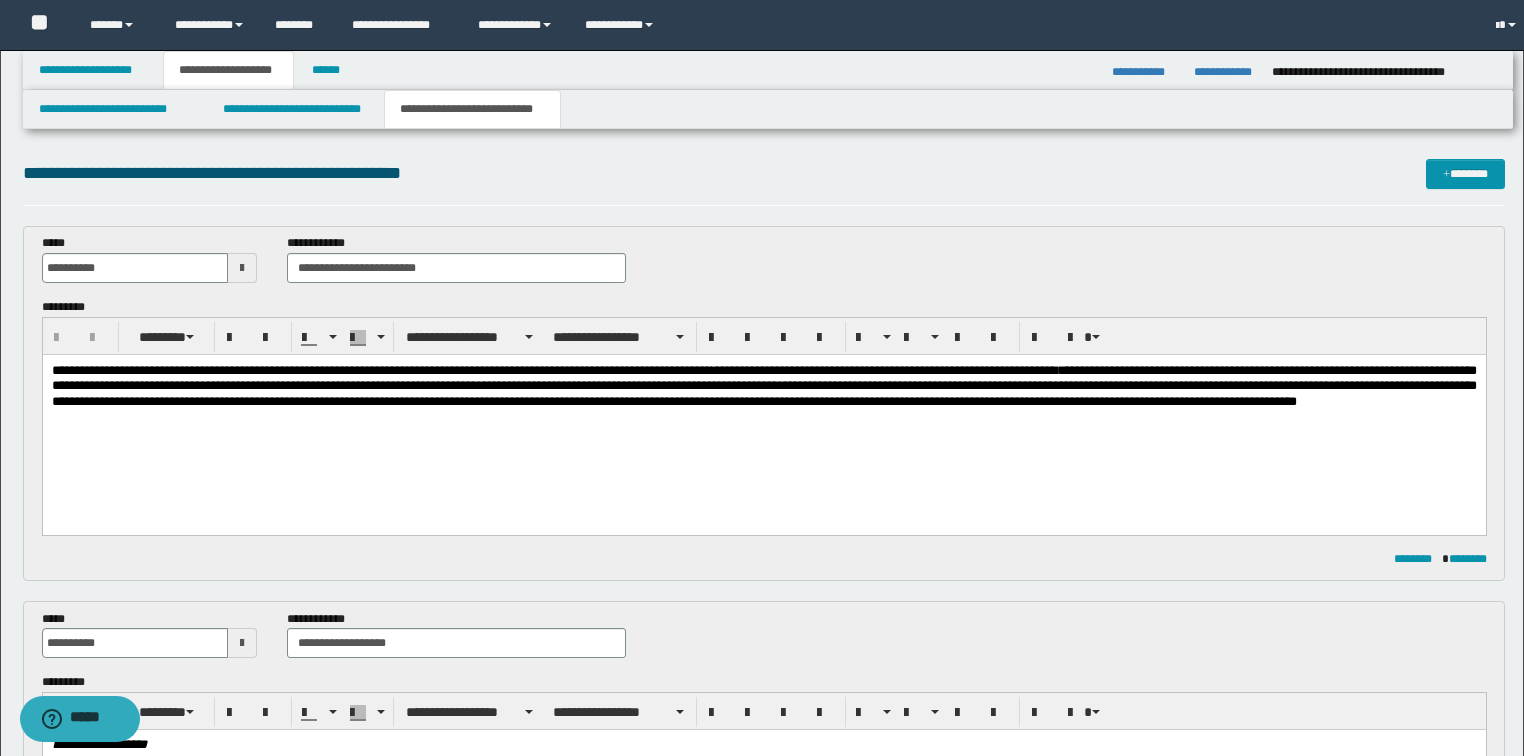 scroll, scrollTop: 0, scrollLeft: 0, axis: both 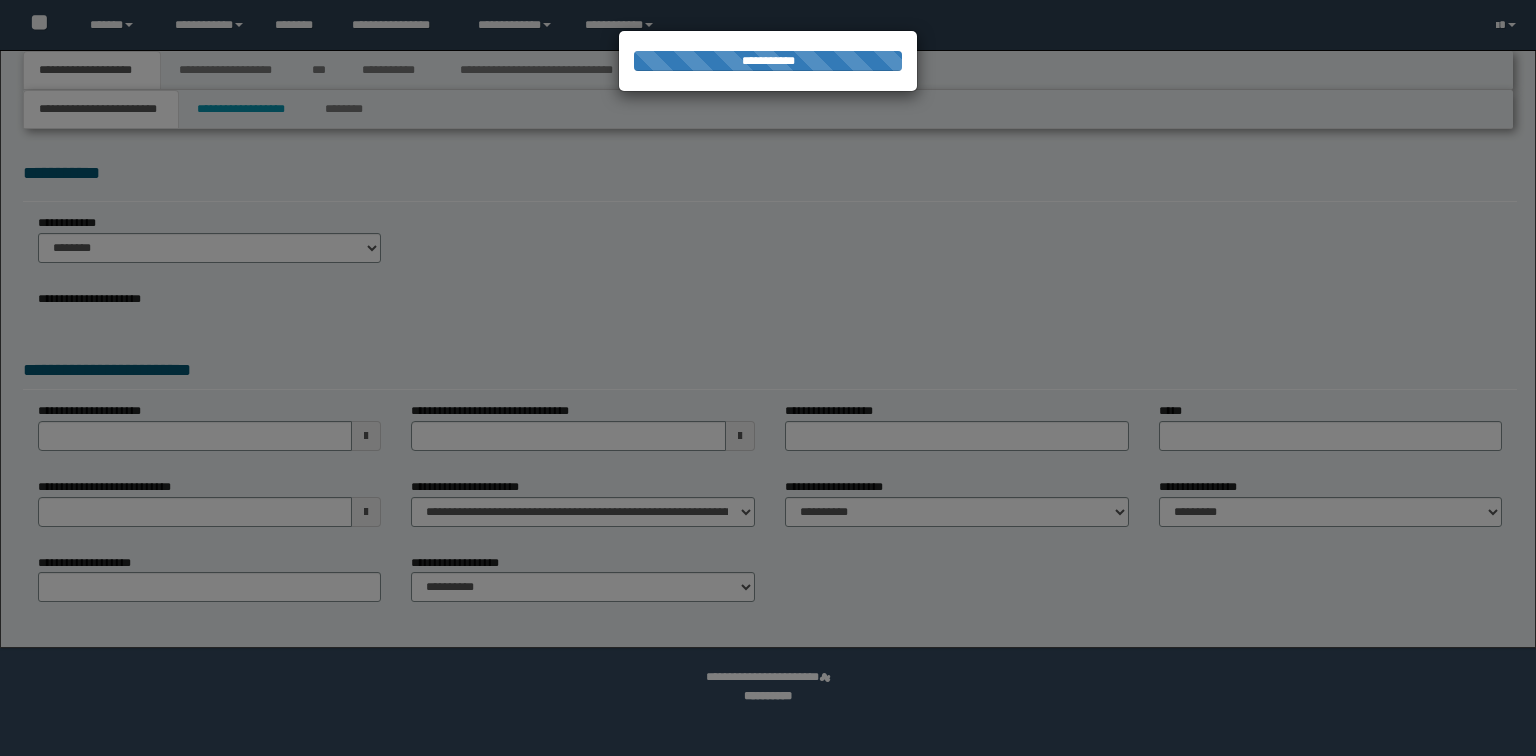 select on "*" 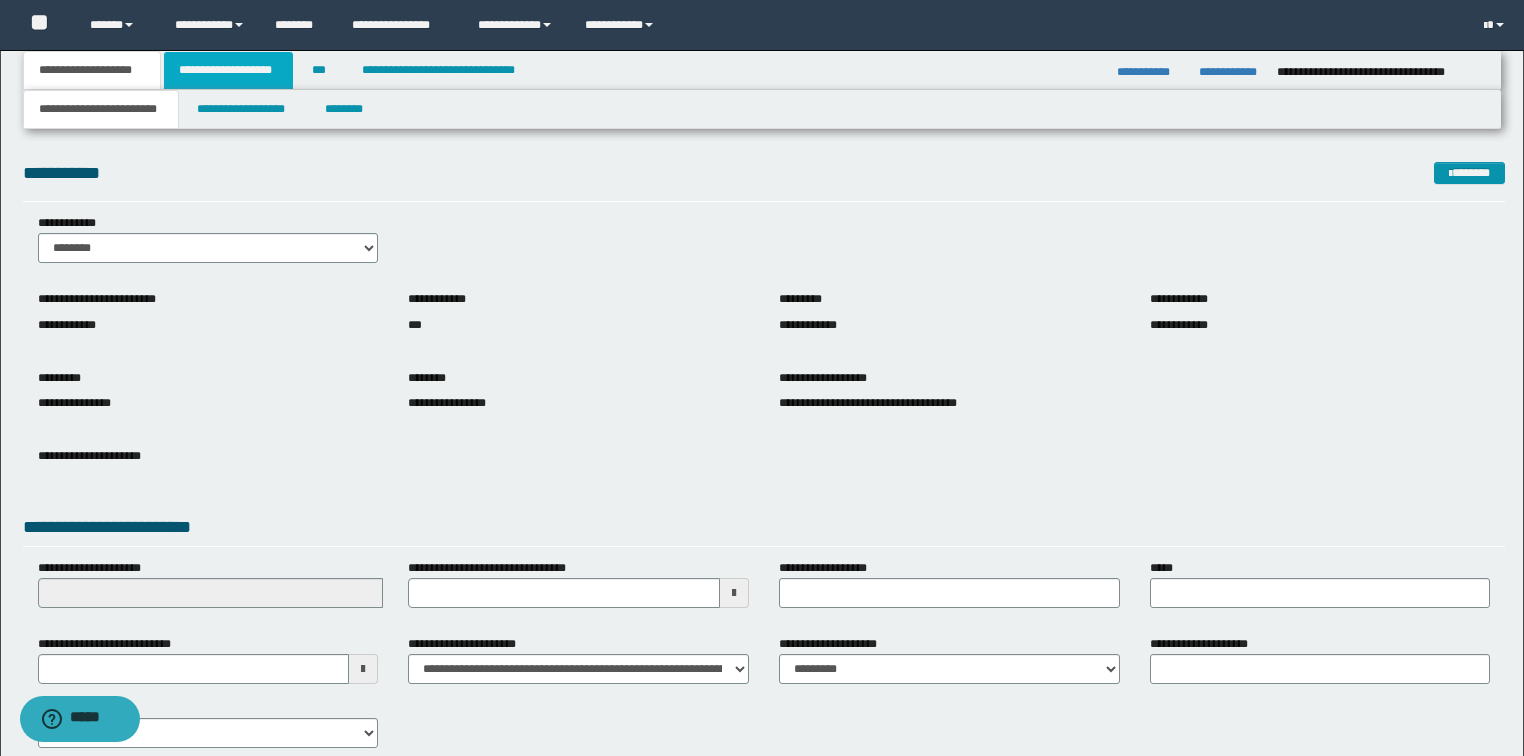 click on "**********" at bounding box center [228, 70] 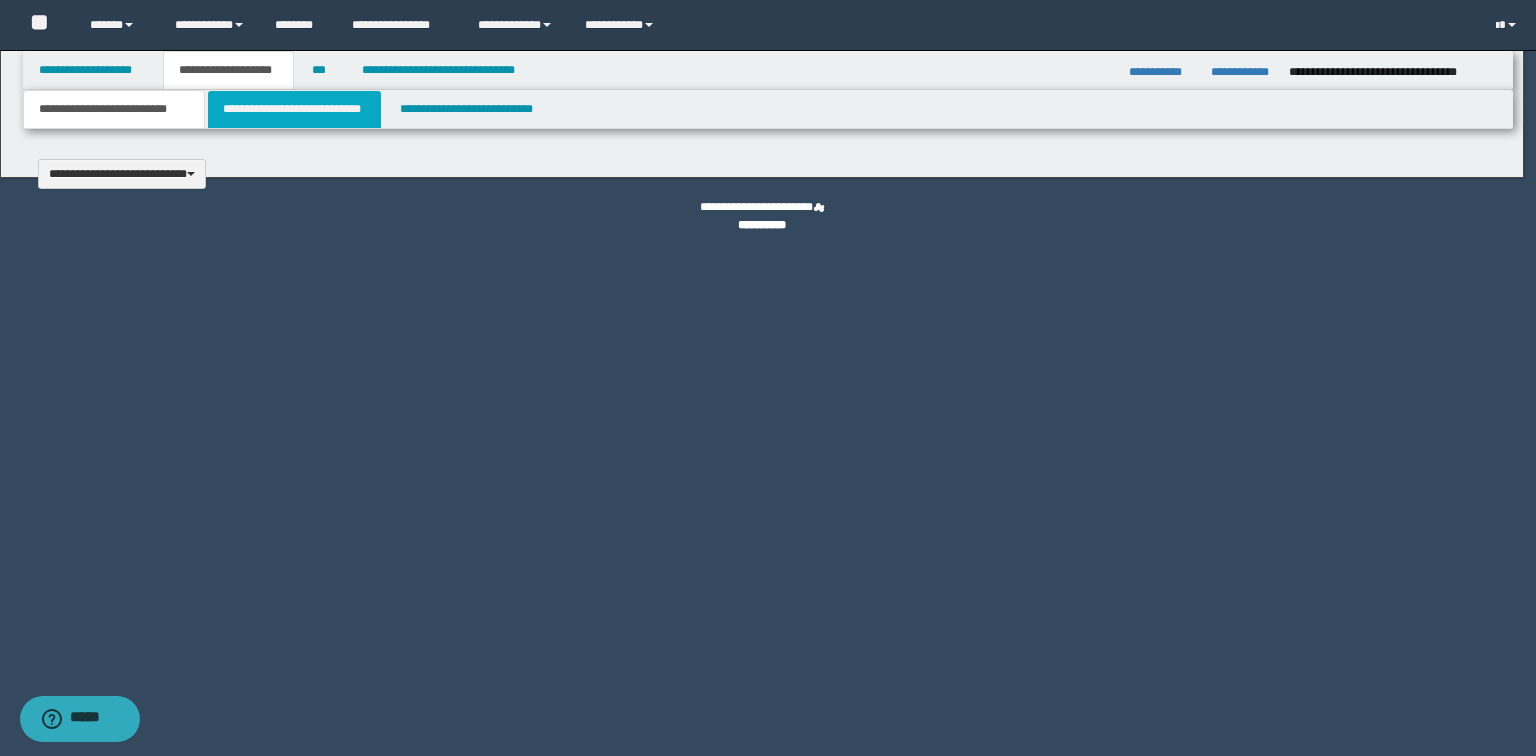 type 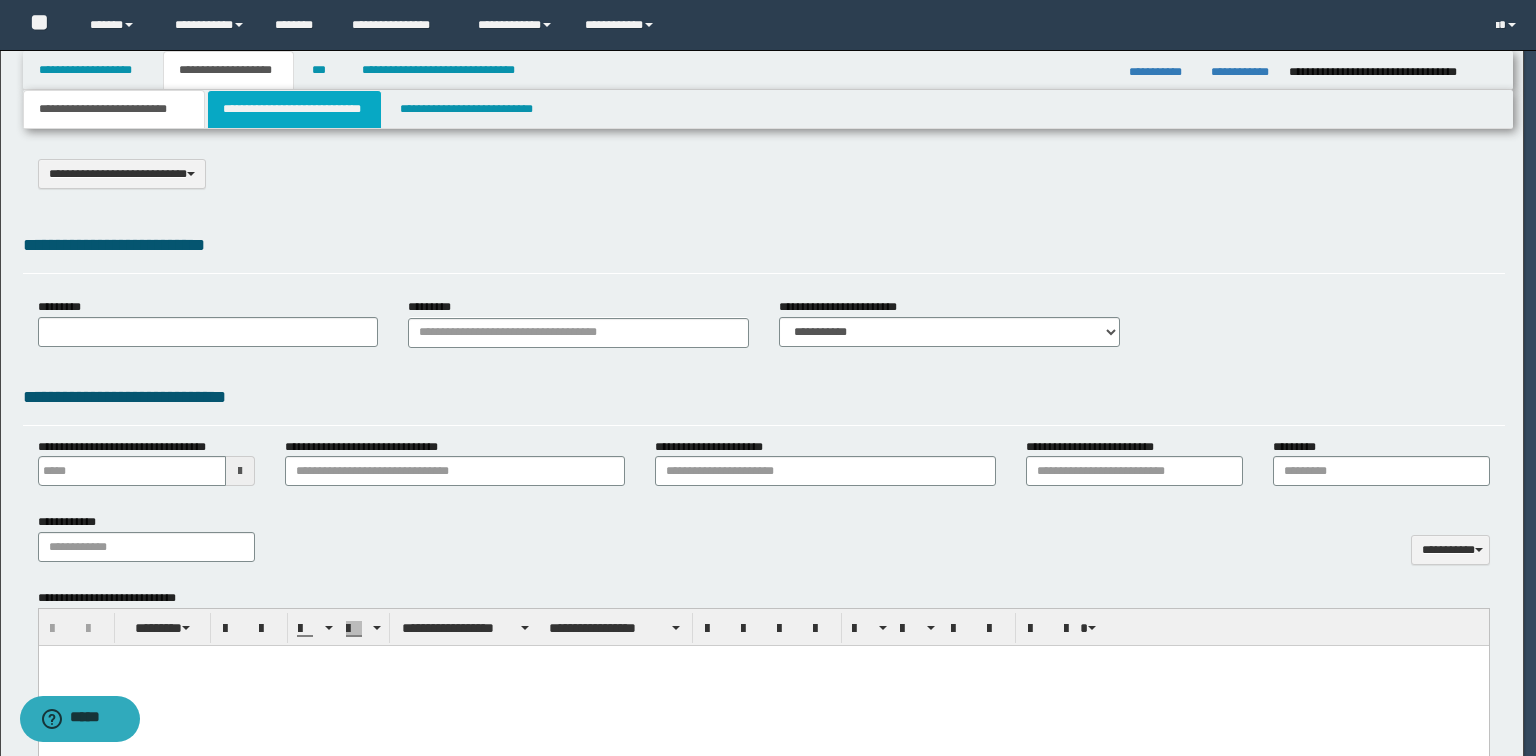 select on "*" 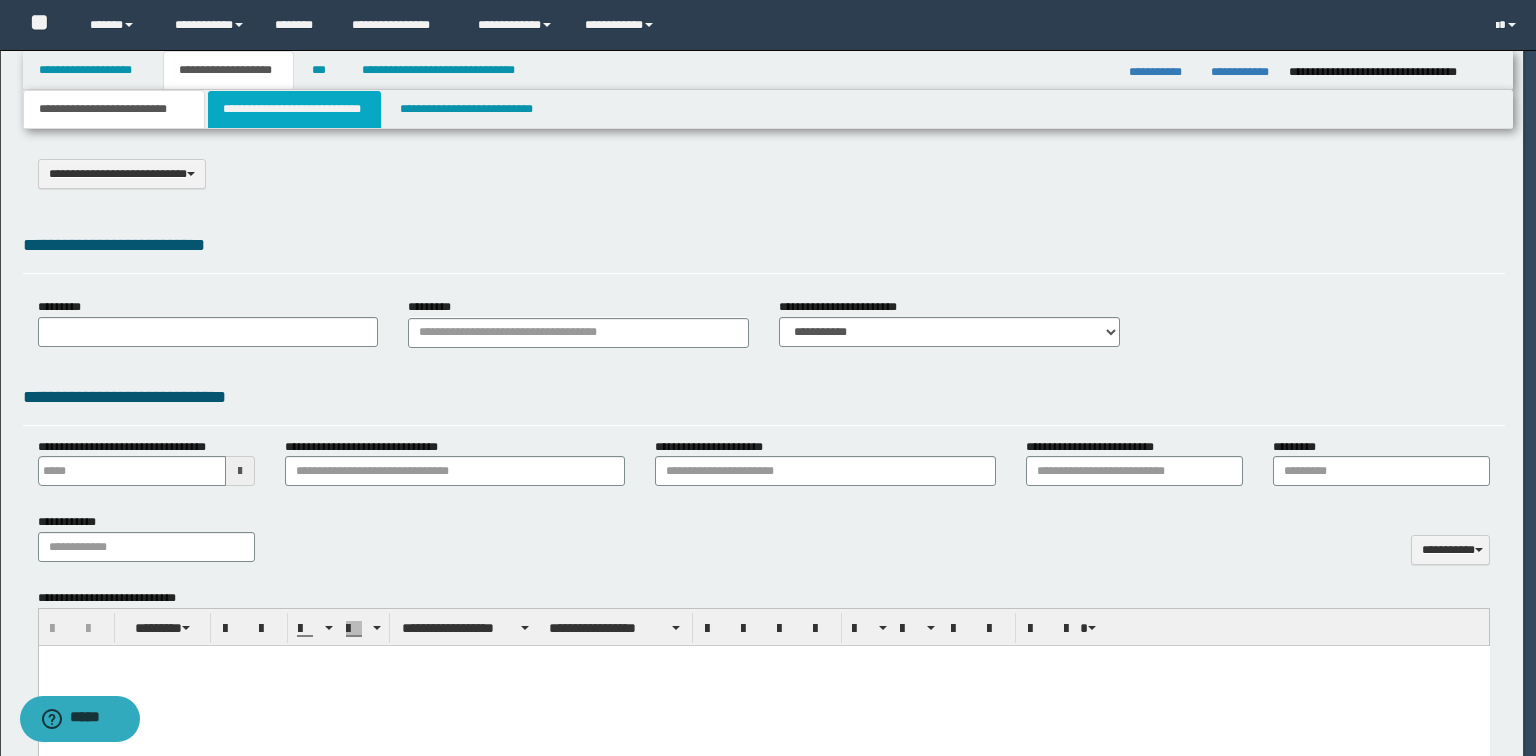 scroll, scrollTop: 0, scrollLeft: 0, axis: both 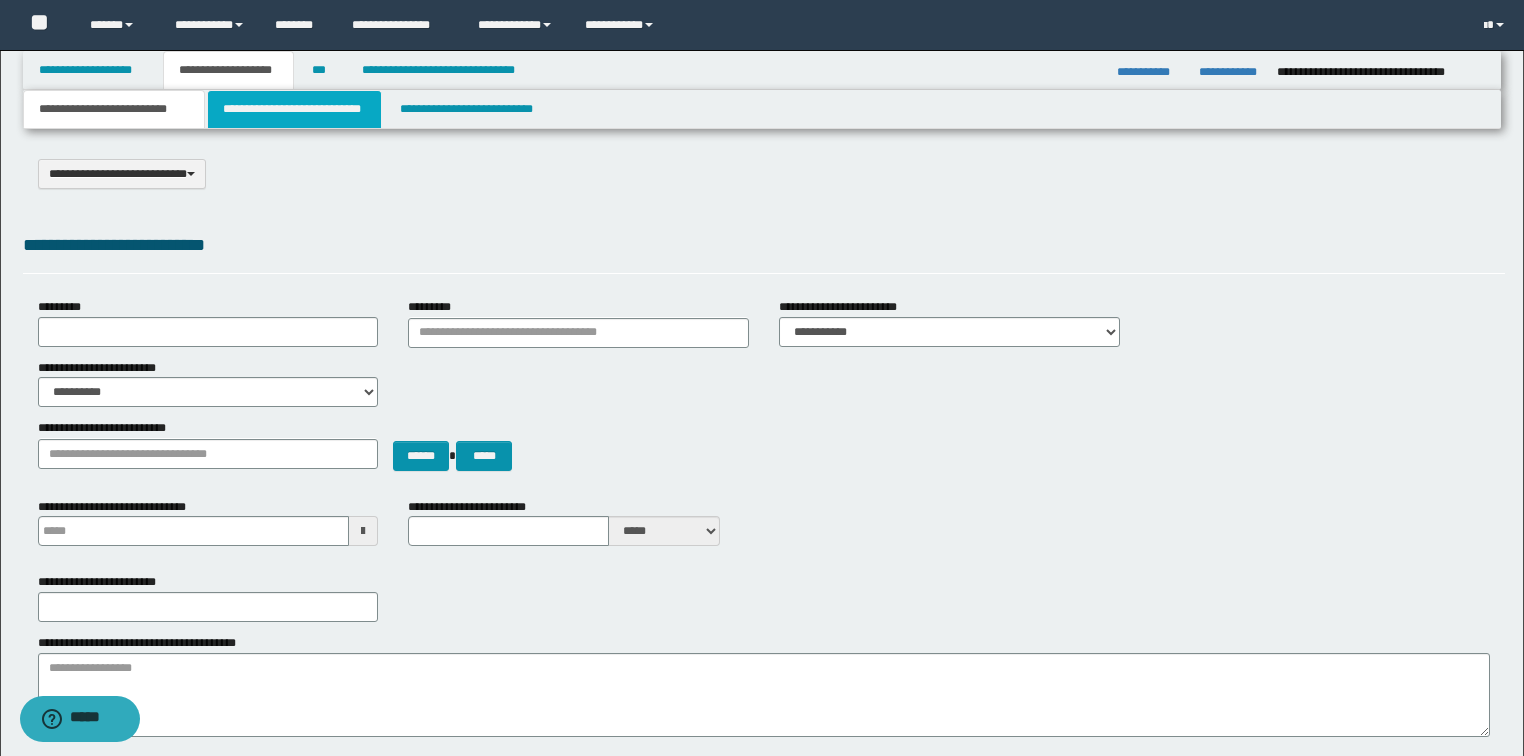 click on "**********" at bounding box center (294, 109) 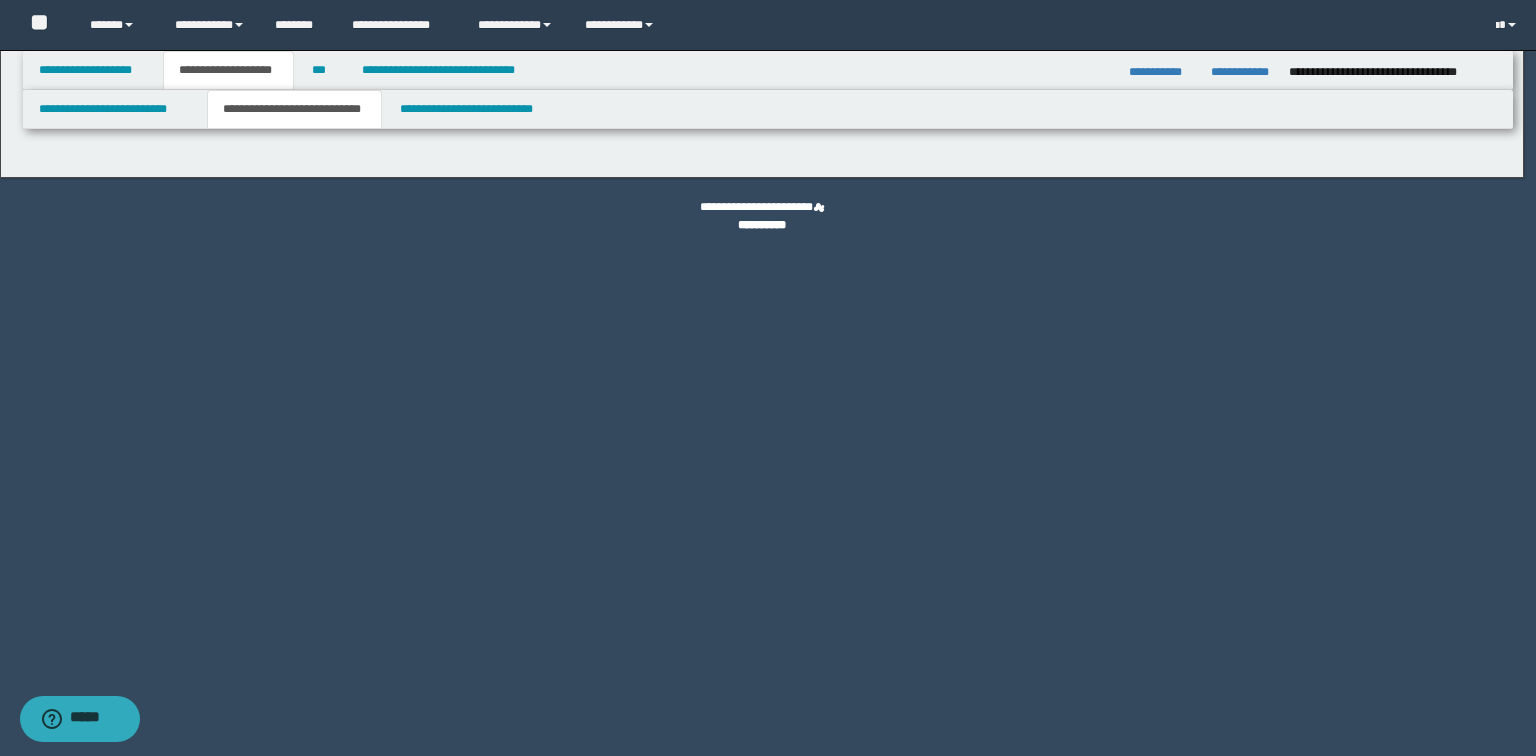 select on "*" 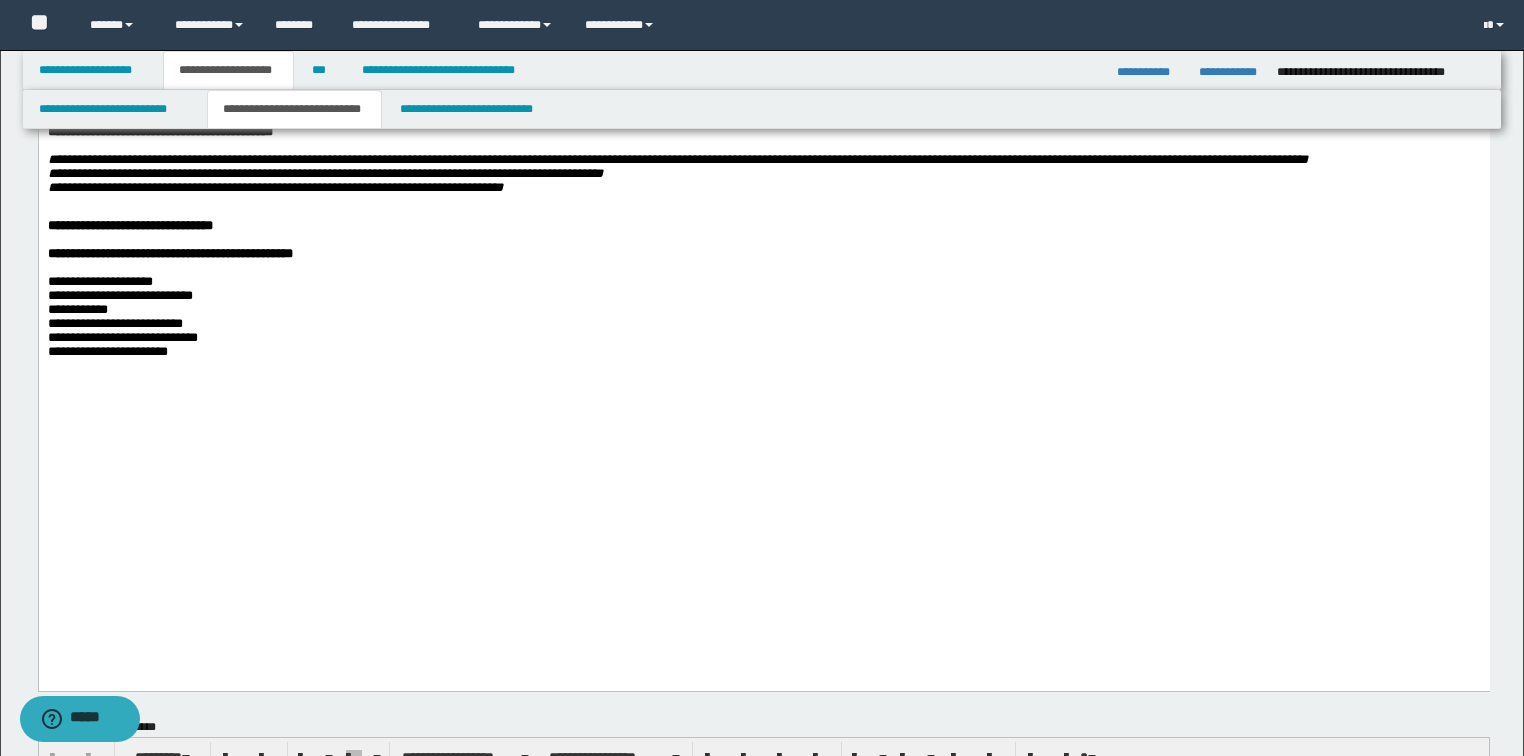 scroll, scrollTop: 1360, scrollLeft: 0, axis: vertical 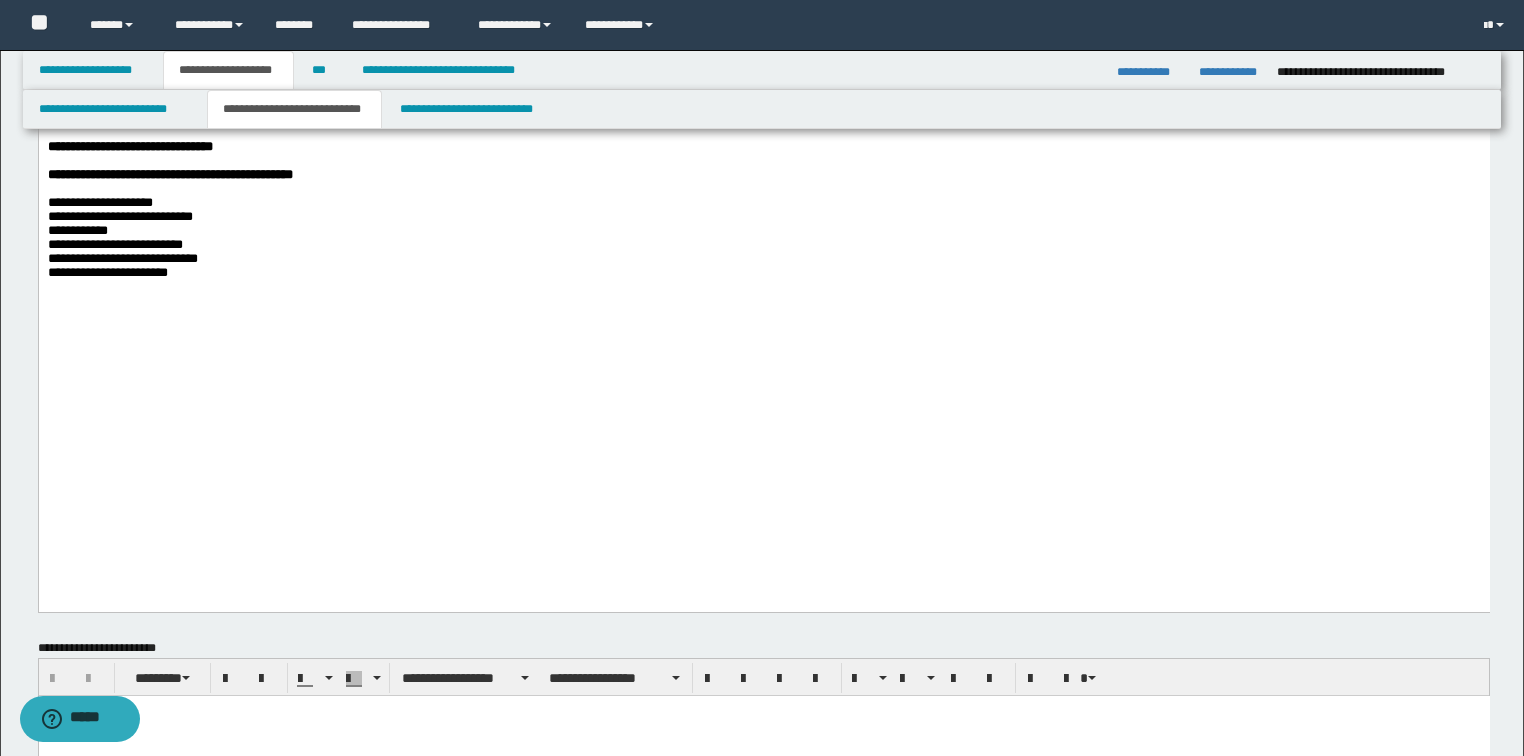 click on "**********" at bounding box center (763, -403) 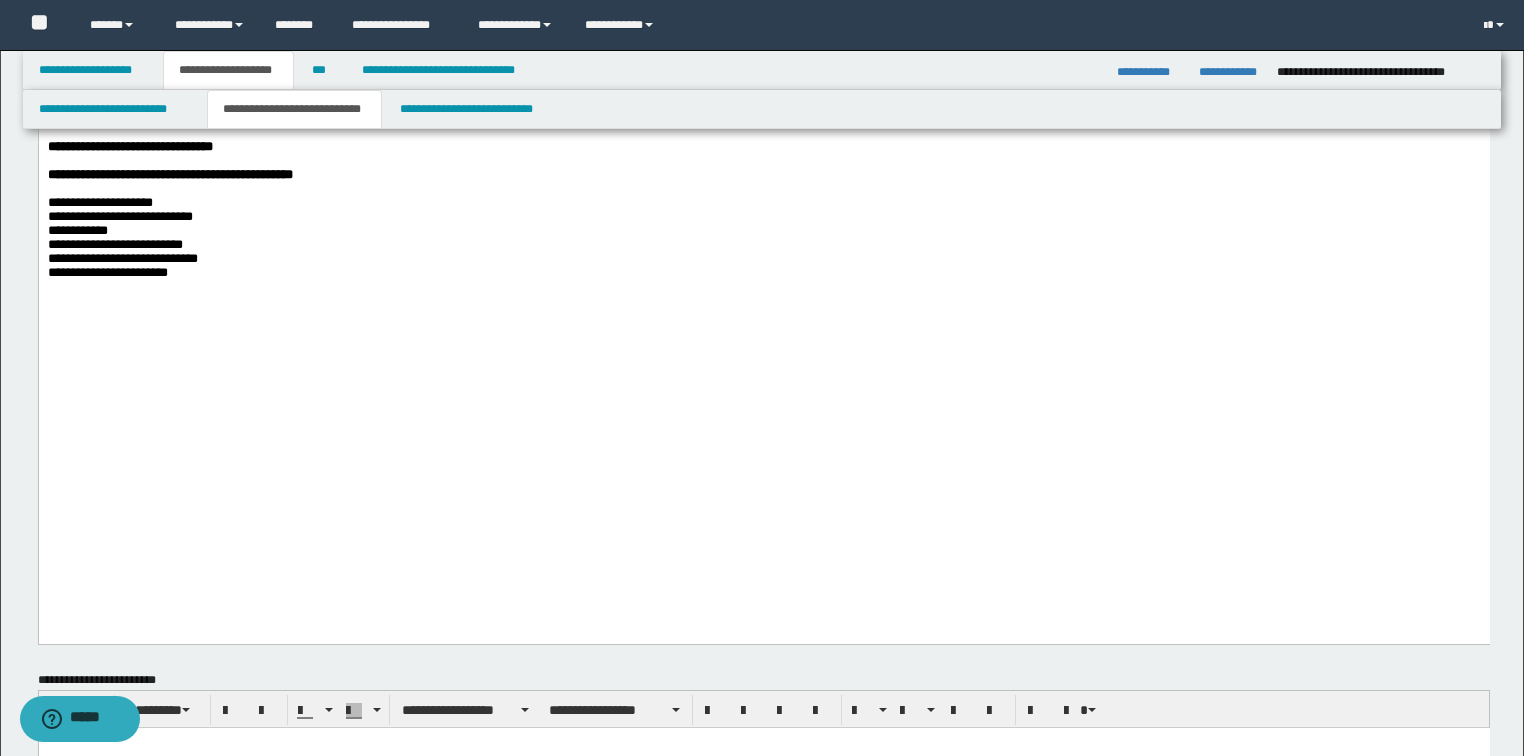 paste 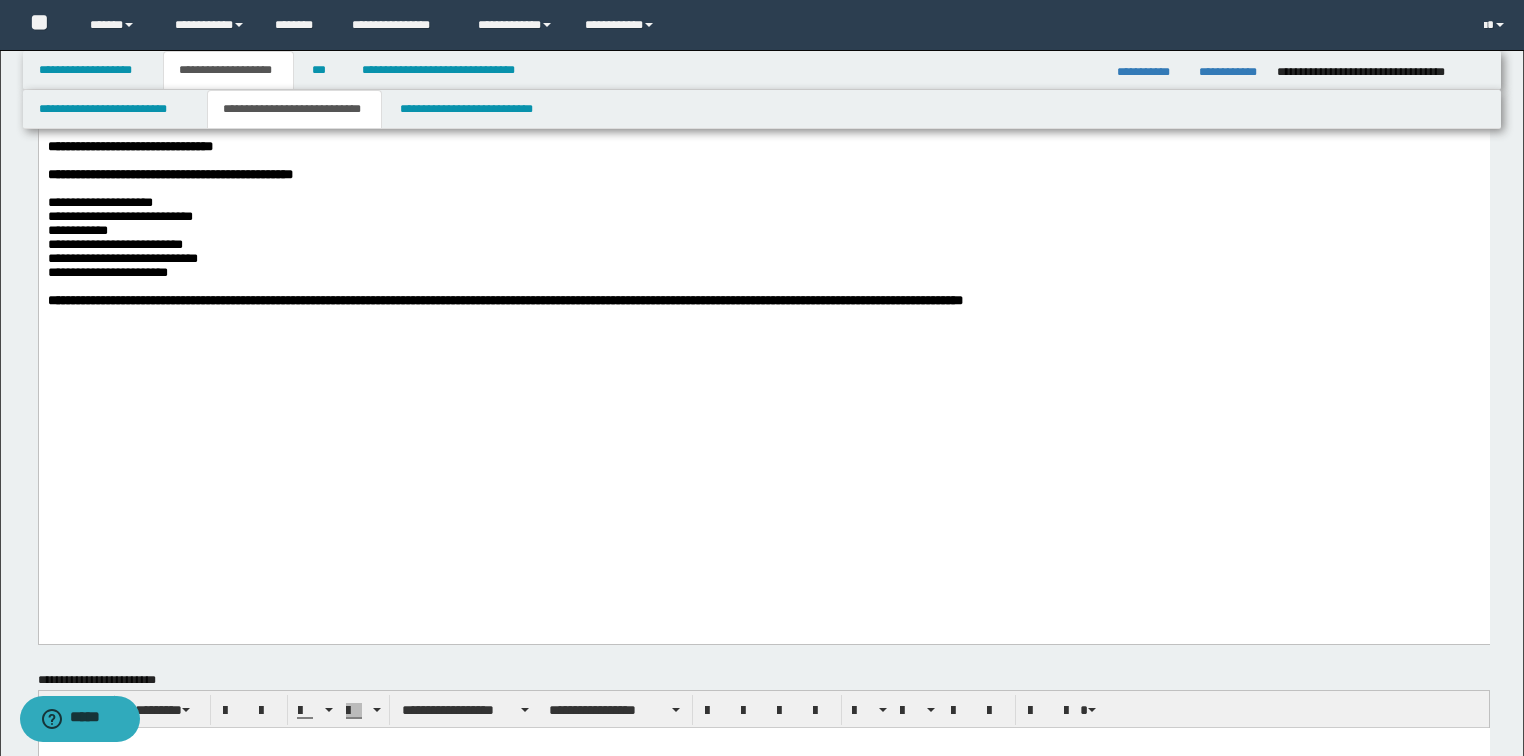 click on "**********" at bounding box center (504, 300) 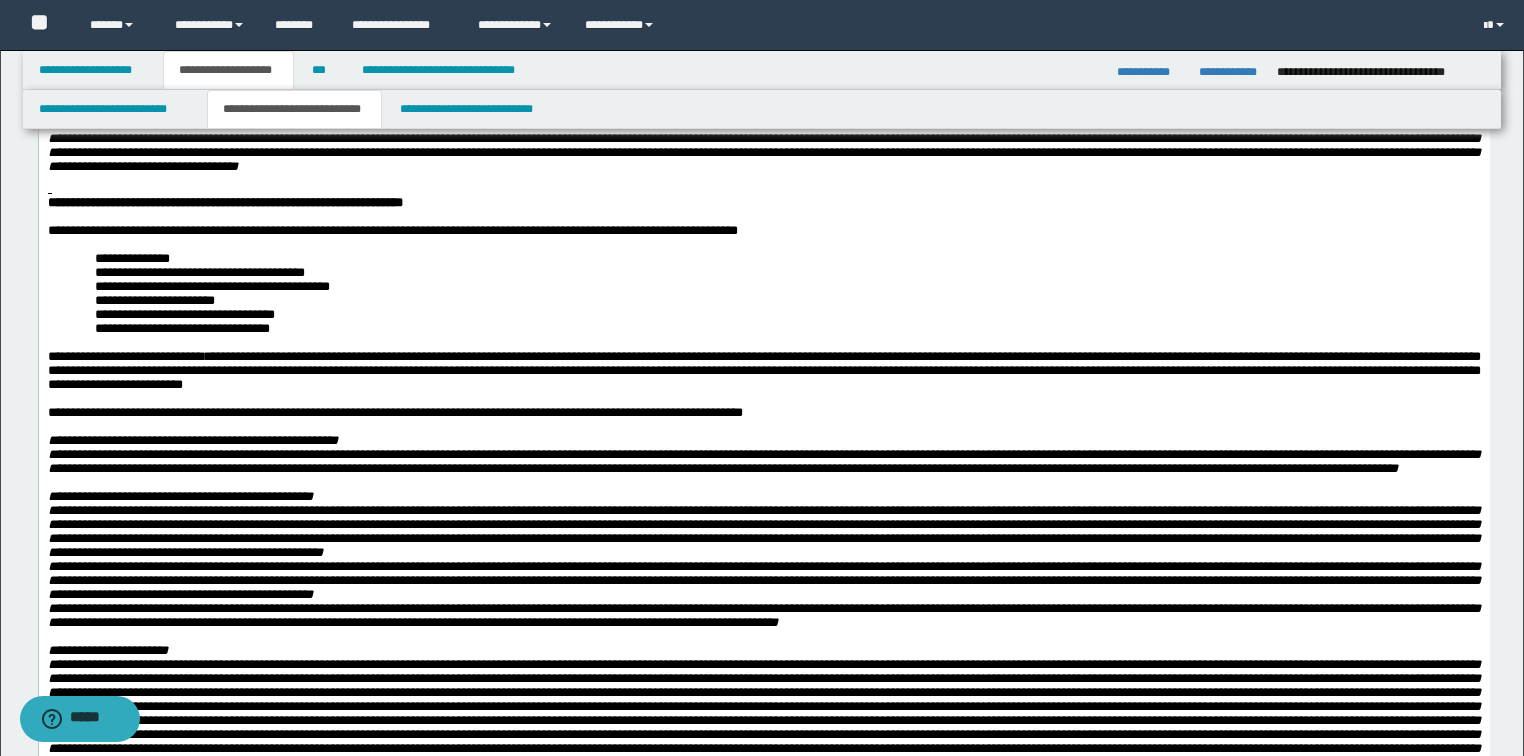 scroll, scrollTop: 480, scrollLeft: 0, axis: vertical 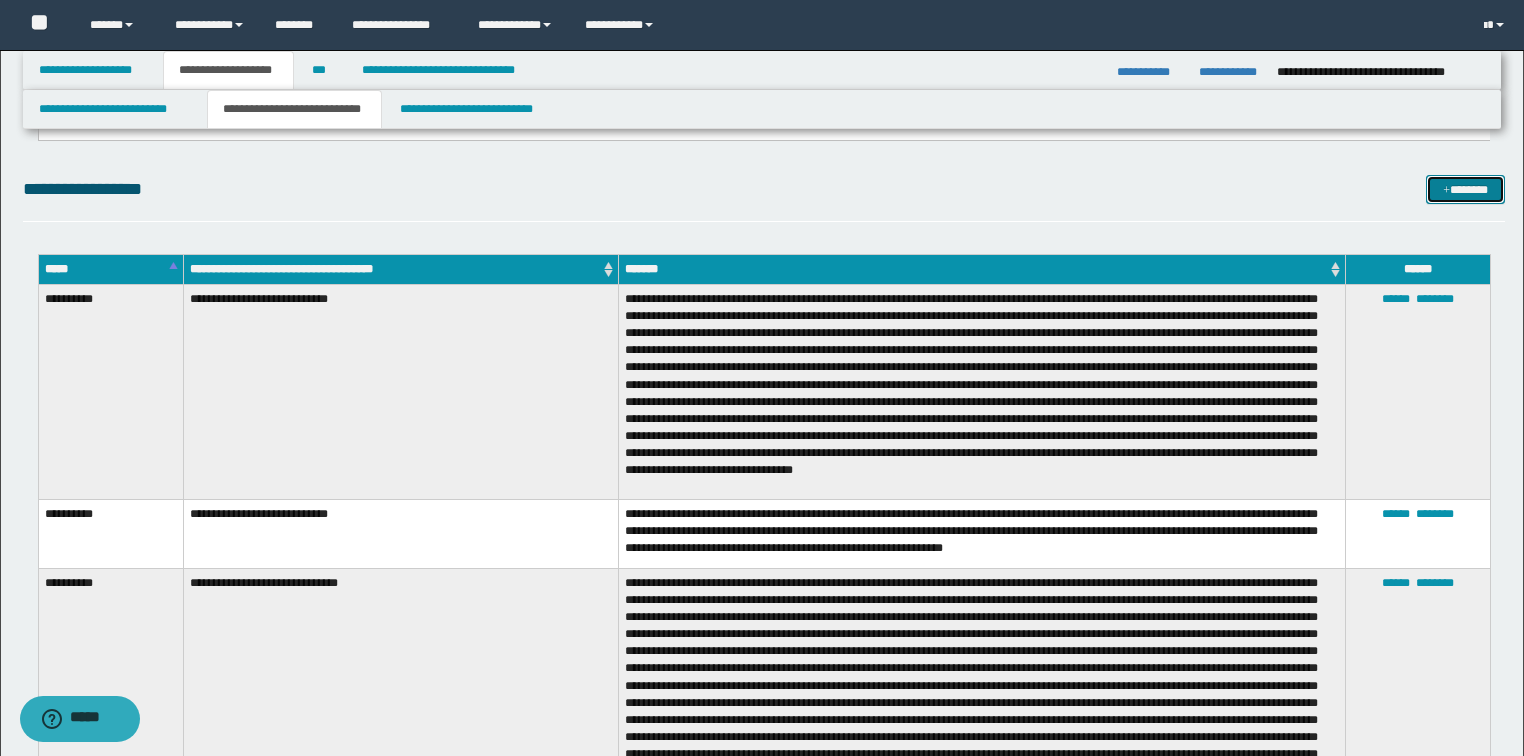 click on "*******" at bounding box center [1465, 190] 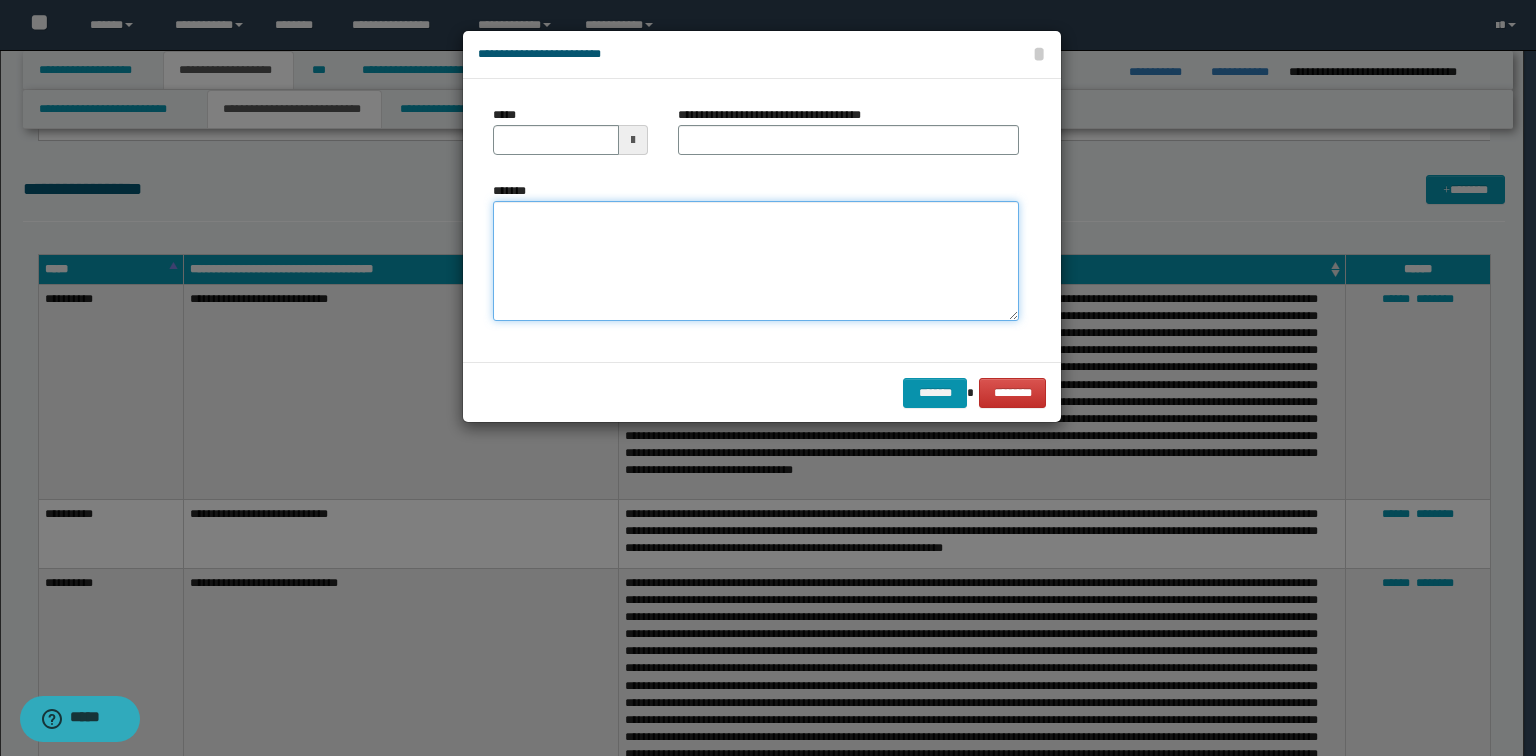 click on "*******" at bounding box center (756, 261) 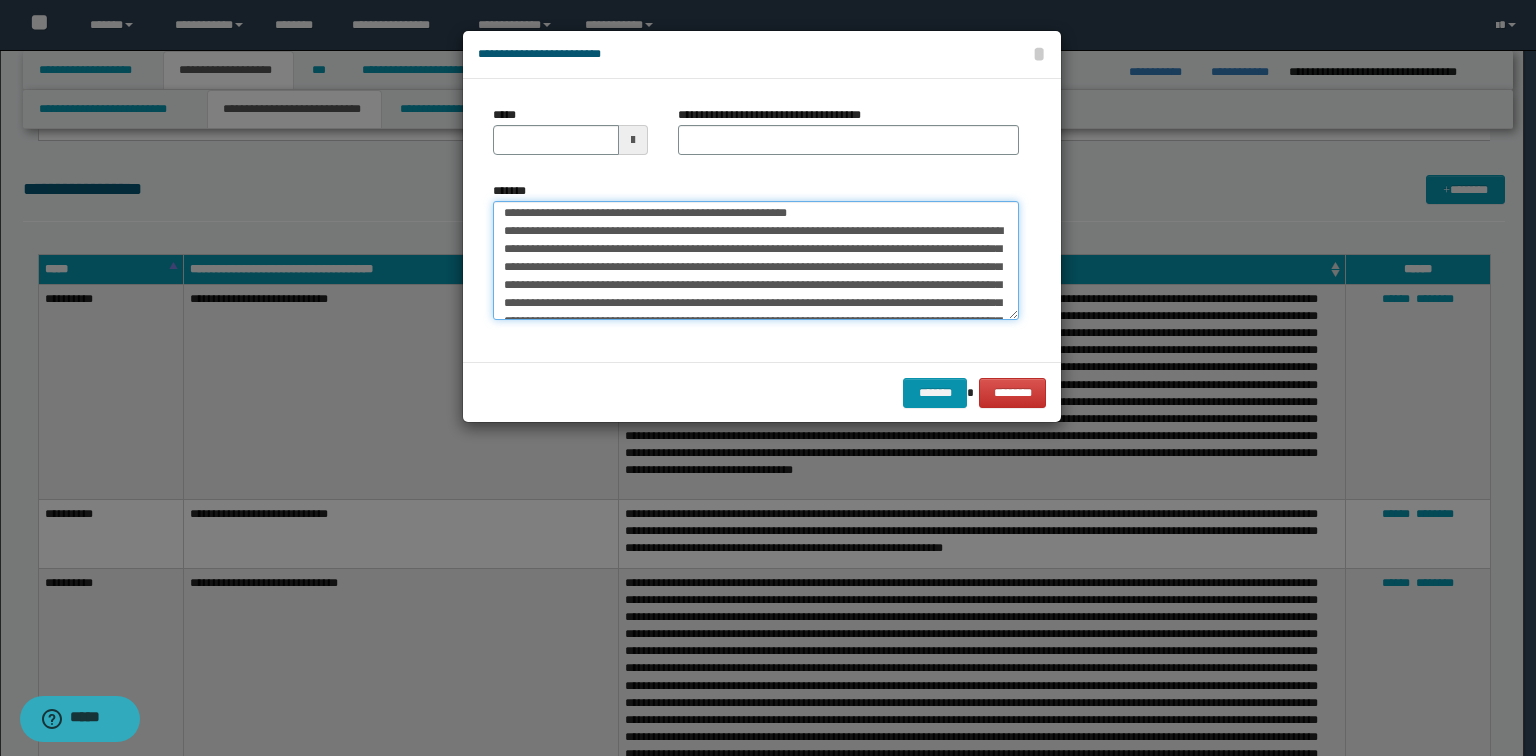 scroll, scrollTop: 0, scrollLeft: 0, axis: both 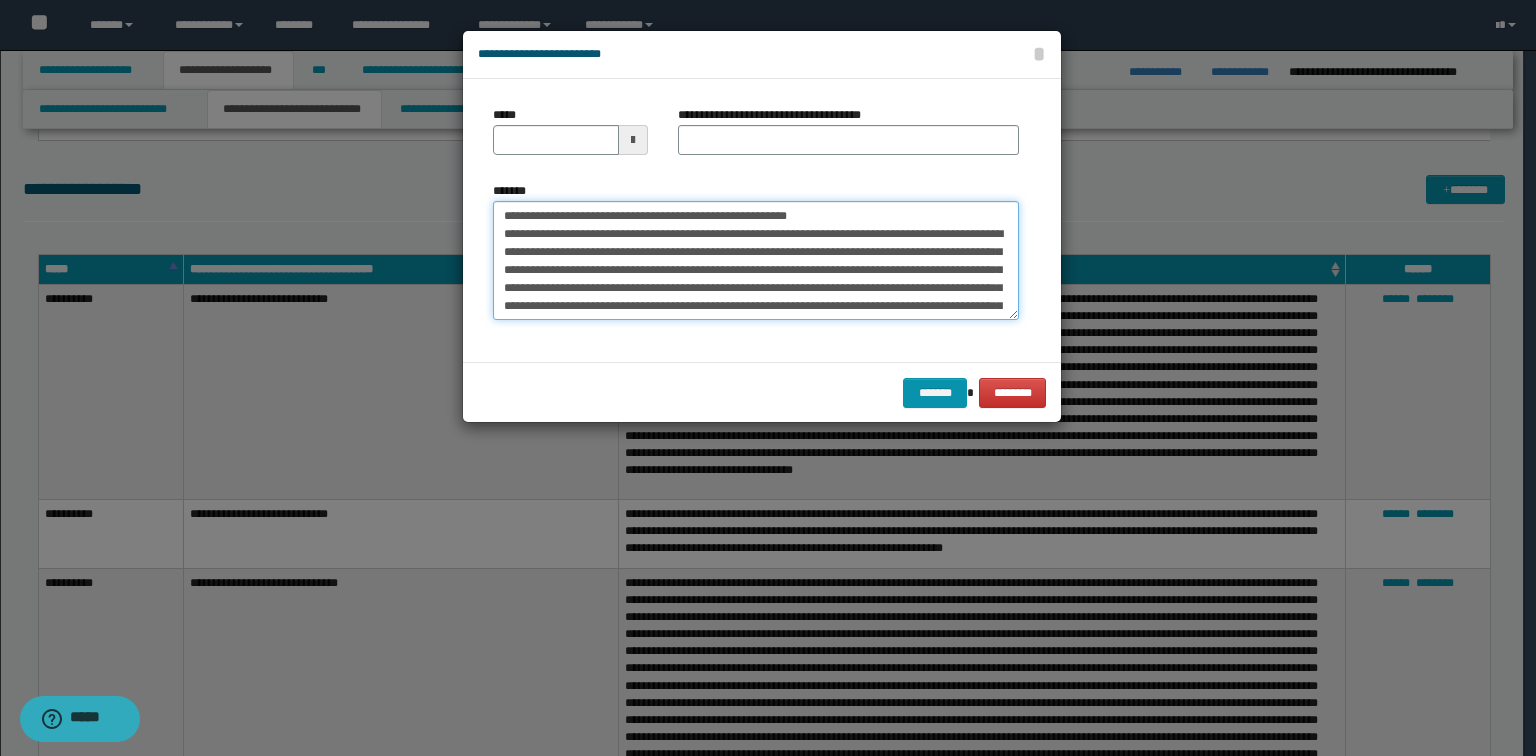 drag, startPoint x: 836, startPoint y: 212, endPoint x: 567, endPoint y: 223, distance: 269.22482 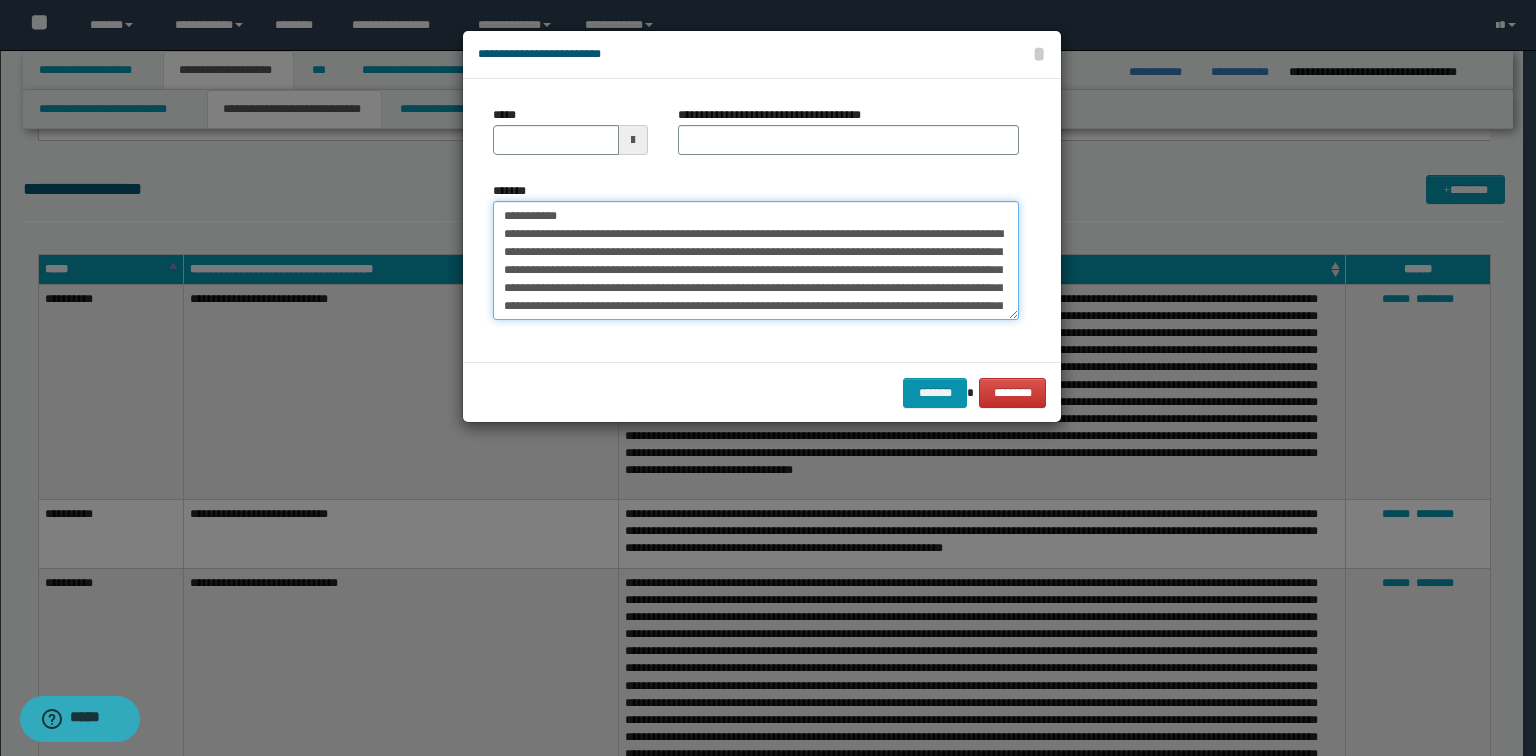 type on "**********" 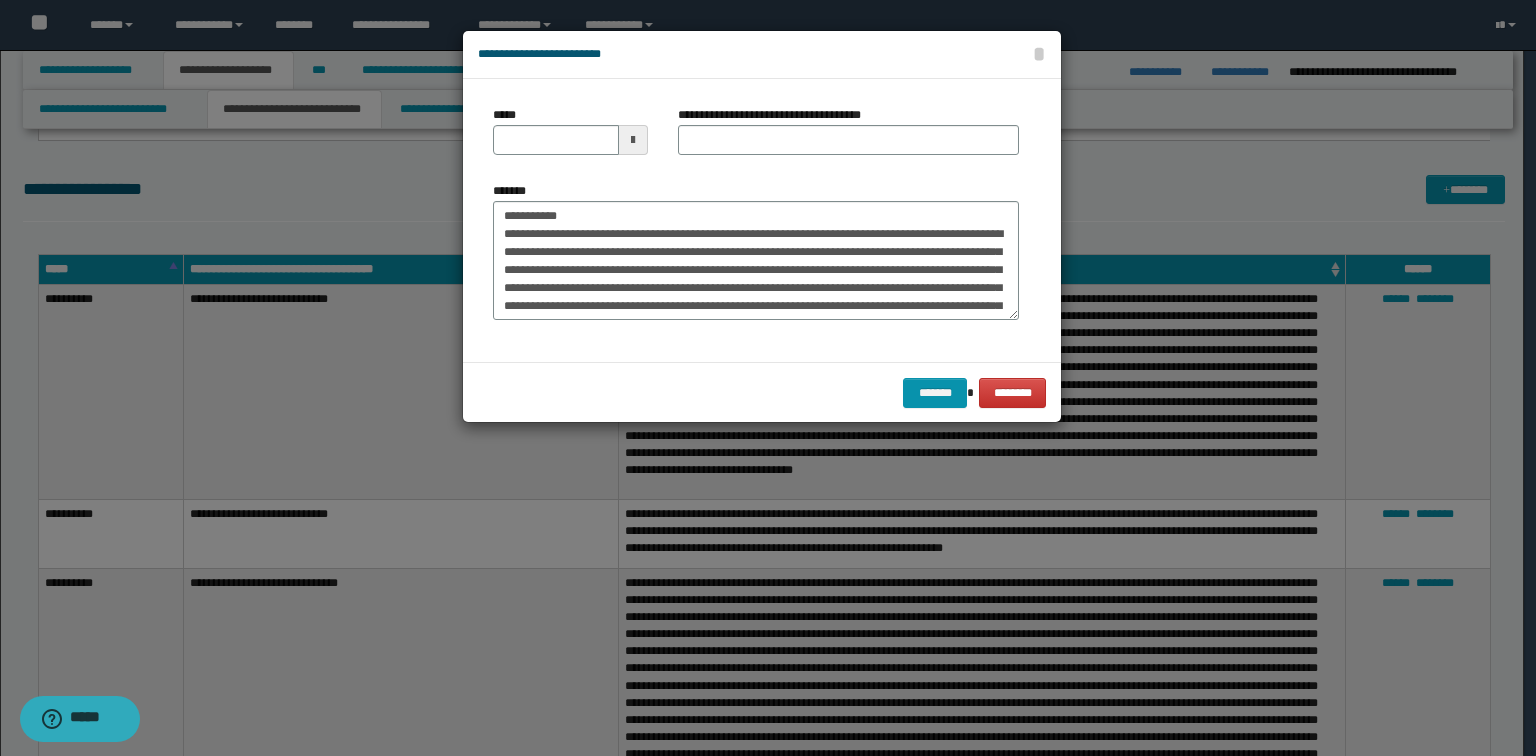 click on "**********" at bounding box center [777, 115] 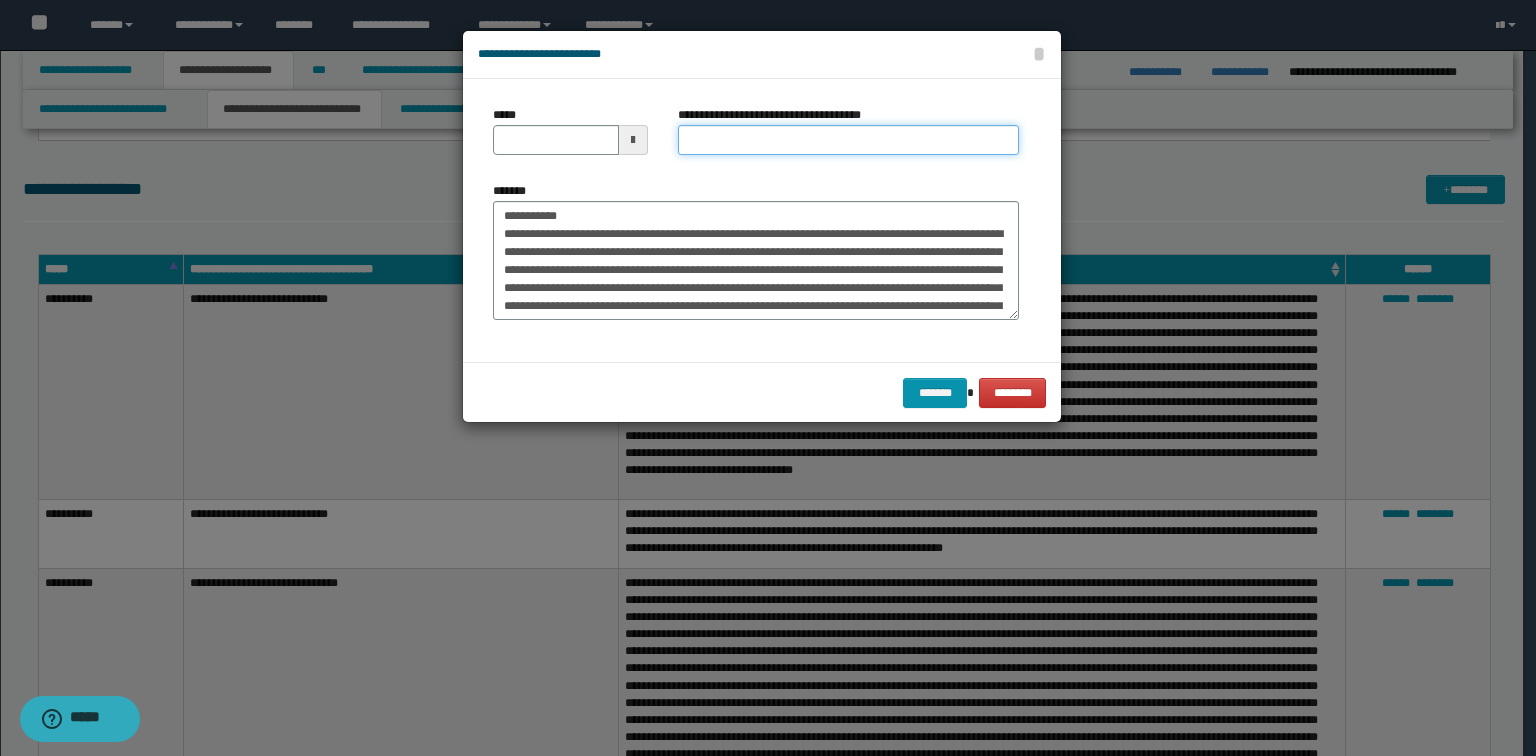 click on "**********" at bounding box center (848, 140) 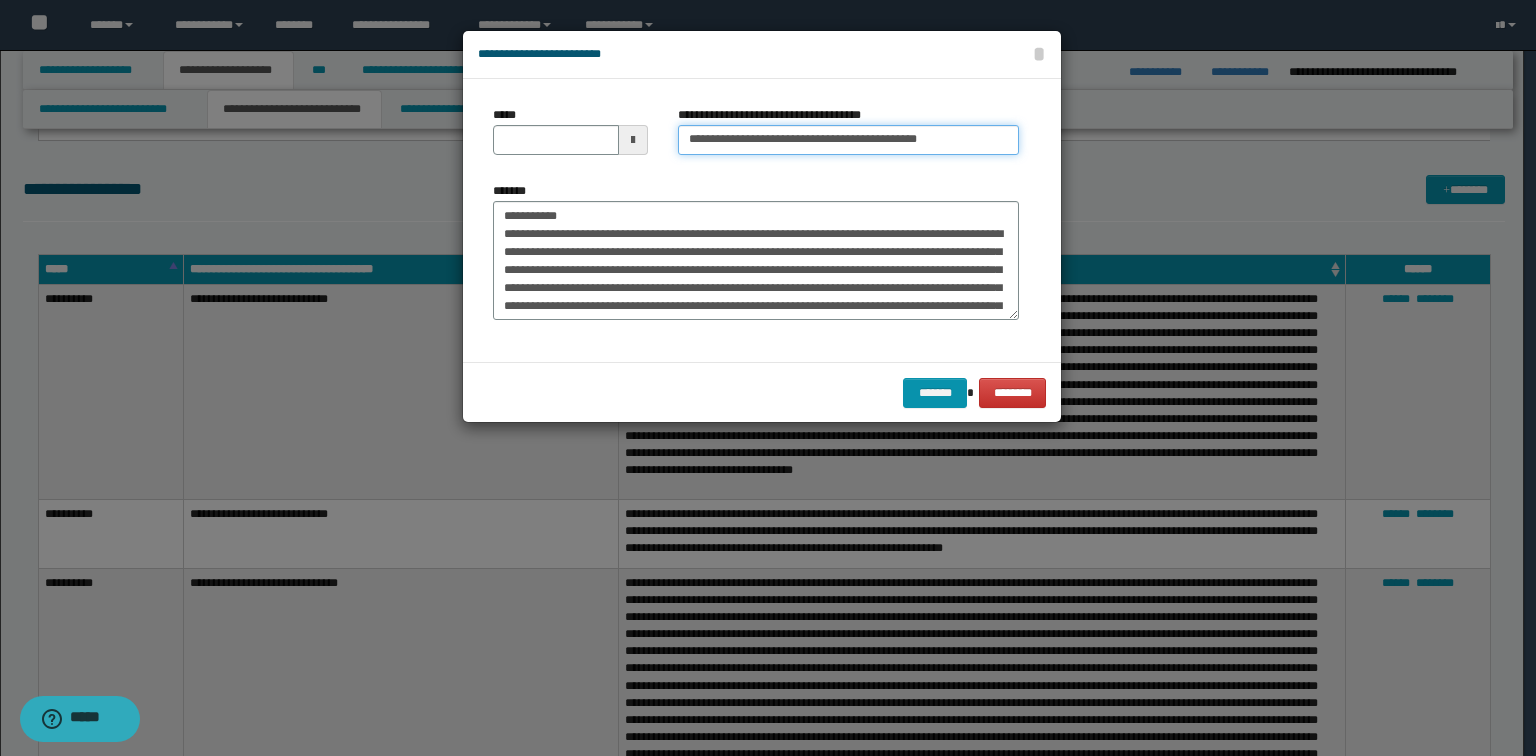 type on "**********" 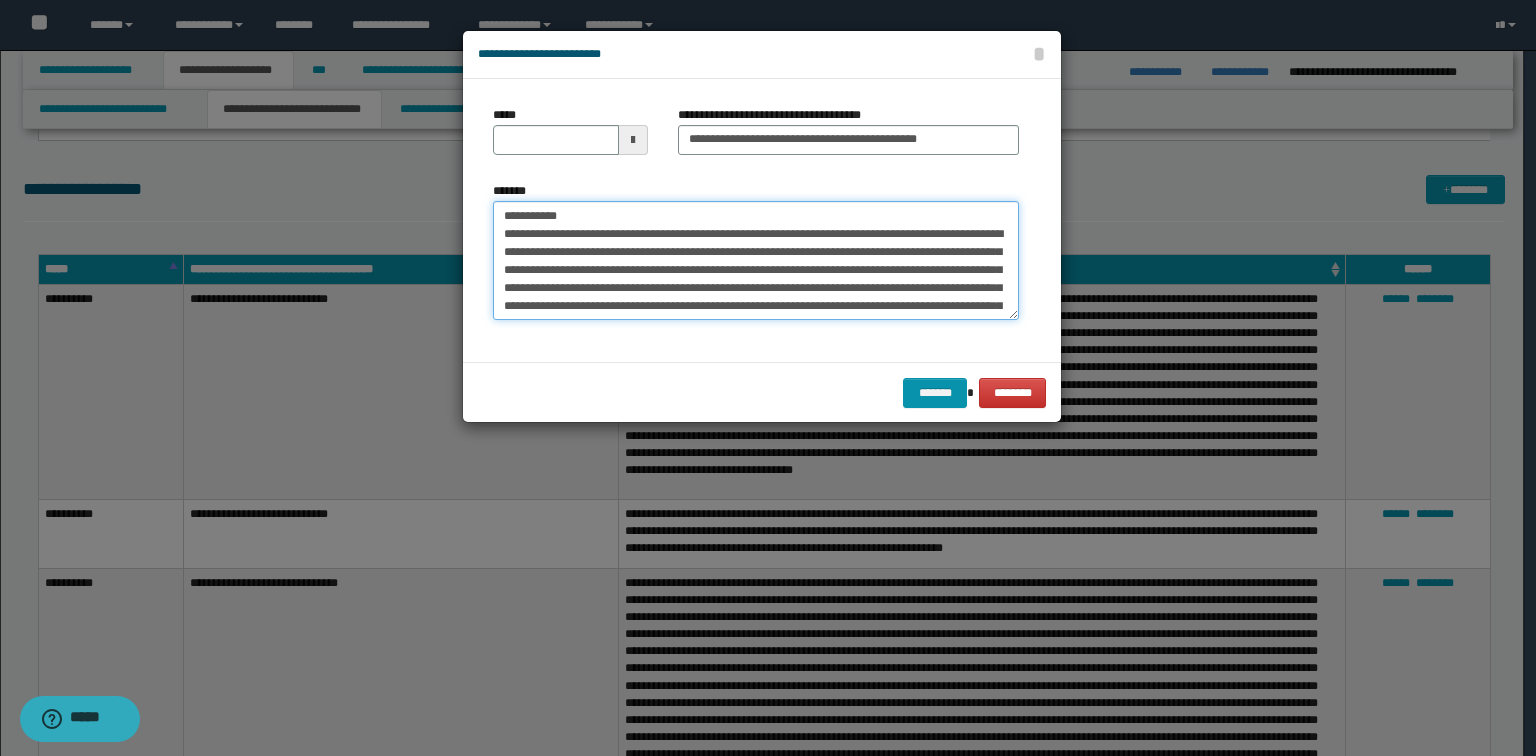 drag, startPoint x: 51, startPoint y: 172, endPoint x: 21, endPoint y: 172, distance: 30 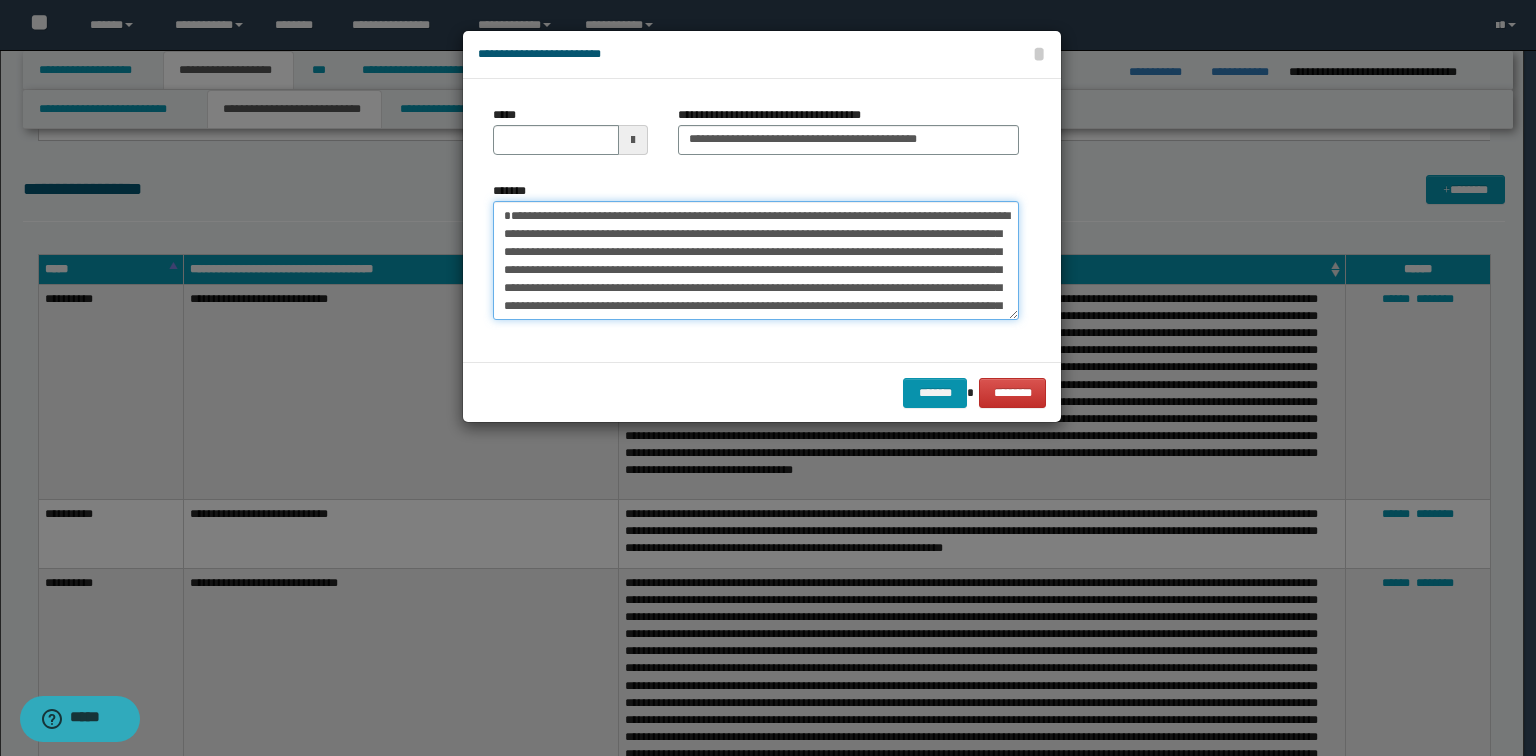 type 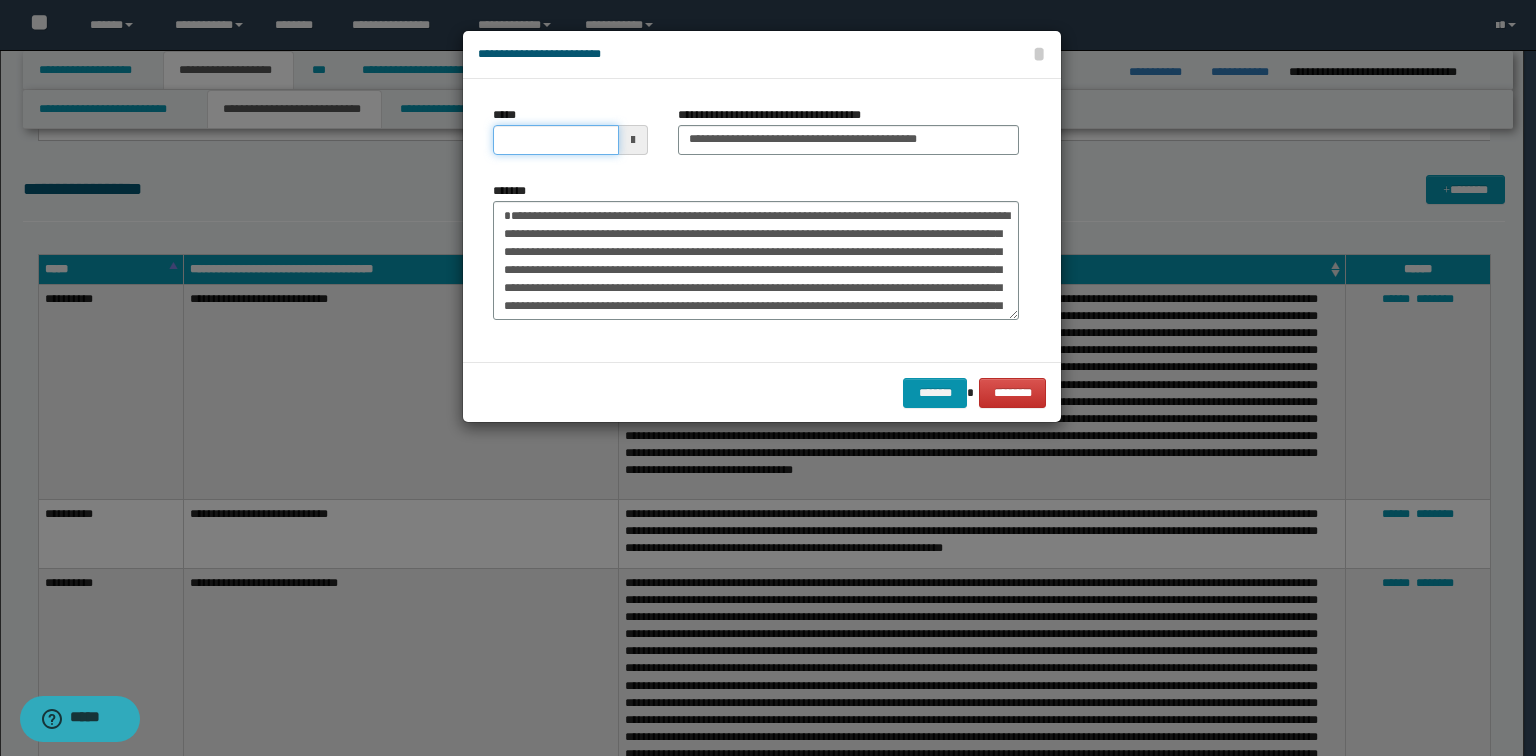 click on "*****" at bounding box center [556, 140] 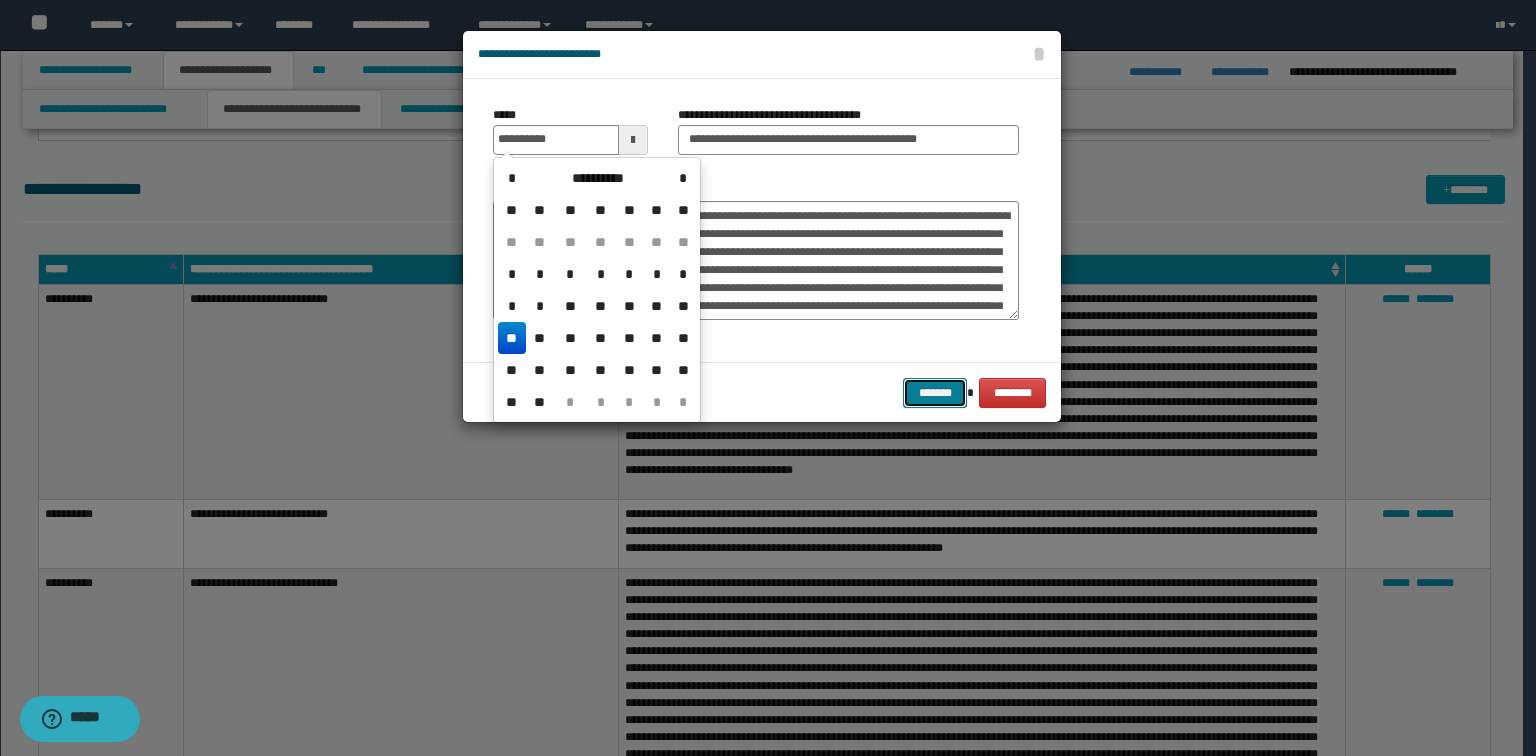 type on "**********" 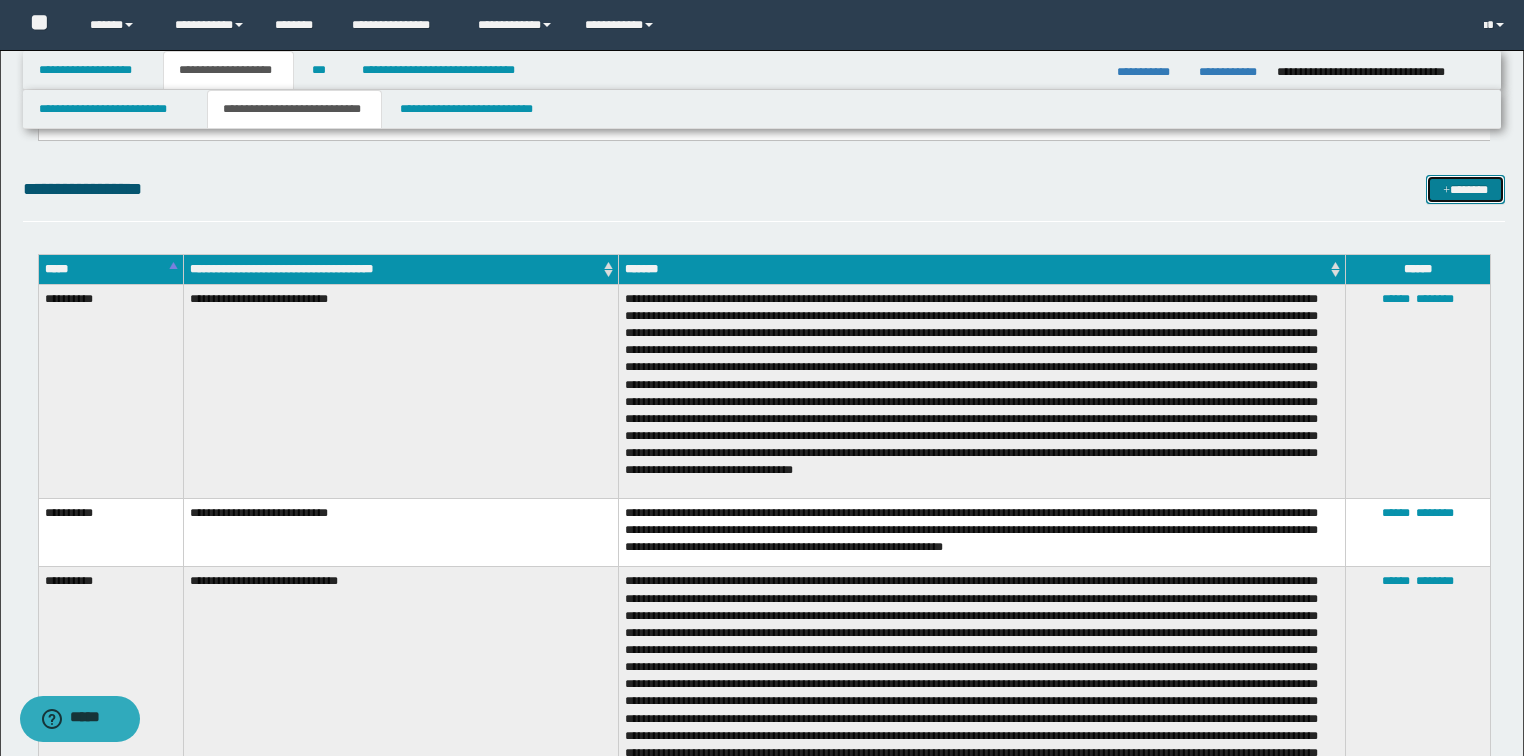 click on "*******" at bounding box center (1465, 190) 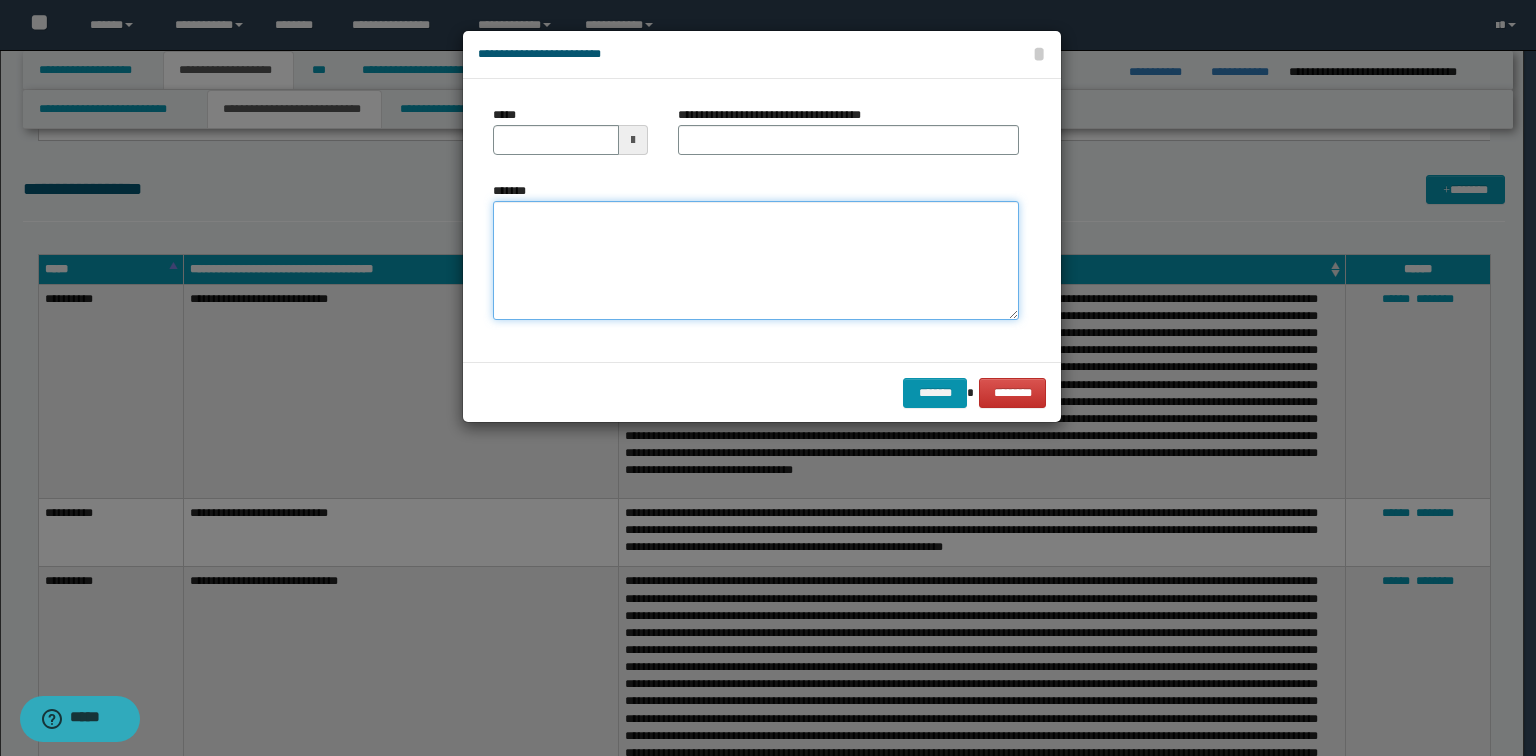 click on "*******" at bounding box center (756, 261) 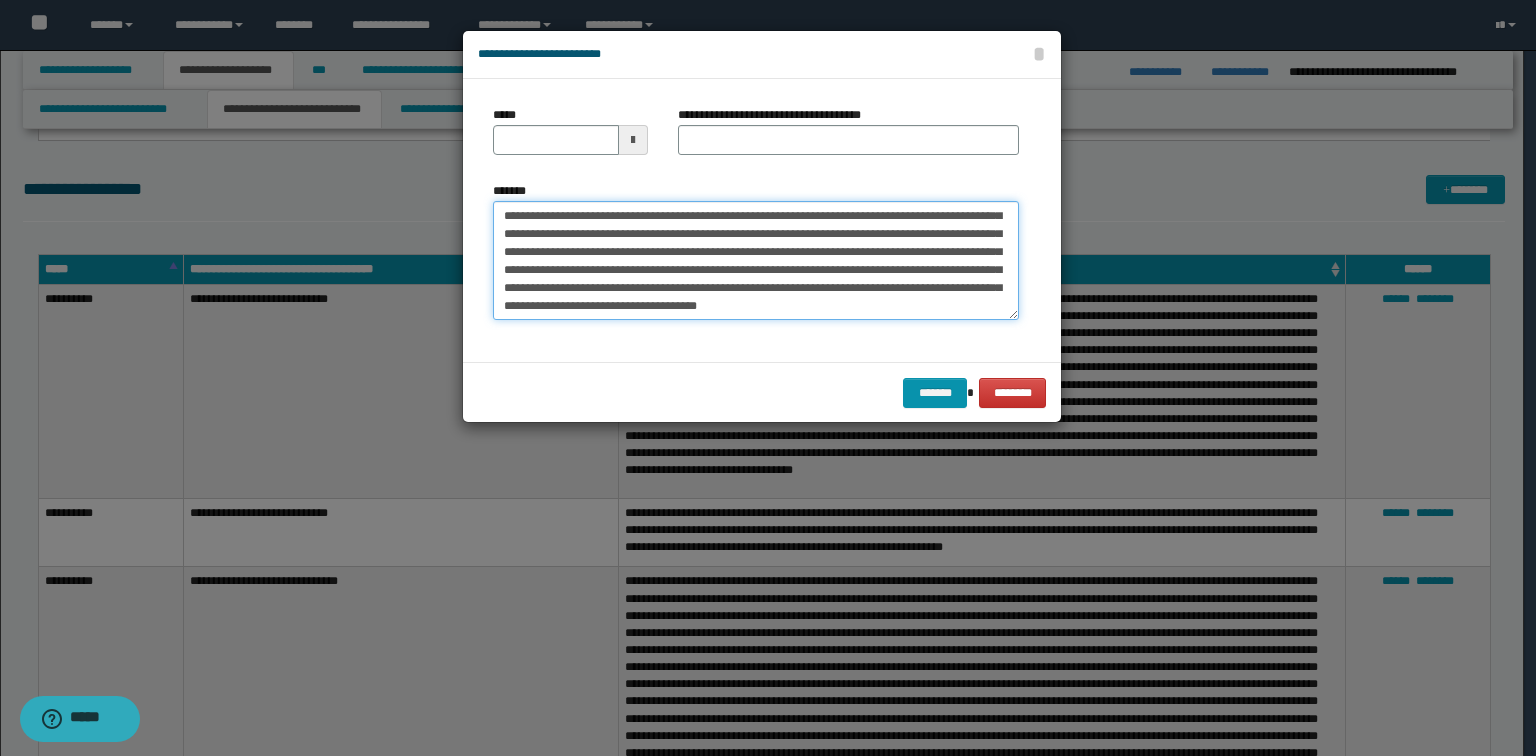 scroll, scrollTop: 0, scrollLeft: 0, axis: both 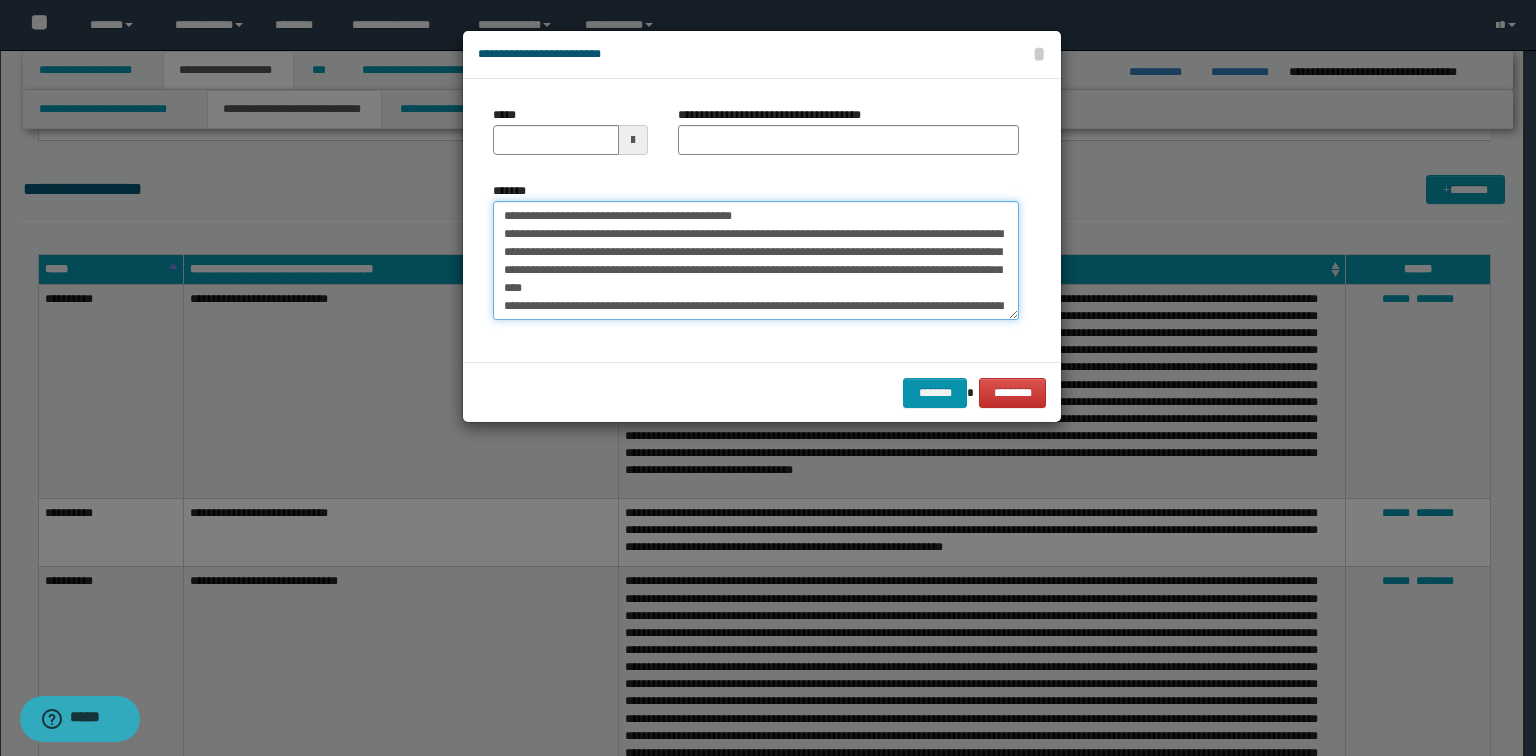 drag, startPoint x: 821, startPoint y: 216, endPoint x: 566, endPoint y: 208, distance: 255.12546 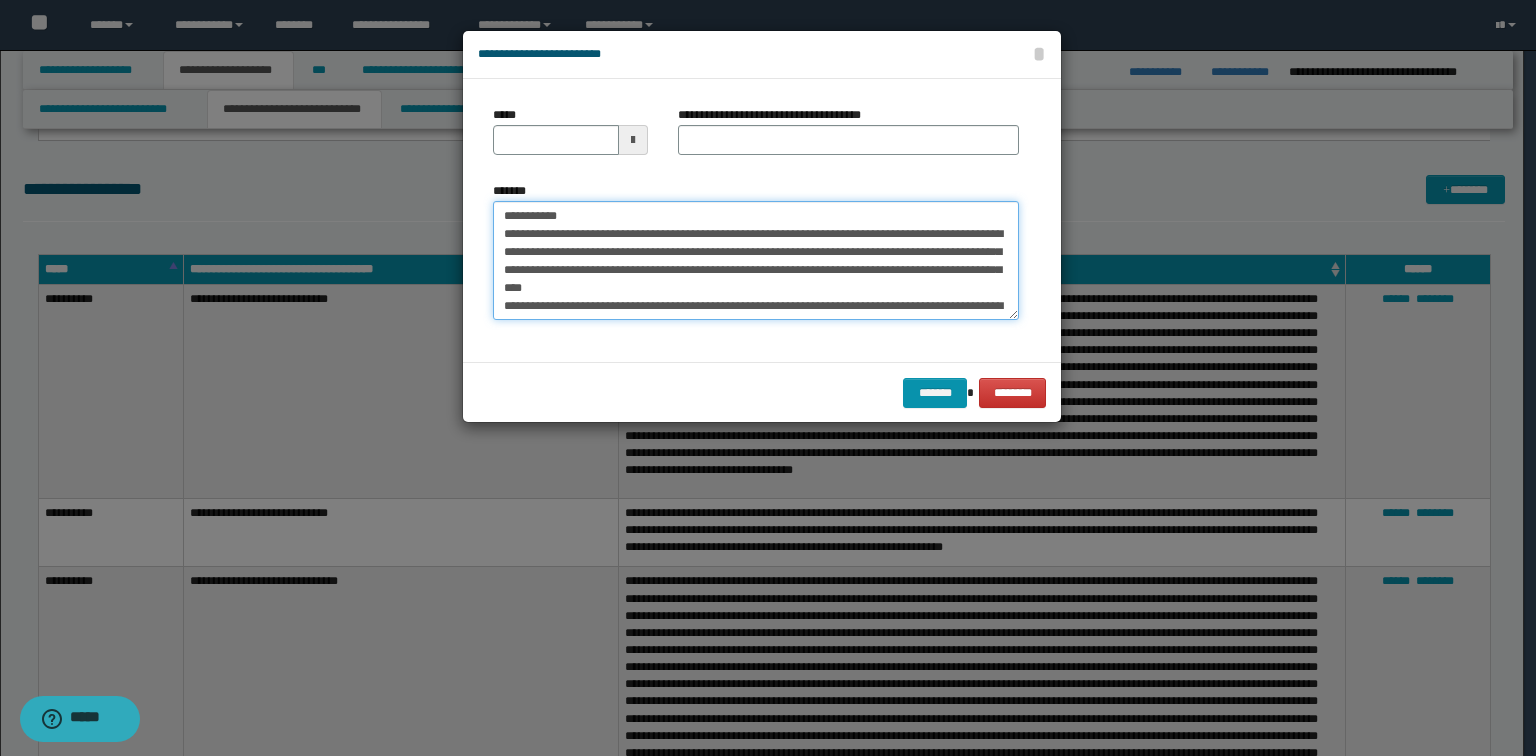 type on "**********" 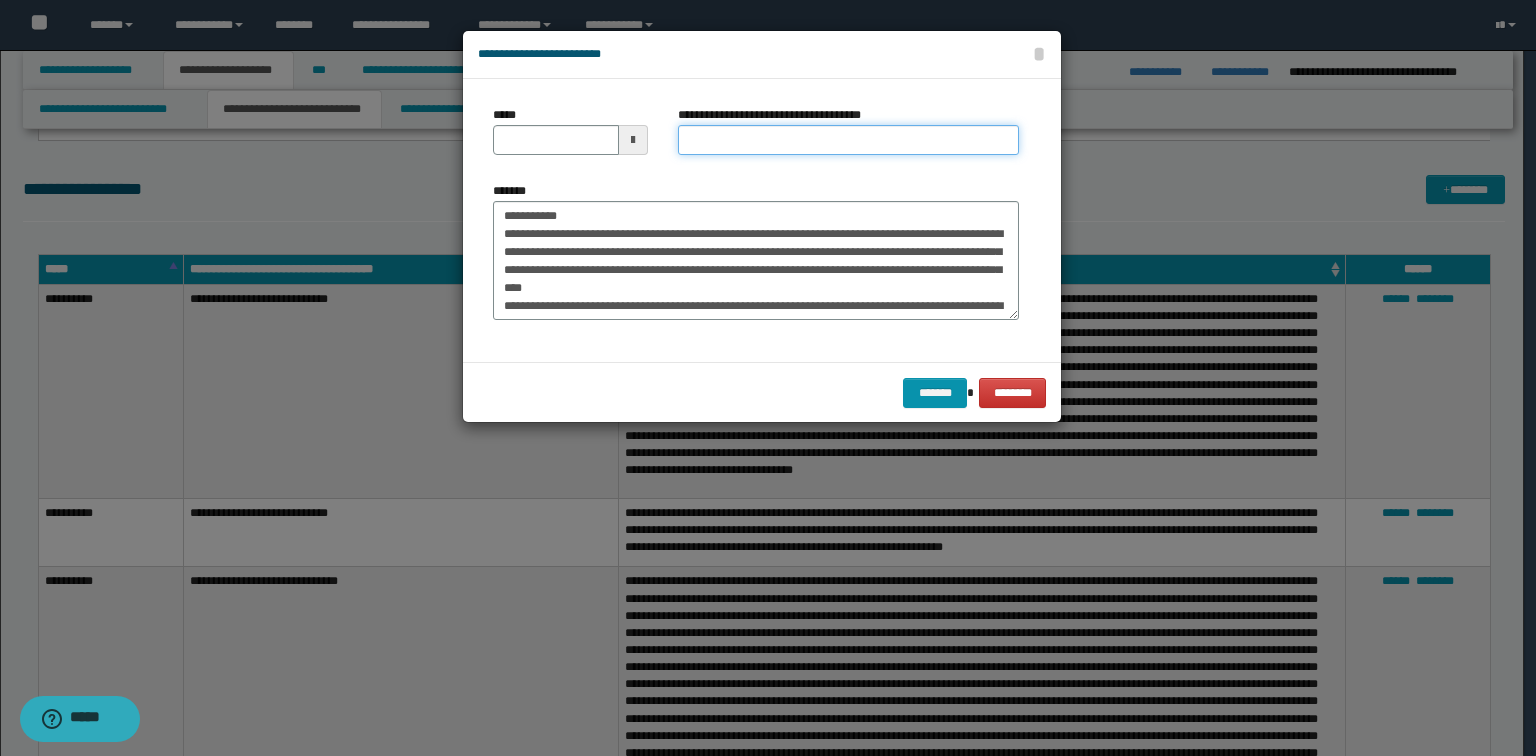click on "**********" at bounding box center (848, 140) 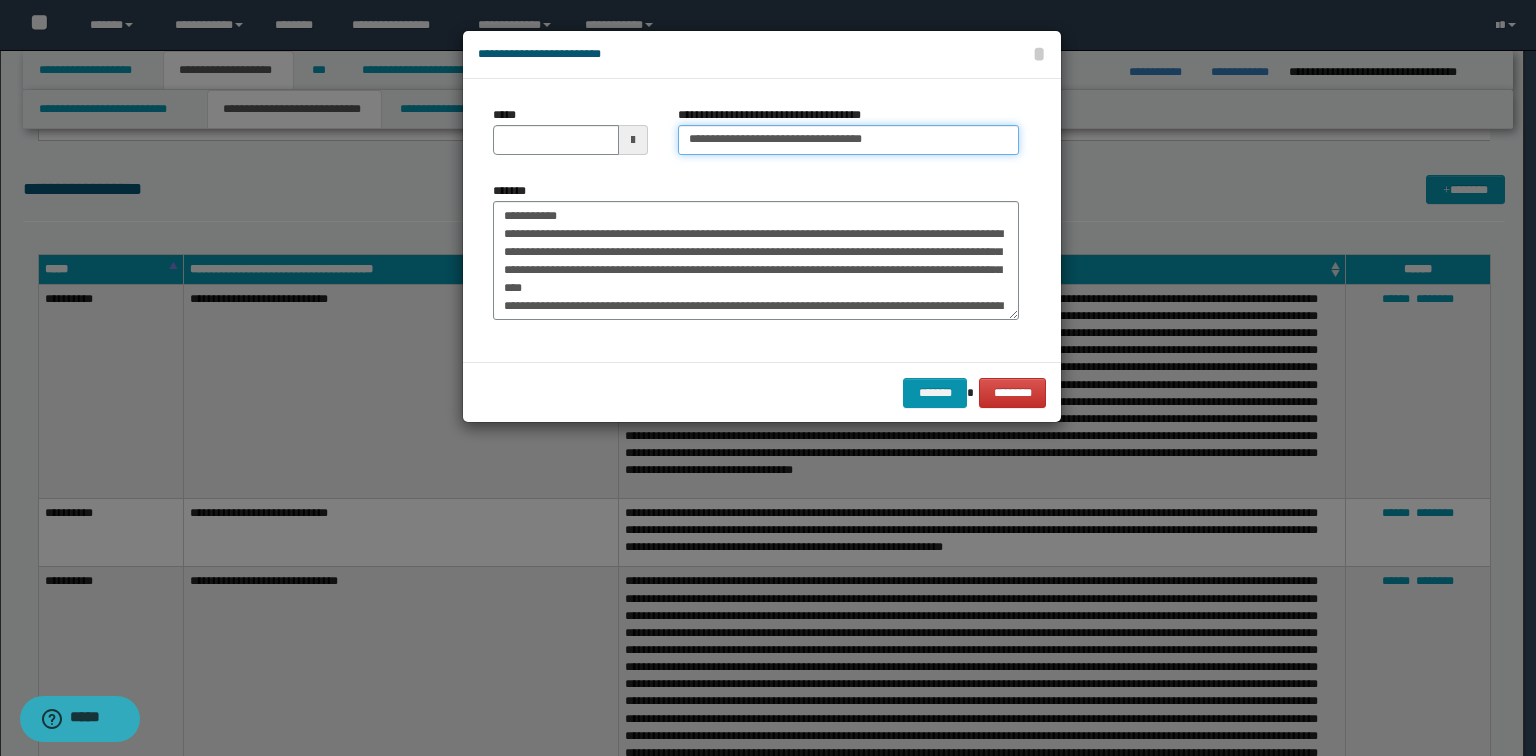 type on "**********" 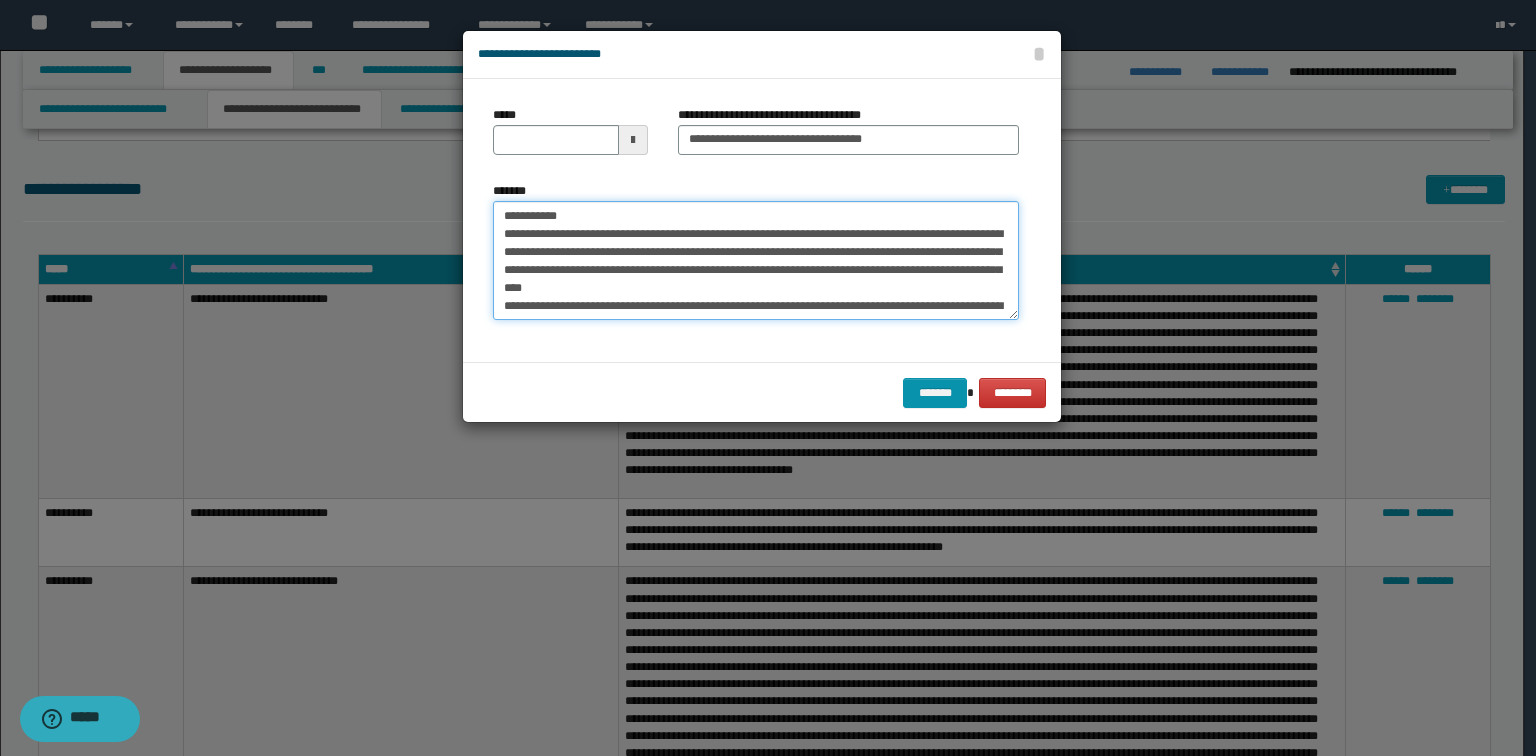 drag, startPoint x: 583, startPoint y: 212, endPoint x: 84, endPoint y: 196, distance: 499.25644 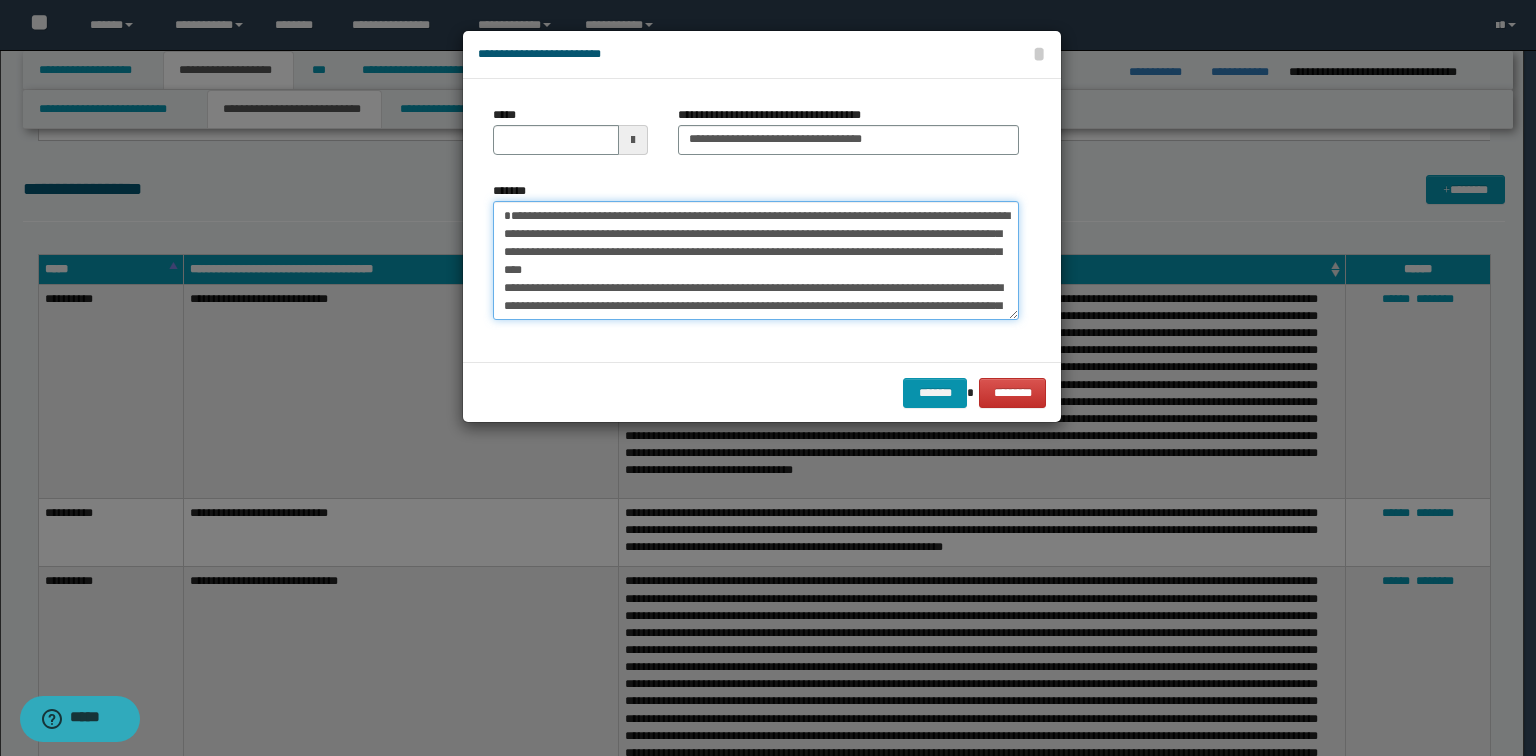 type 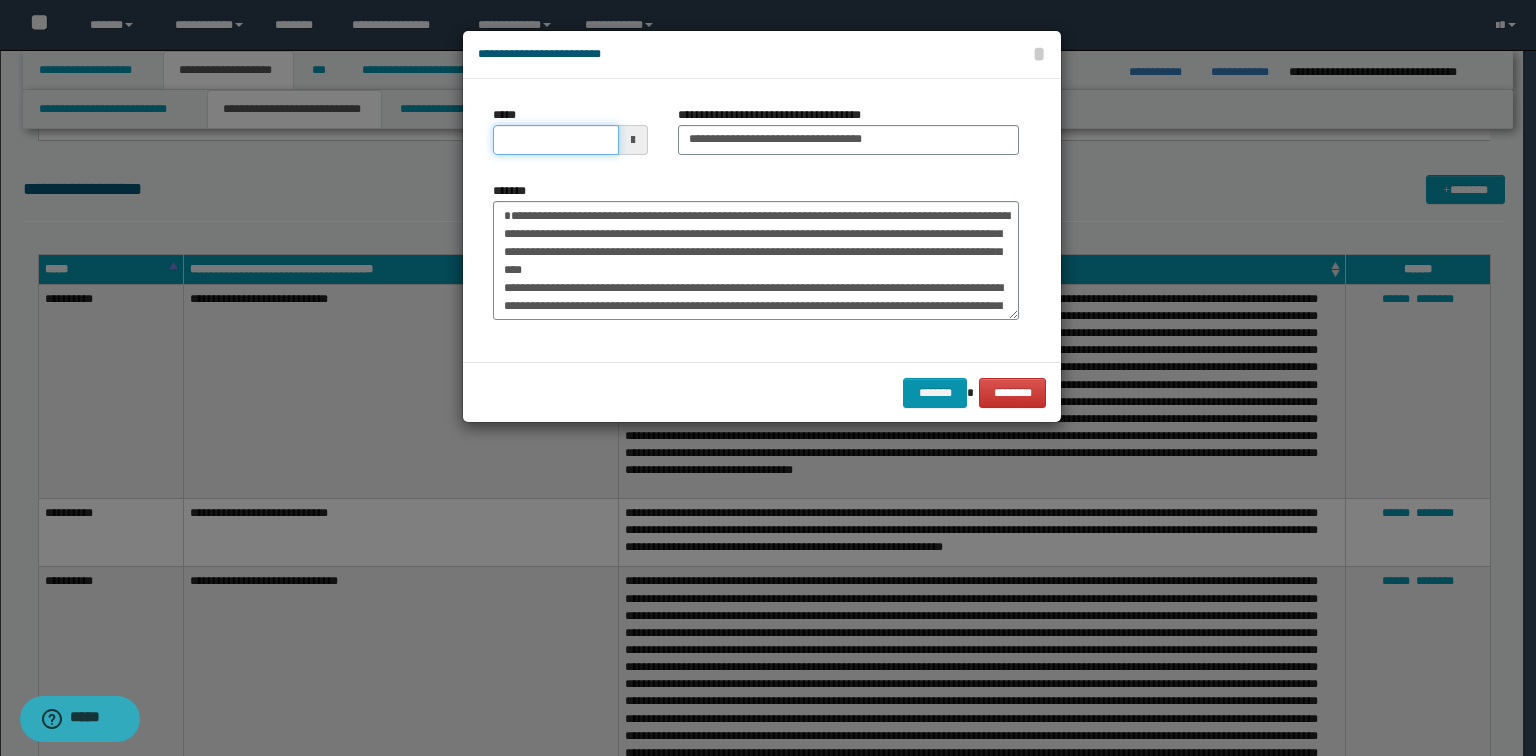 click on "*****" at bounding box center (556, 140) 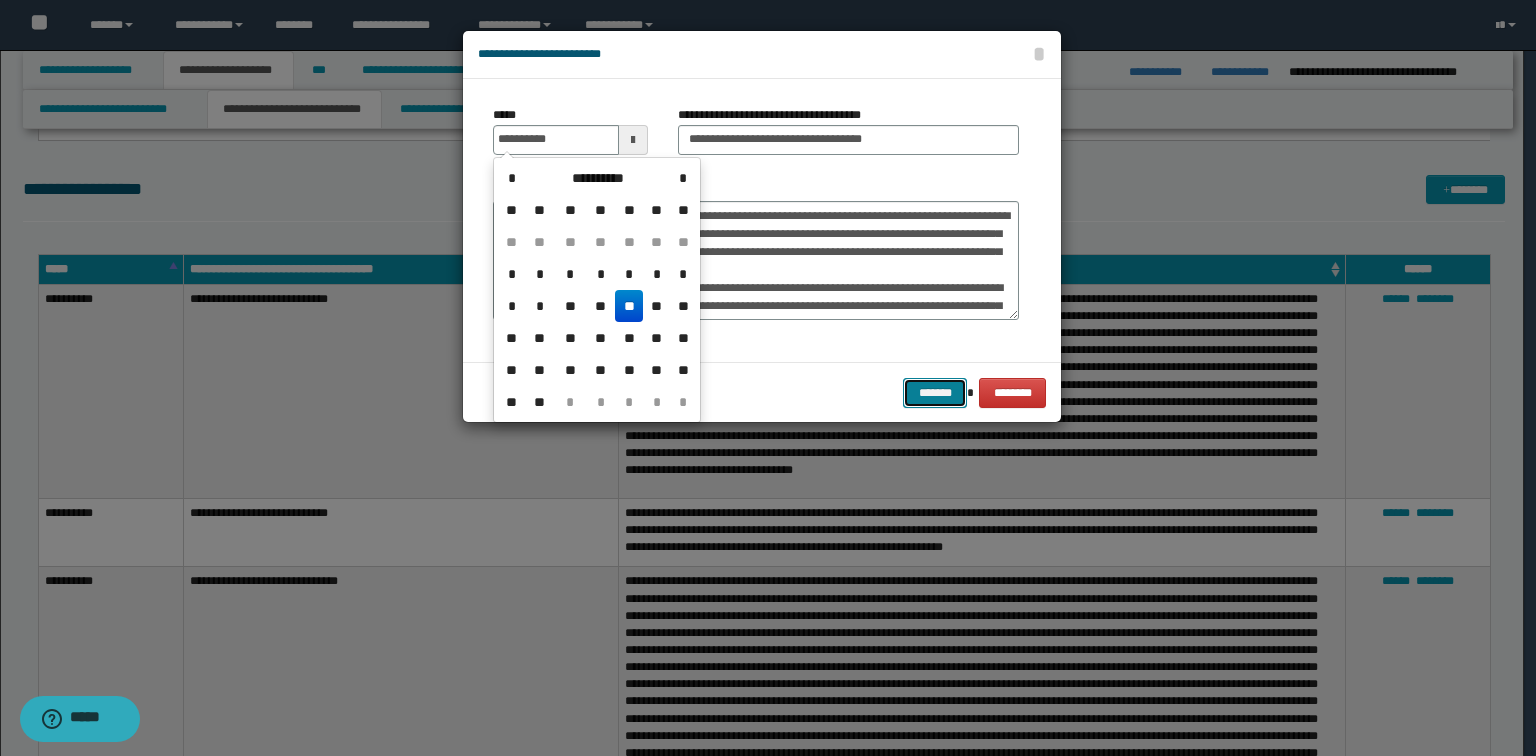 type on "**********" 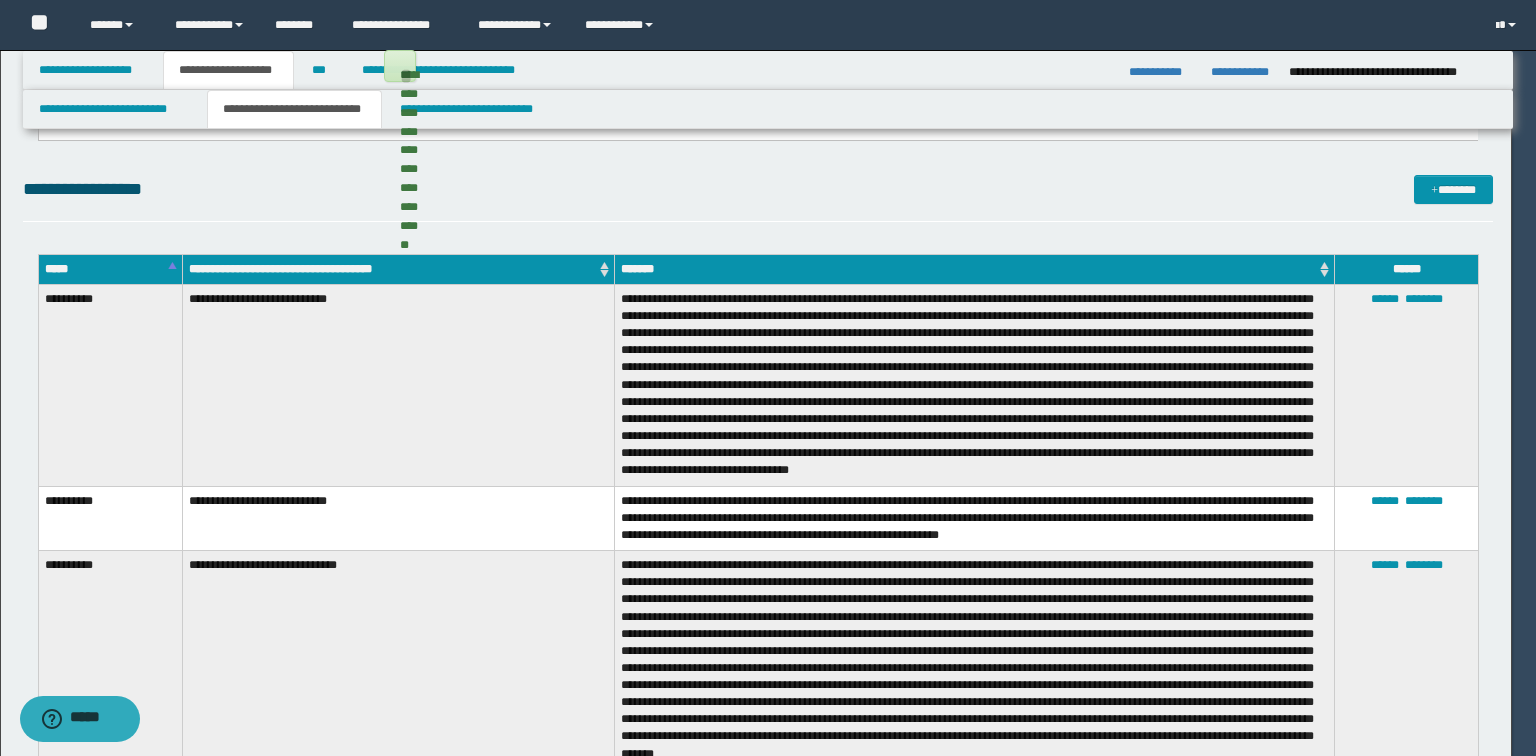 type 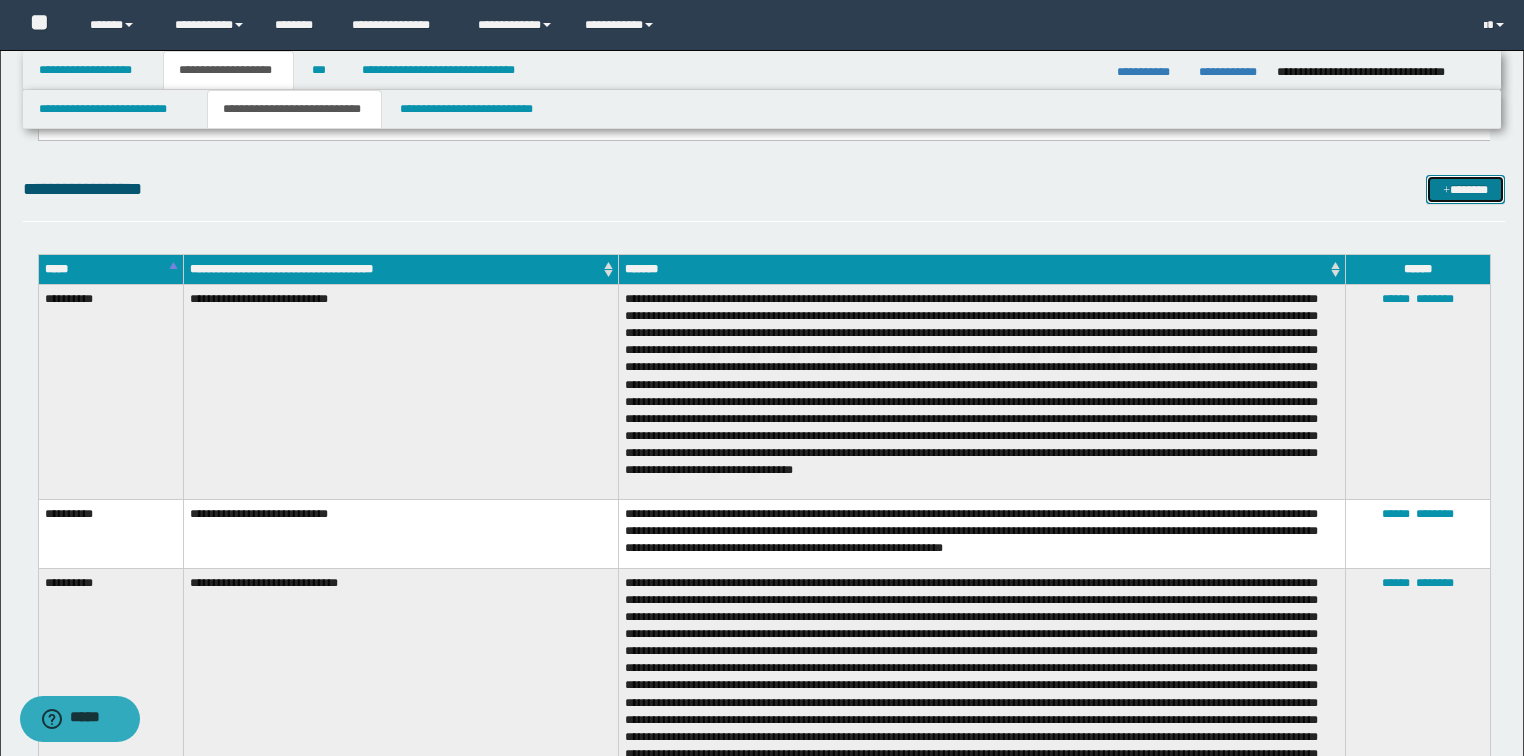click on "*******" at bounding box center (1465, 190) 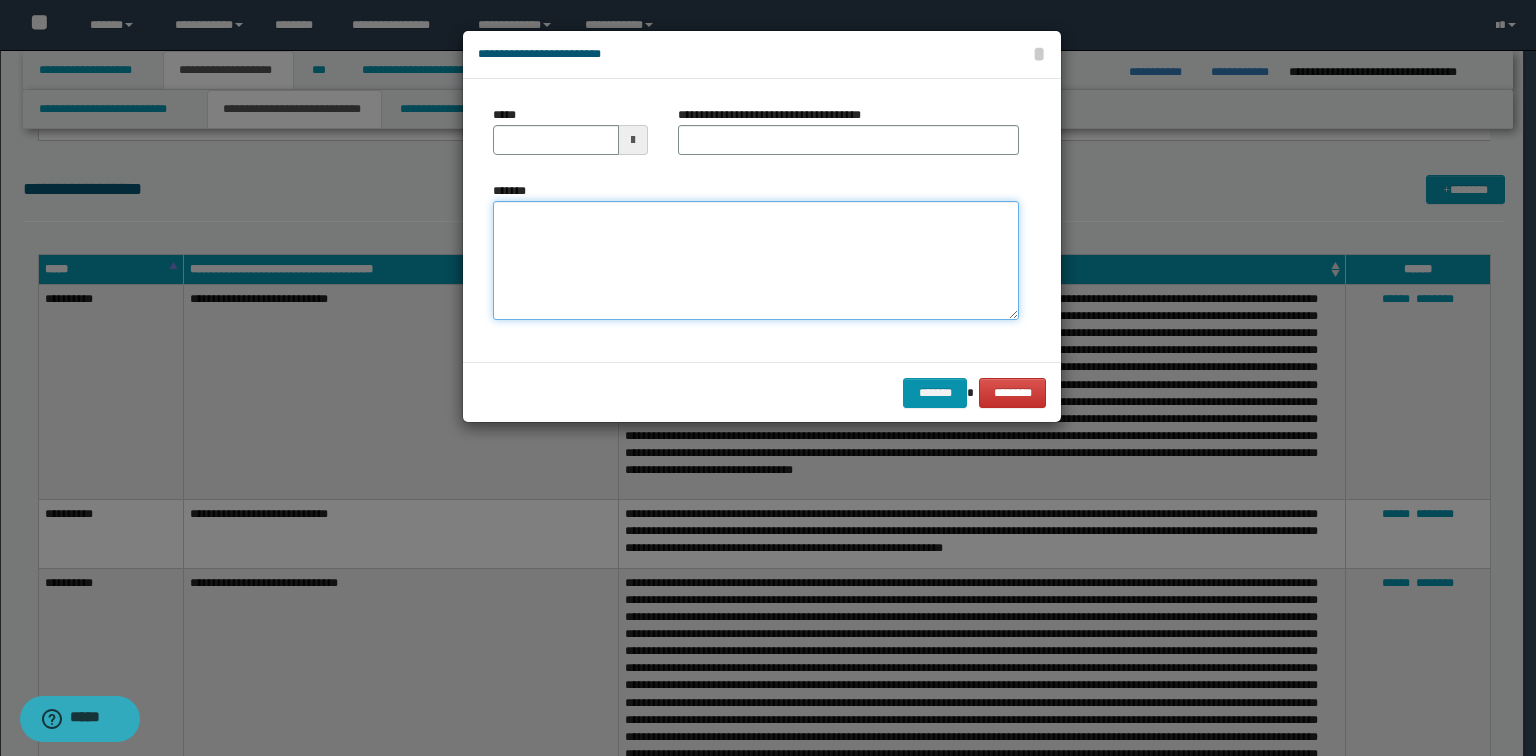 click on "*******" at bounding box center [756, 261] 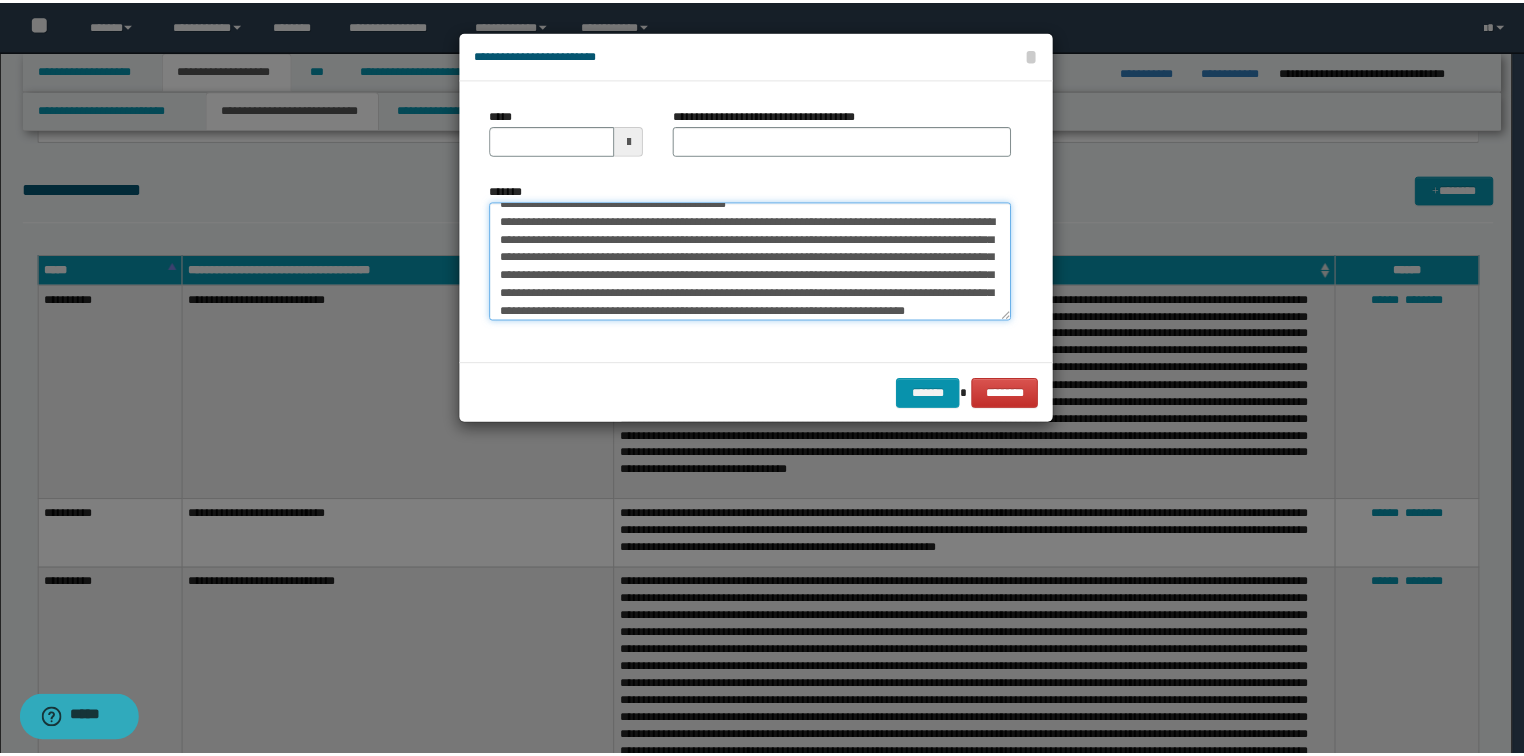 scroll, scrollTop: 0, scrollLeft: 0, axis: both 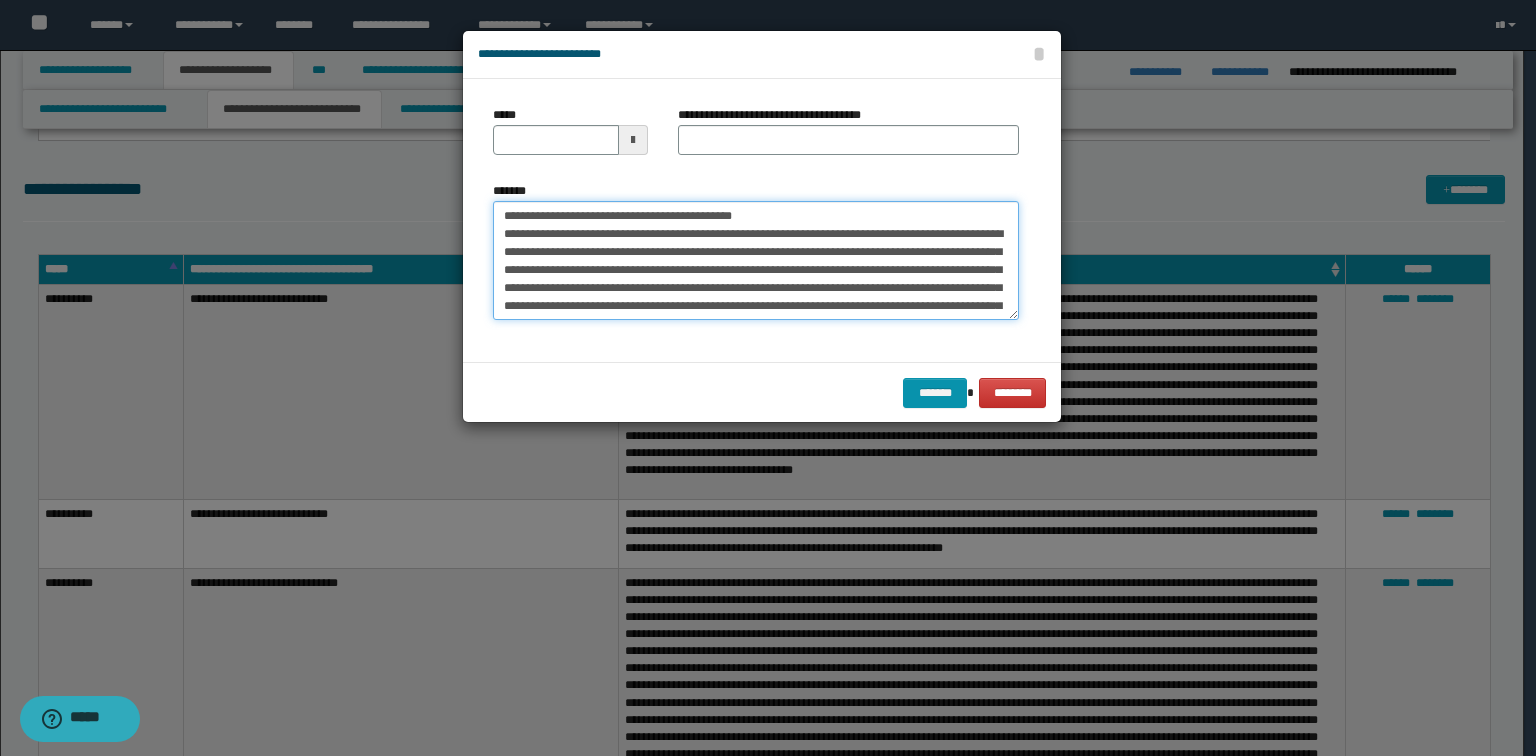 drag, startPoint x: 774, startPoint y: 220, endPoint x: 571, endPoint y: 217, distance: 203.02217 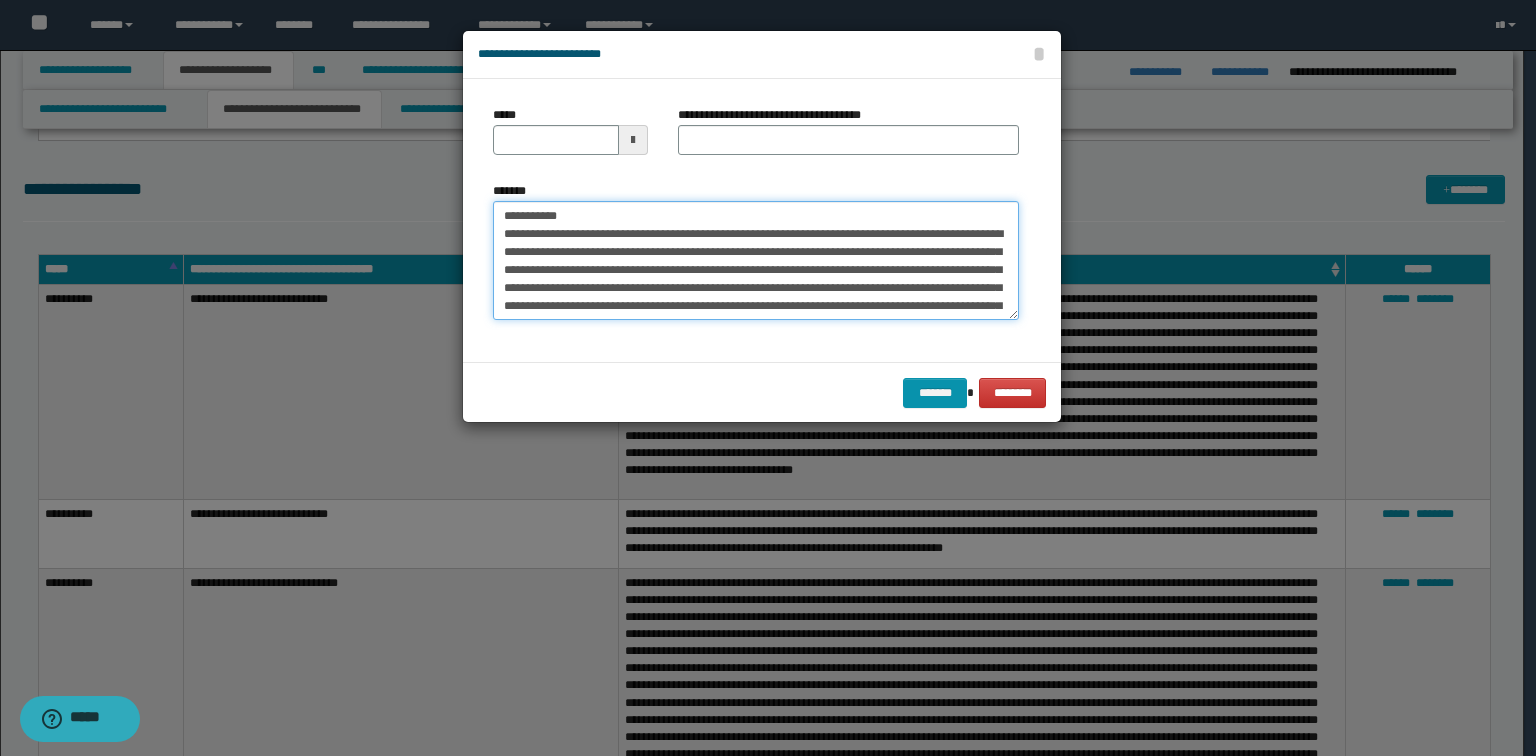 type on "**********" 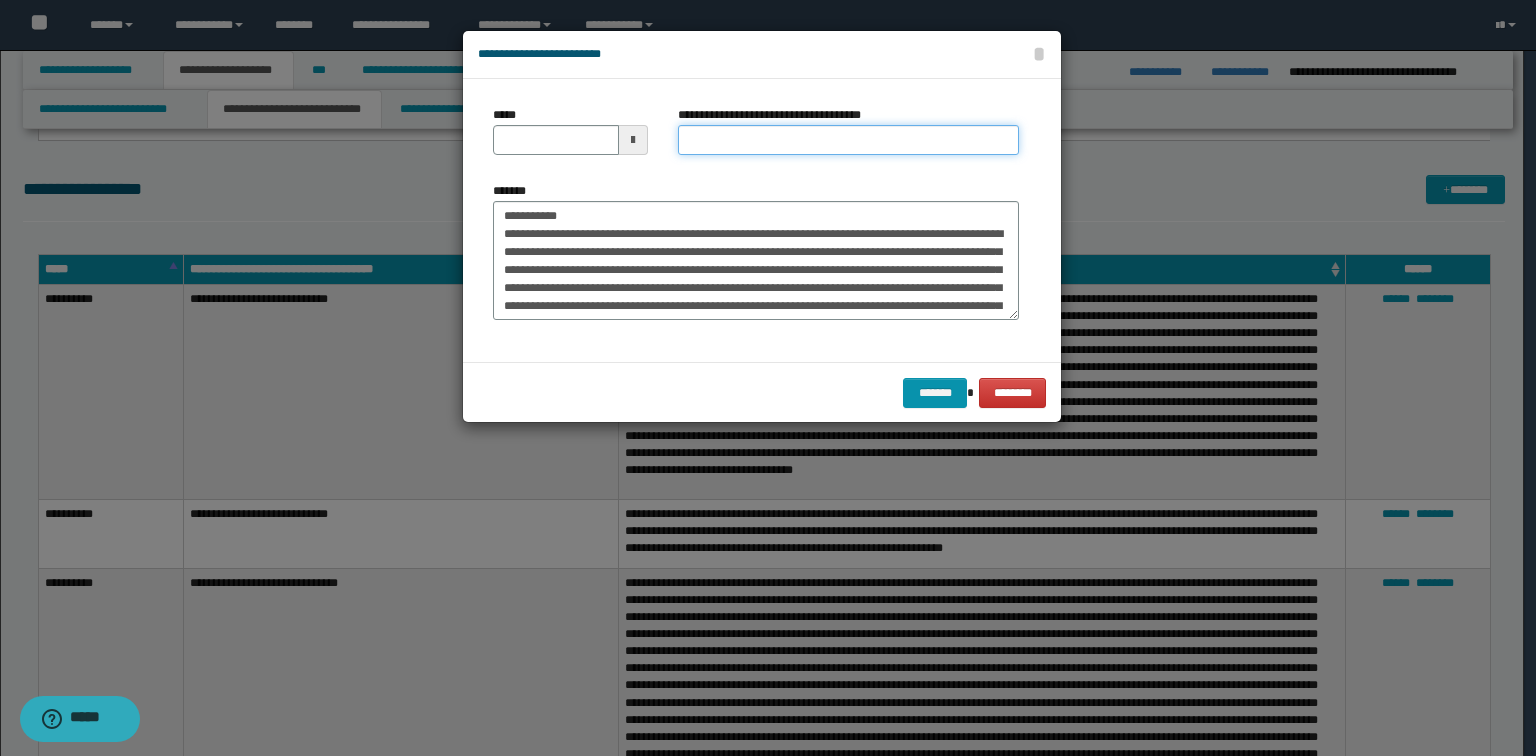 drag, startPoint x: 716, startPoint y: 142, endPoint x: 699, endPoint y: 151, distance: 19.235384 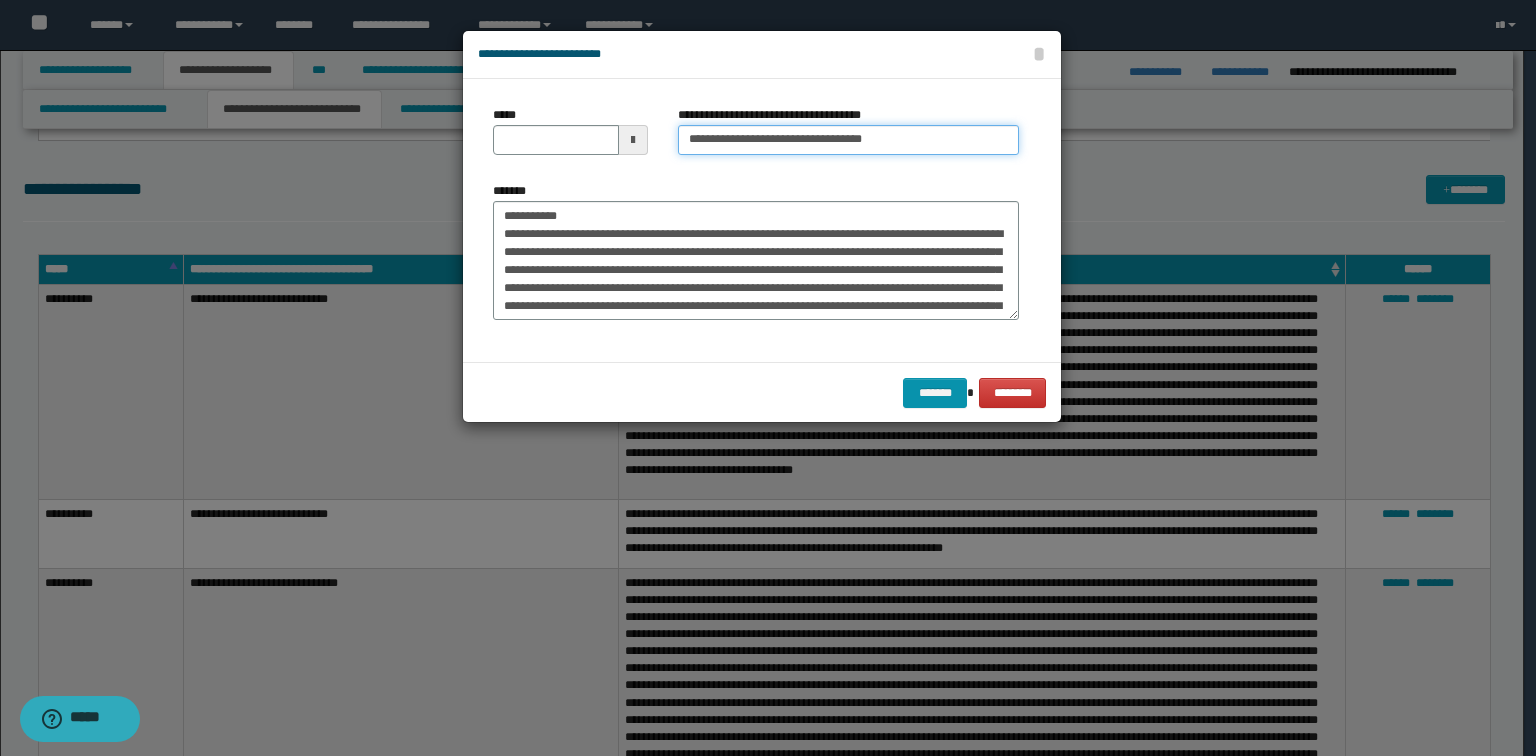 type on "**********" 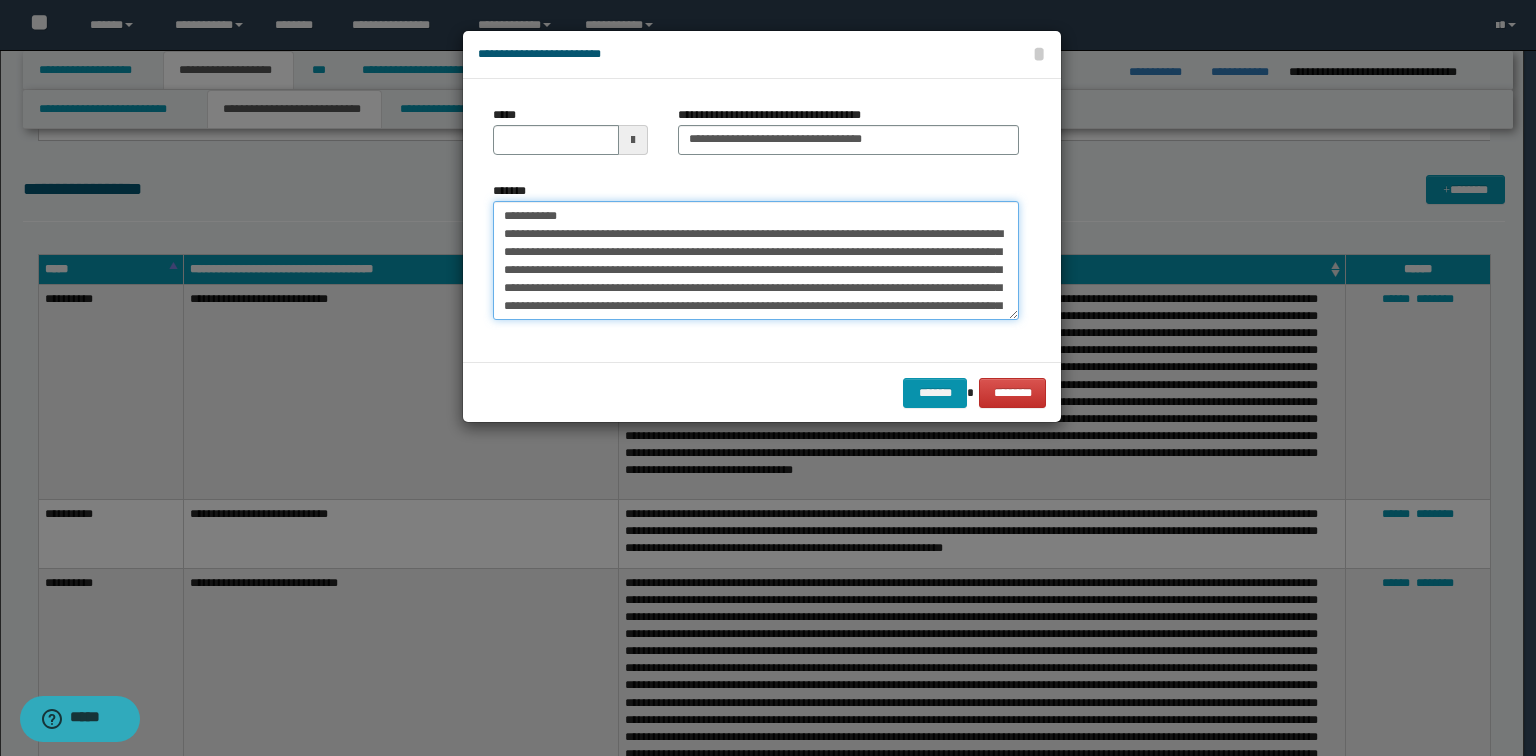 drag, startPoint x: 596, startPoint y: 214, endPoint x: 22, endPoint y: 215, distance: 574.00085 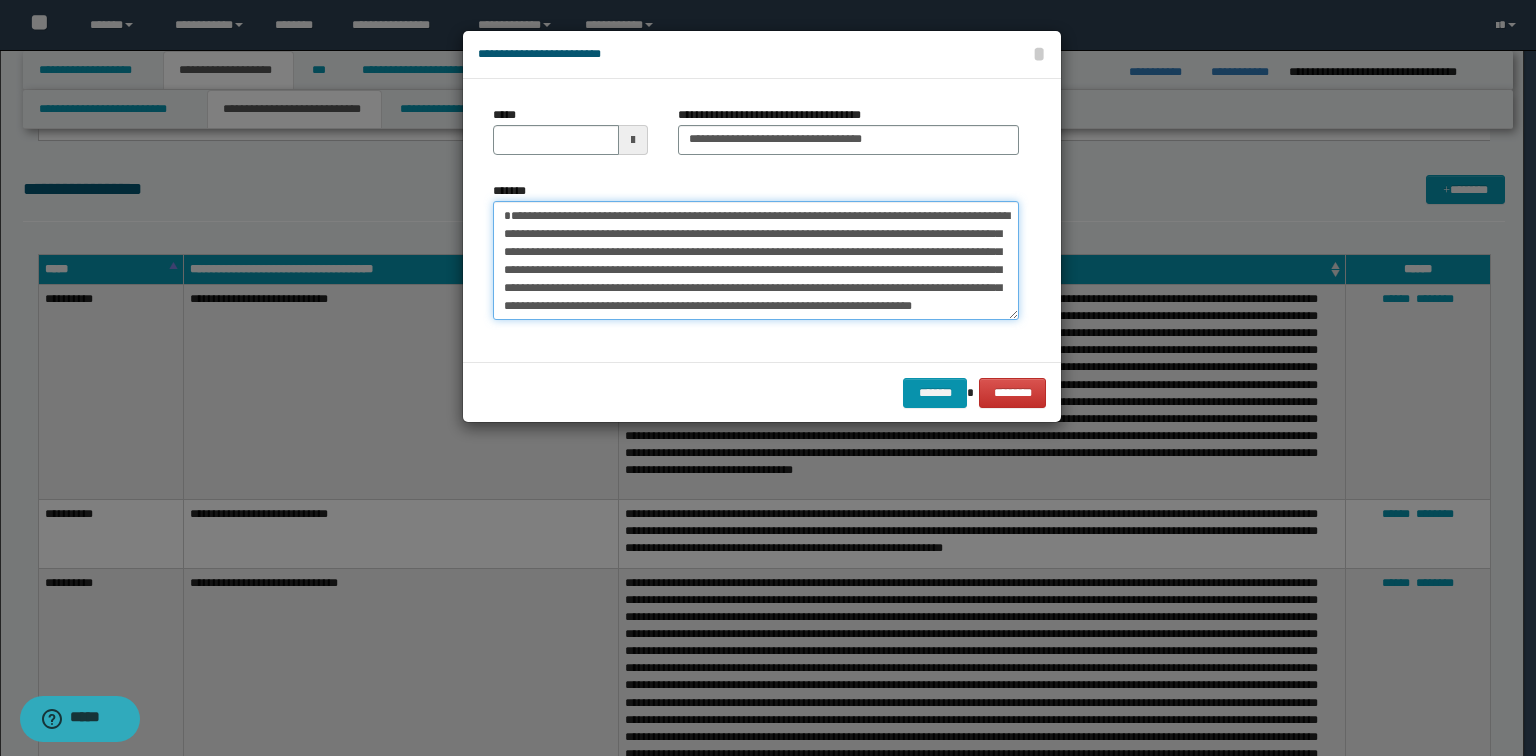 type 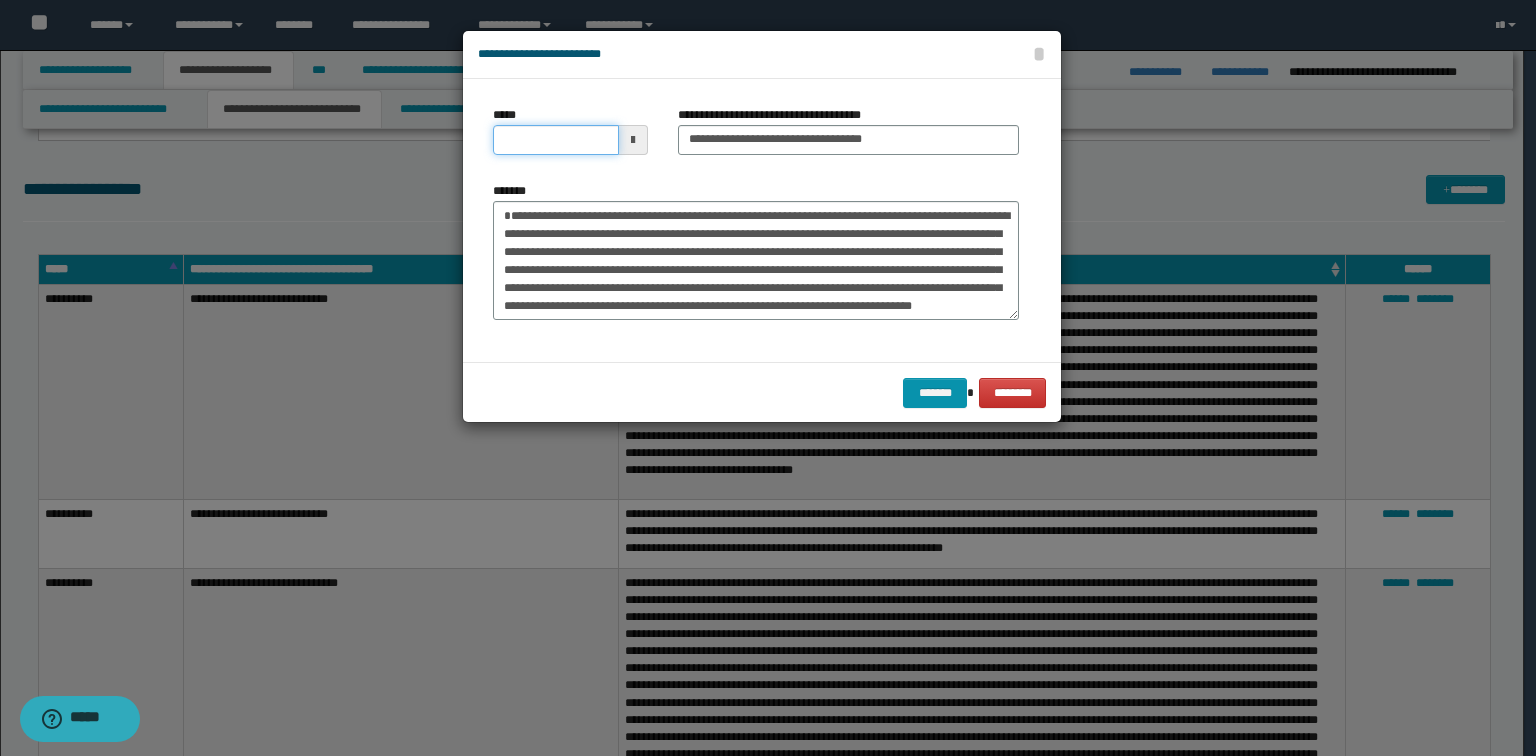 click on "*****" at bounding box center [556, 140] 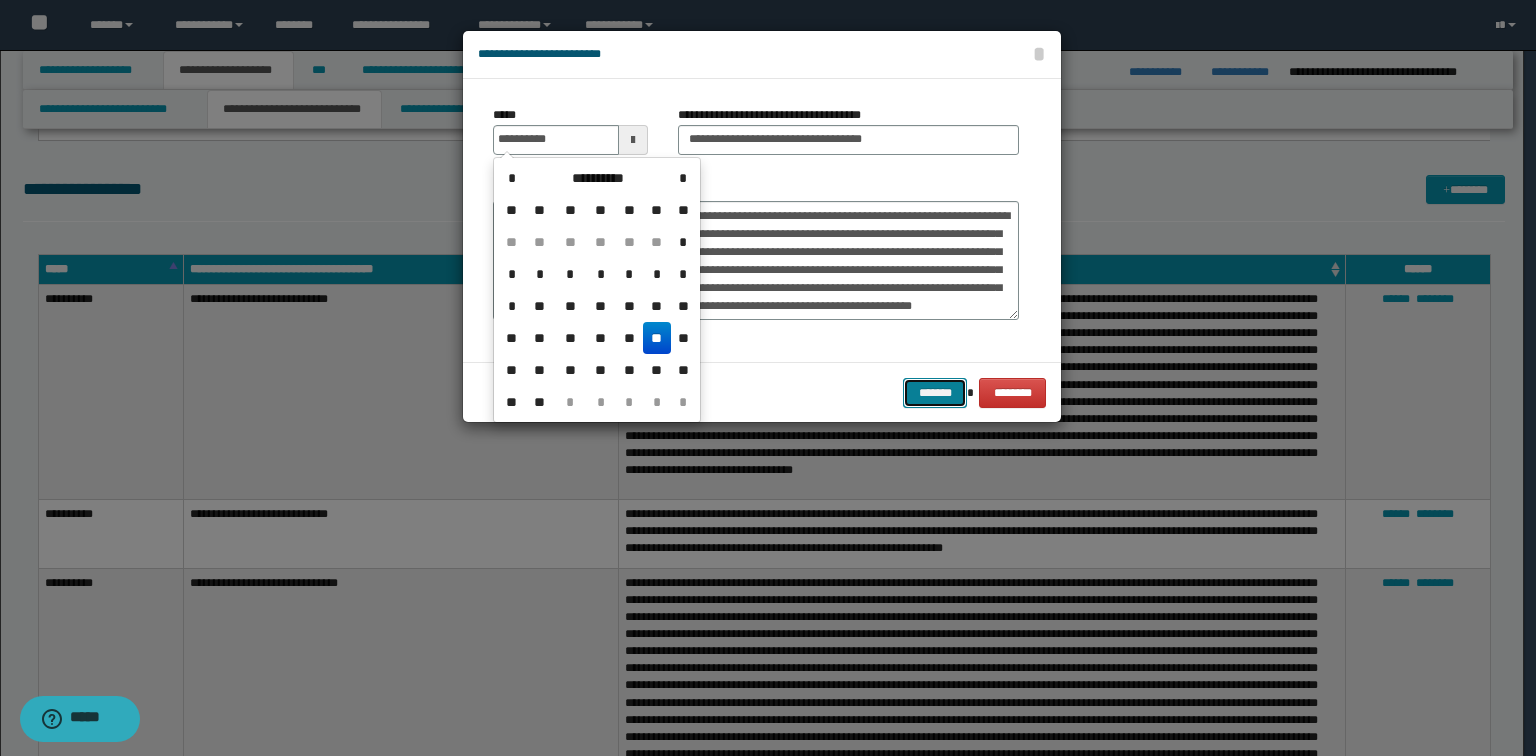 type on "**********" 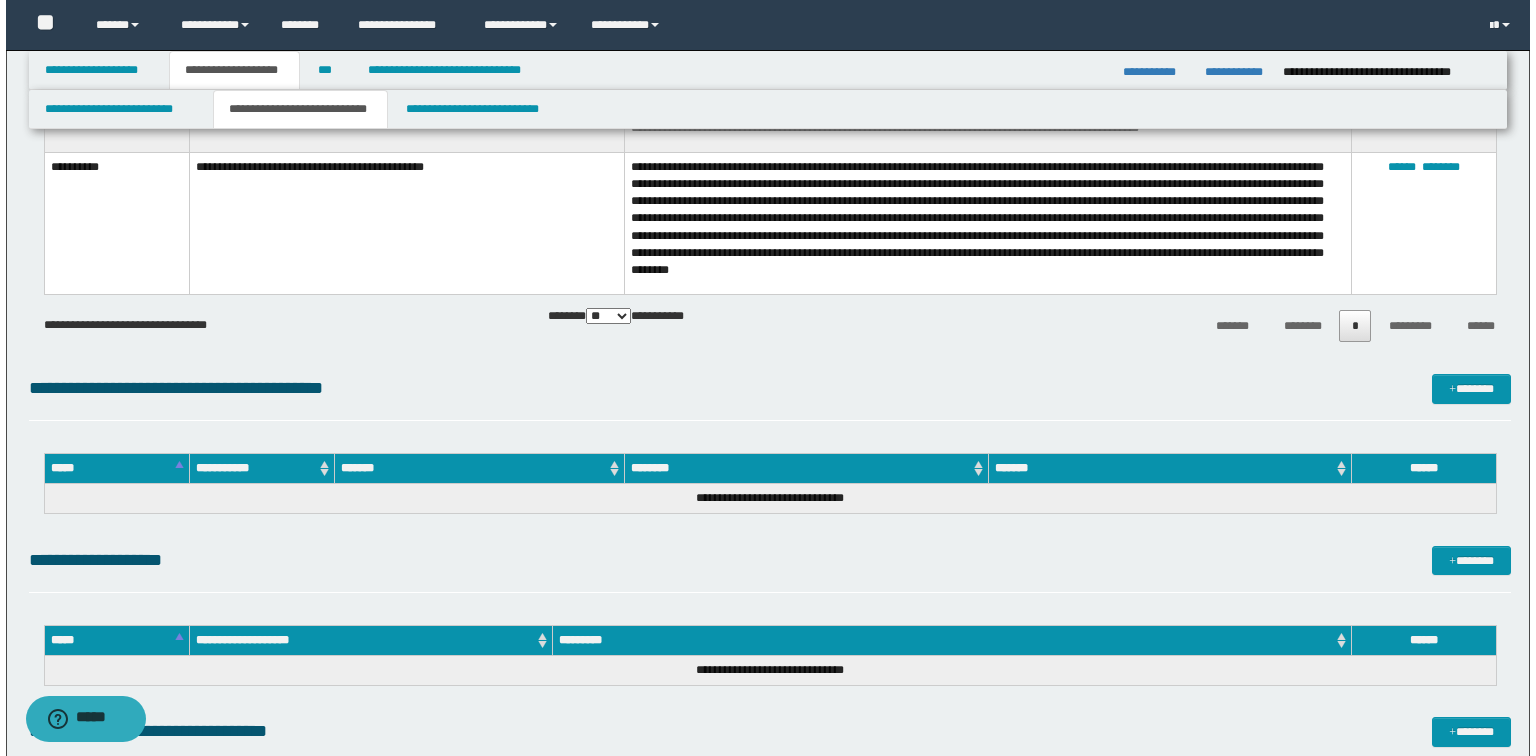 scroll, scrollTop: 4403, scrollLeft: 0, axis: vertical 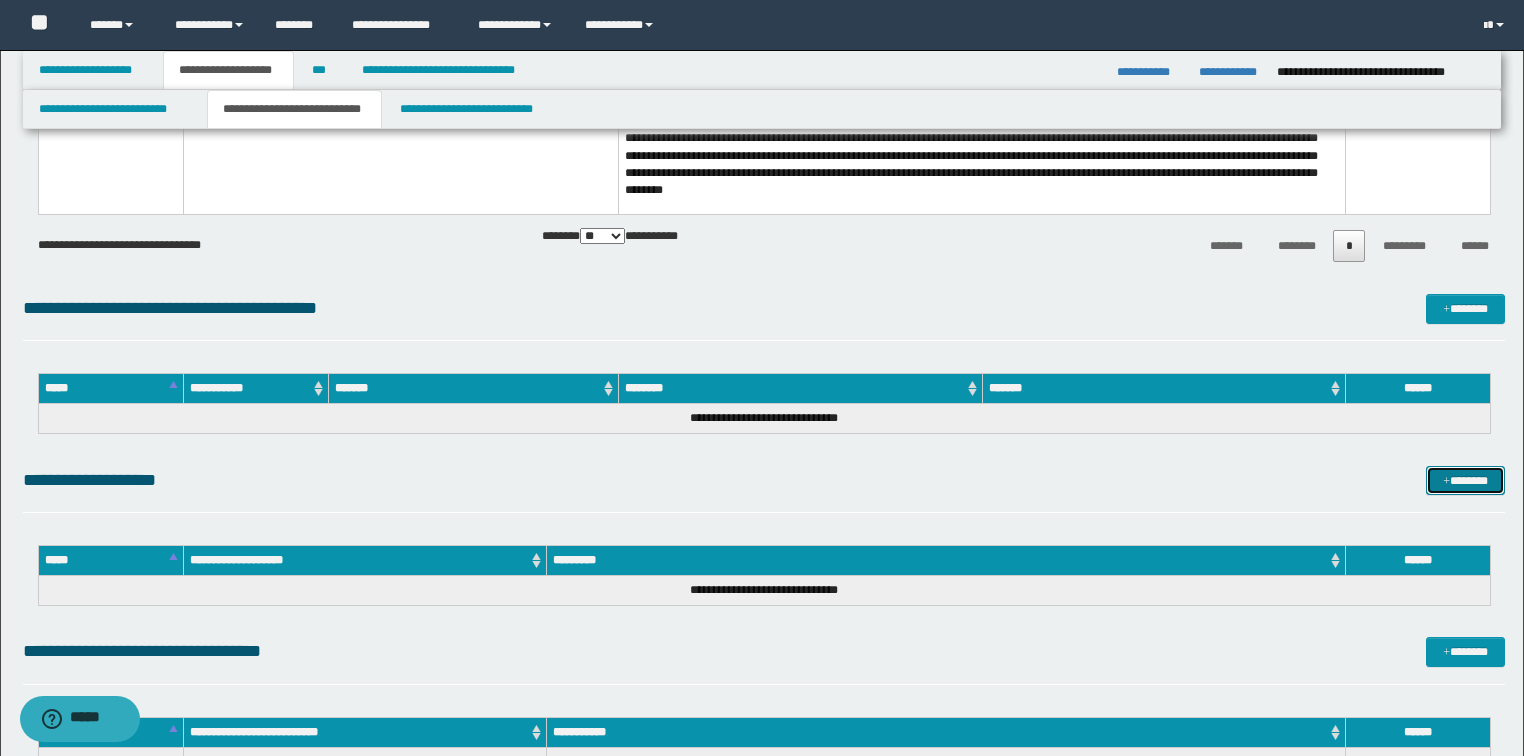 click on "*******" at bounding box center [1465, 481] 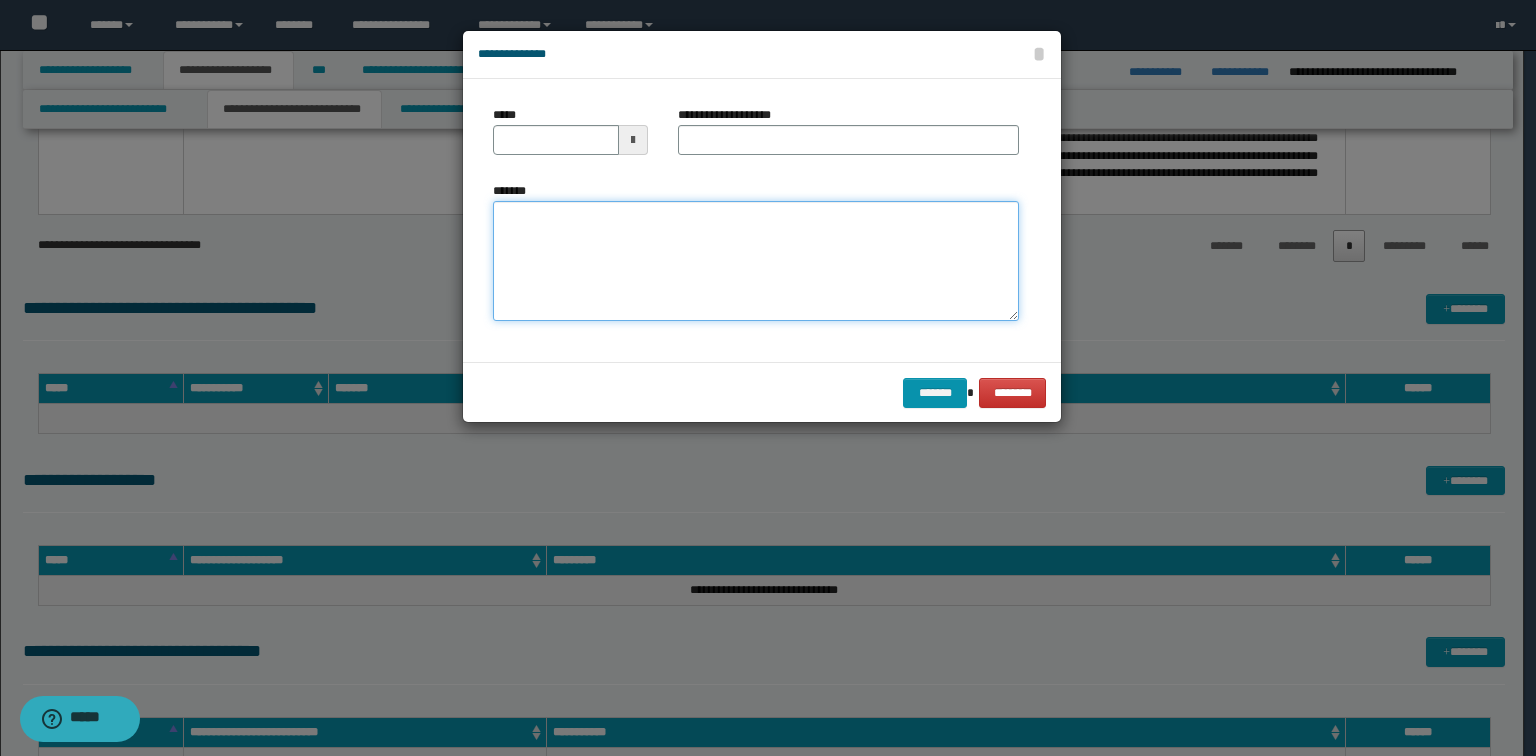 click on "*******" at bounding box center [756, 261] 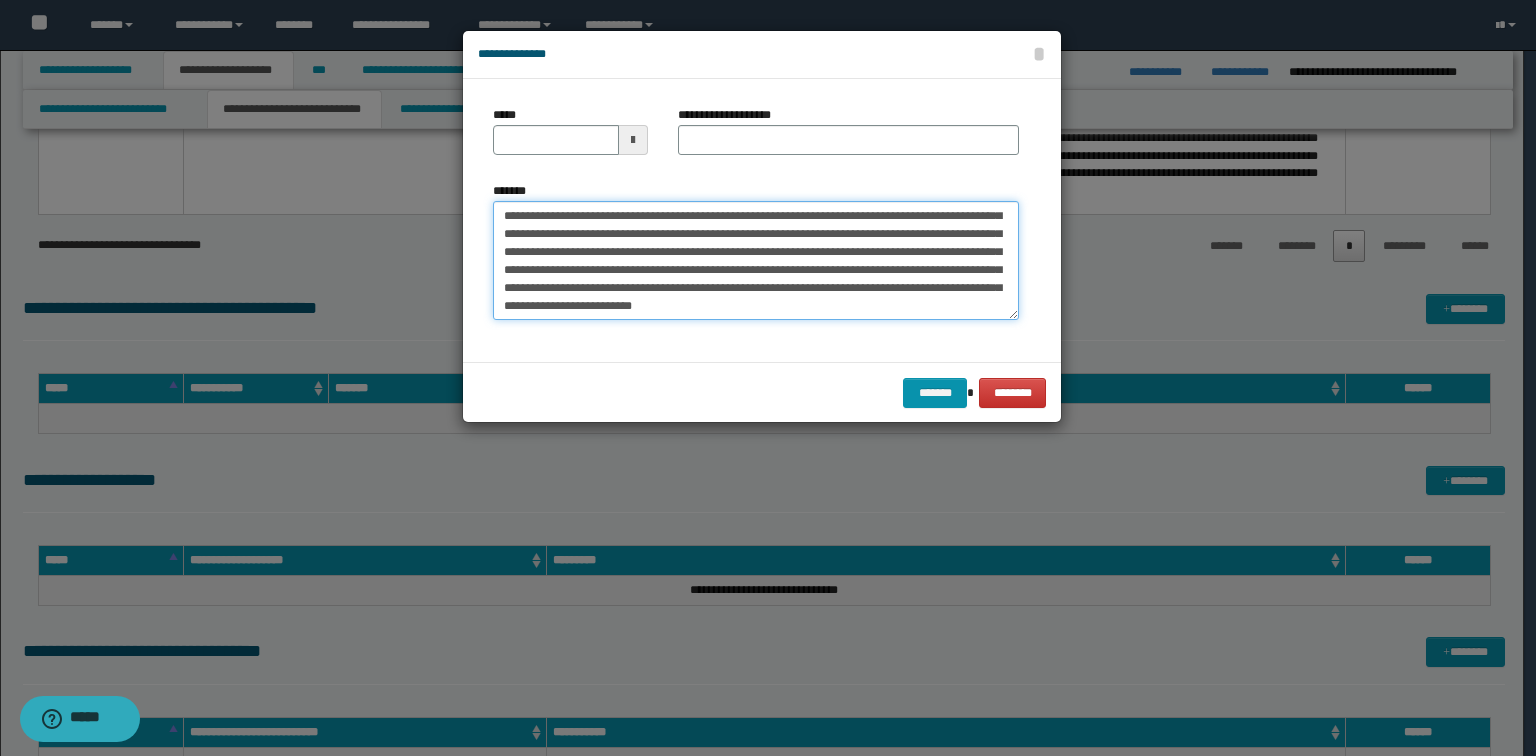scroll, scrollTop: 0, scrollLeft: 0, axis: both 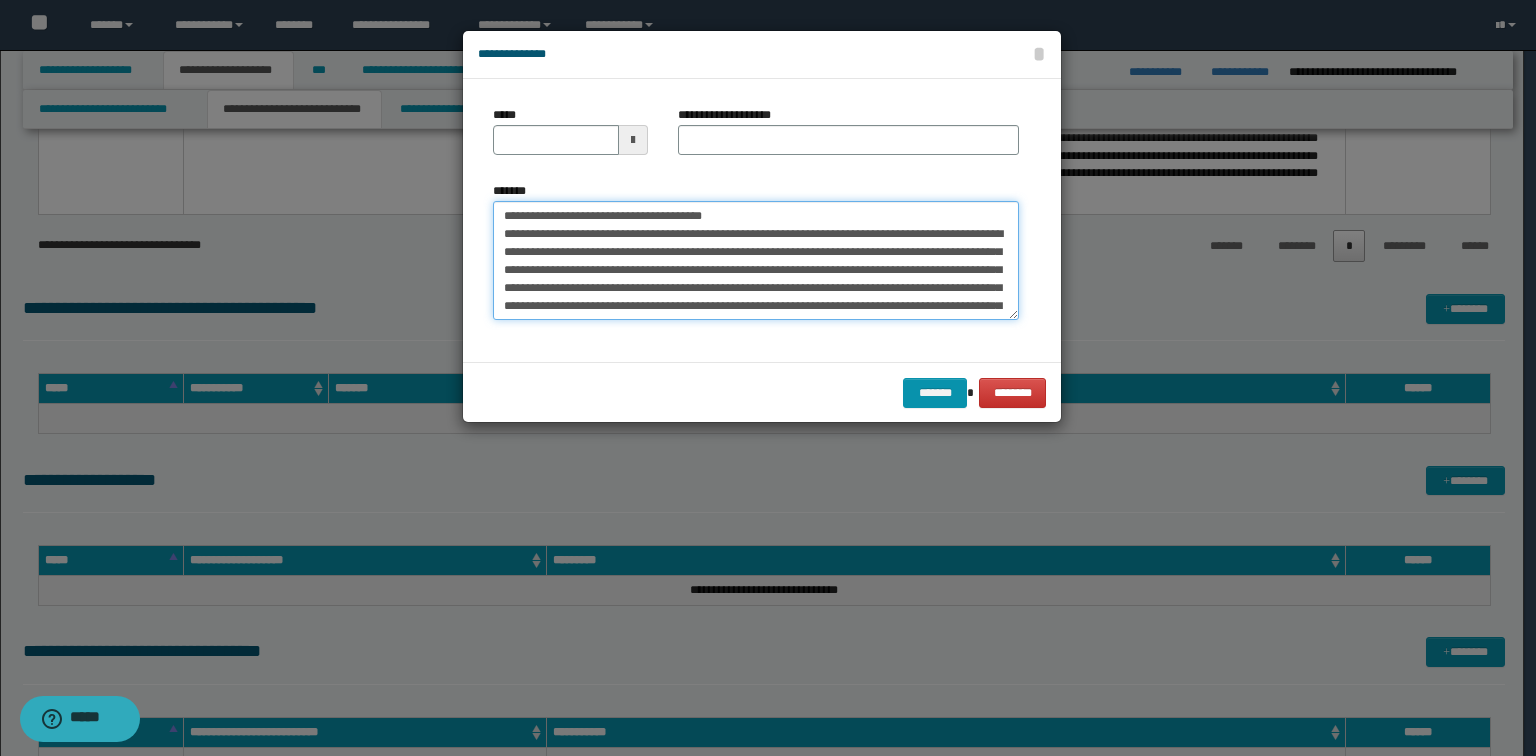 drag, startPoint x: 806, startPoint y: 216, endPoint x: 568, endPoint y: 208, distance: 238.13441 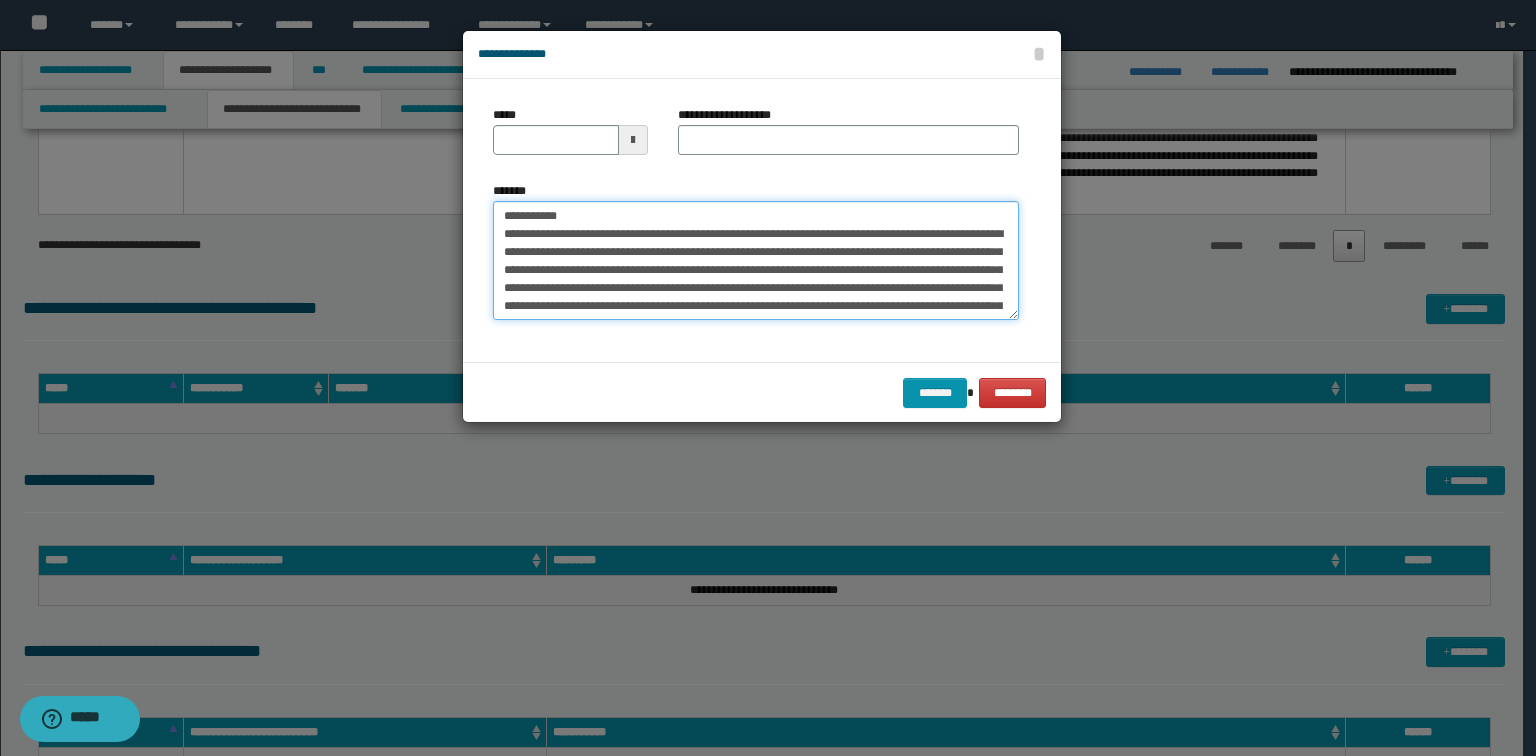 type on "**********" 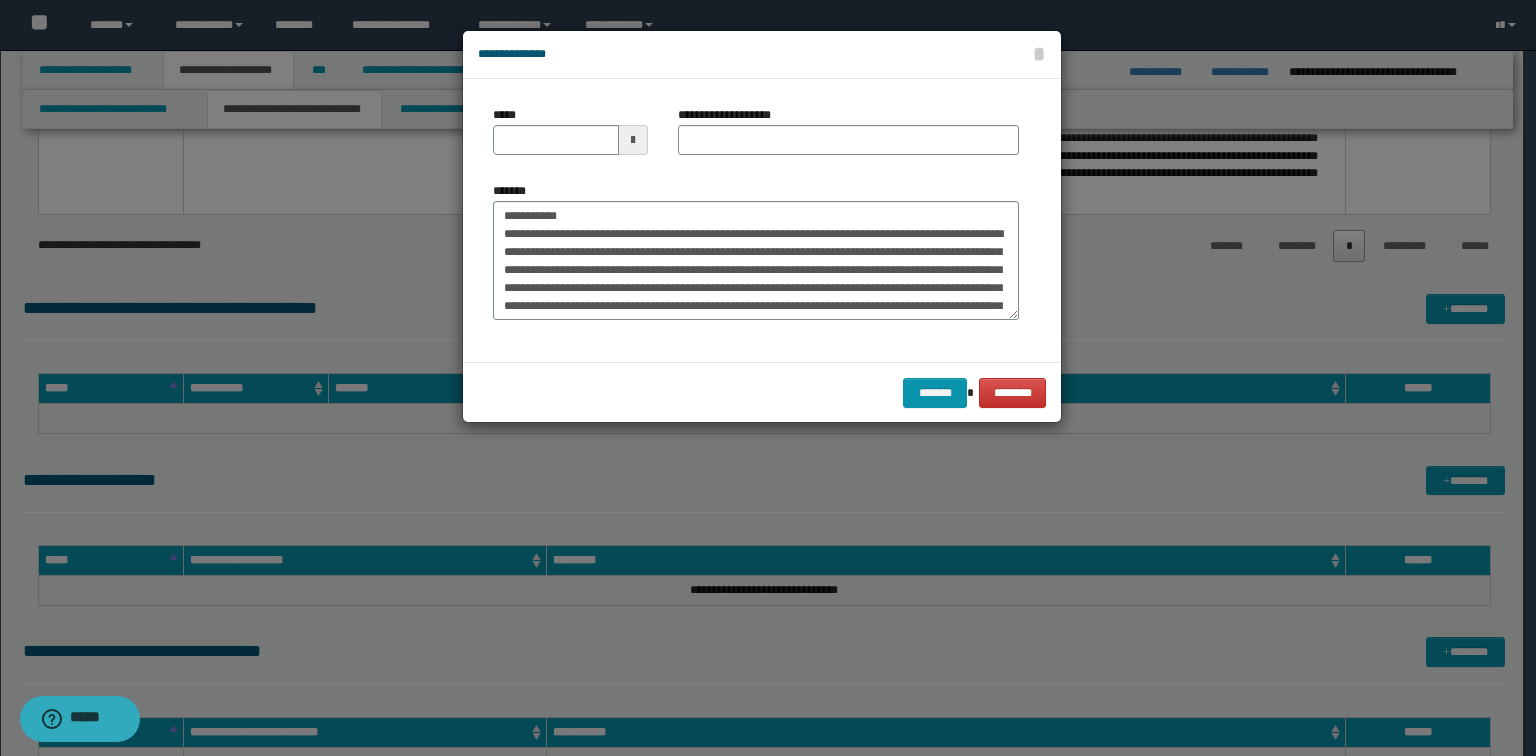 click on "**********" at bounding box center (848, 138) 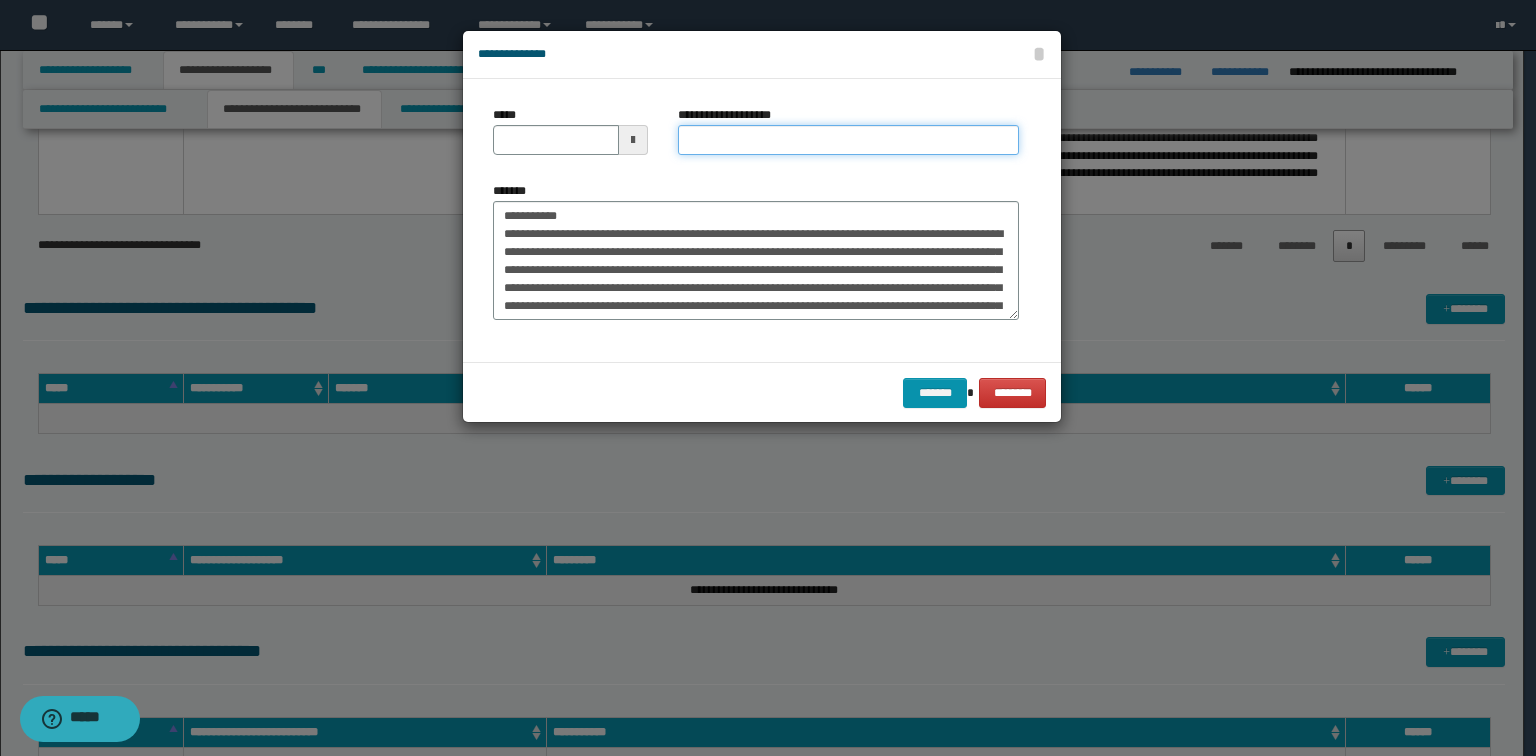 drag, startPoint x: 721, startPoint y: 141, endPoint x: 683, endPoint y: 156, distance: 40.853397 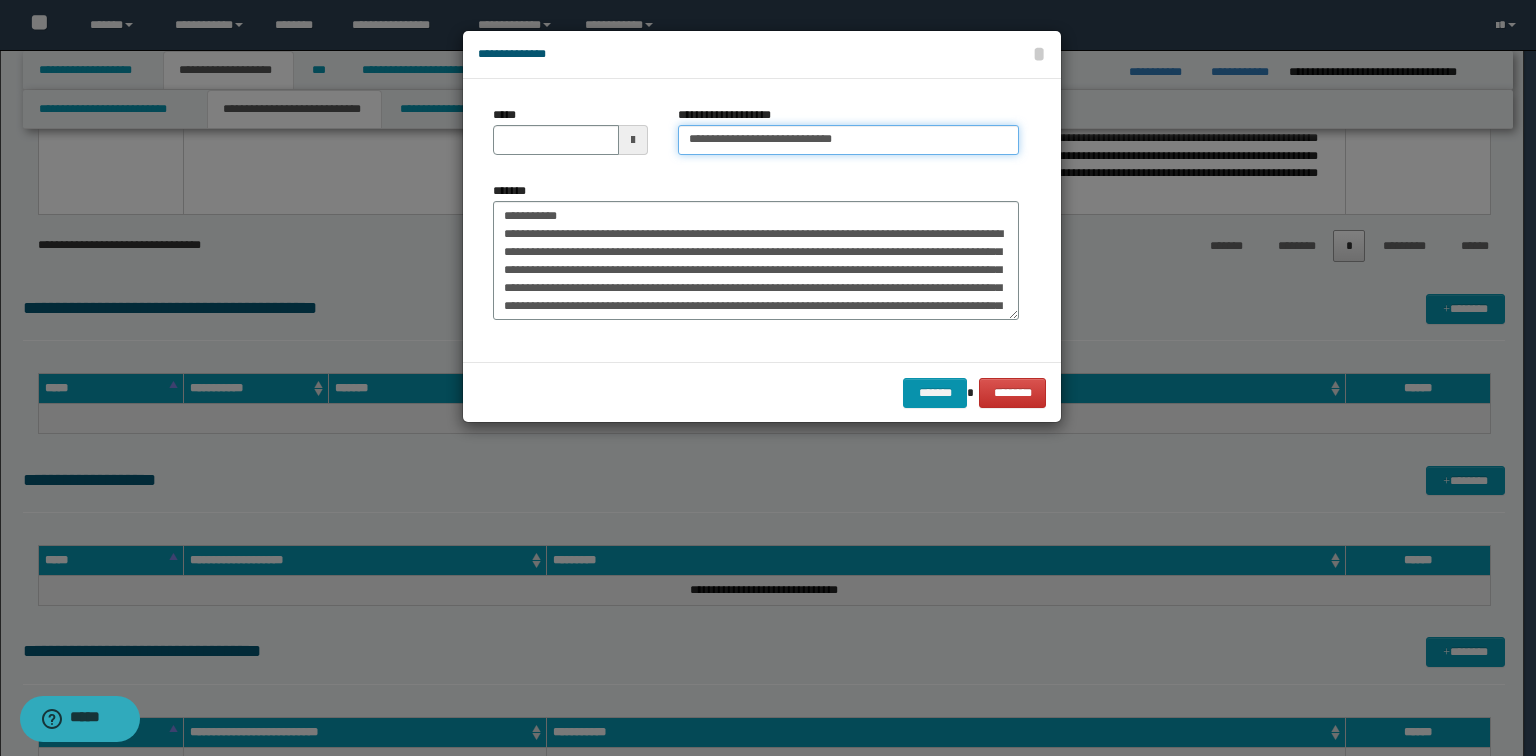 type on "**********" 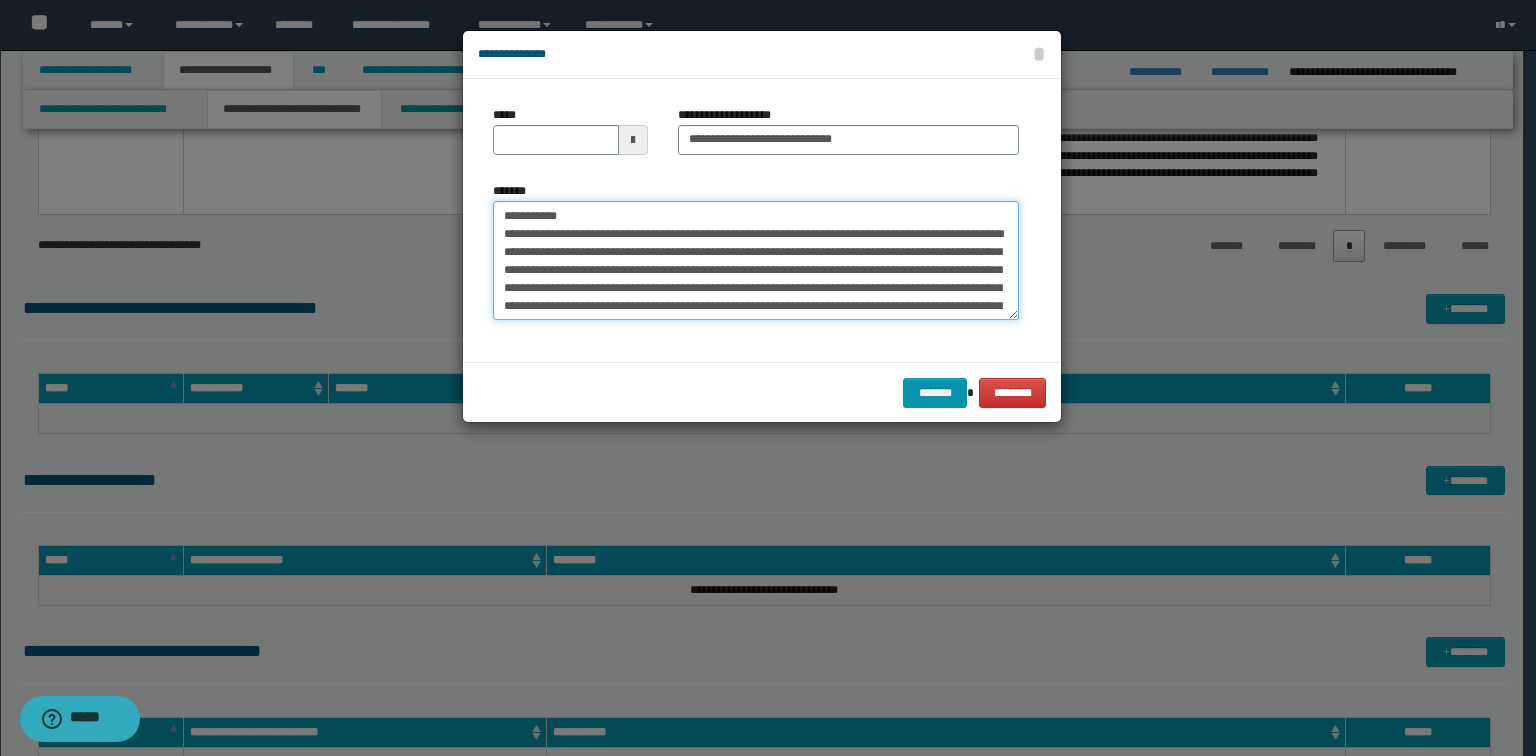 drag, startPoint x: 569, startPoint y: 207, endPoint x: 132, endPoint y: 197, distance: 437.1144 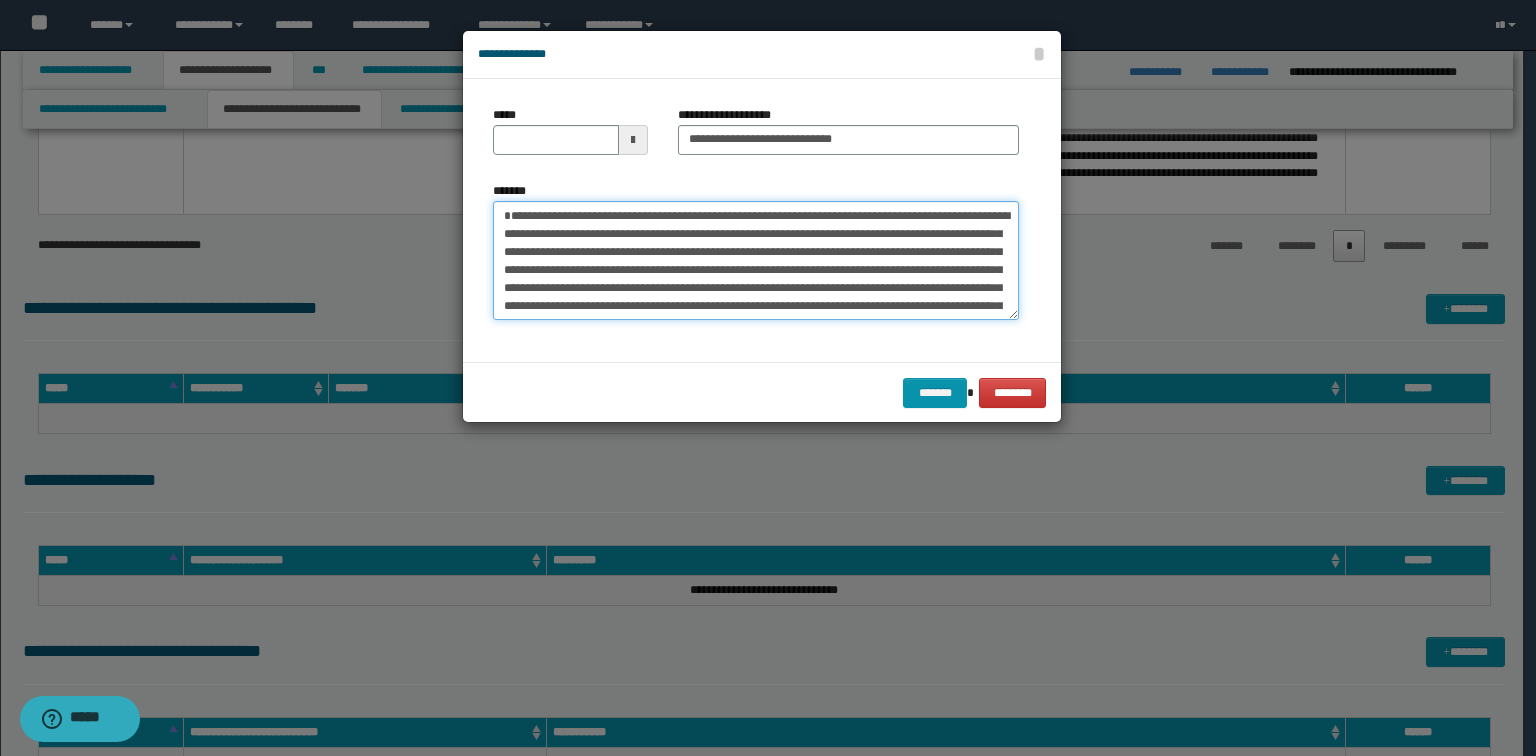 type 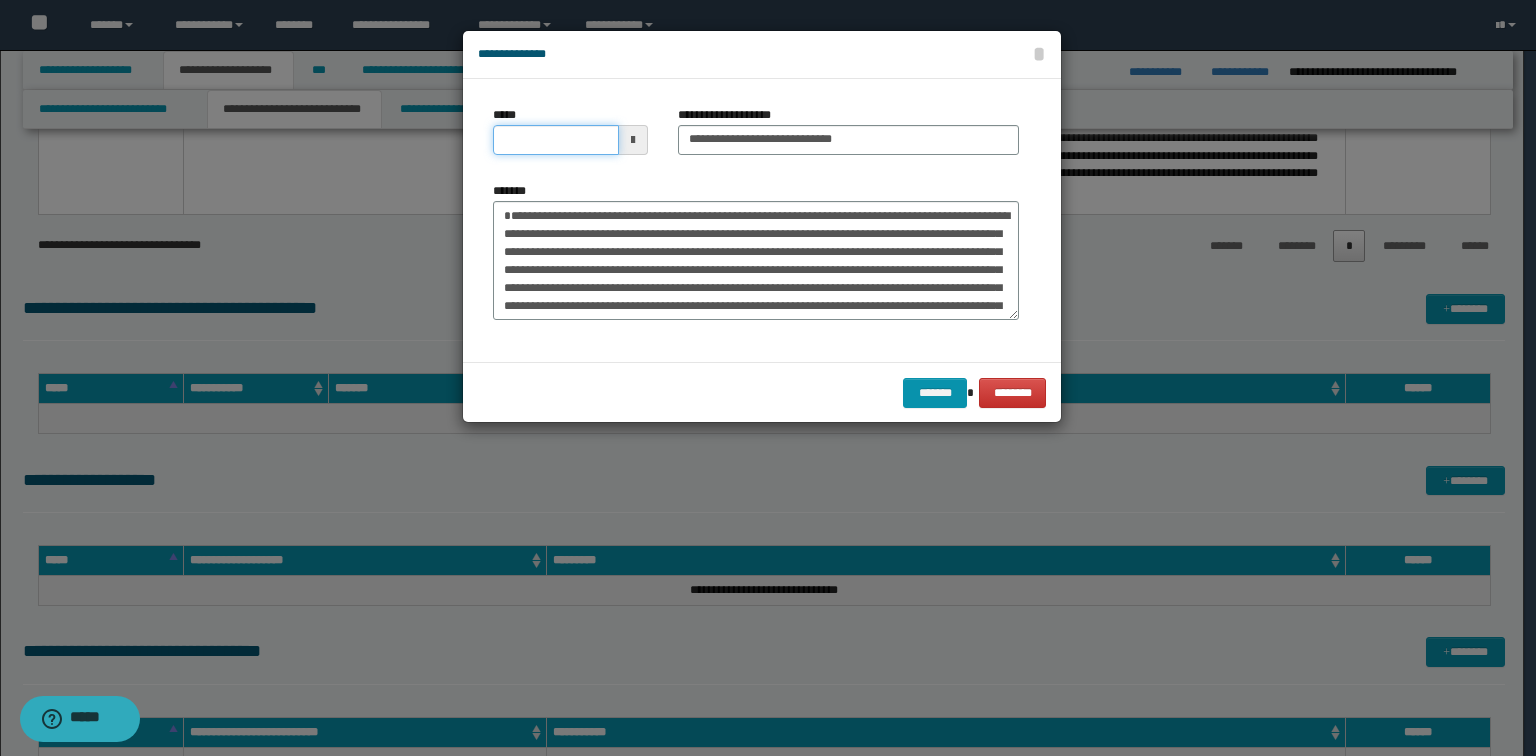 click on "*****" at bounding box center [556, 140] 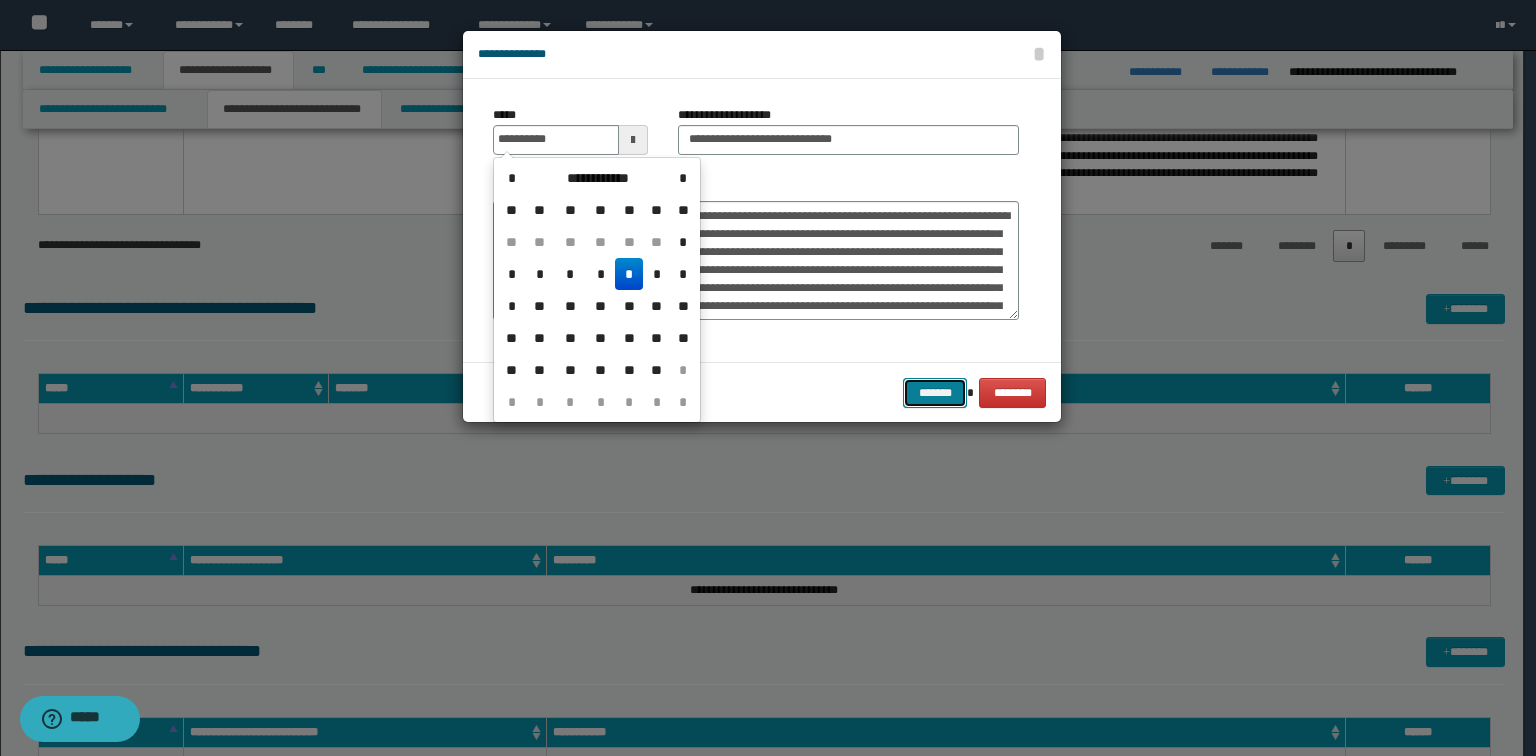 type on "**********" 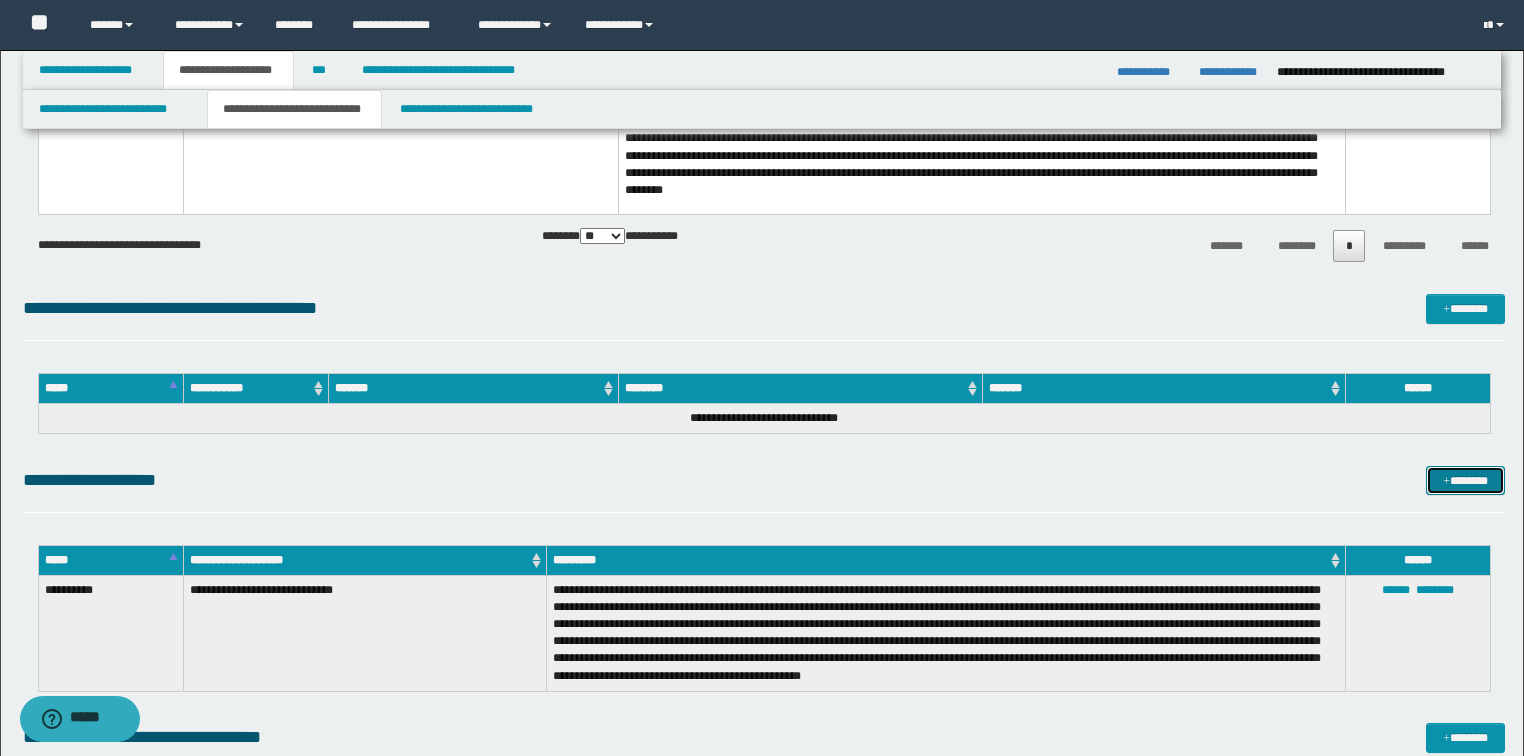 click on "*******" at bounding box center [1465, 481] 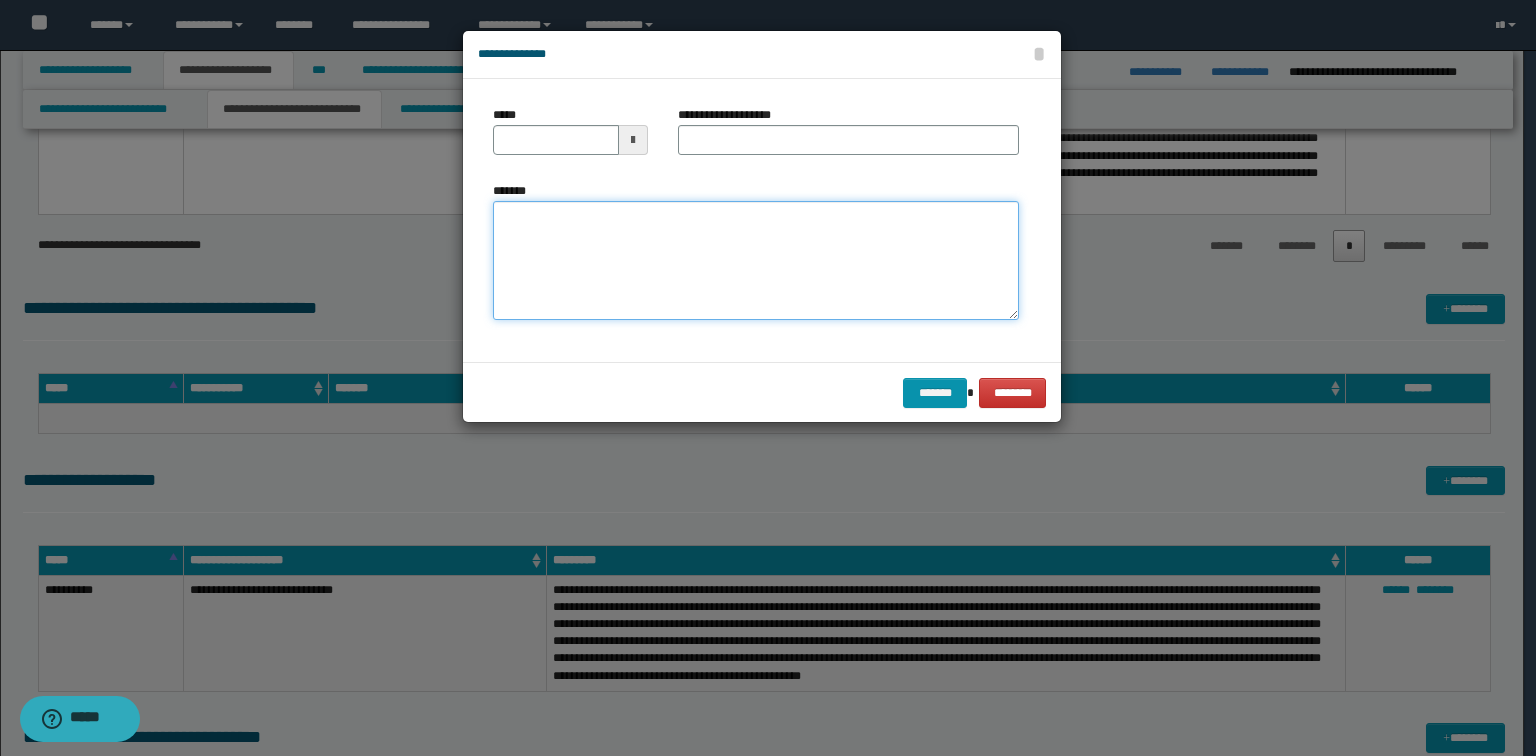 click on "*******" at bounding box center (756, 261) 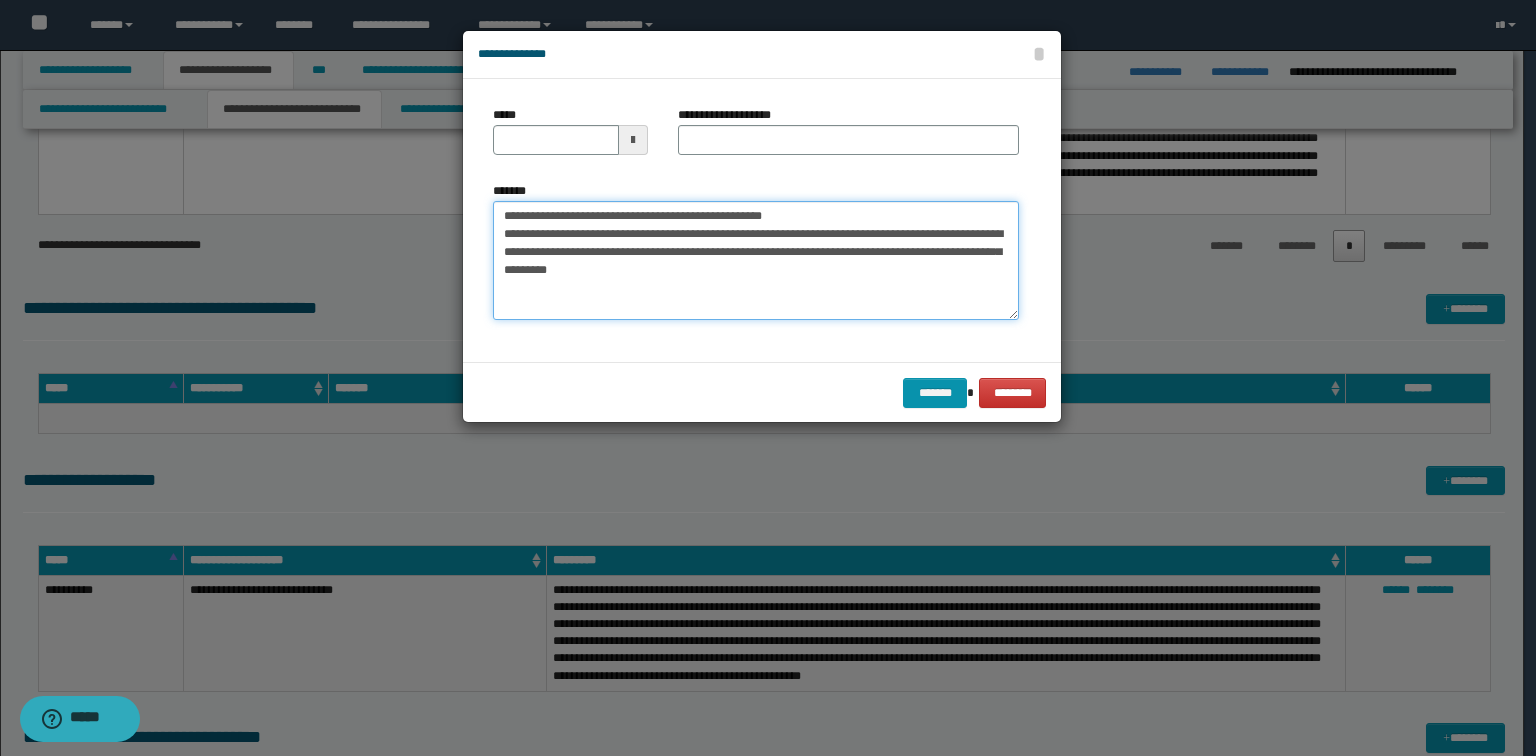 drag, startPoint x: 816, startPoint y: 213, endPoint x: 568, endPoint y: 197, distance: 248.5156 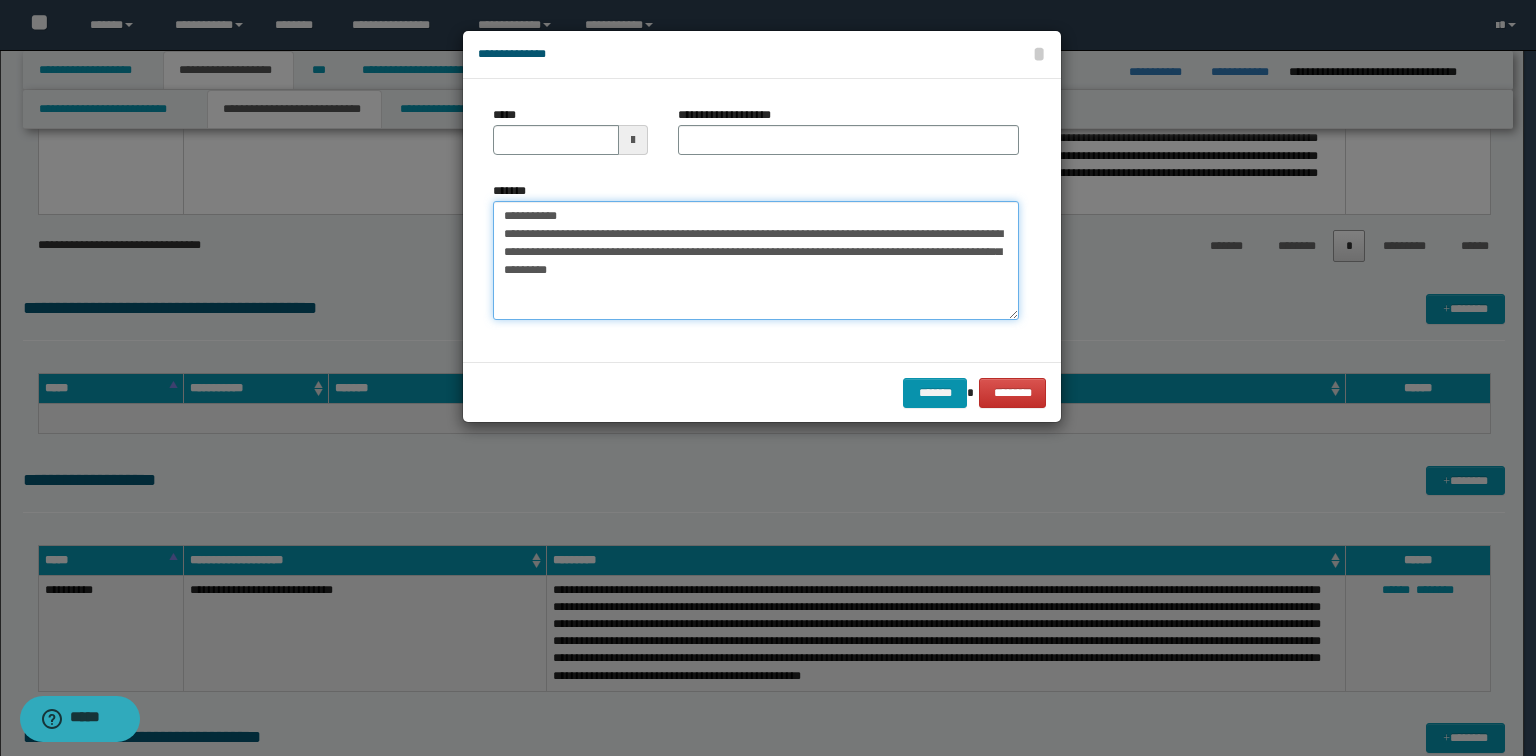 type on "**********" 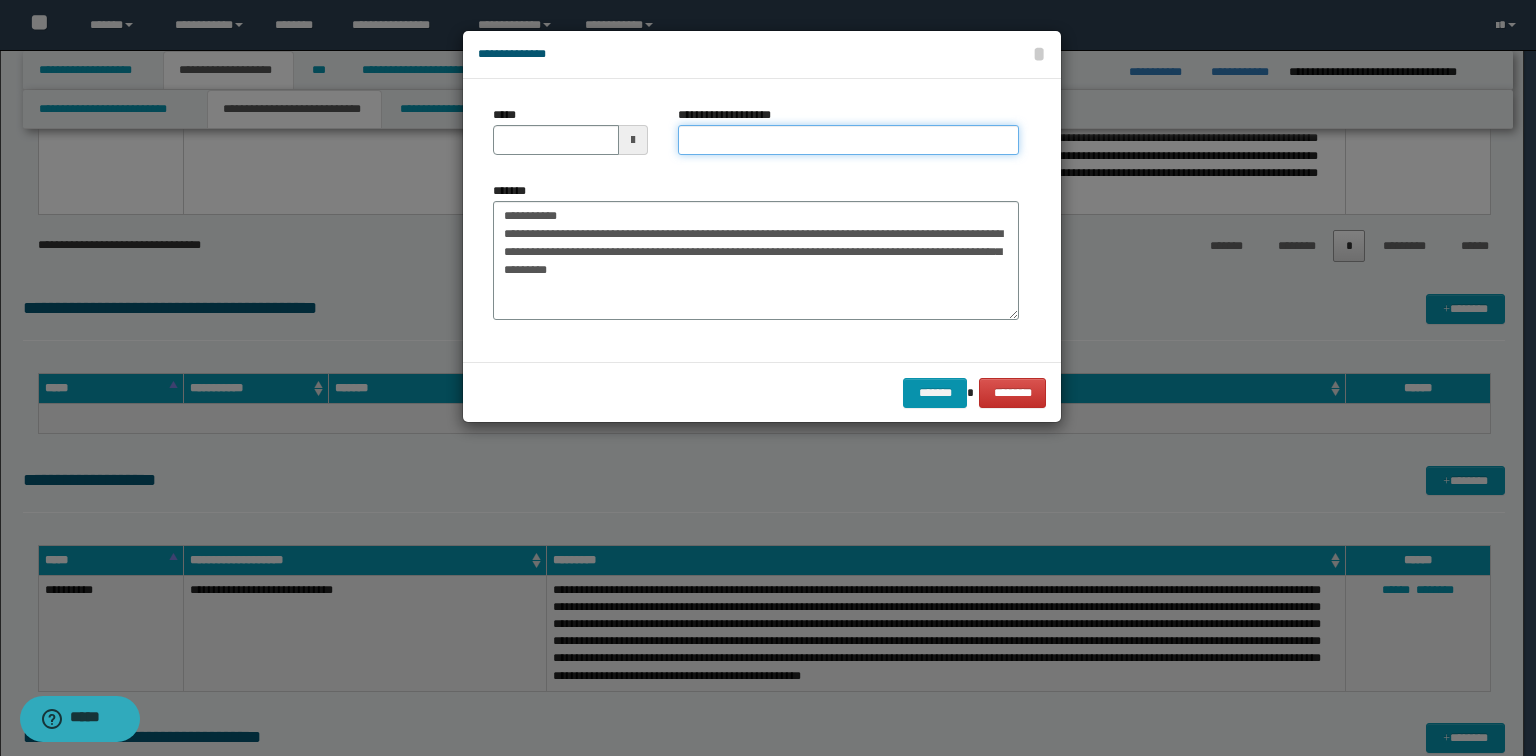 drag, startPoint x: 736, startPoint y: 133, endPoint x: 684, endPoint y: 161, distance: 59.05929 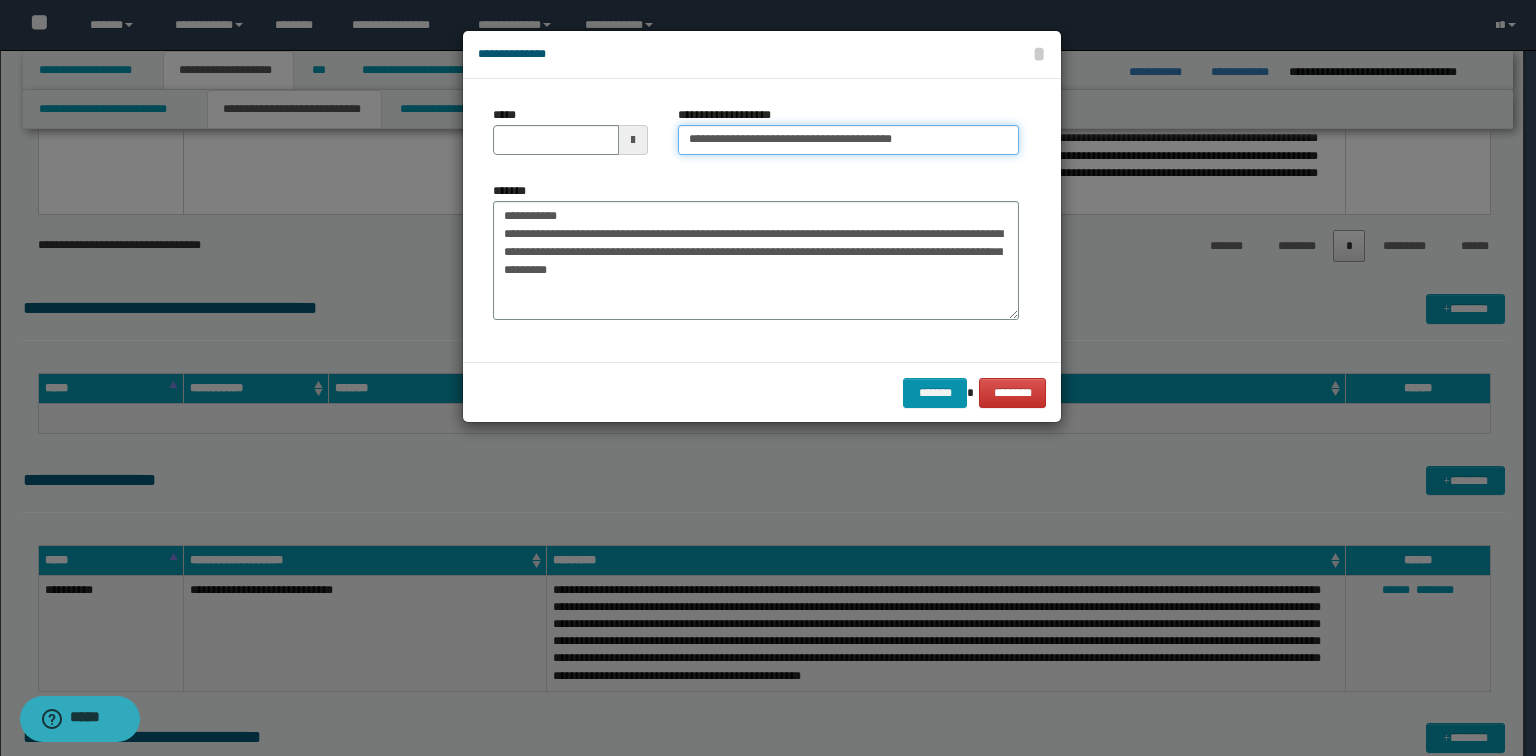 type on "**********" 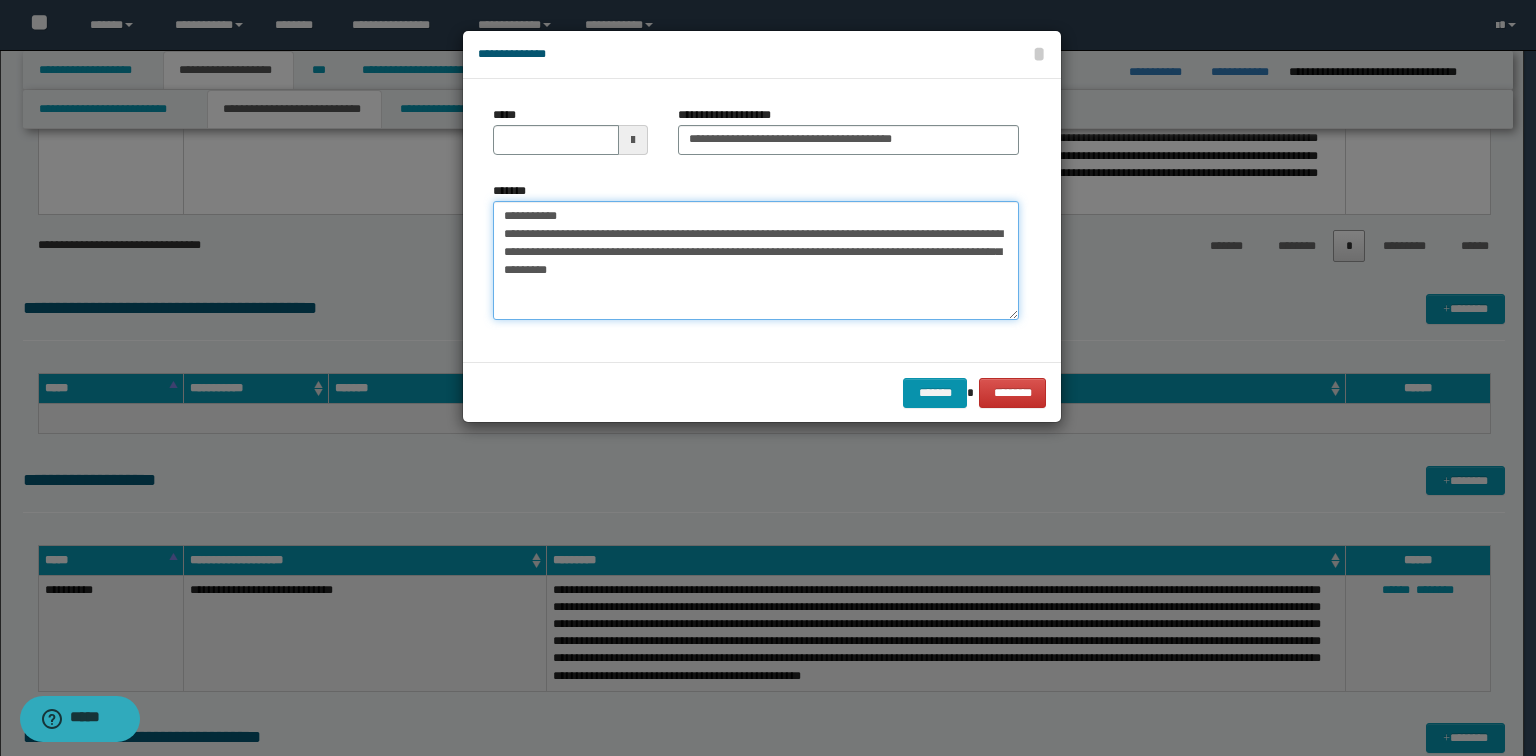 drag, startPoint x: 603, startPoint y: 213, endPoint x: 81, endPoint y: 176, distance: 523.30963 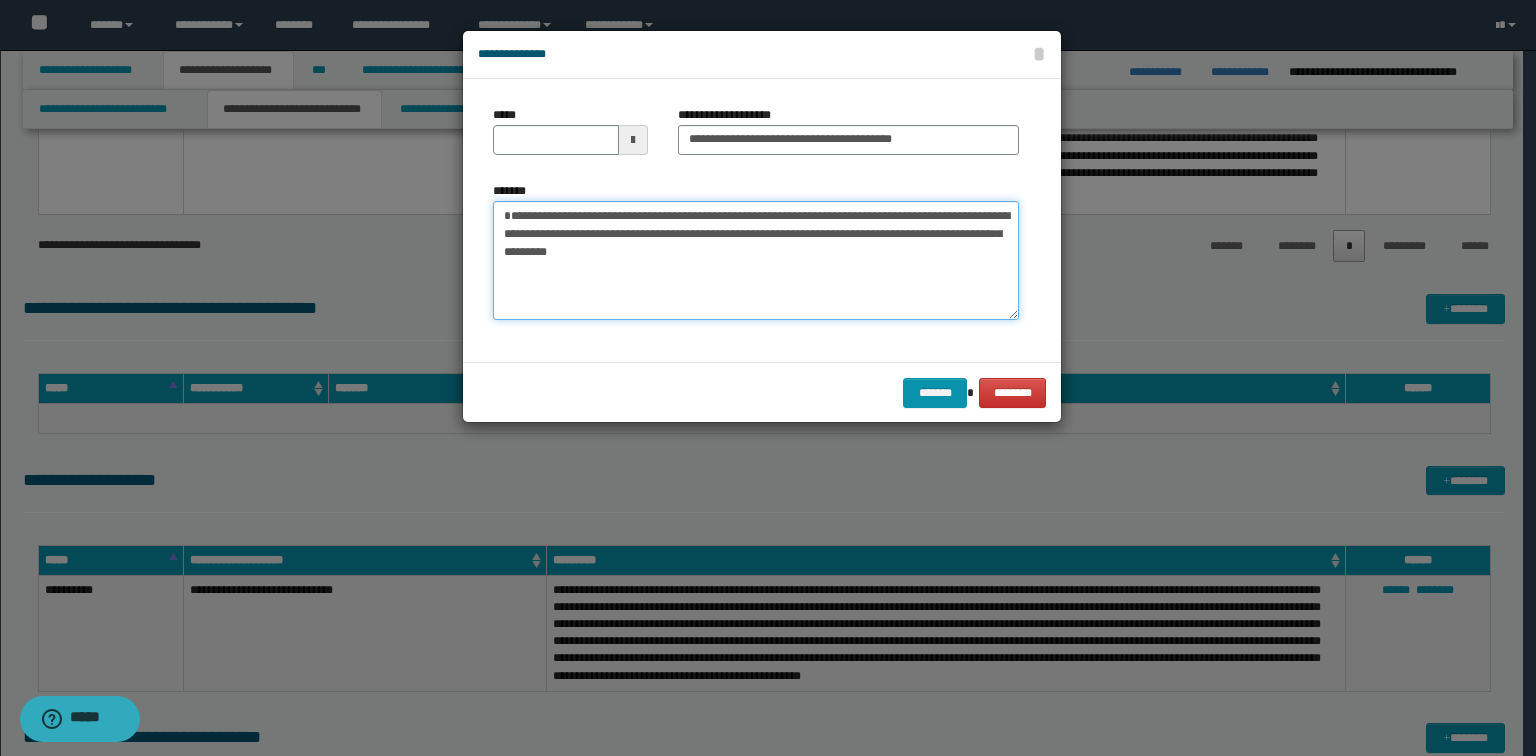 type 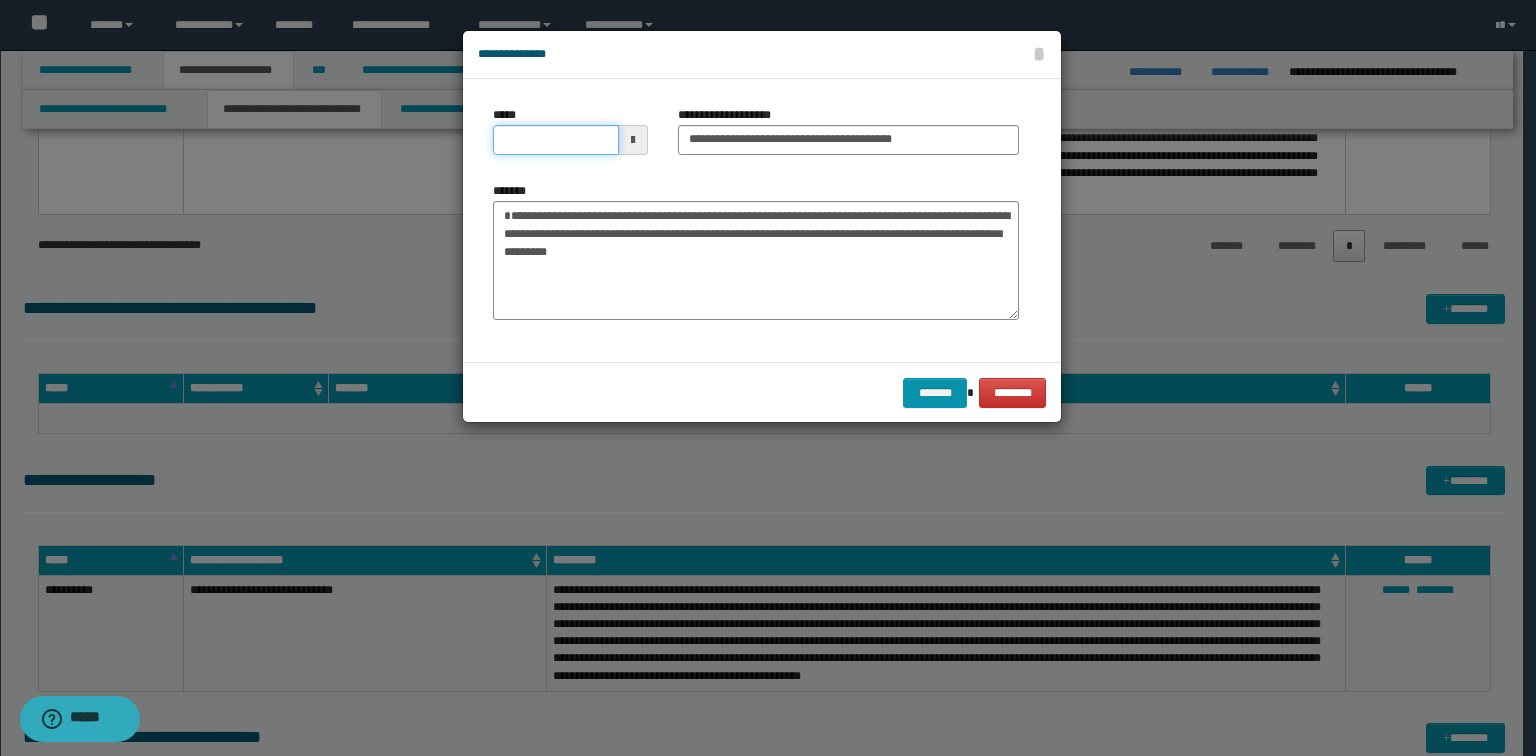 click on "*****" at bounding box center [556, 140] 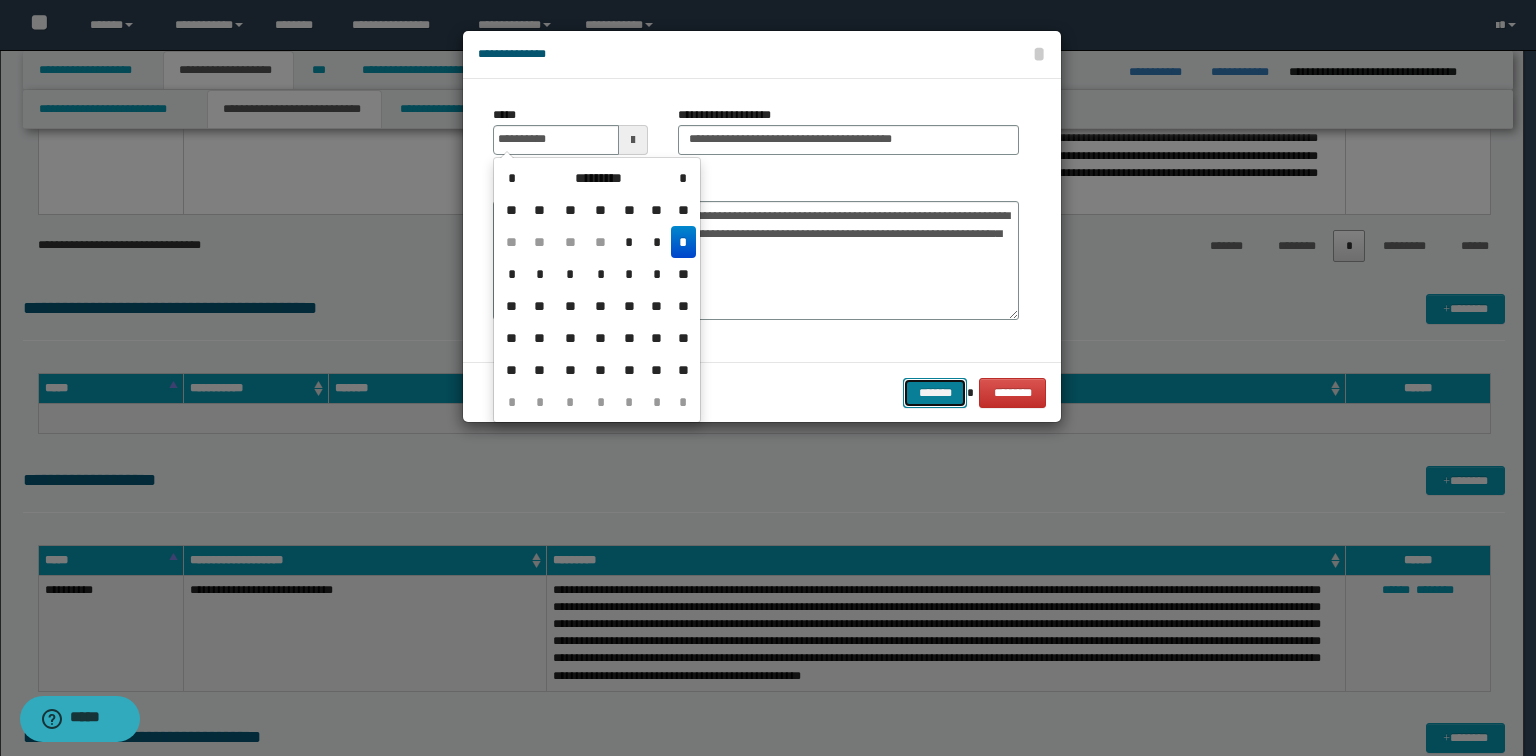 type on "**********" 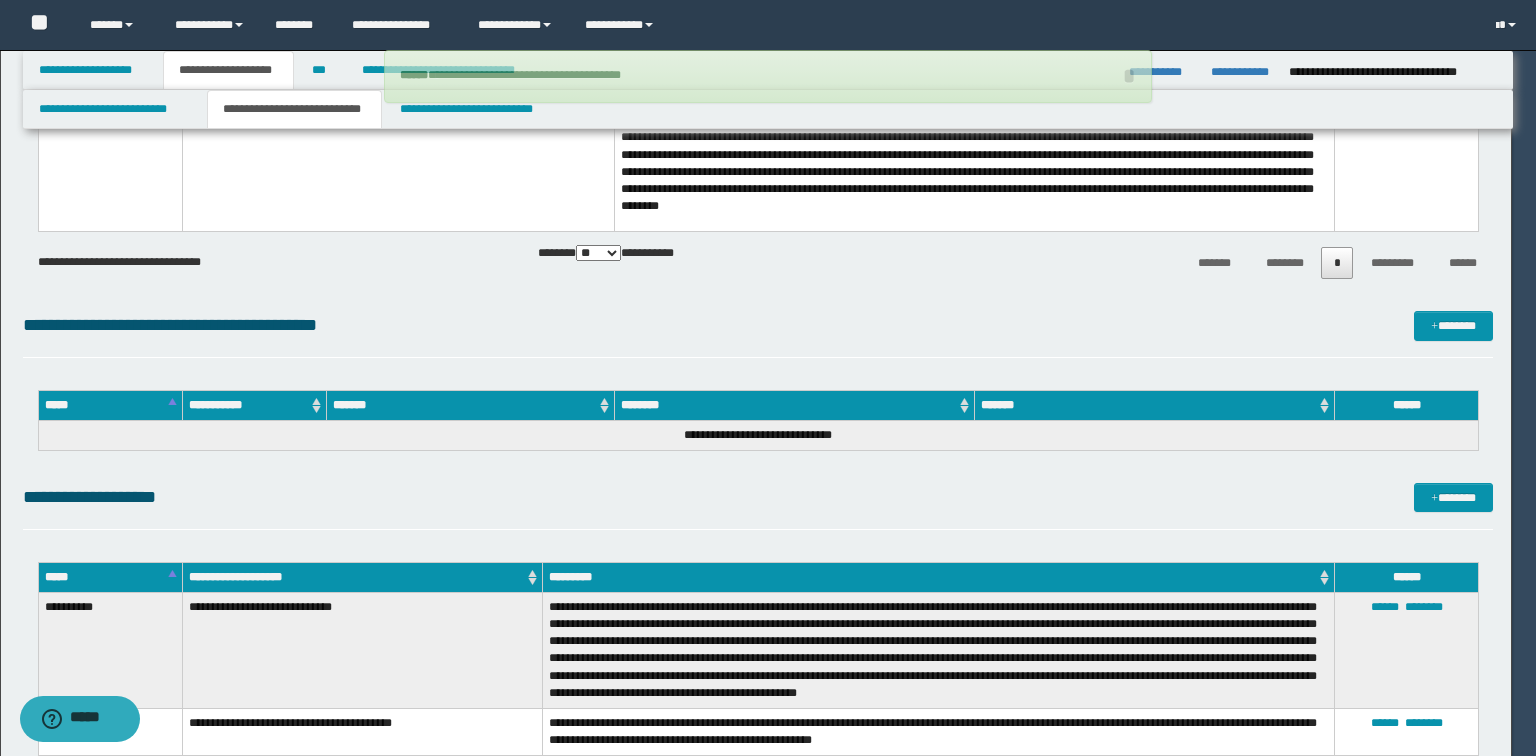 type 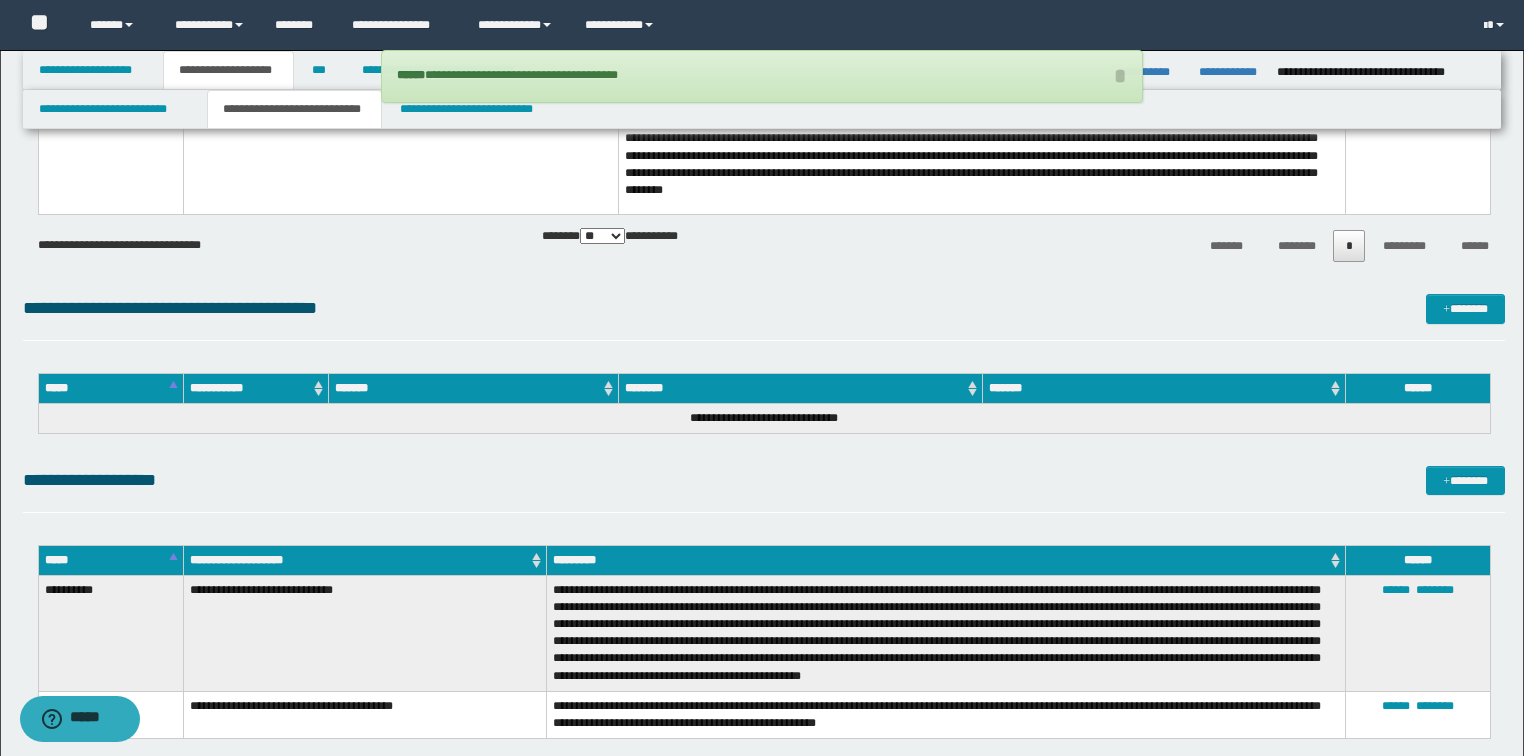 click on "**********" at bounding box center (764, 489) 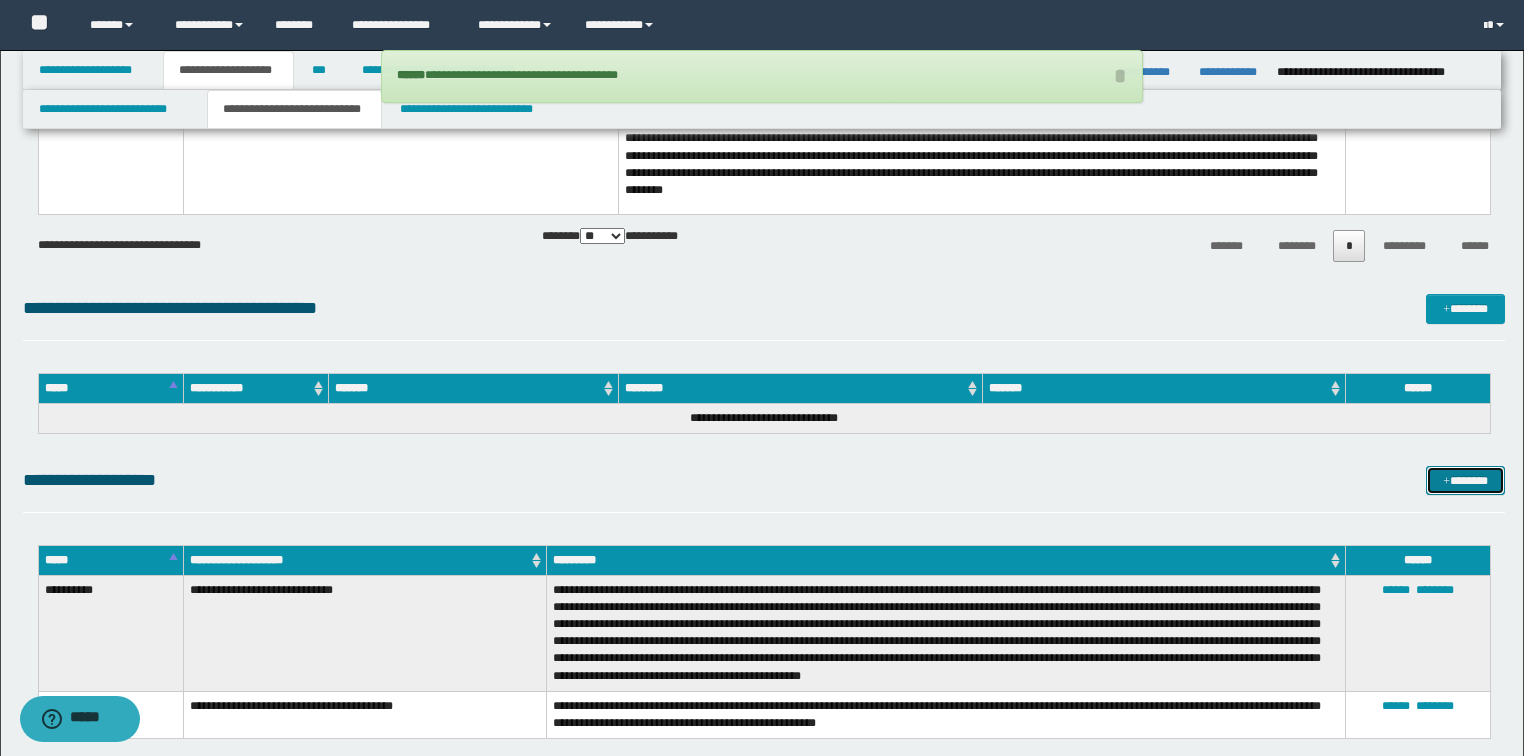 click on "*******" at bounding box center (1465, 481) 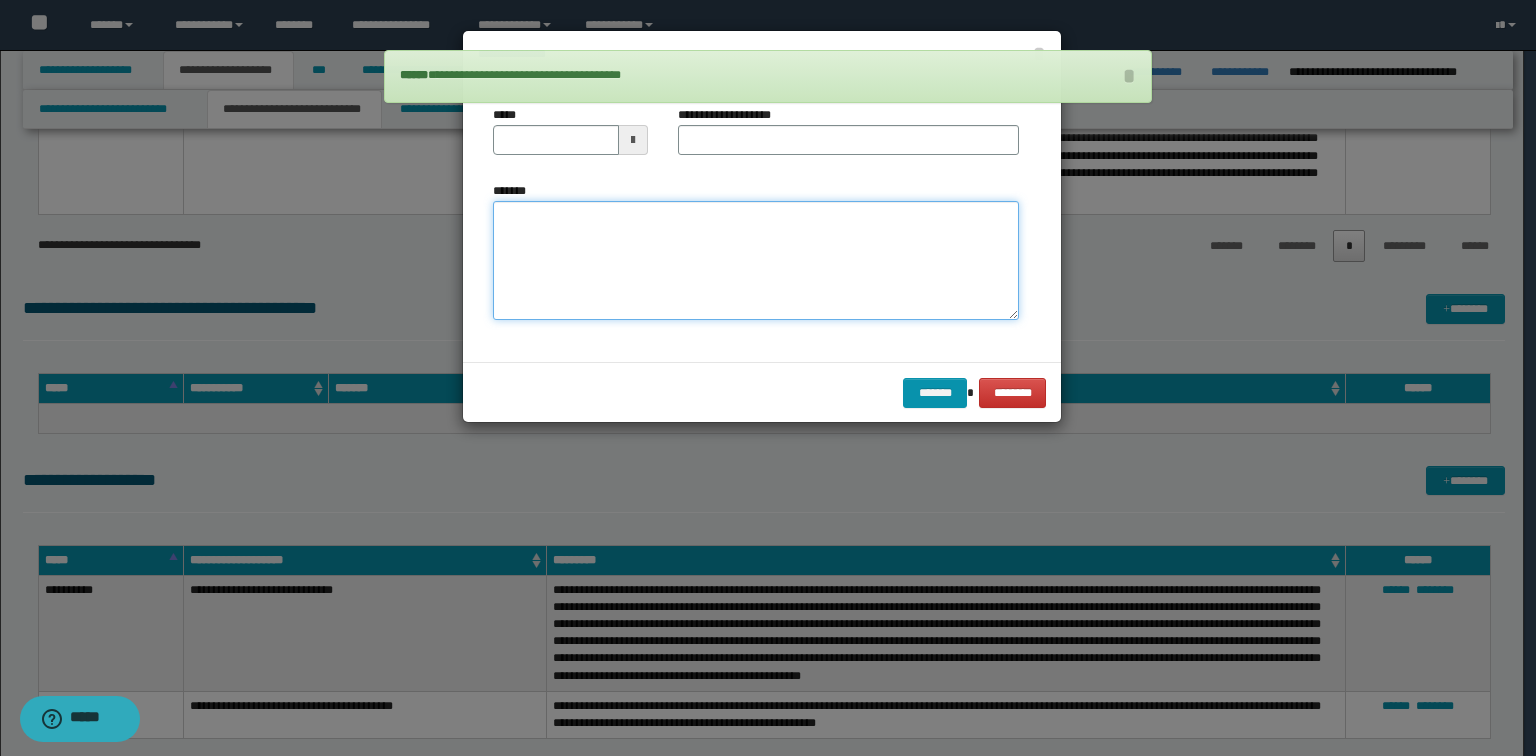 click on "*******" at bounding box center [756, 261] 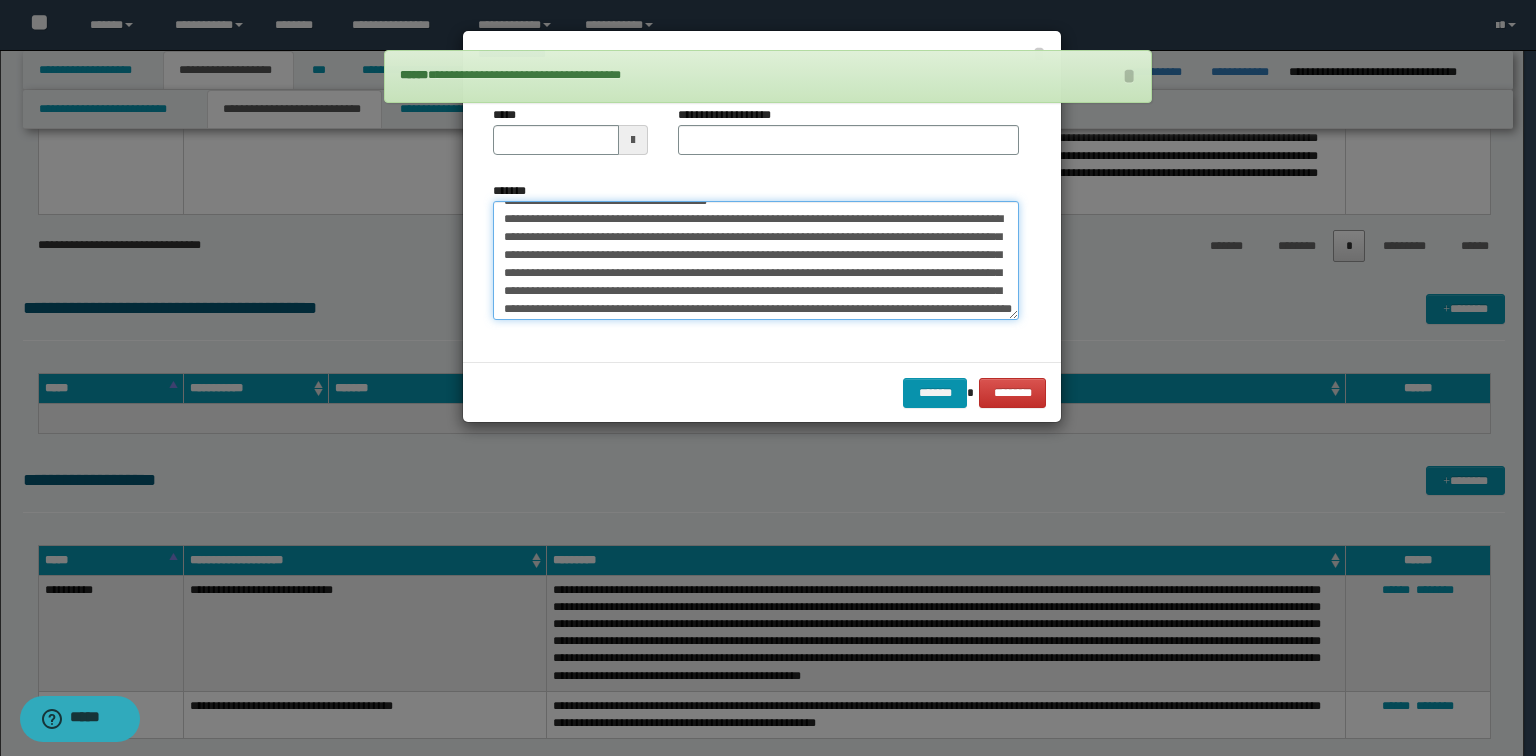 scroll, scrollTop: 0, scrollLeft: 0, axis: both 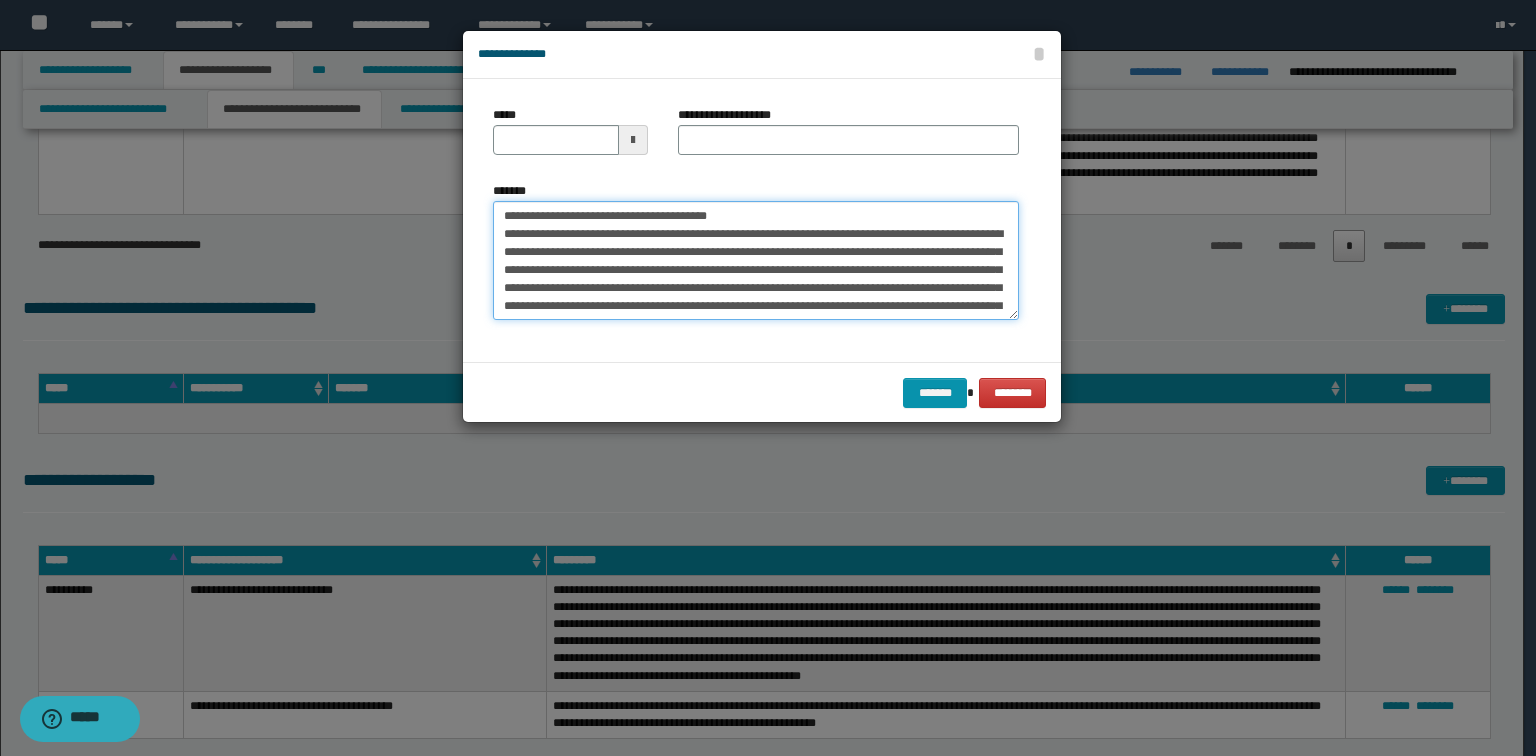 drag, startPoint x: 840, startPoint y: 217, endPoint x: 568, endPoint y: 208, distance: 272.14886 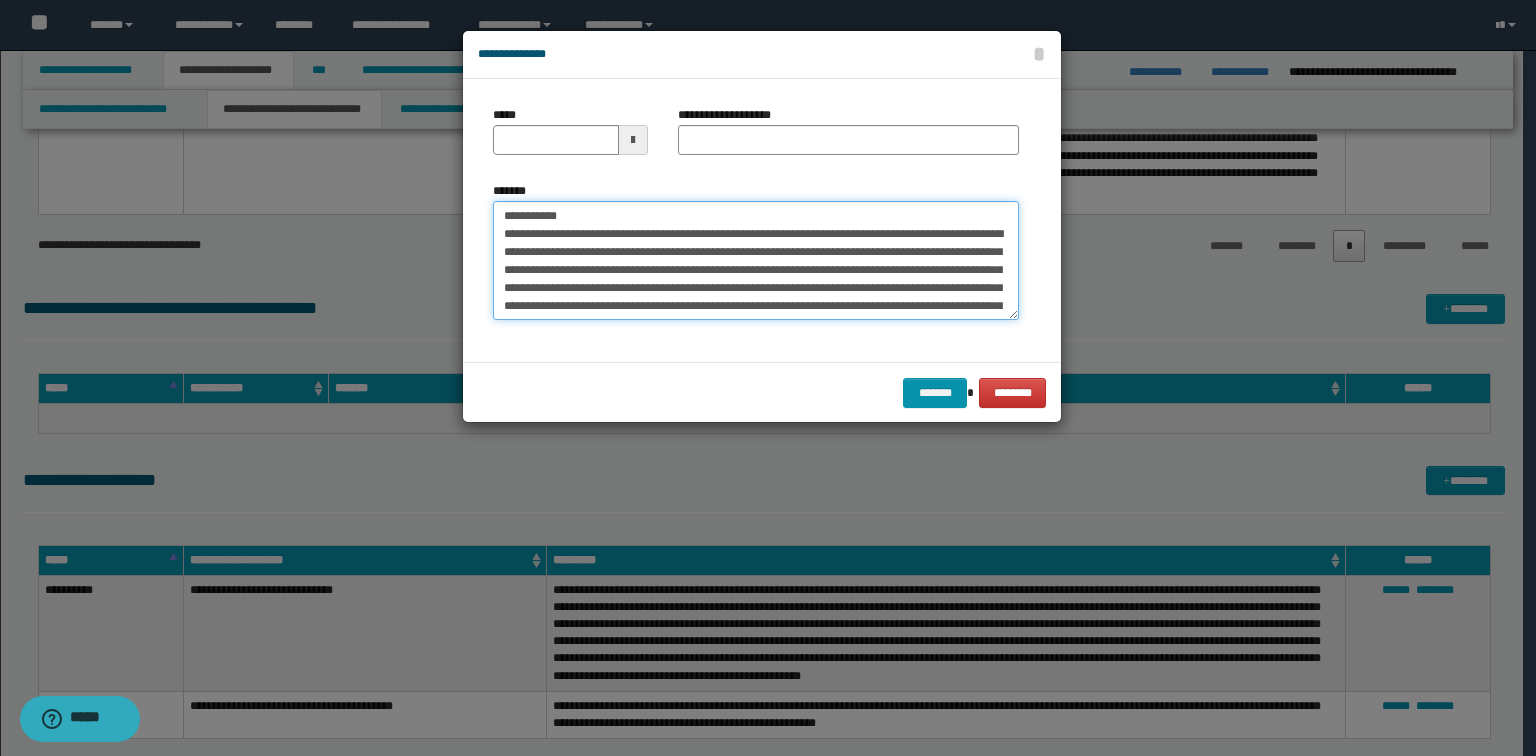 type on "**********" 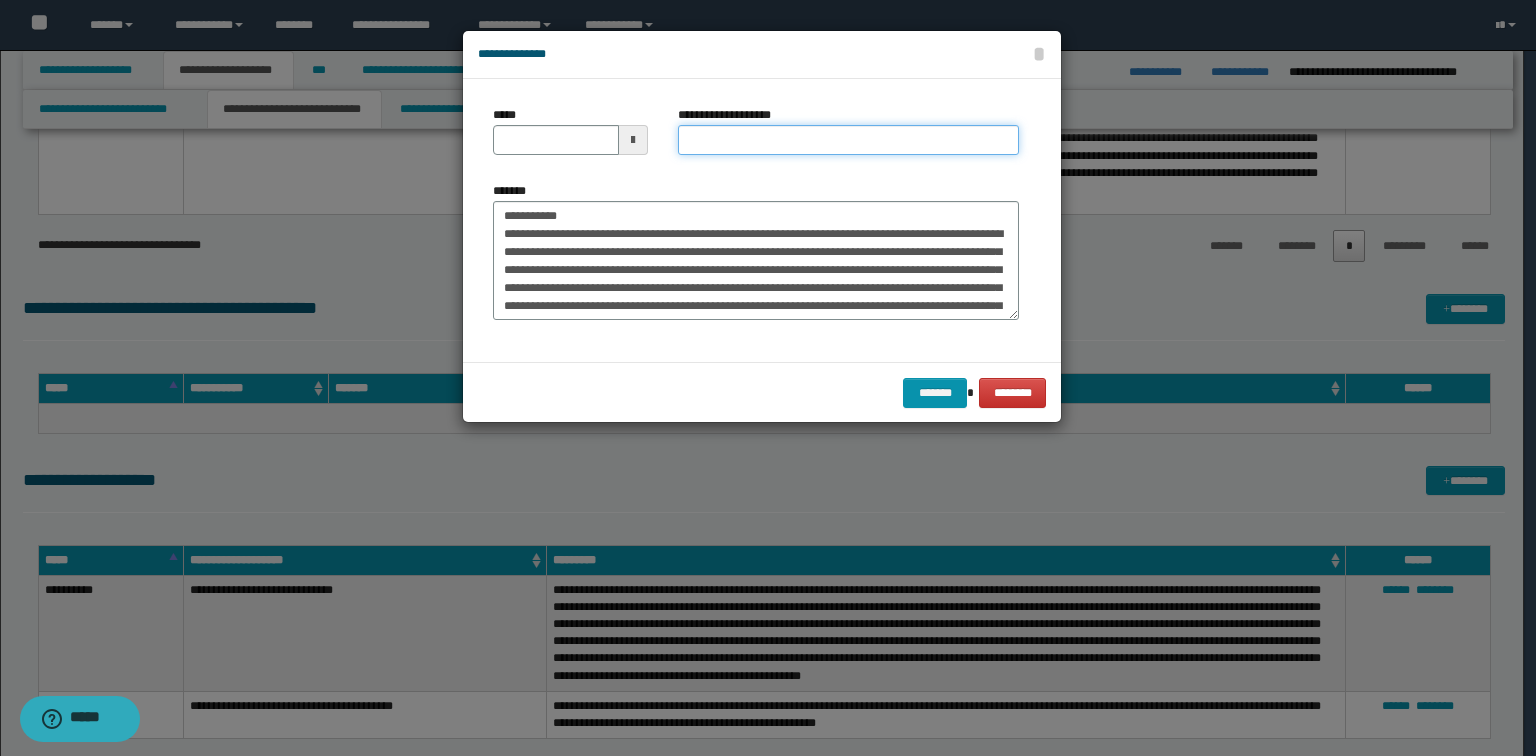 click on "**********" at bounding box center (848, 140) 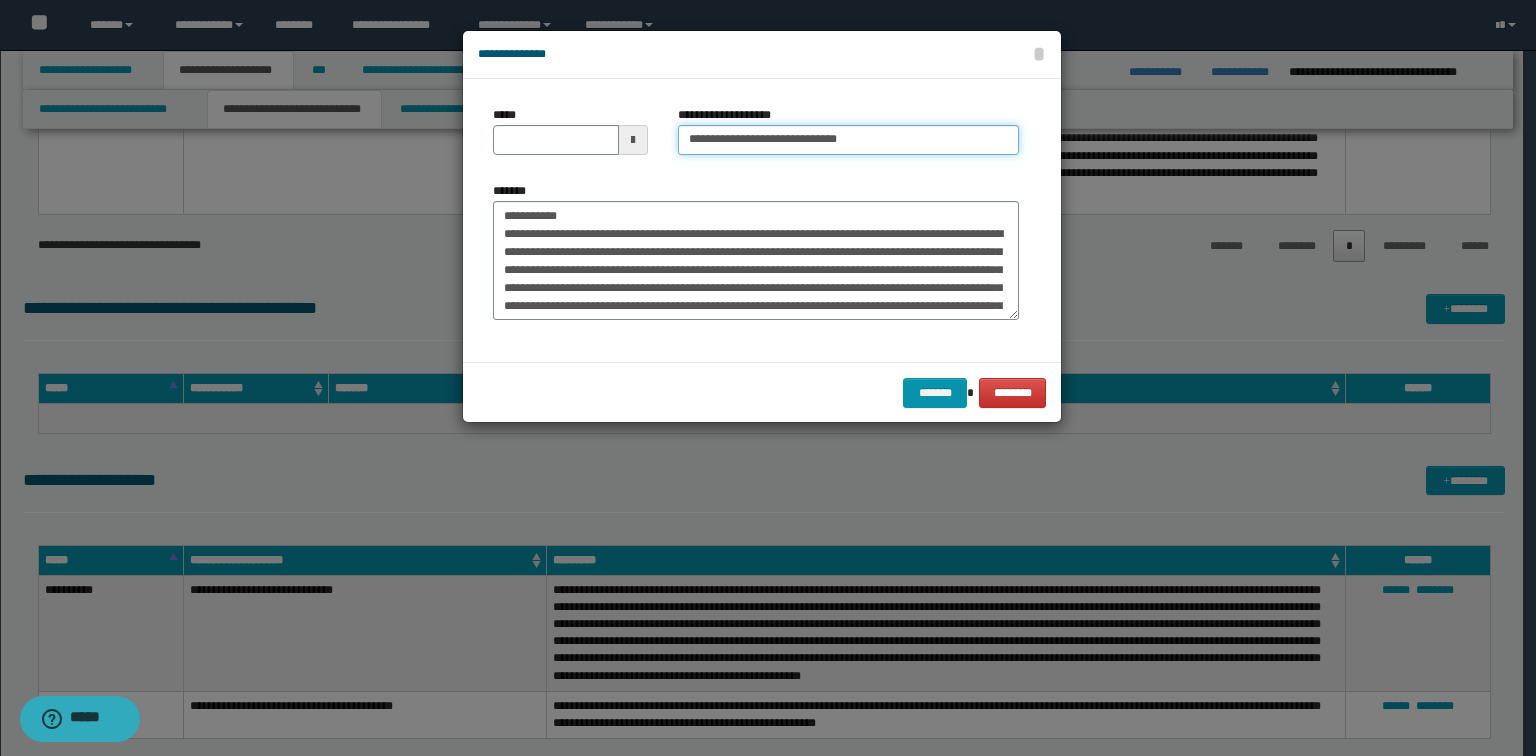type on "**********" 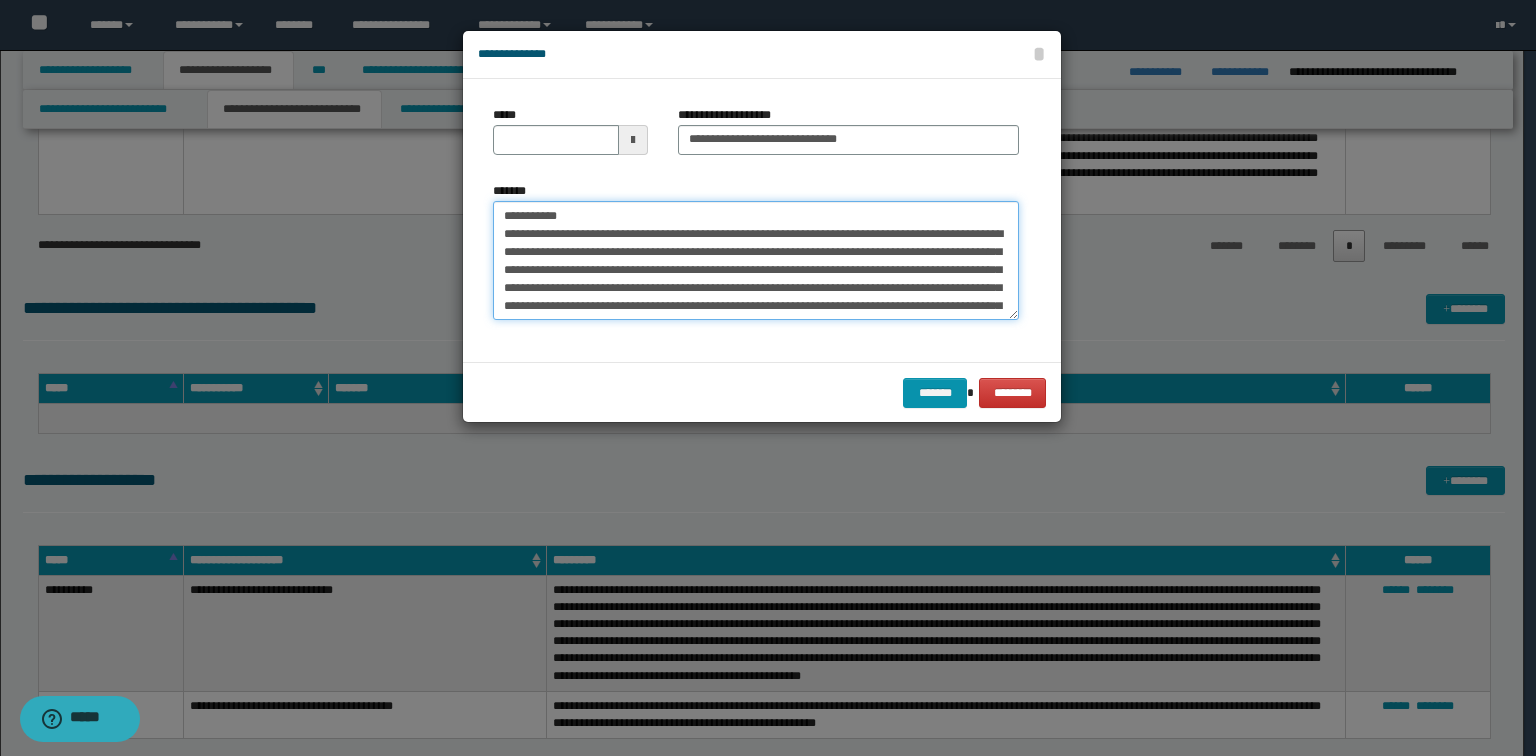 drag, startPoint x: 548, startPoint y: 204, endPoint x: 208, endPoint y: 180, distance: 340.846 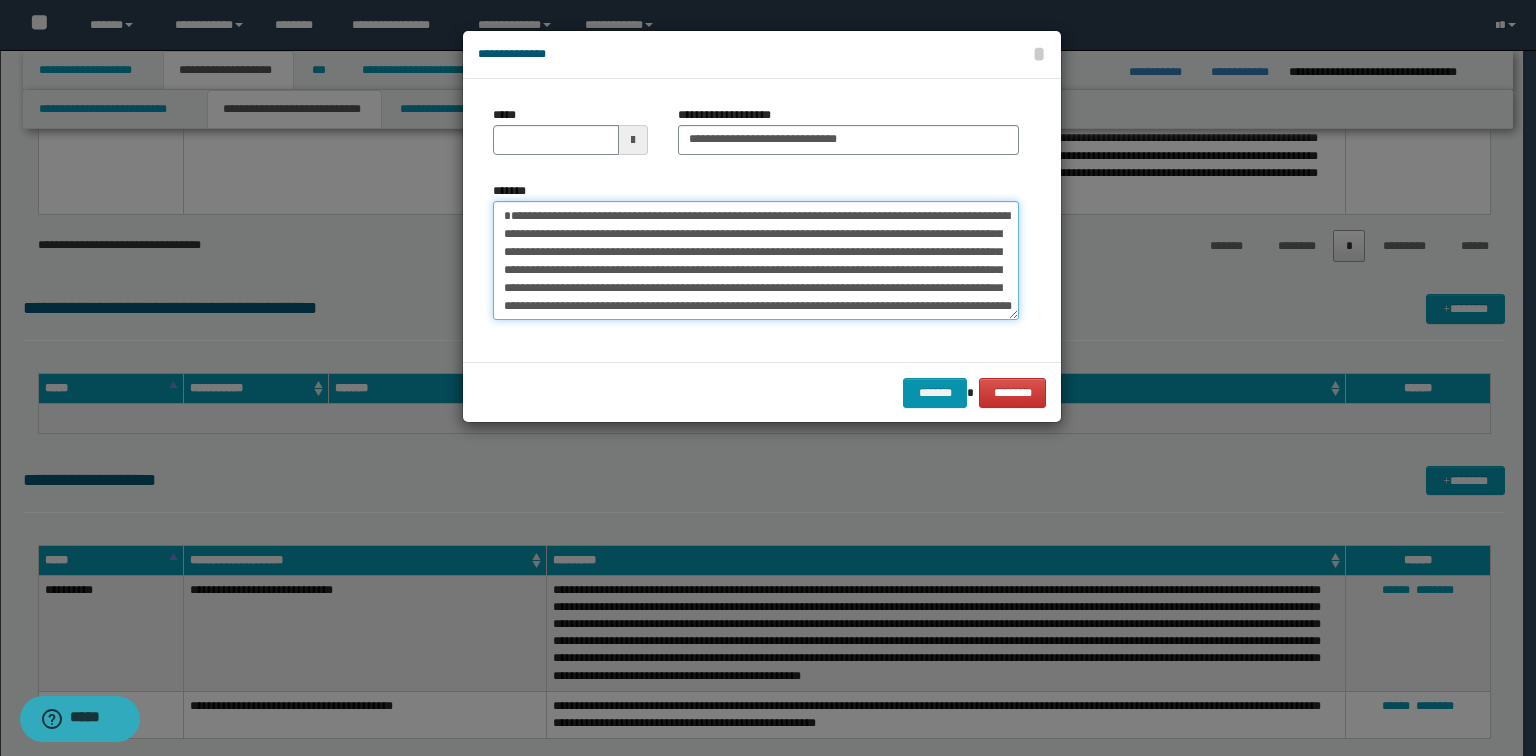type 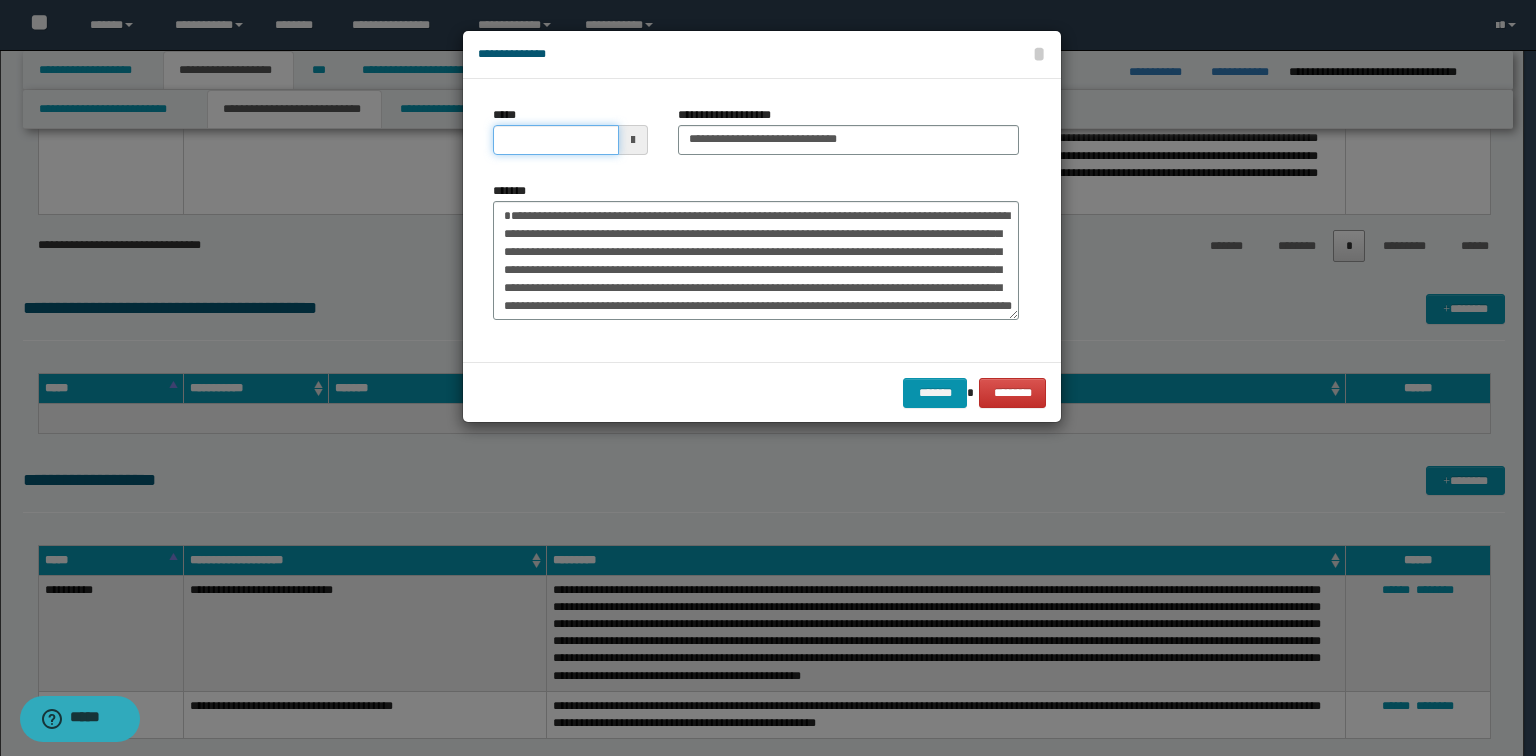 click on "*****" at bounding box center [556, 140] 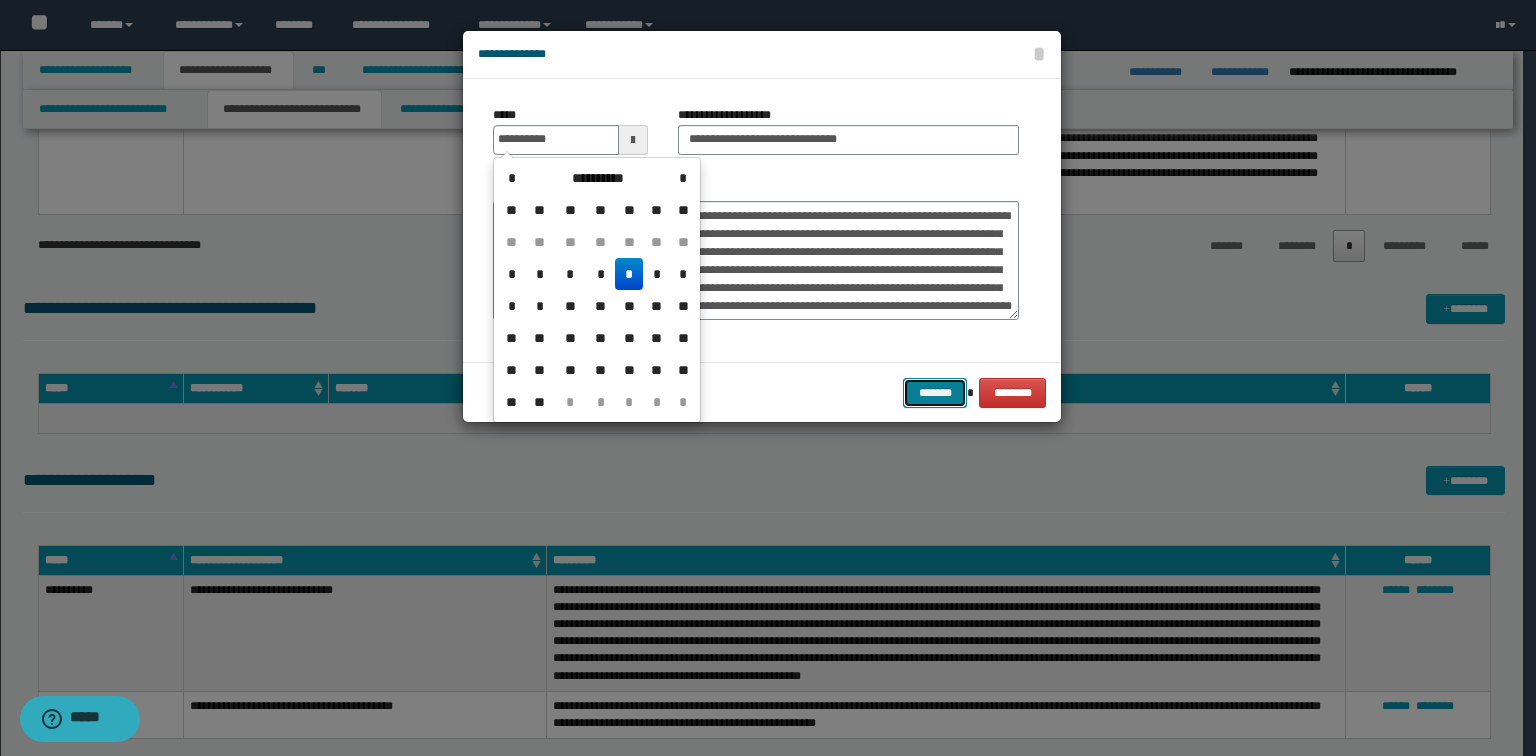 type on "**********" 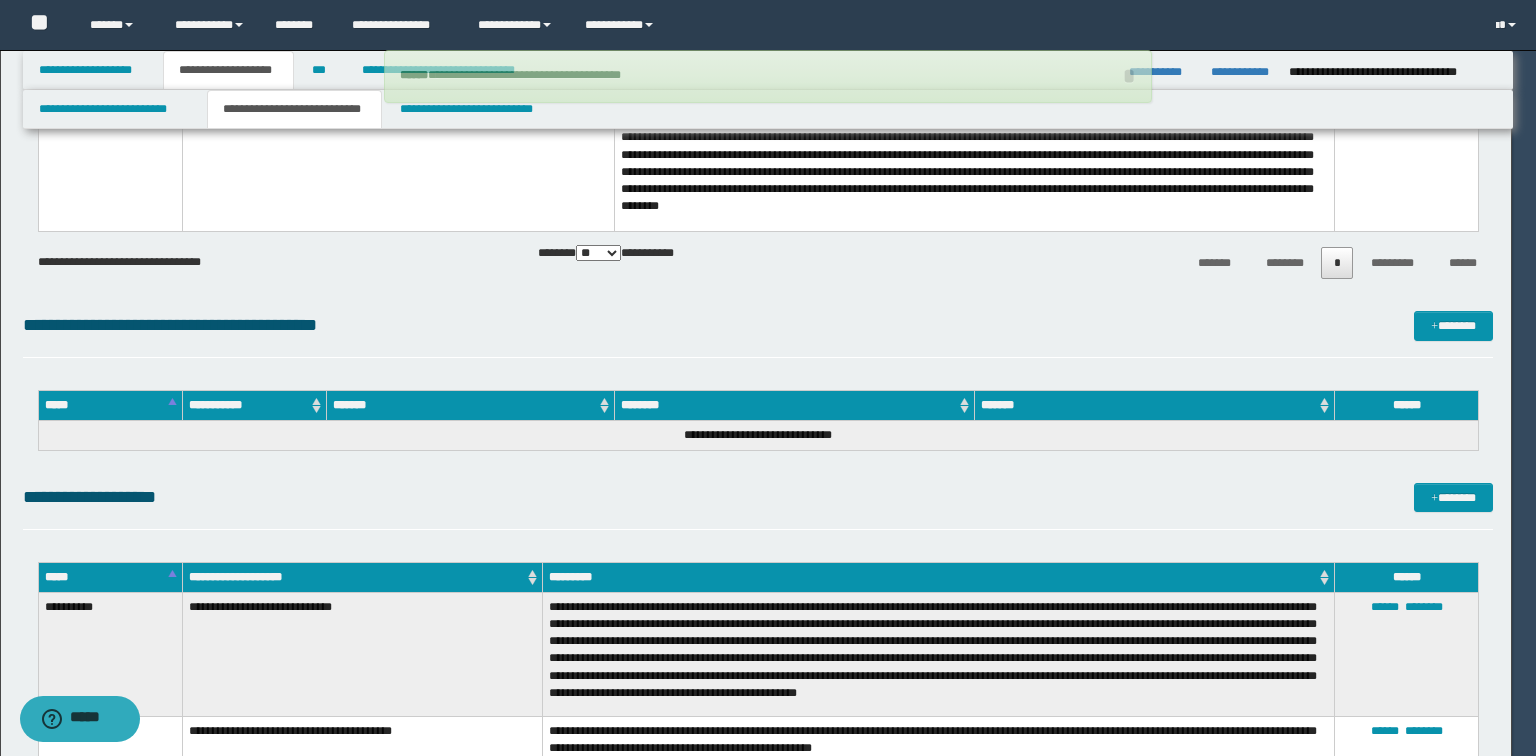 type 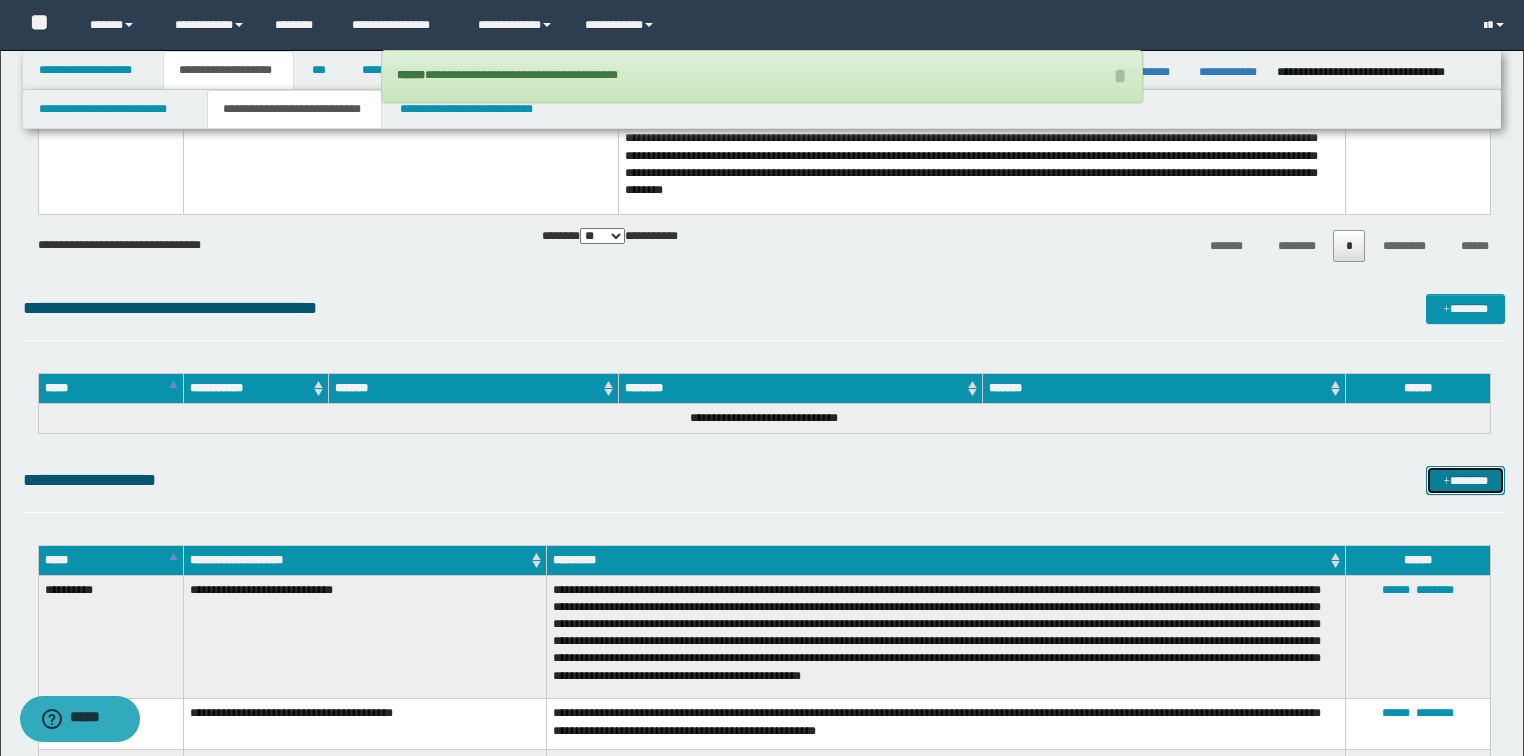 click on "*******" at bounding box center [1465, 481] 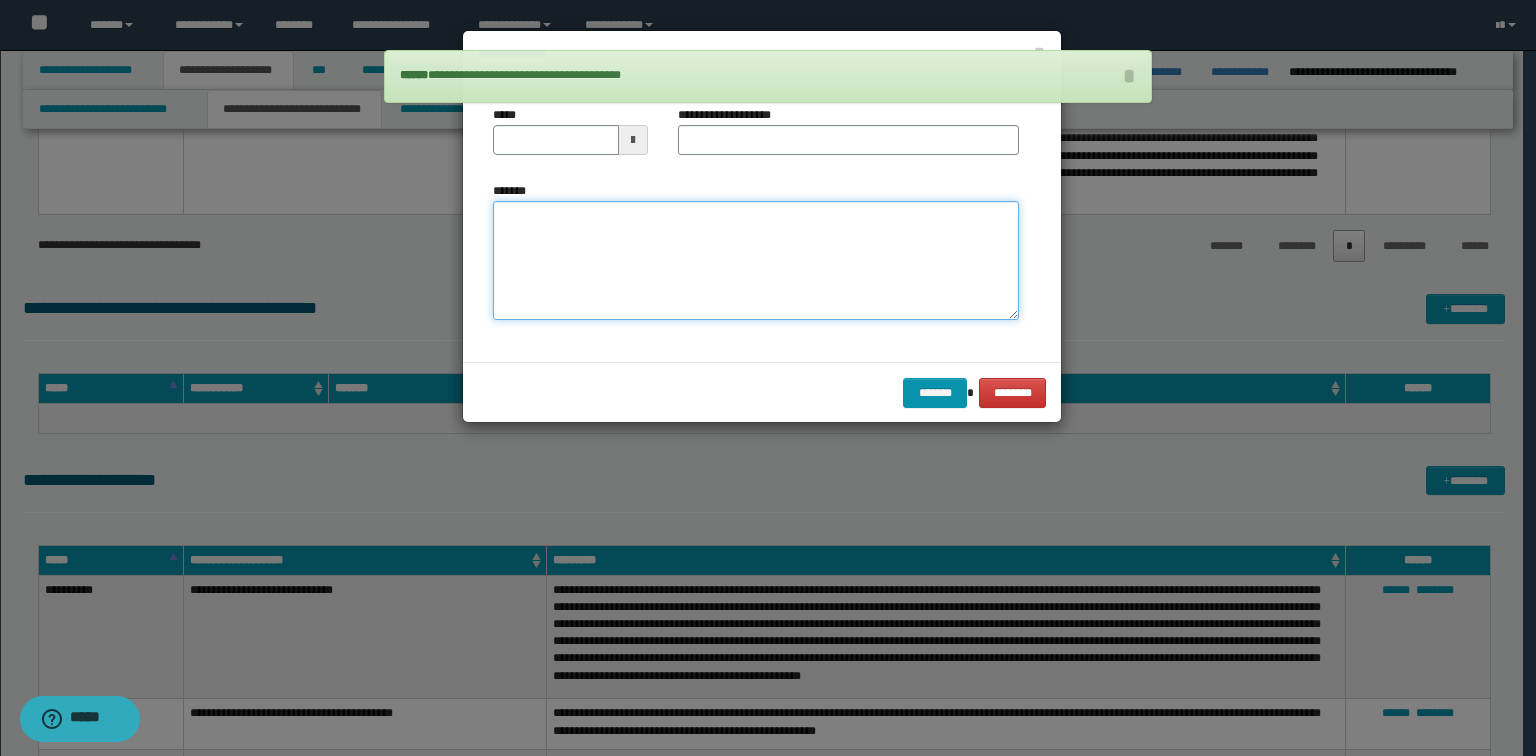 click on "*******" at bounding box center (756, 261) 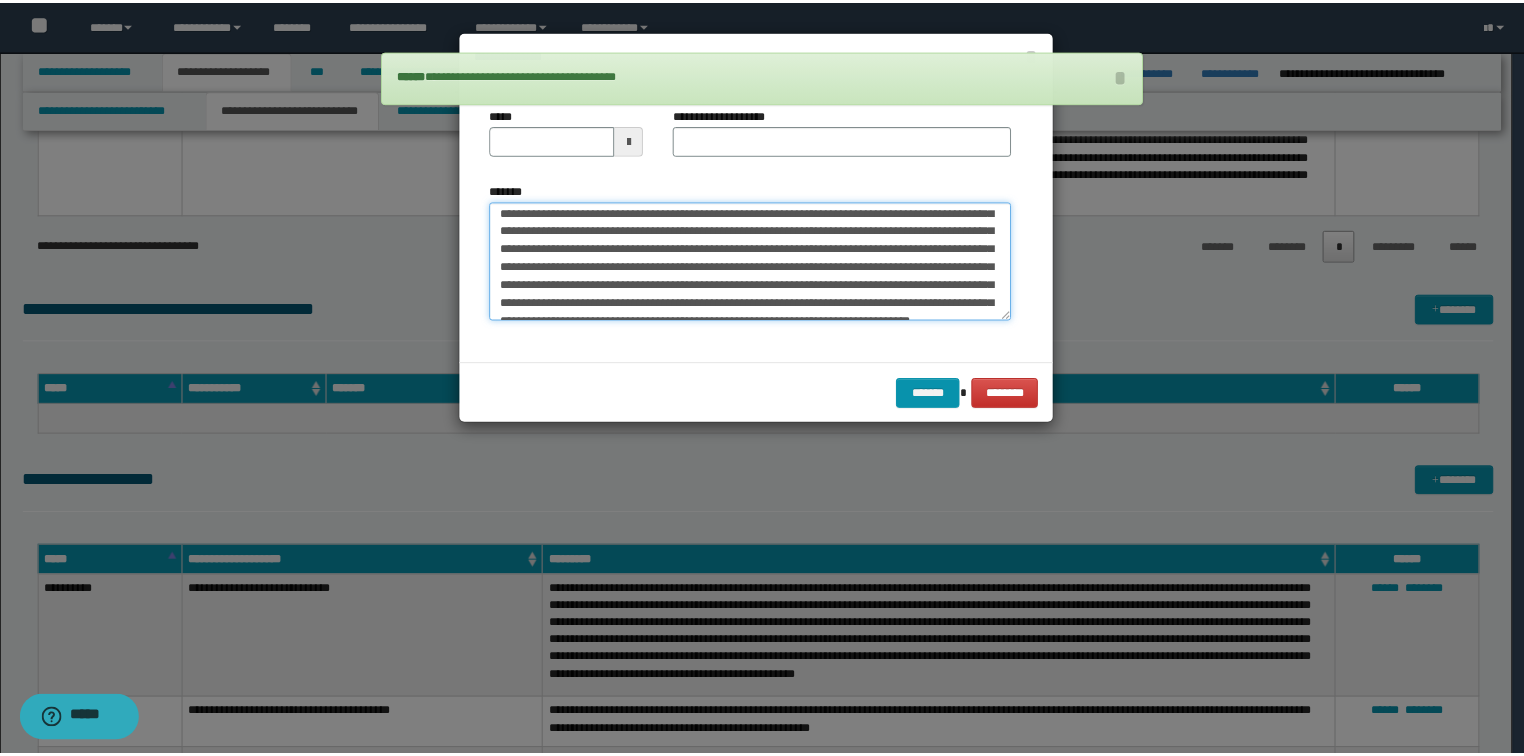 scroll, scrollTop: 0, scrollLeft: 0, axis: both 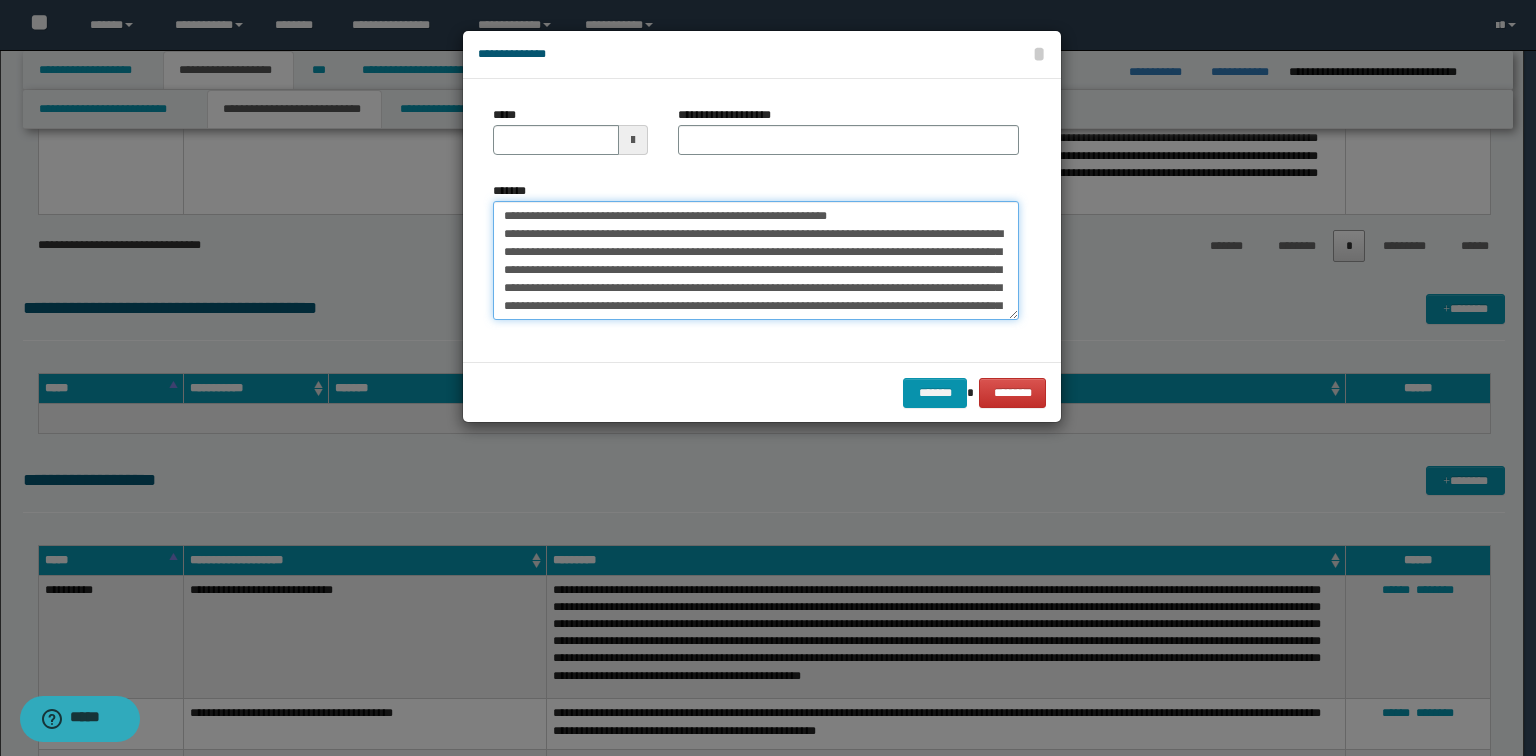 drag, startPoint x: 908, startPoint y: 215, endPoint x: 567, endPoint y: 203, distance: 341.2111 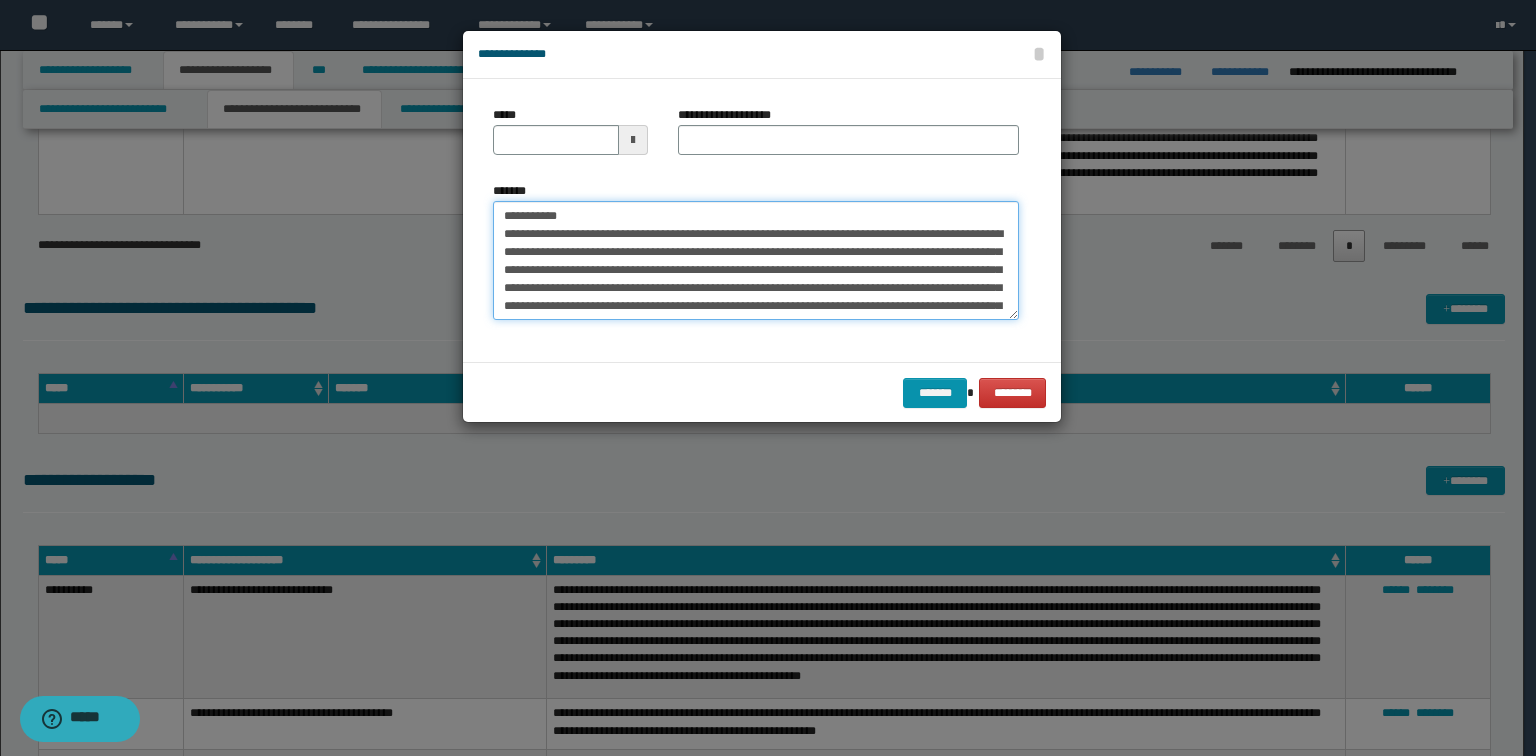 type on "**********" 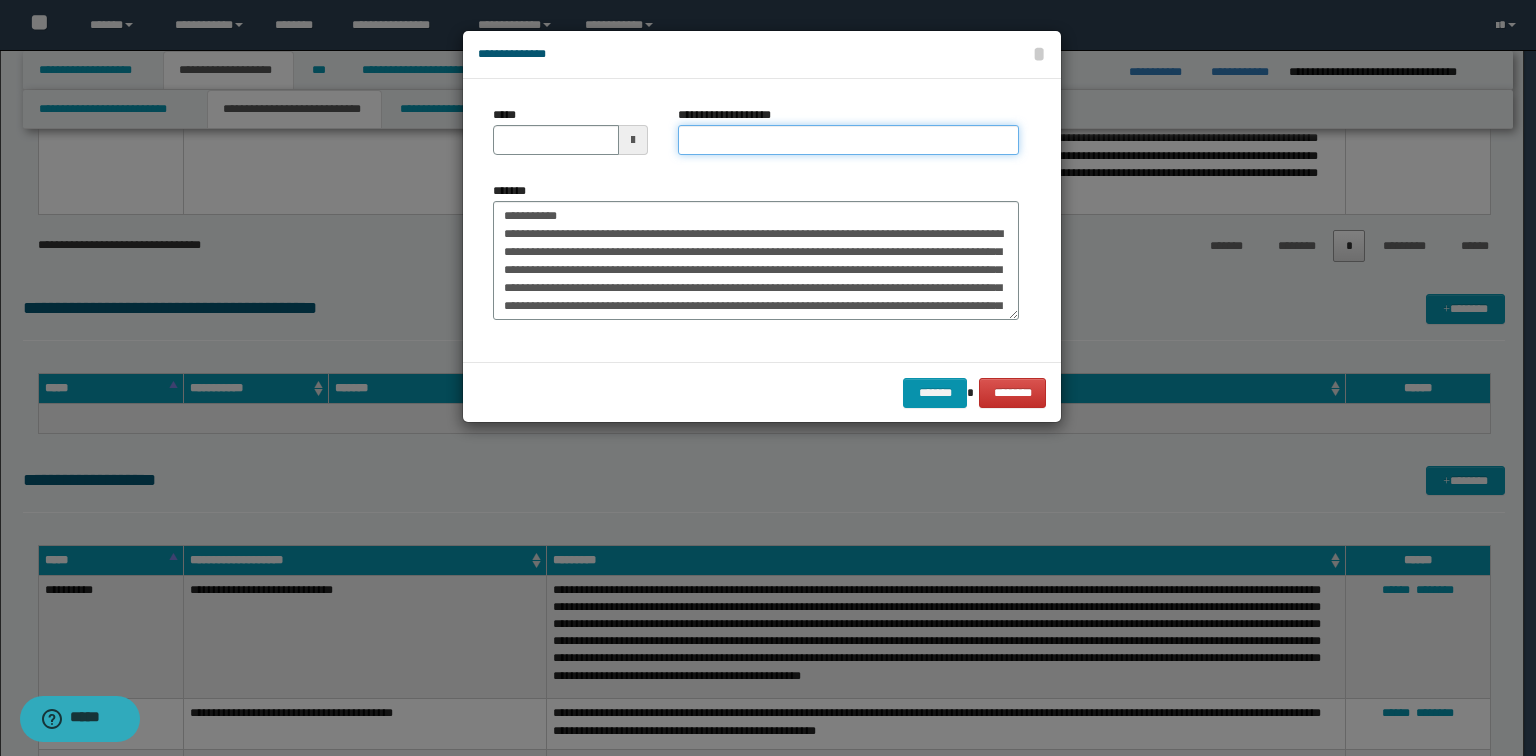 click on "**********" at bounding box center [848, 140] 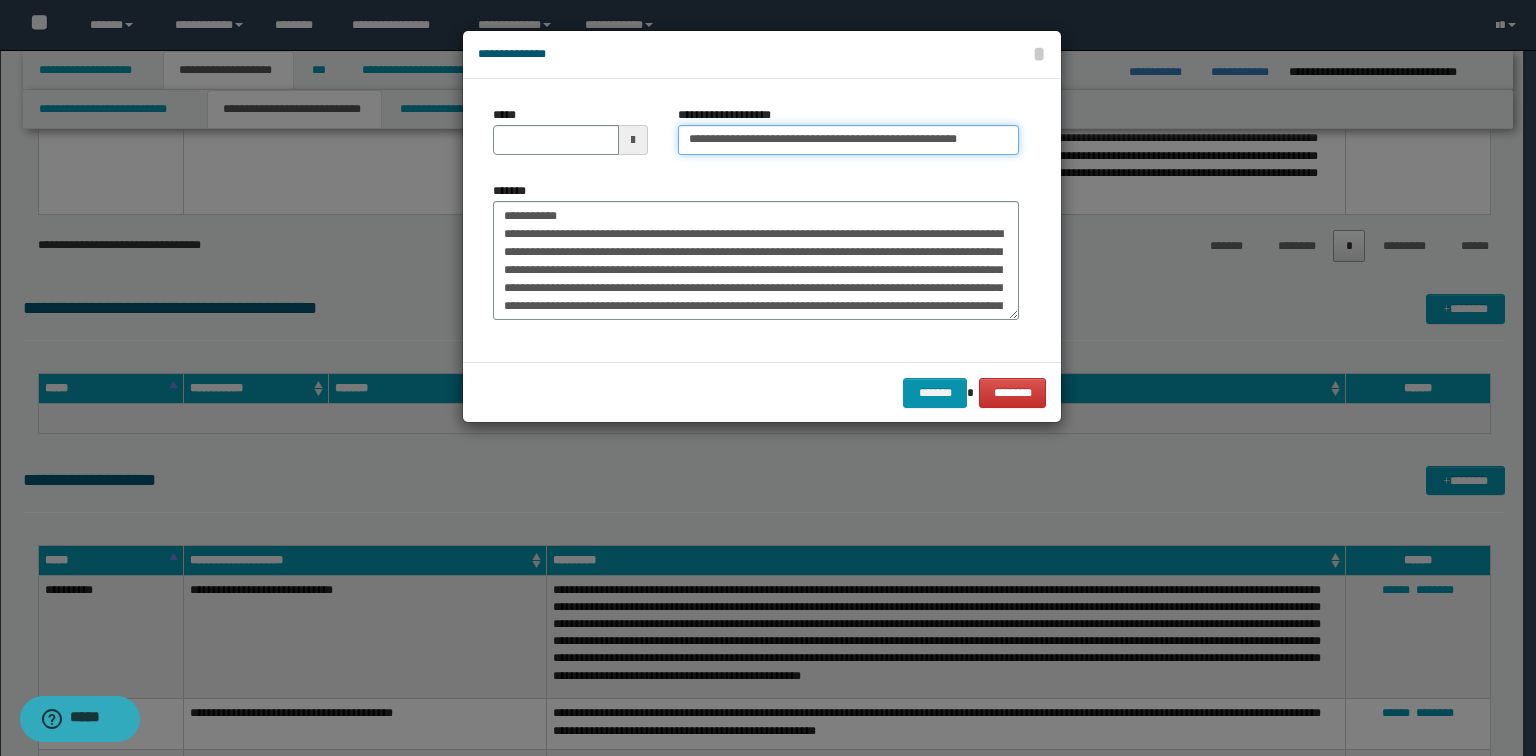 type on "**********" 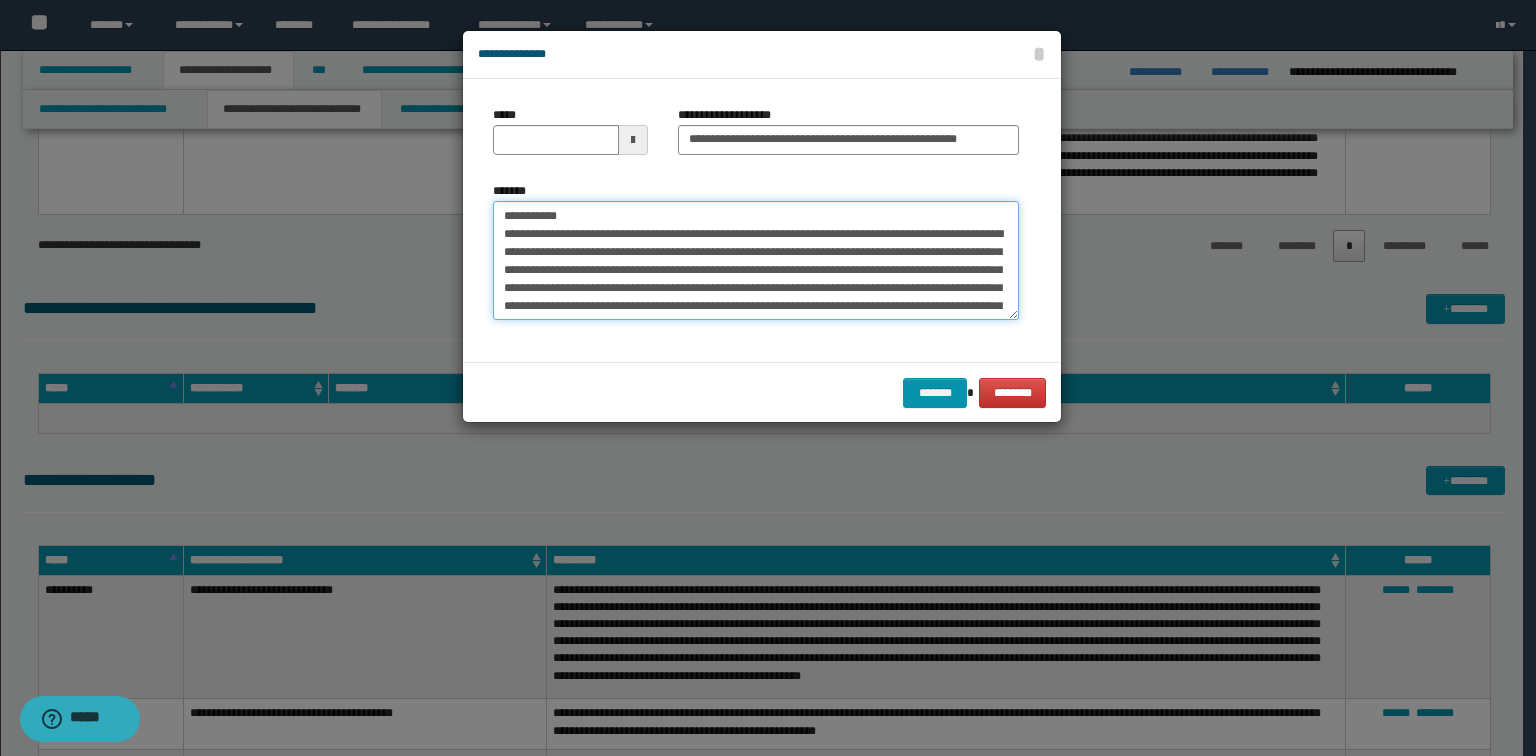 drag, startPoint x: 550, startPoint y: 200, endPoint x: 109, endPoint y: 184, distance: 441.29016 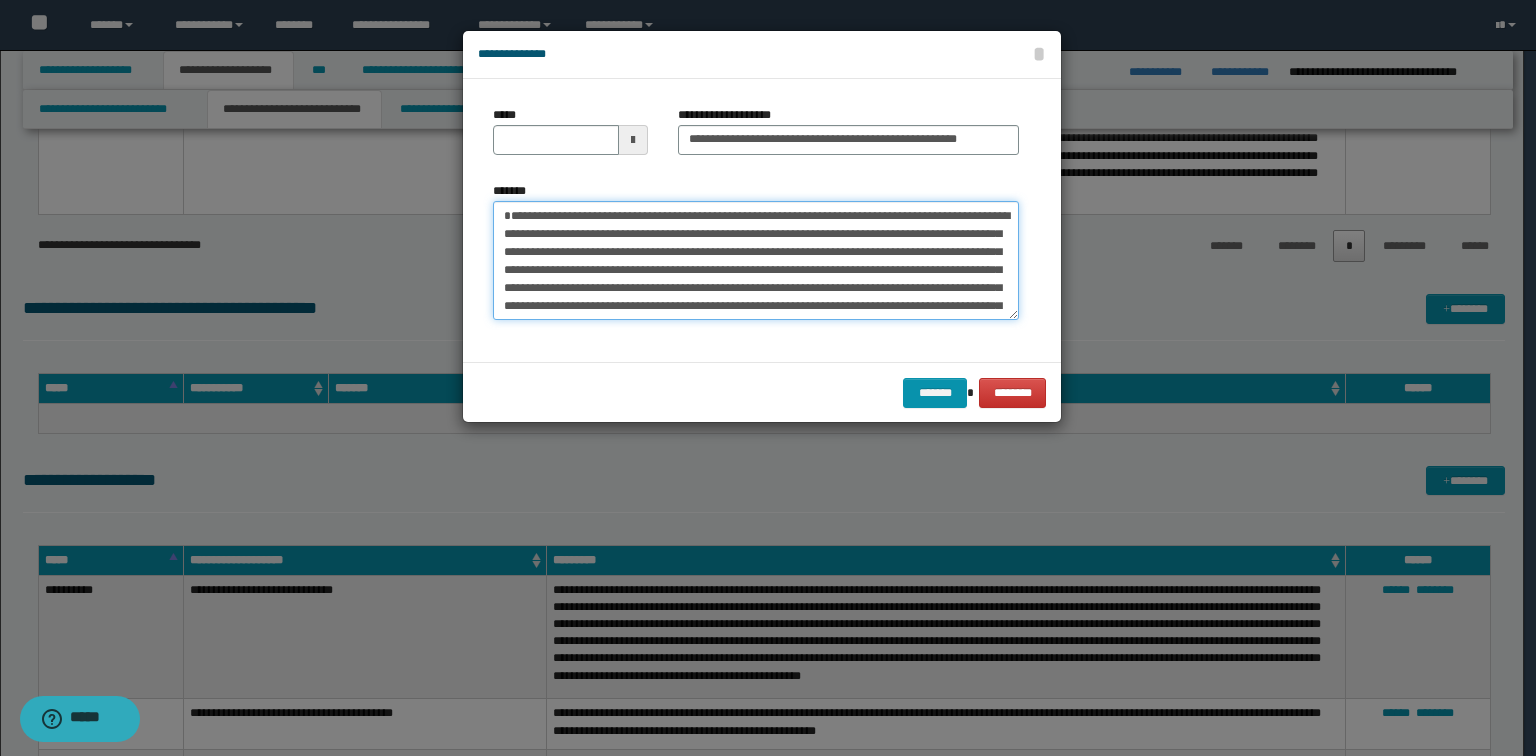 type 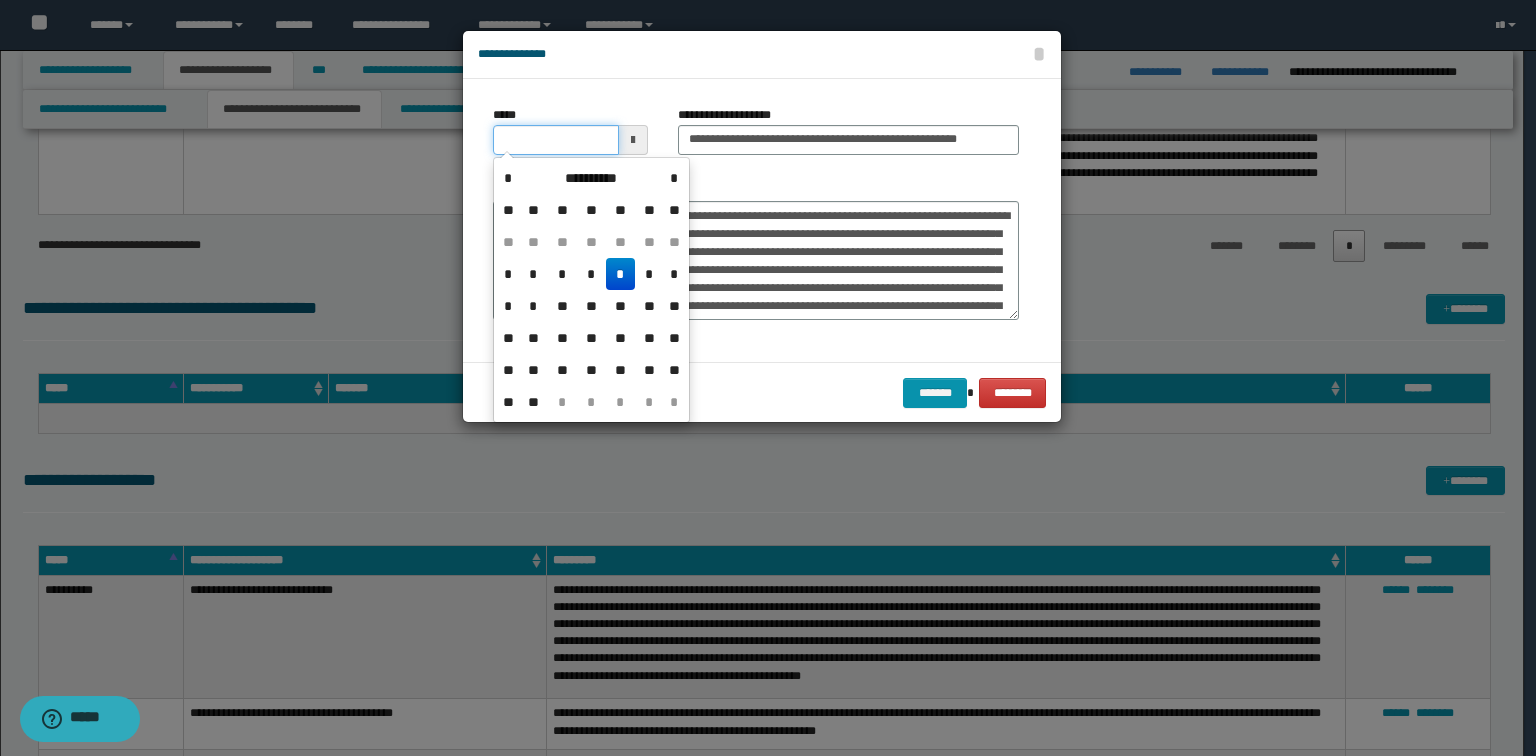 click on "*****" at bounding box center (556, 140) 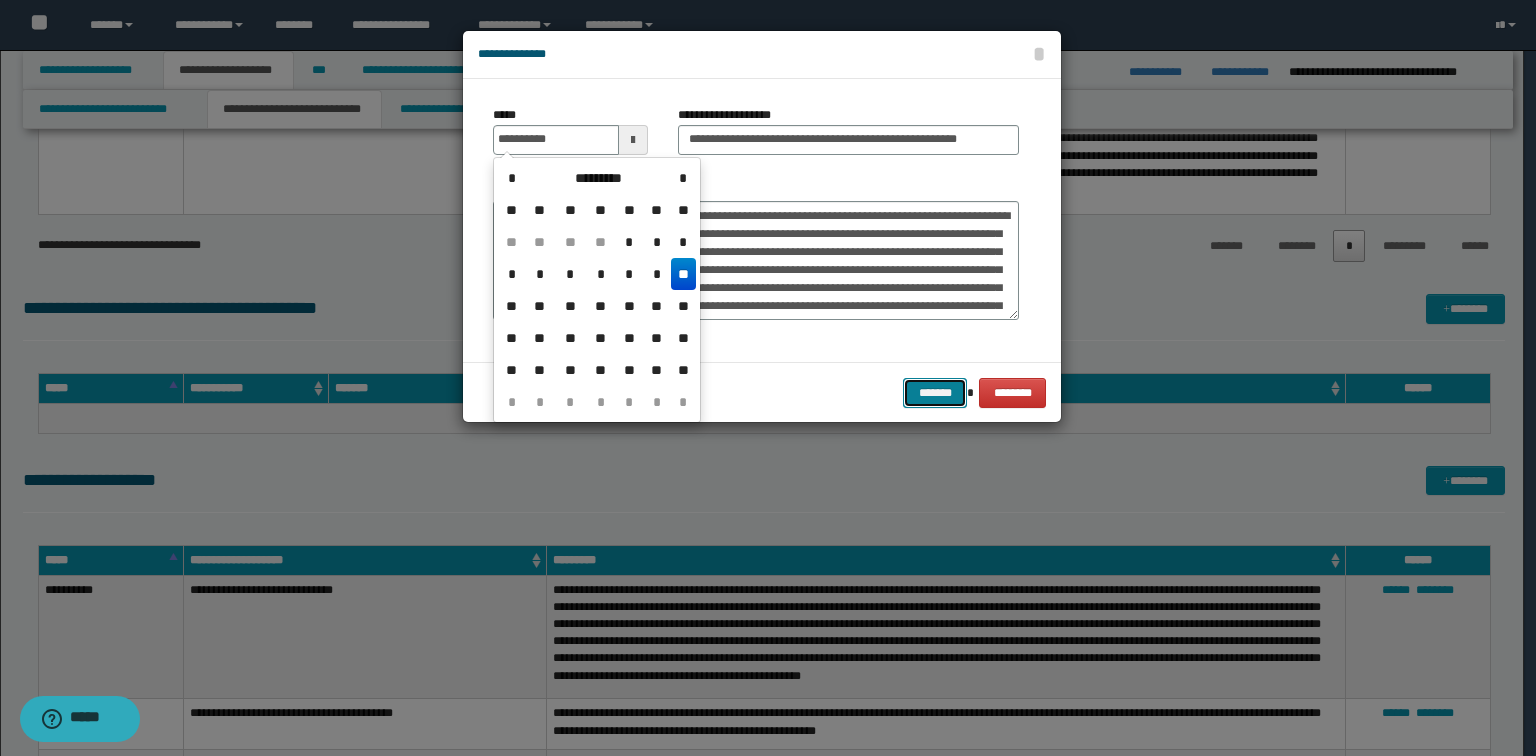 type on "**********" 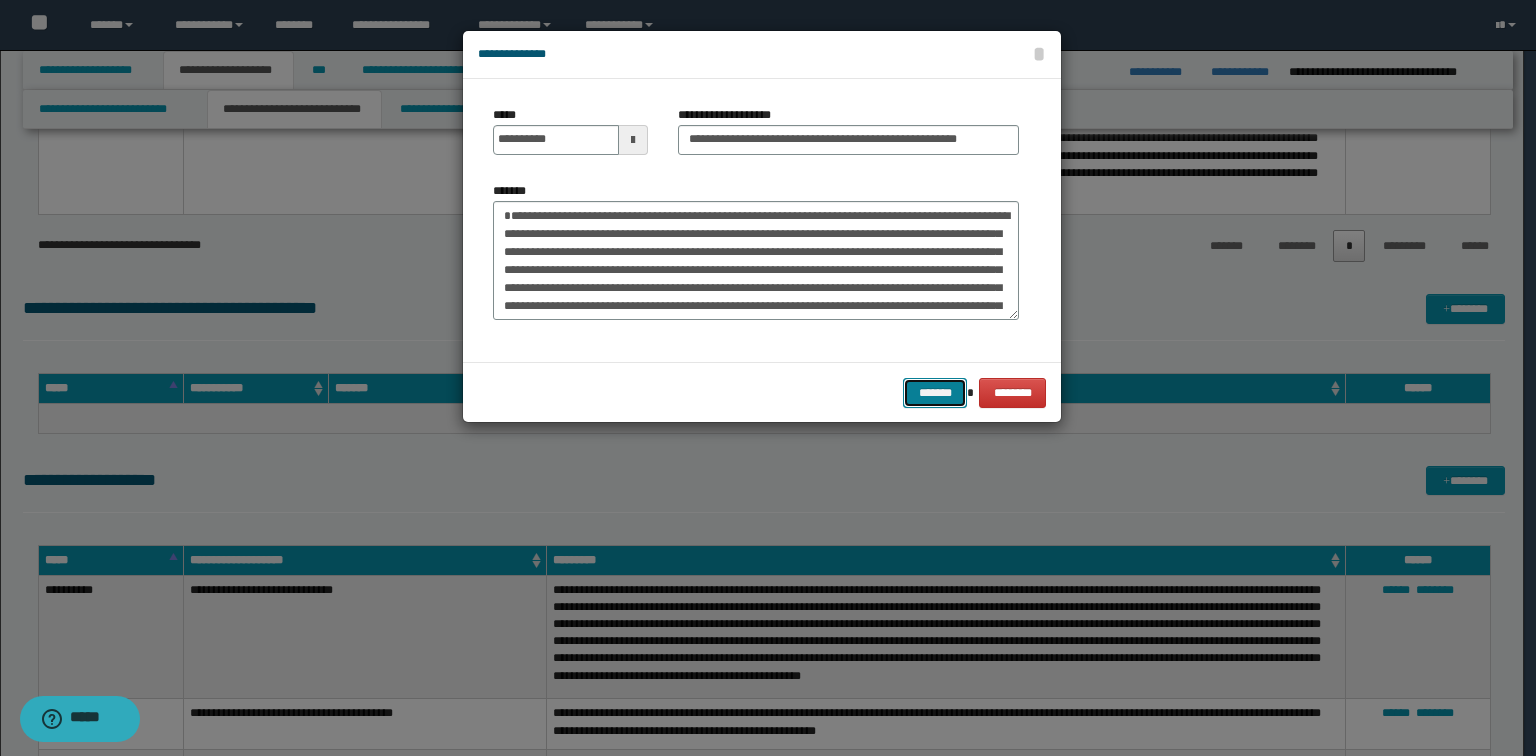click on "*******" at bounding box center [935, 393] 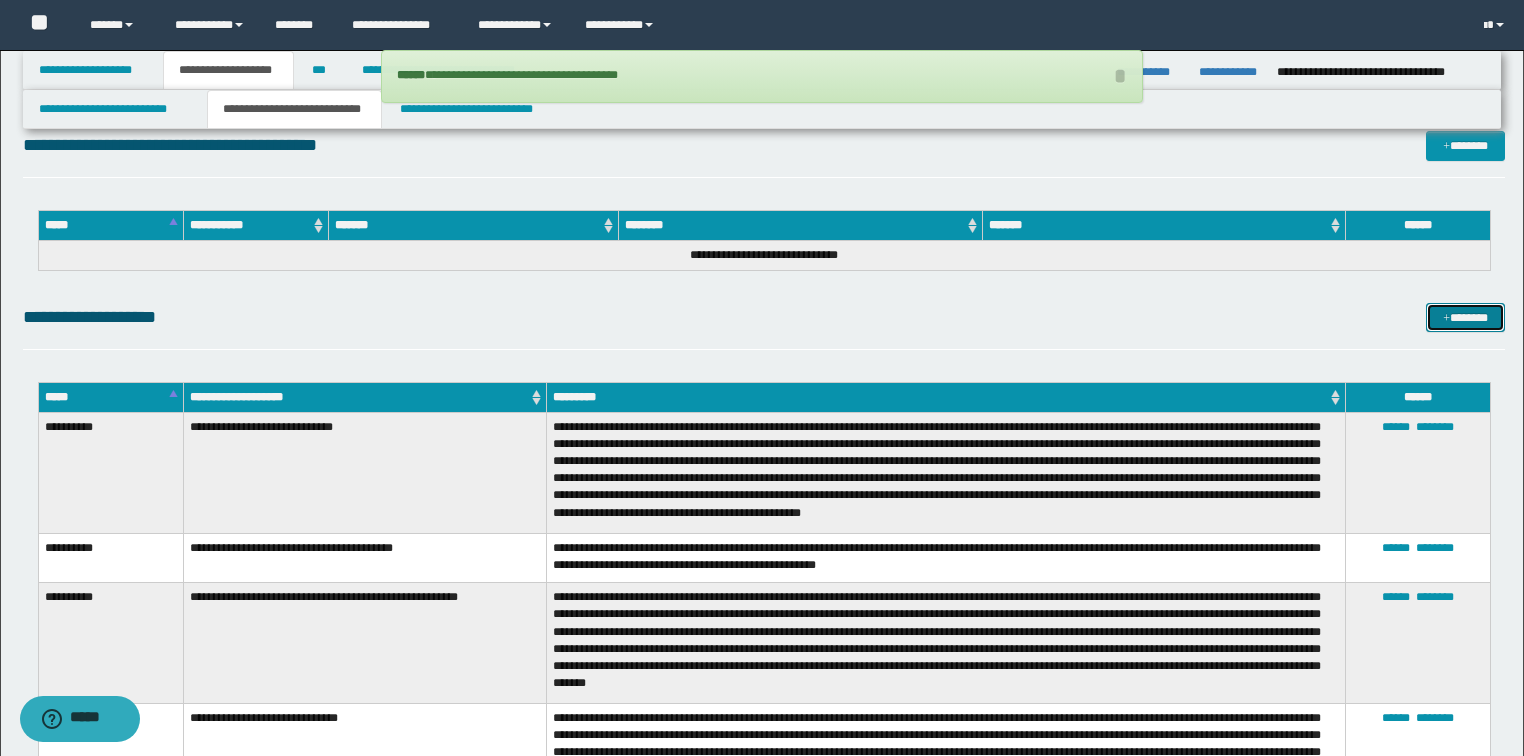 scroll, scrollTop: 4643, scrollLeft: 0, axis: vertical 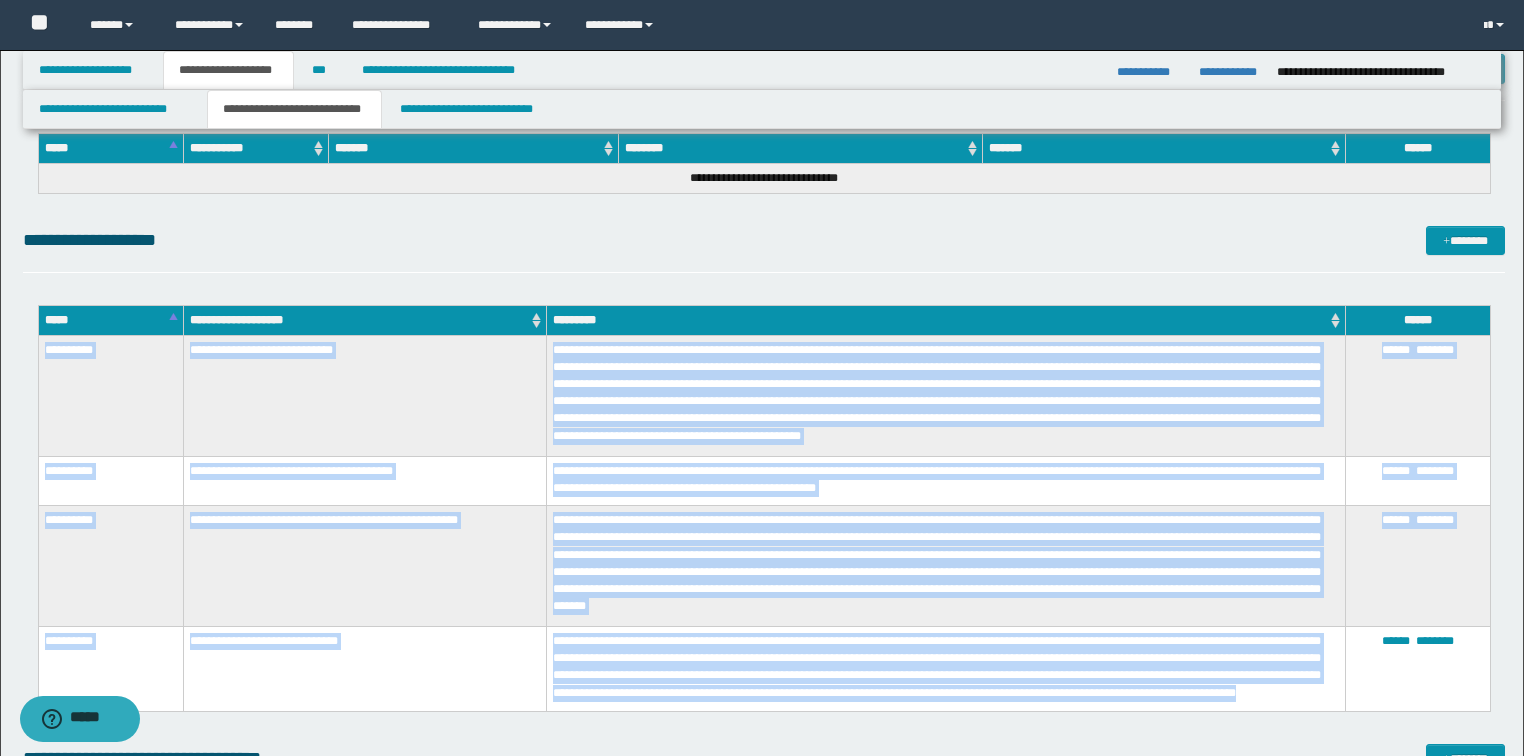 drag, startPoint x: 721, startPoint y: 696, endPoint x: 45, endPoint y: 367, distance: 751.80914 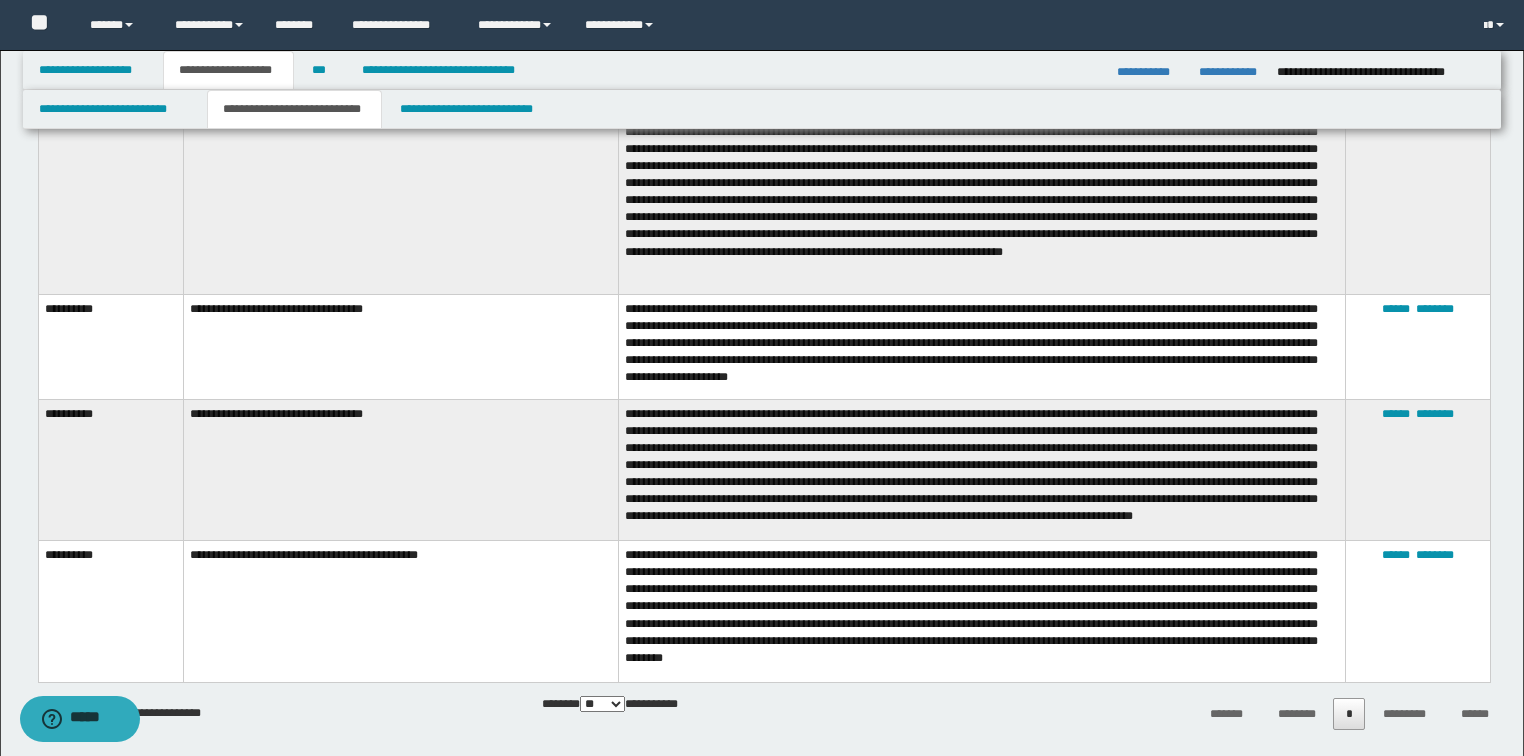 scroll, scrollTop: 3923, scrollLeft: 0, axis: vertical 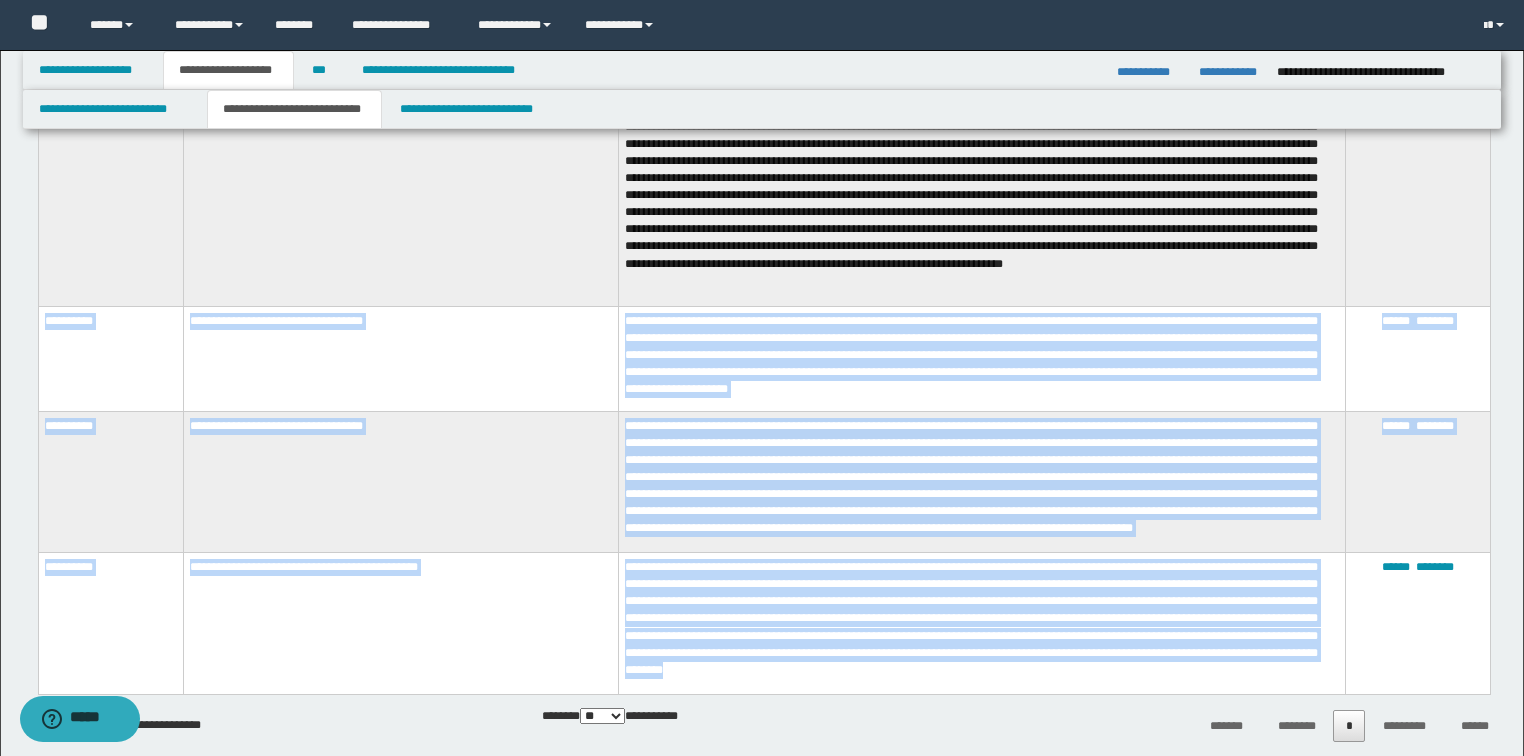 drag, startPoint x: 1032, startPoint y: 680, endPoint x: 40, endPoint y: 352, distance: 1044.8196 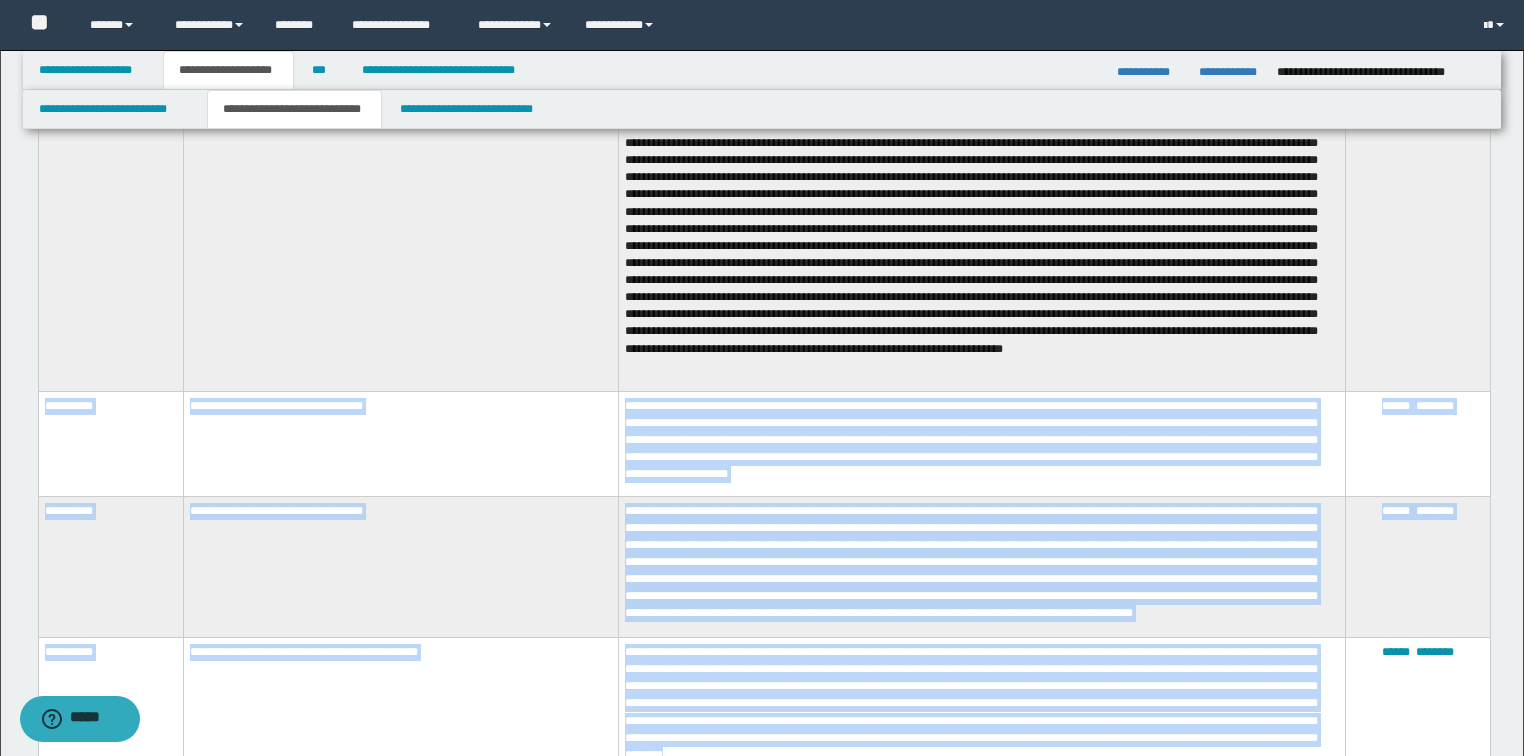 scroll, scrollTop: 4003, scrollLeft: 0, axis: vertical 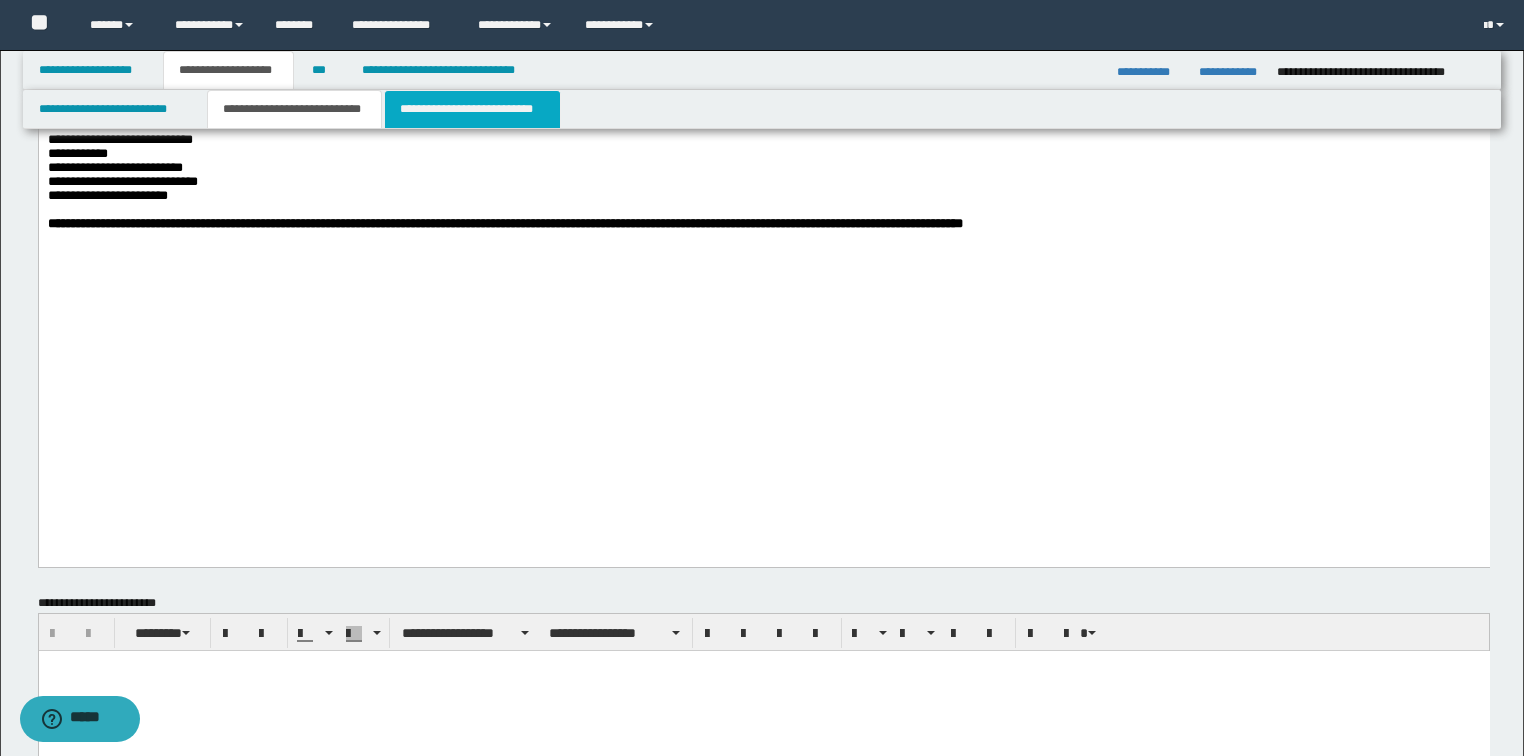 click on "**********" at bounding box center (472, 109) 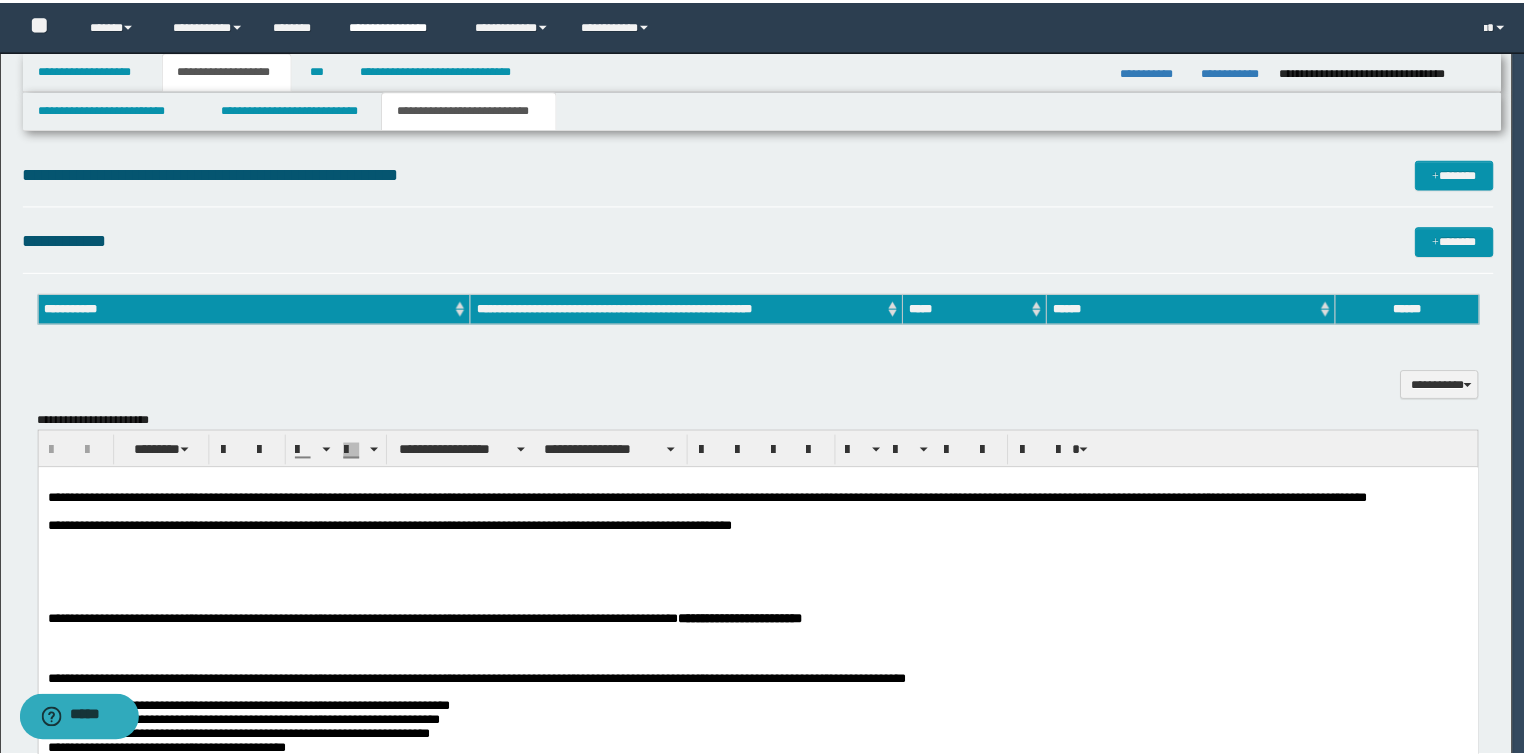 scroll, scrollTop: 0, scrollLeft: 0, axis: both 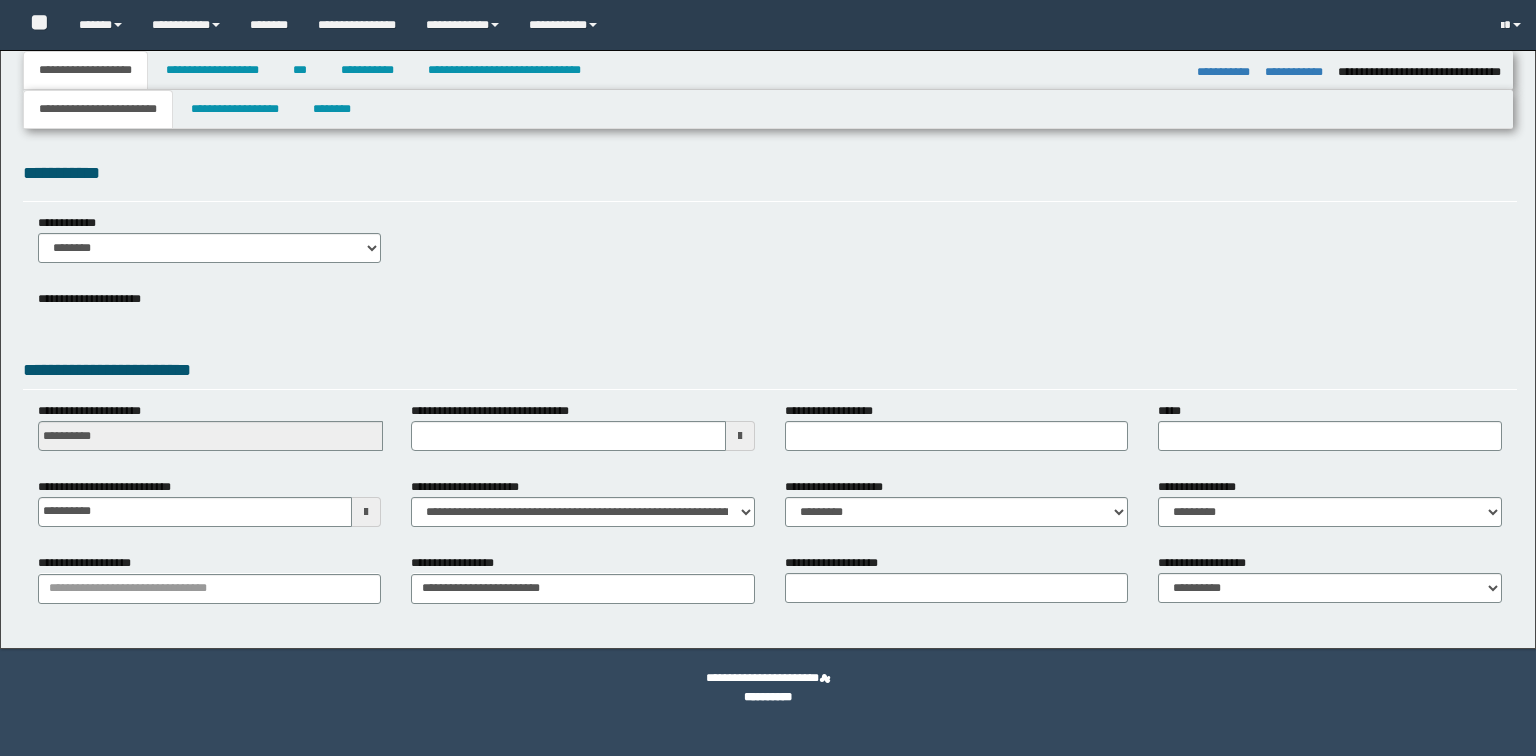 select on "*" 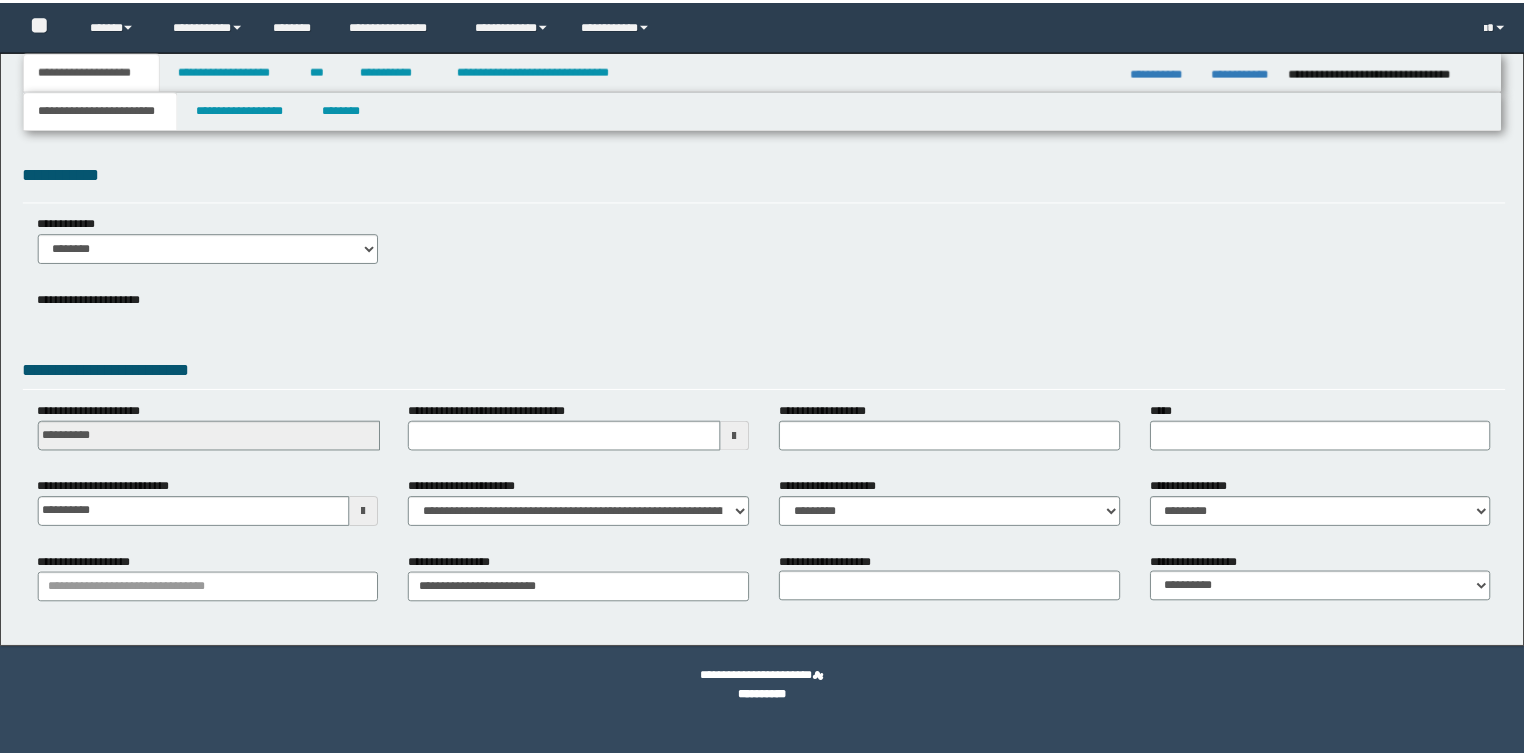 scroll, scrollTop: 0, scrollLeft: 0, axis: both 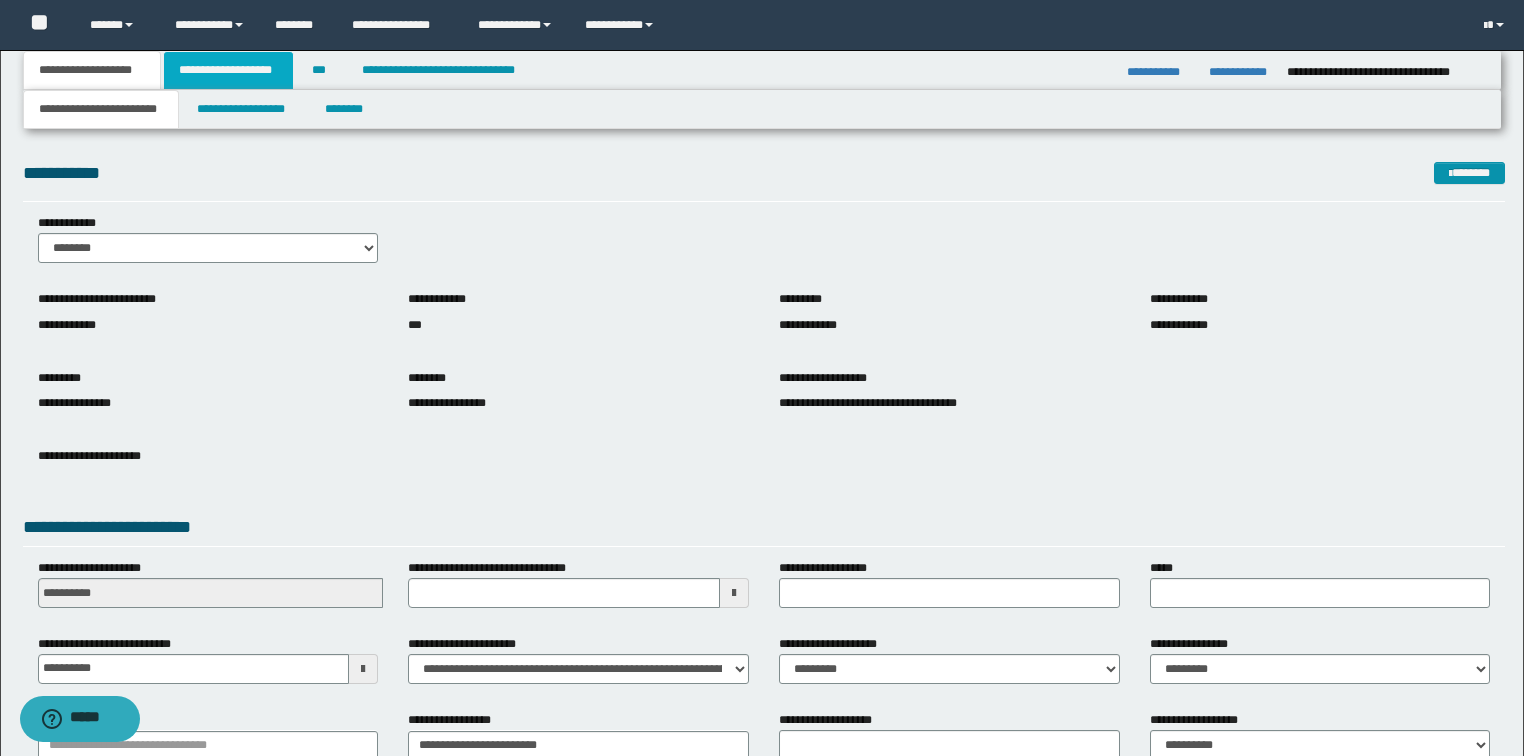 click on "**********" at bounding box center [228, 70] 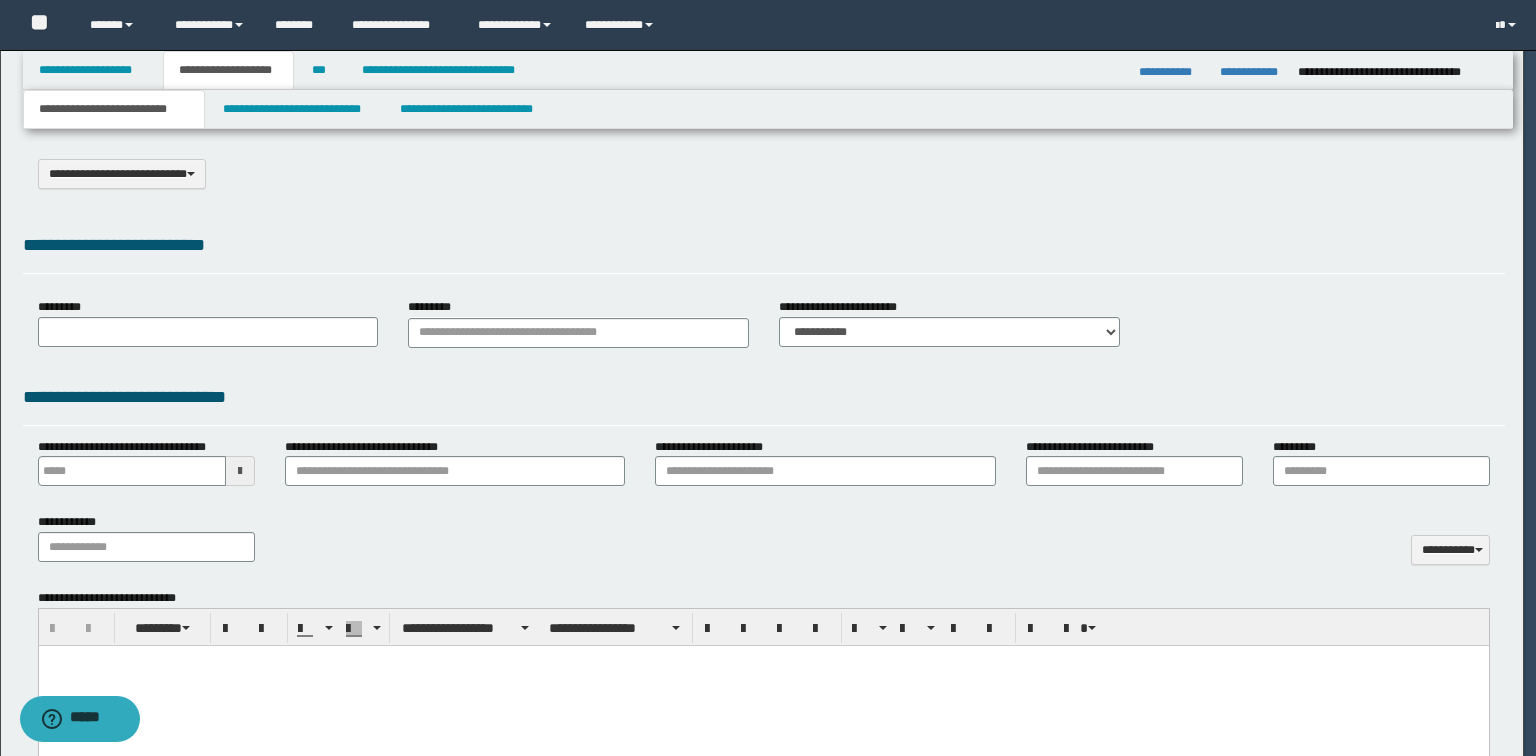 select on "*" 